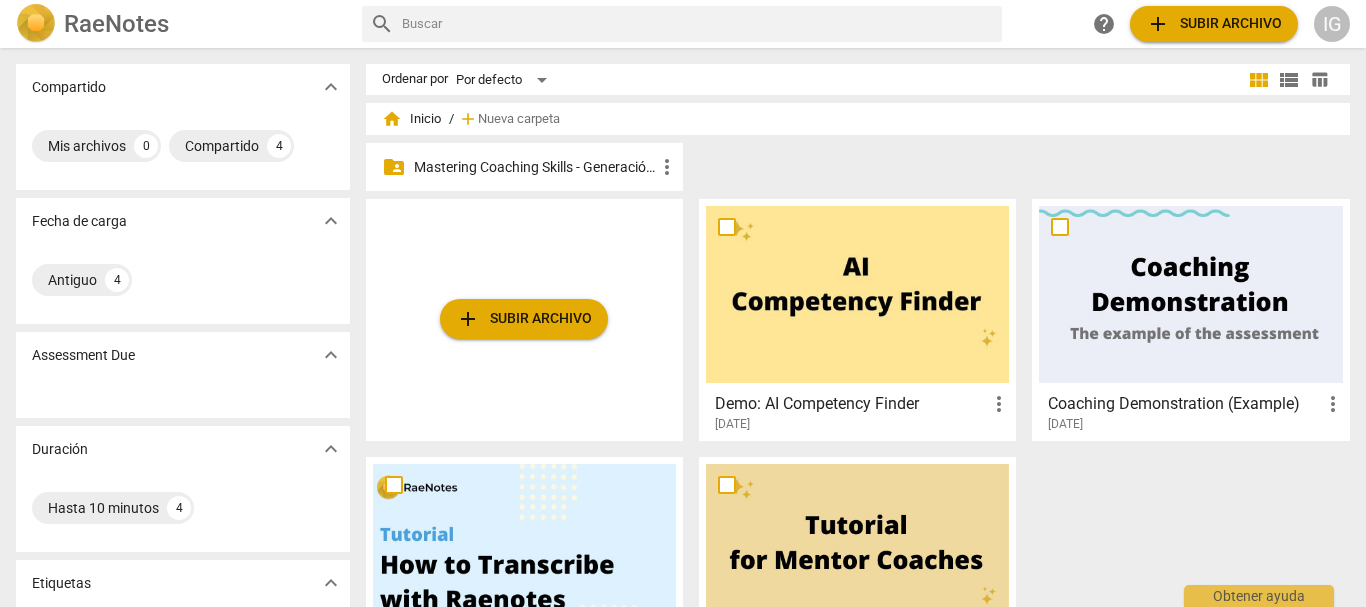 scroll, scrollTop: 0, scrollLeft: 0, axis: both 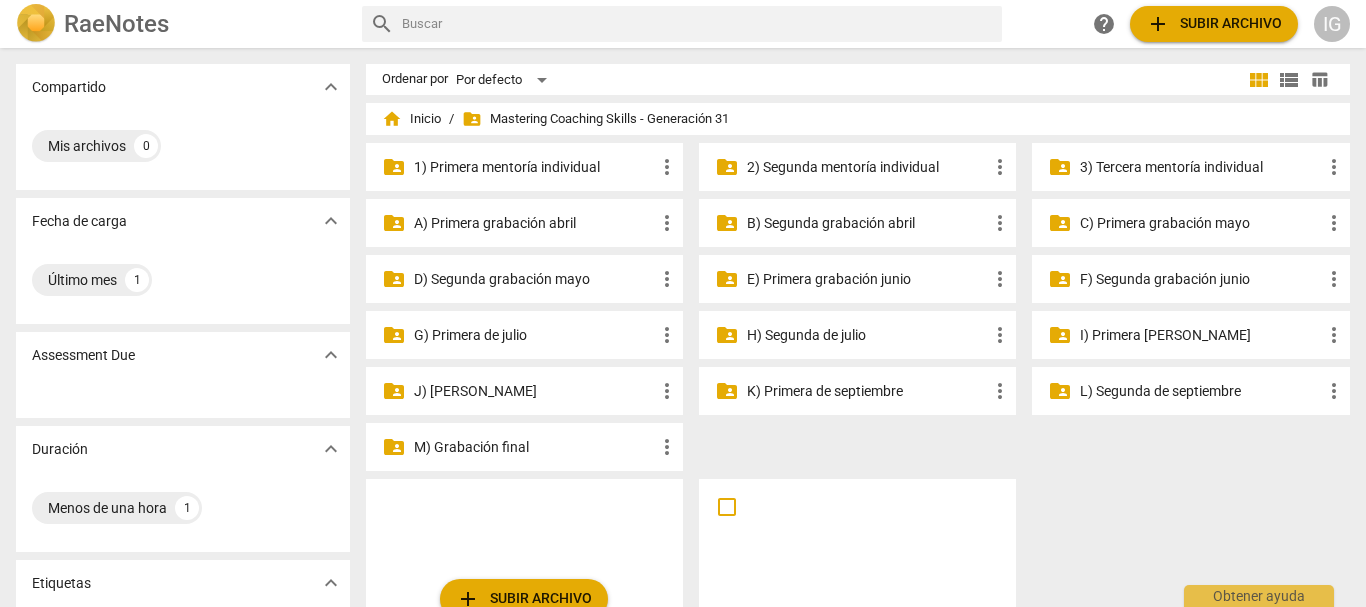 click on "2) Segunda mentoría individual" at bounding box center (867, 167) 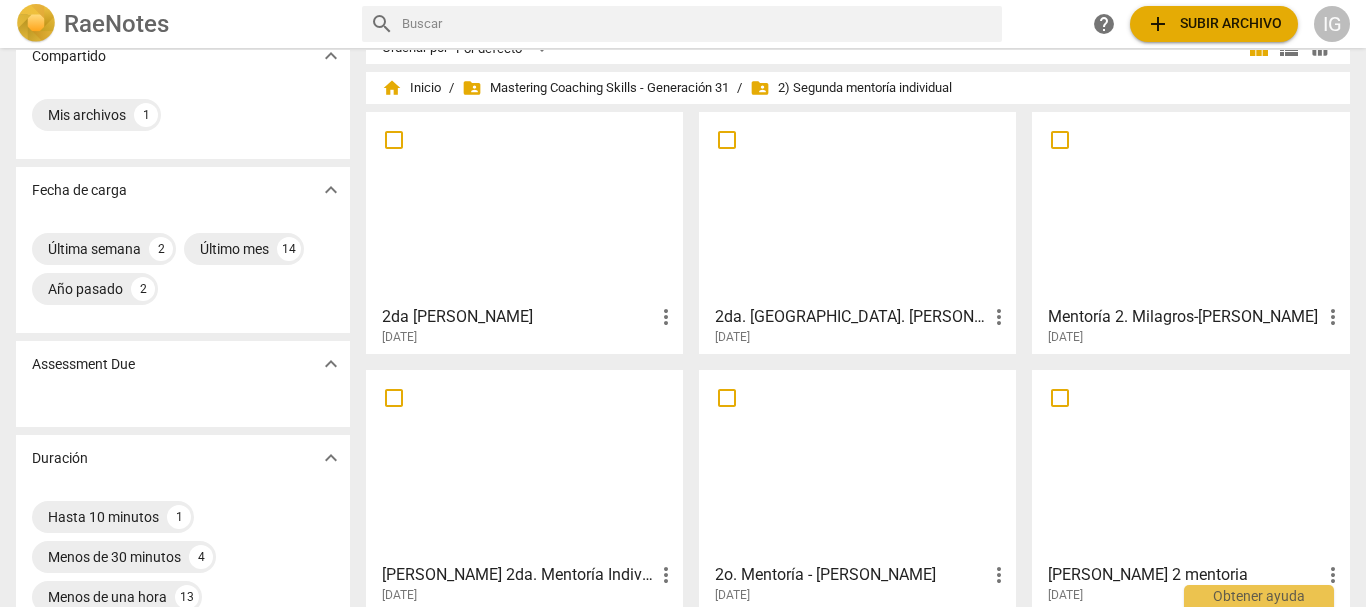 scroll, scrollTop: 0, scrollLeft: 0, axis: both 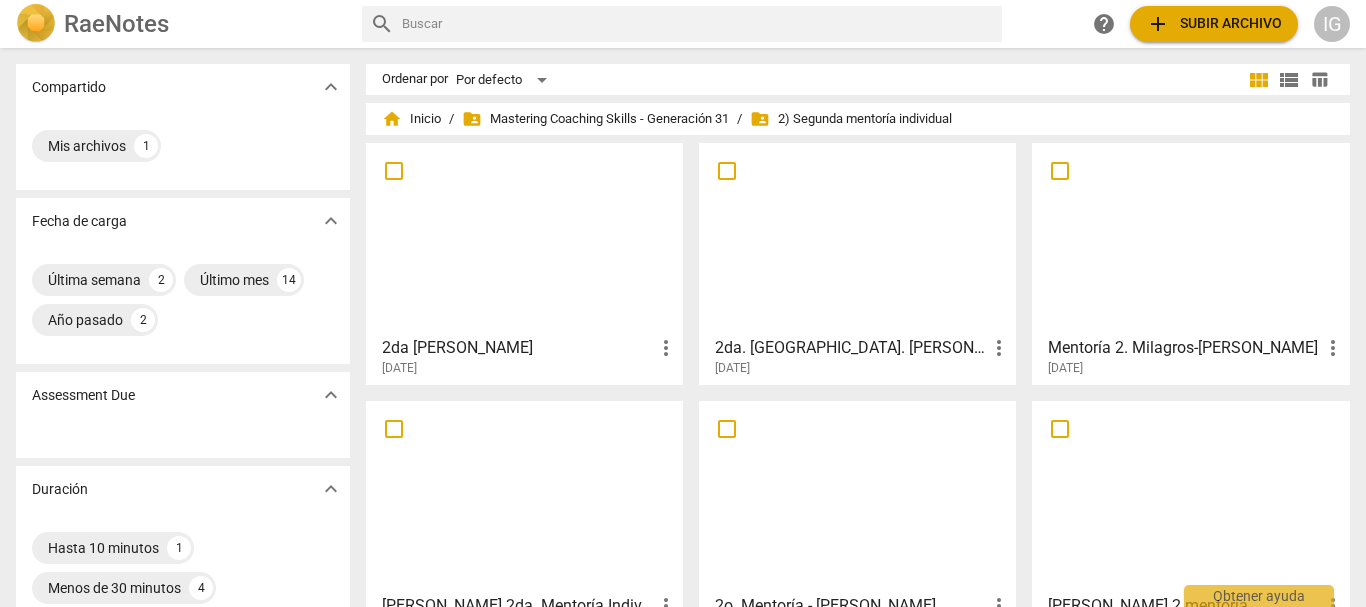 click at bounding box center (857, 238) 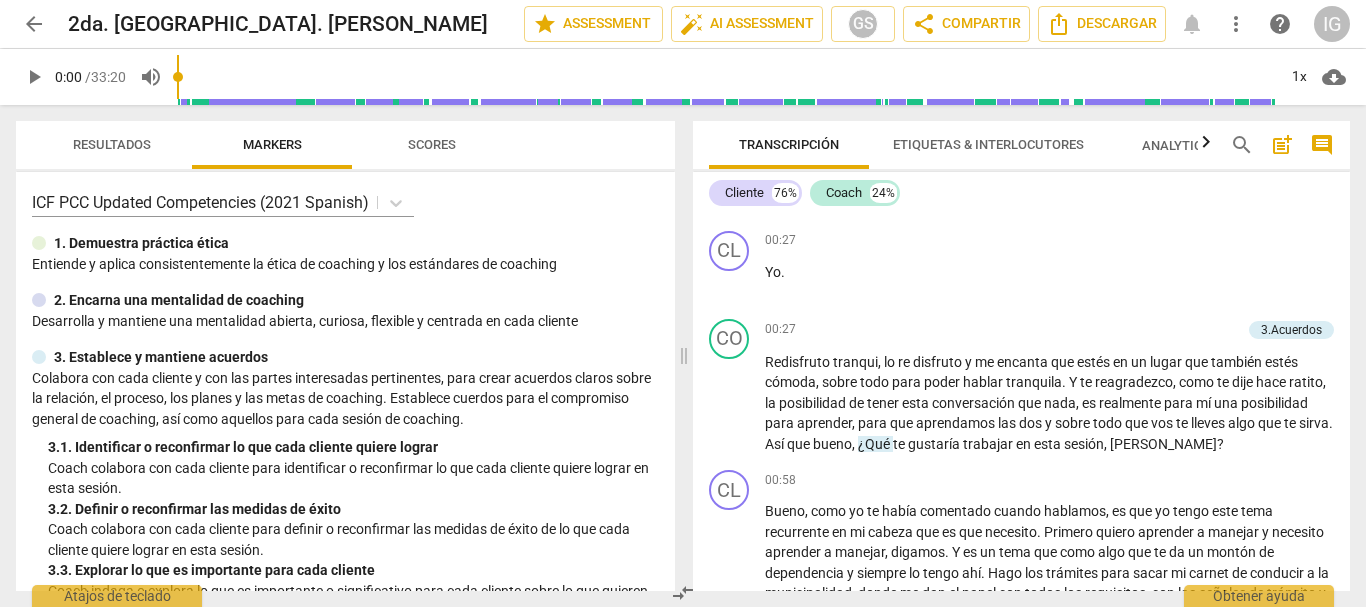 scroll, scrollTop: 500, scrollLeft: 0, axis: vertical 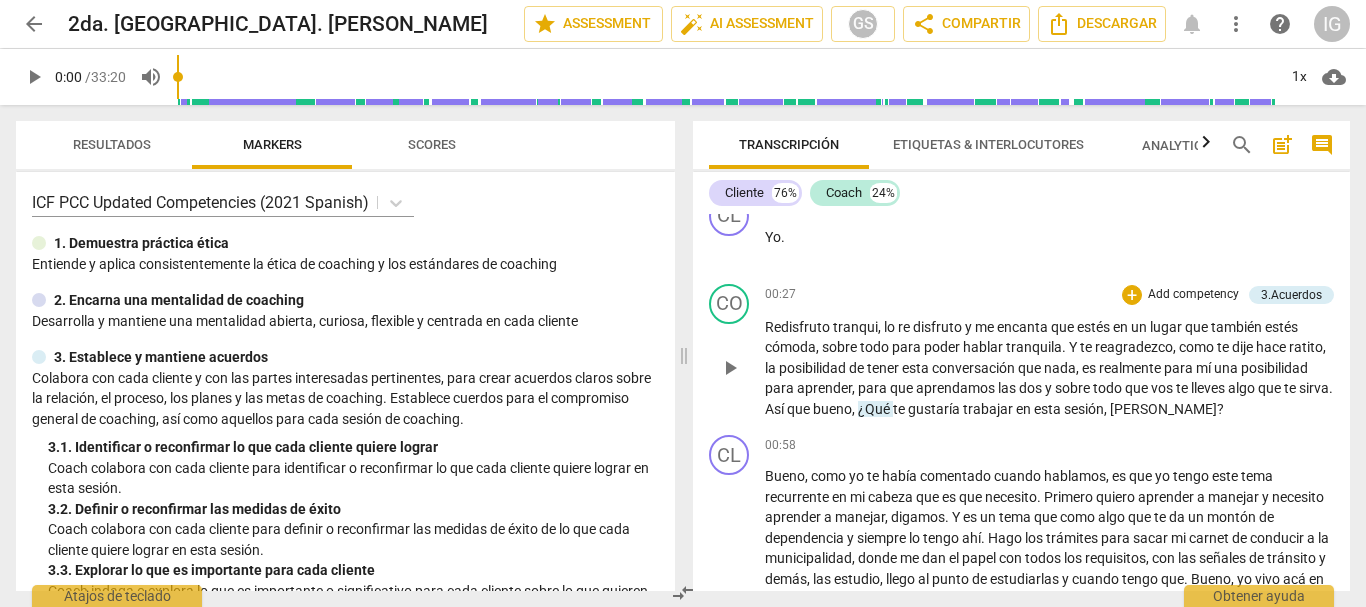 click on "Add competency" at bounding box center (1193, 295) 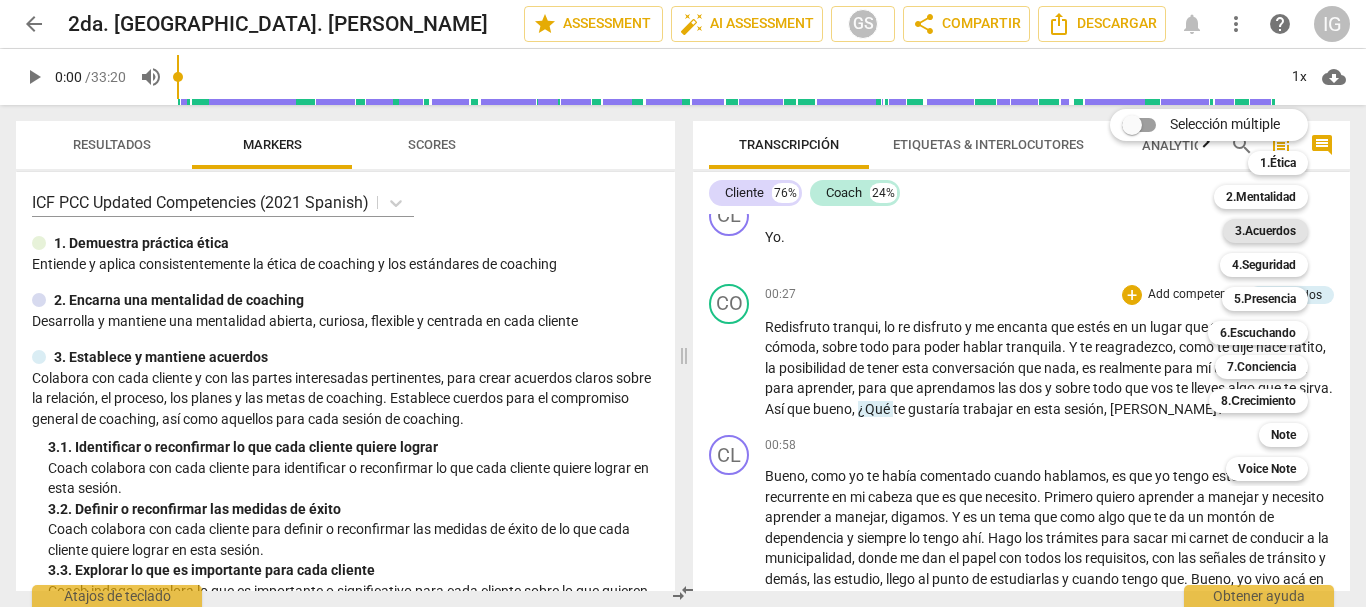 click on "3.Acuerdos" at bounding box center [1265, 231] 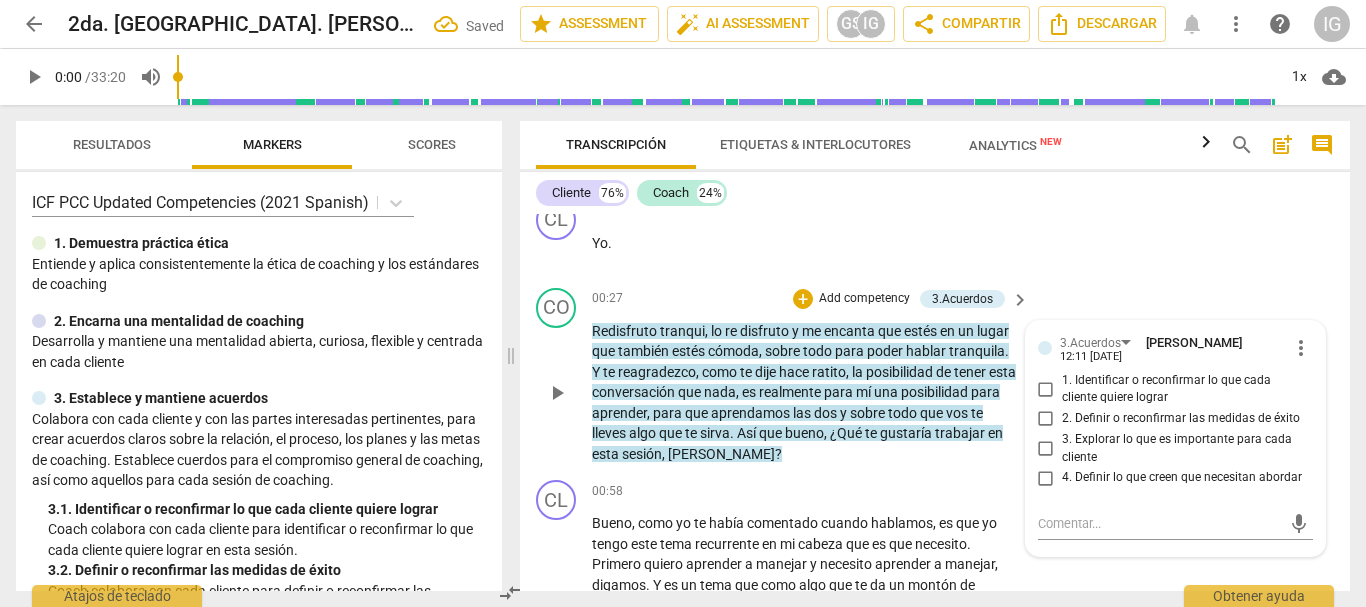 scroll, scrollTop: 504, scrollLeft: 0, axis: vertical 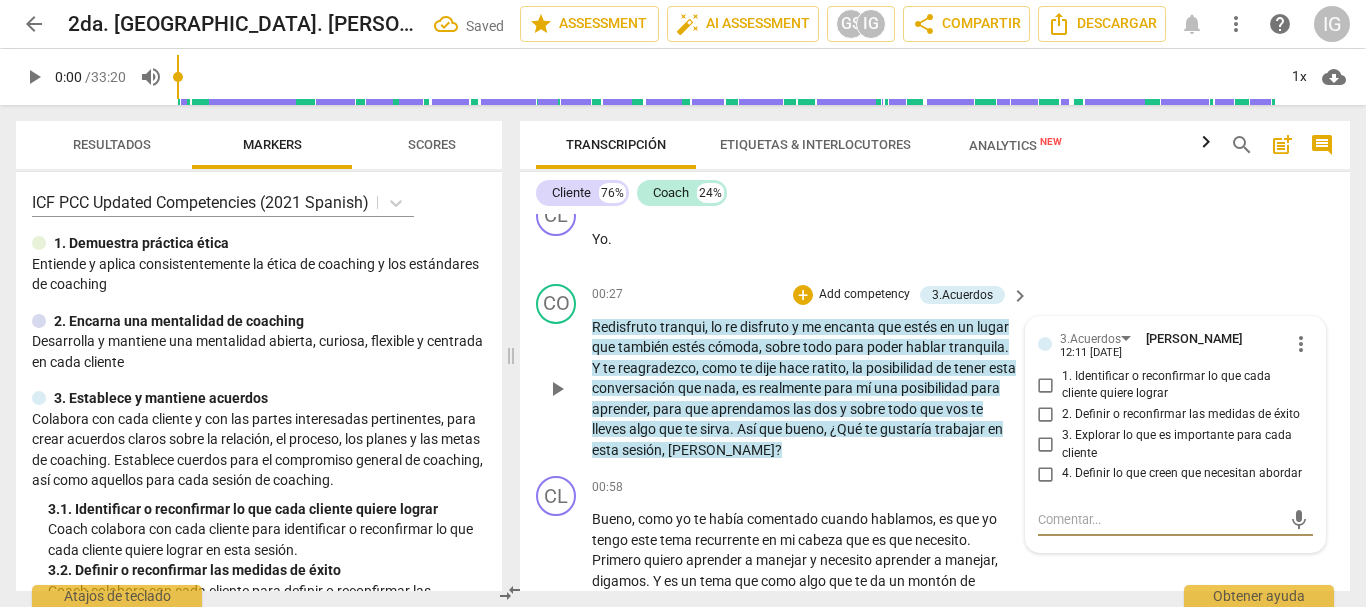 click on "1. Identificar o reconfirmar lo que cada cliente quiere lograr" at bounding box center (1046, 385) 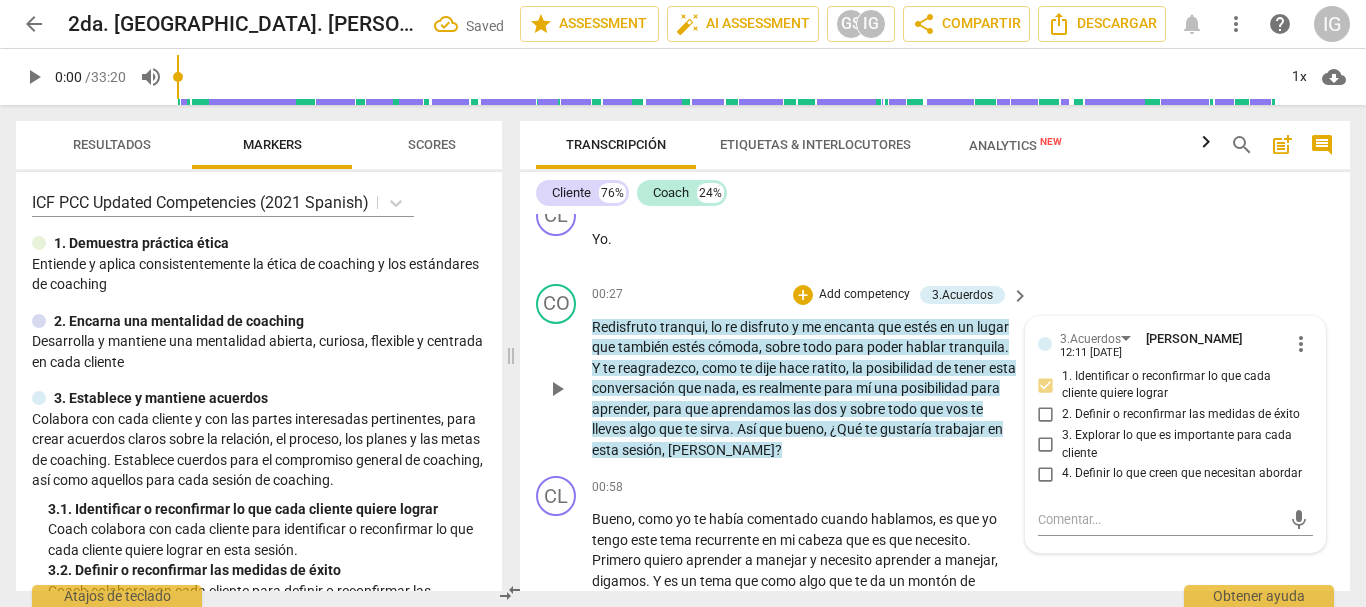 click on "Redisfruto   tranqui ,   lo   re   disfruto   y   me   encanta   que   estés   en   un   lugar   que   también   estés   cómoda ,   sobre   todo   para   poder   hablar   tranquila .   Y   te   reagradezco ,   como   te   dije   hace   ratito ,   la   posibilidad   de   tener   esta   conversación   que   nada ,   es   realmente   para   mí   una   posibilidad   para   aprender ,   para   que   aprendamos   las   dos   y   sobre   todo   que   vos   te   lleves   algo   que   te   sirva .   Así   que   bueno ,   ¿Qué   te   gustaría   trabajar   en   esta   sesión ,   [PERSON_NAME] ?" at bounding box center (805, 389) 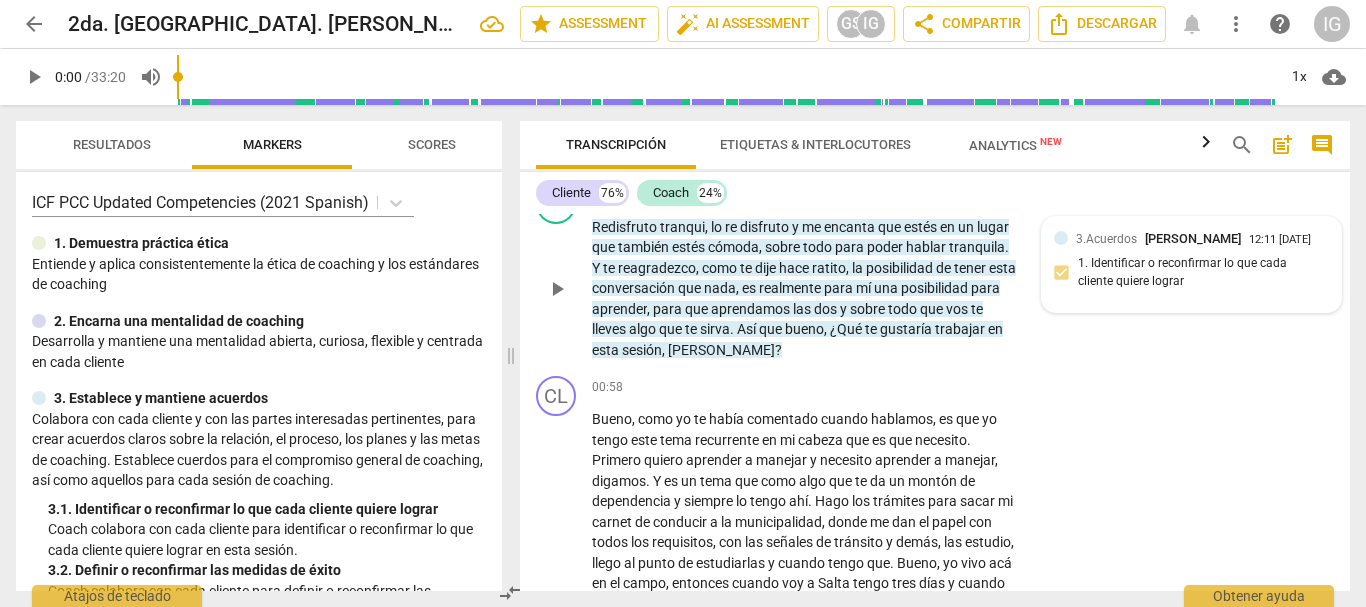 scroll, scrollTop: 504, scrollLeft: 0, axis: vertical 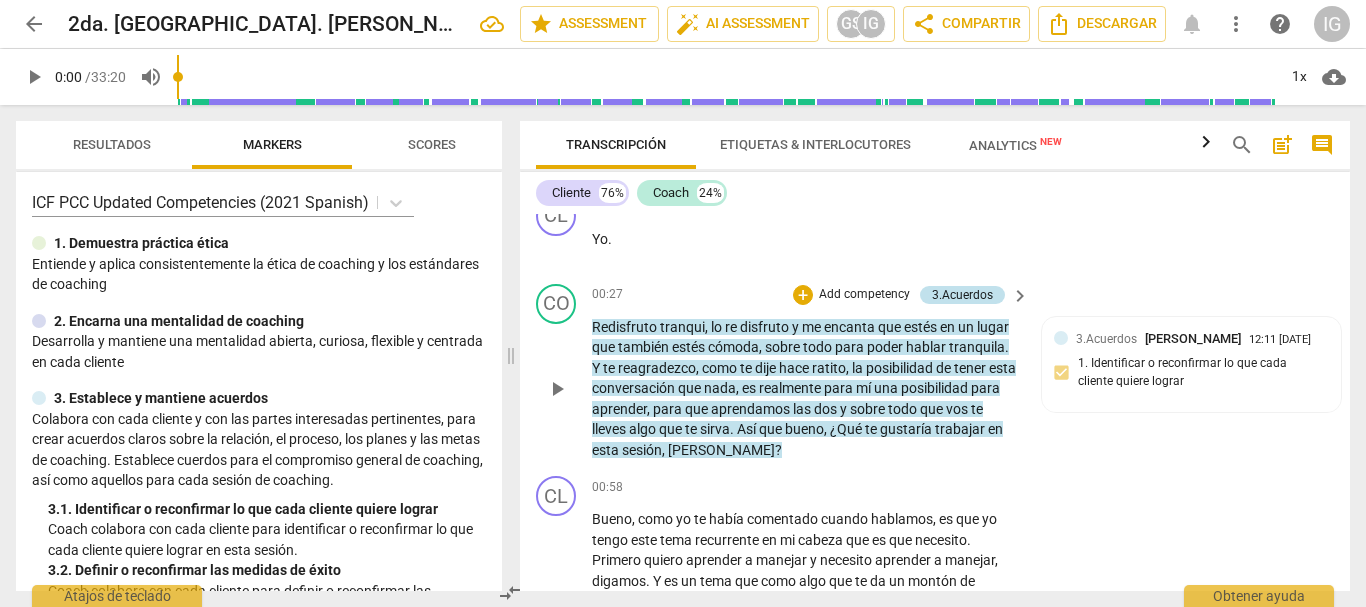 click on "3.Acuerdos" at bounding box center (962, 295) 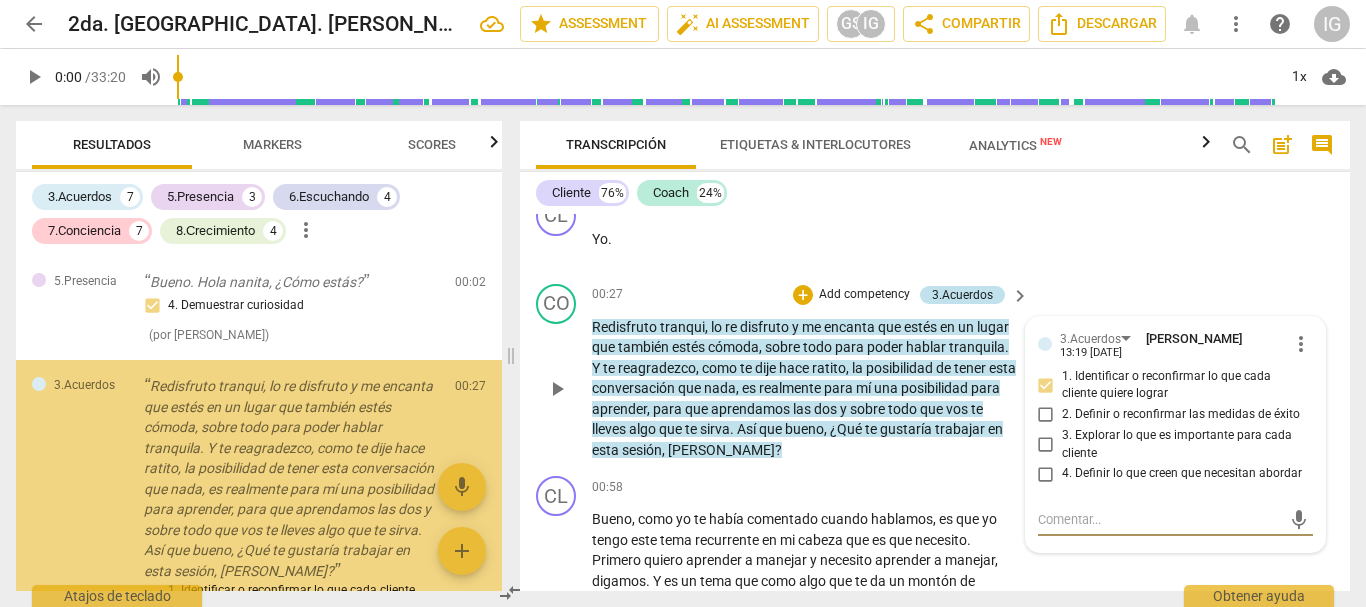 scroll, scrollTop: 294, scrollLeft: 0, axis: vertical 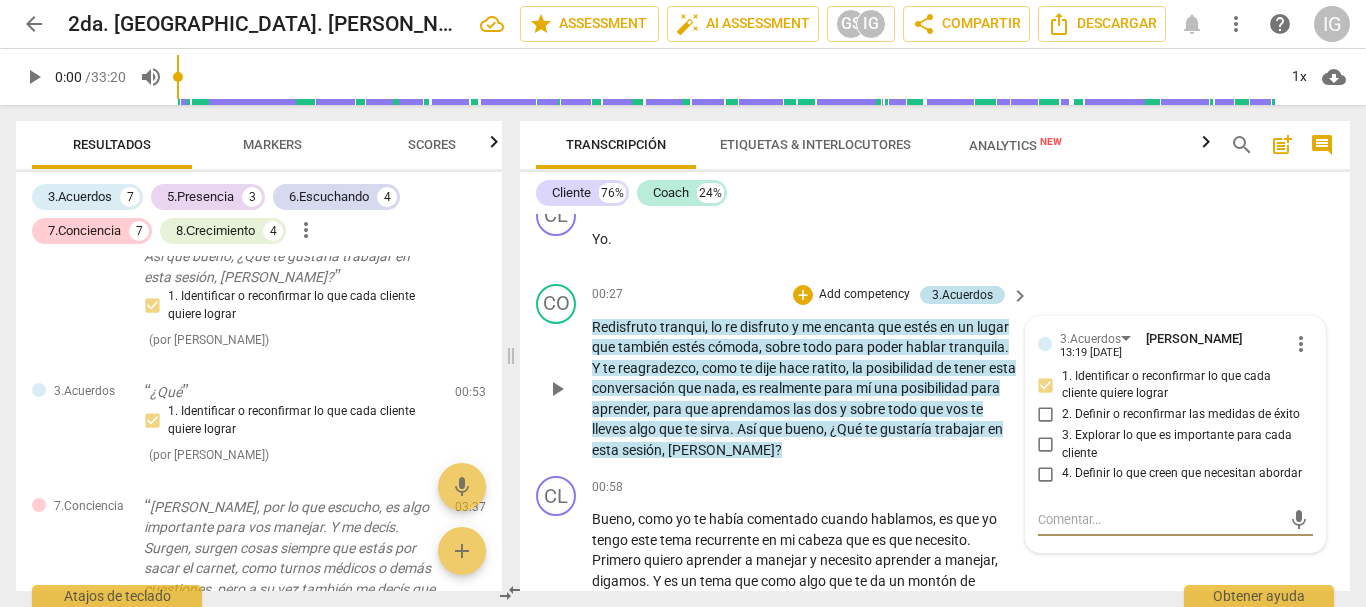 click on "3.Acuerdos" at bounding box center (962, 295) 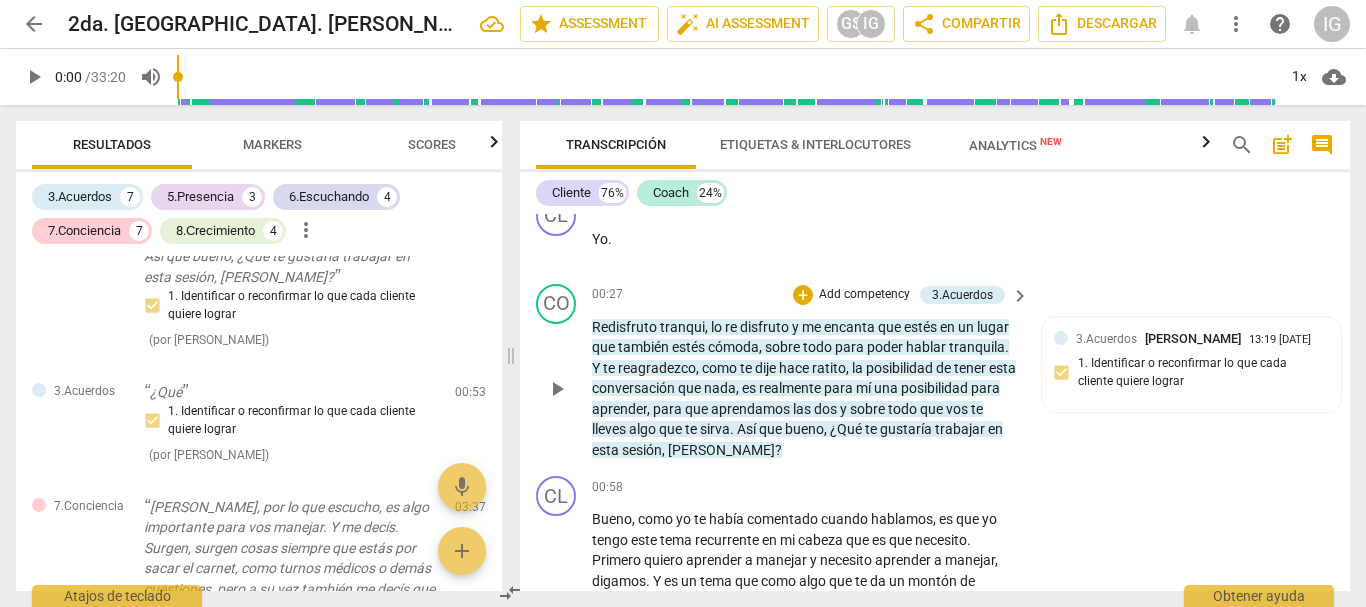 click on "Redisfruto   tranqui ,   lo   re   disfruto   y   me   encanta   que   estés   en   un   lugar   que   también   estés   cómoda ,   sobre   todo   para   poder   hablar   tranquila .   Y   te   reagradezco ,   como   te   dije   hace   ratito ,   la   posibilidad   de   tener   esta   conversación   que   nada ,   es   realmente   para   mí   una   posibilidad   para   aprender ,   para   que   aprendamos   las   dos   y   sobre   todo   que   vos   te   lleves   algo   que   te   sirva .   Así   que   bueno ,   ¿Qué   te   gustaría   trabajar   en   esta   sesión ,   [PERSON_NAME] ?" at bounding box center (805, 389) 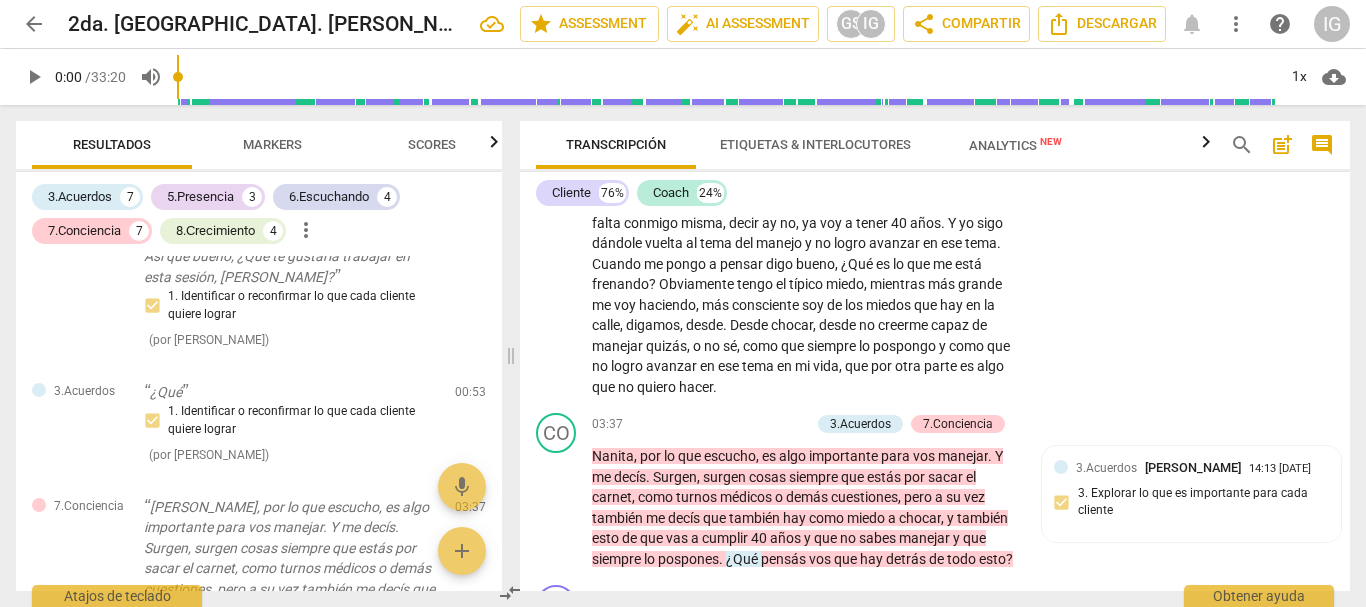 scroll, scrollTop: 1304, scrollLeft: 0, axis: vertical 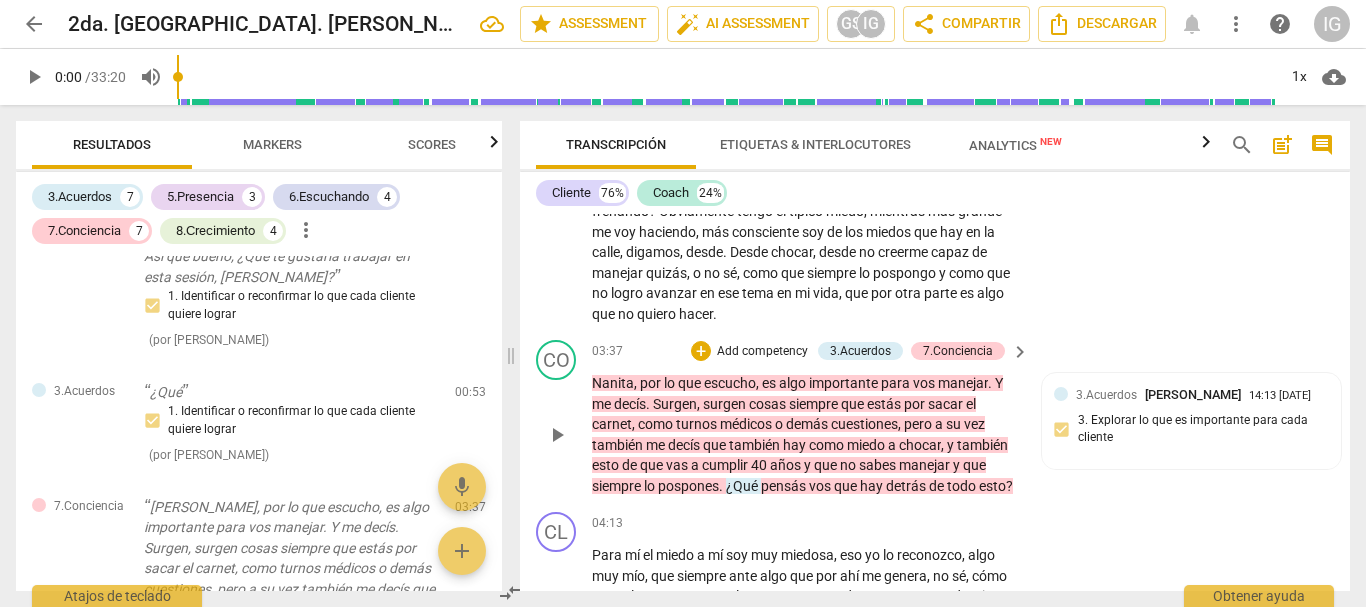 click on "Add competency" at bounding box center (762, 352) 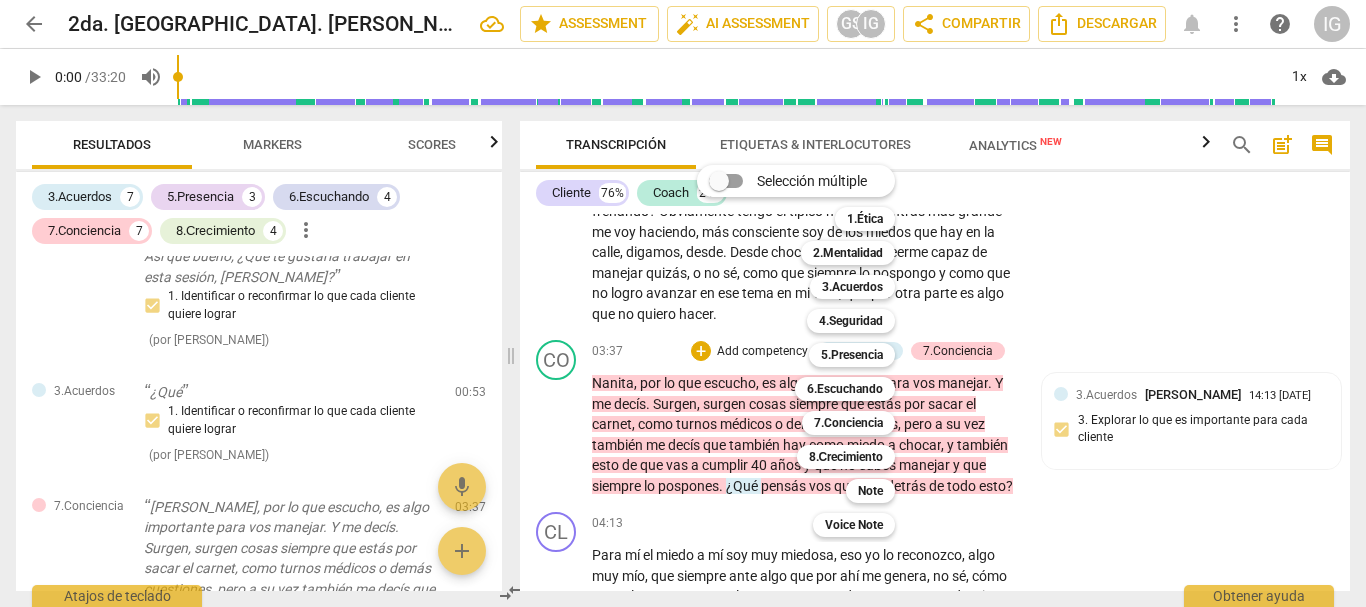click at bounding box center (683, 303) 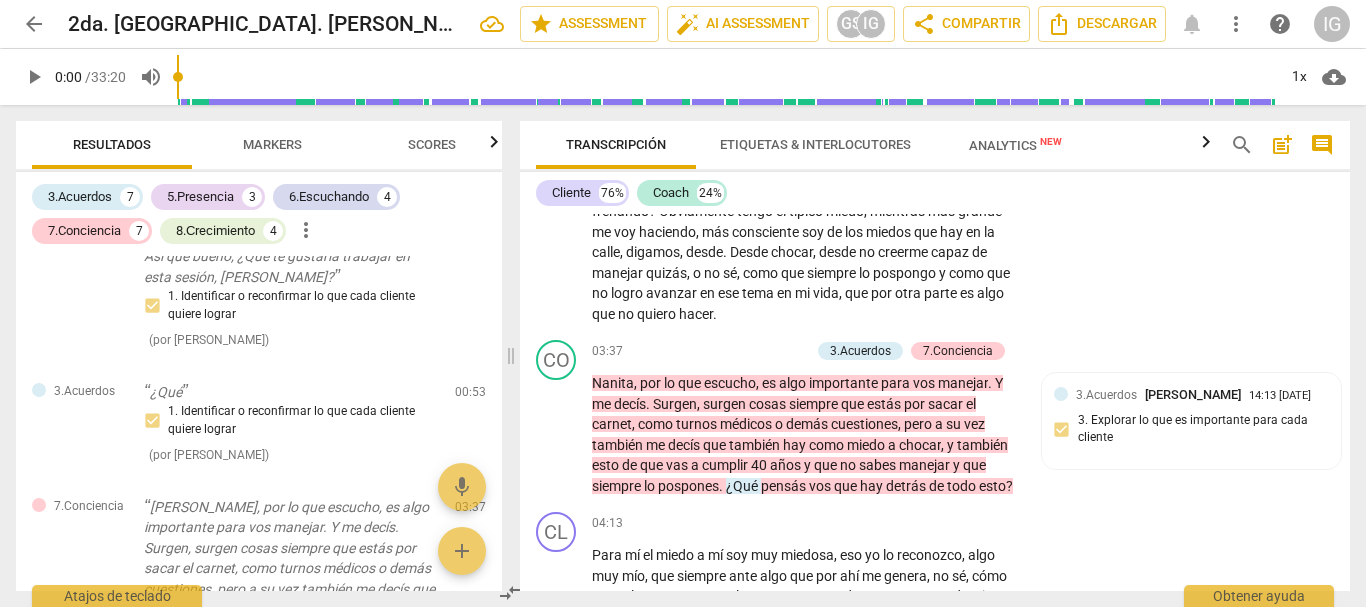 scroll, scrollTop: 344, scrollLeft: 0, axis: vertical 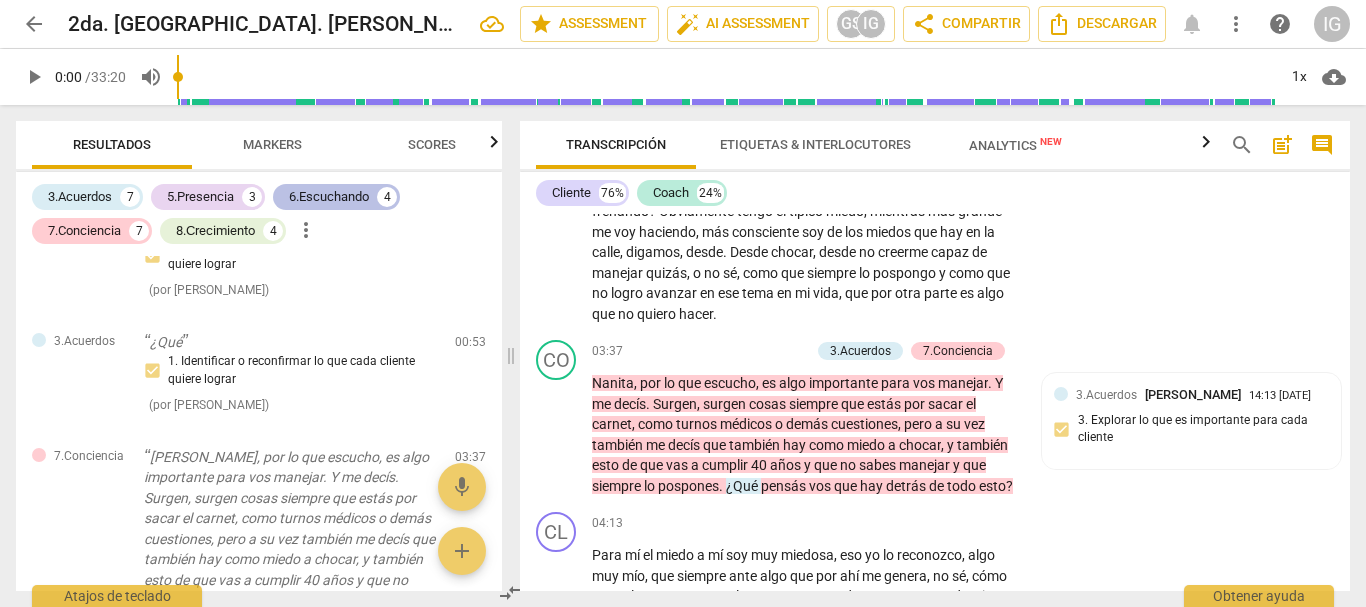 click on "6.Escuchando" at bounding box center [329, 197] 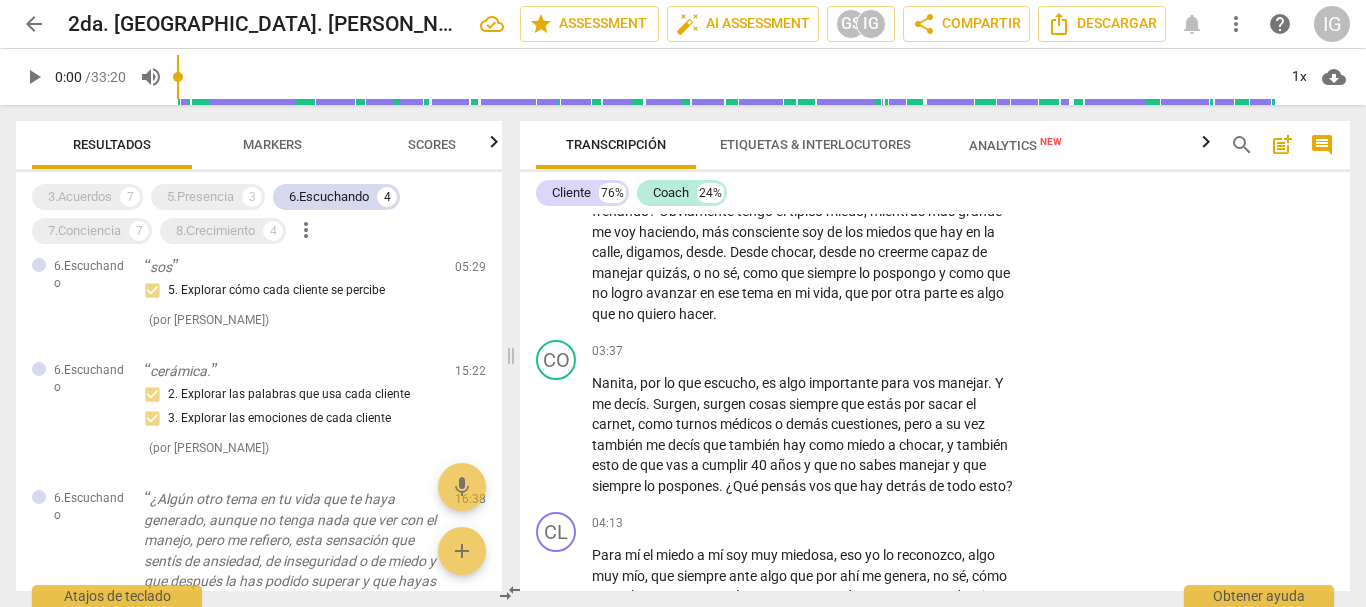 scroll, scrollTop: 0, scrollLeft: 0, axis: both 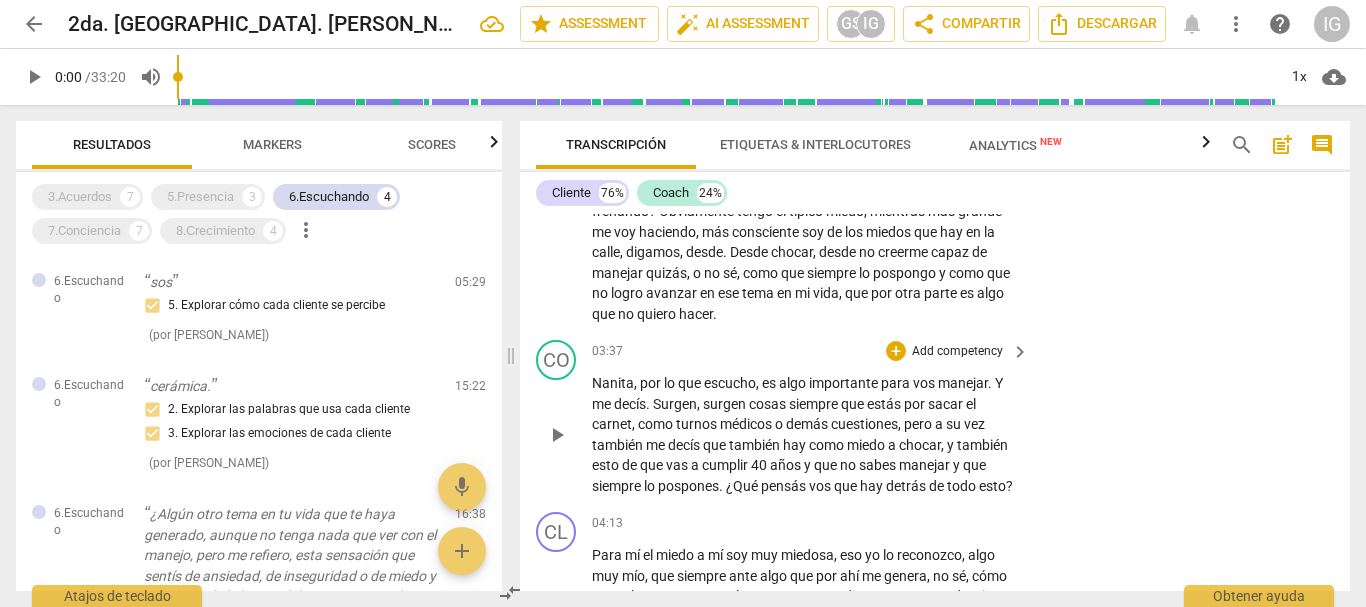 click on "CO play_arrow pause 03:37 + Add competency keyboard_arrow_right Nanita ,   por   lo   que   escucho ,   es   algo   importante   para   vos   manejar .   Y   me   decís .   Surgen ,   surgen   cosas   siempre   que   estás   por   sacar   el   carnet ,   como   turnos   médicos   o   demás   cuestiones ,   pero   a   su   vez   también   me   decís   que   también   hay   como   miedo   a   chocar ,   y   también   esto   de   que   vas   a   cumplir   40   años   y   que   no   sabes   manejar   y   que   siempre   lo   pospones .   ¿Qué   pensás   vos   que   hay   detrás   de   todo   esto ?" at bounding box center (935, 418) 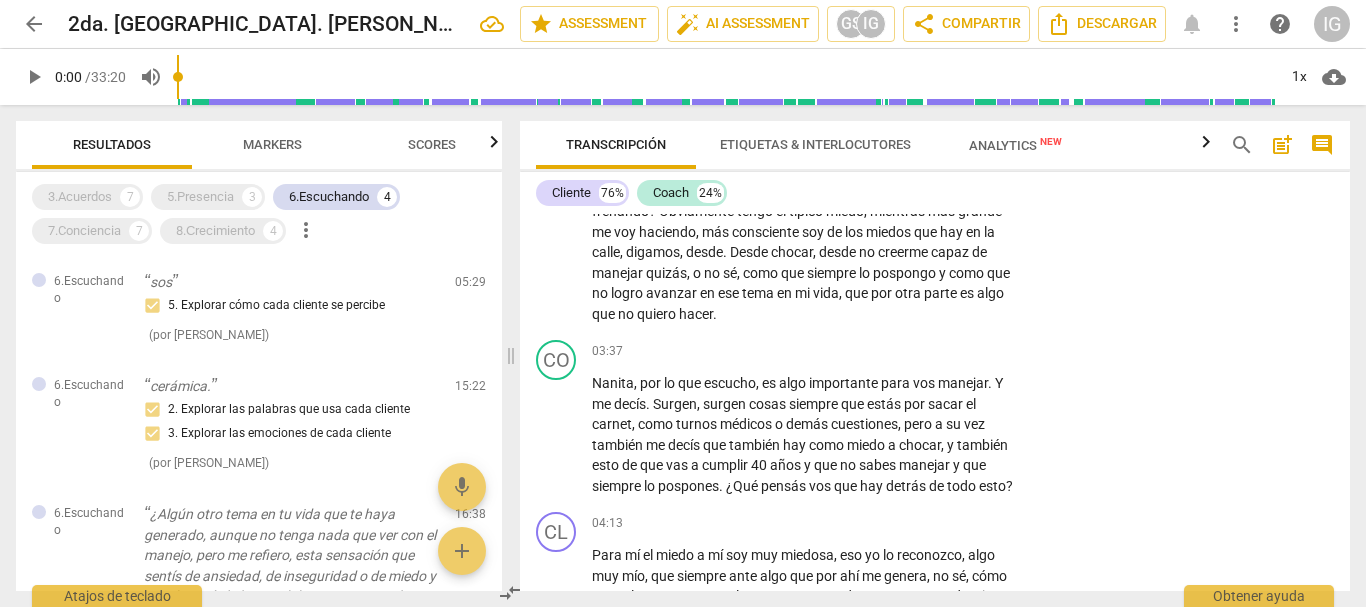 click on "play_arrow pause" at bounding box center [566, 17] 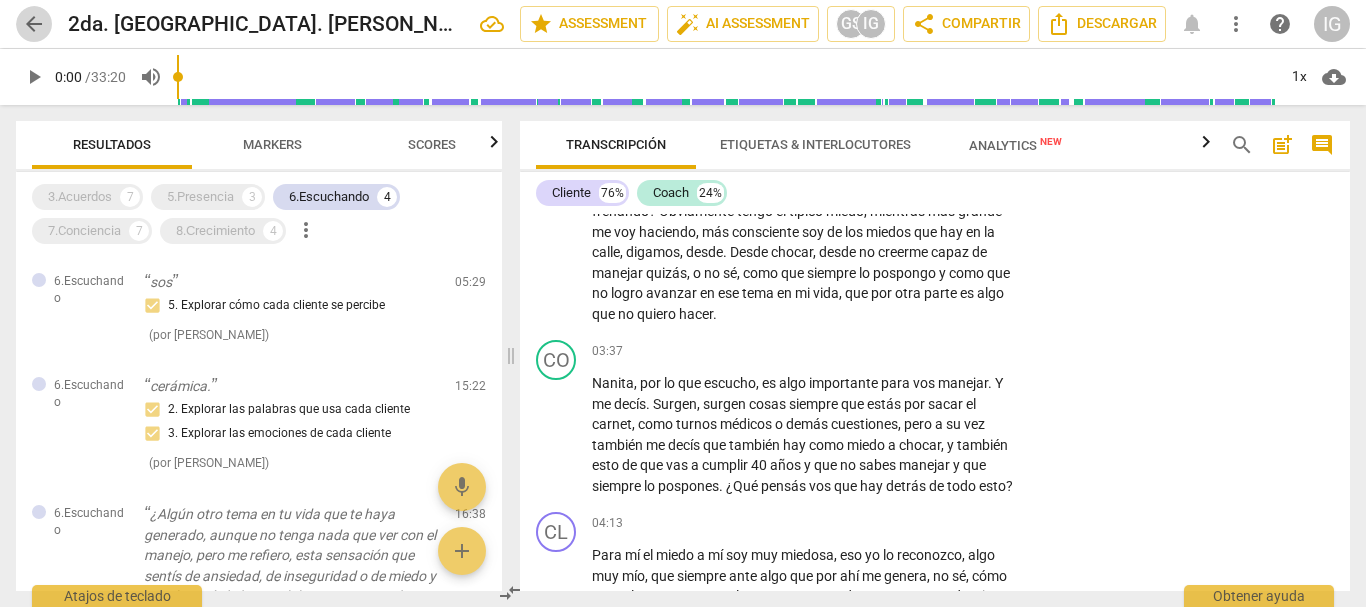 click on "arrow_back" at bounding box center [34, 24] 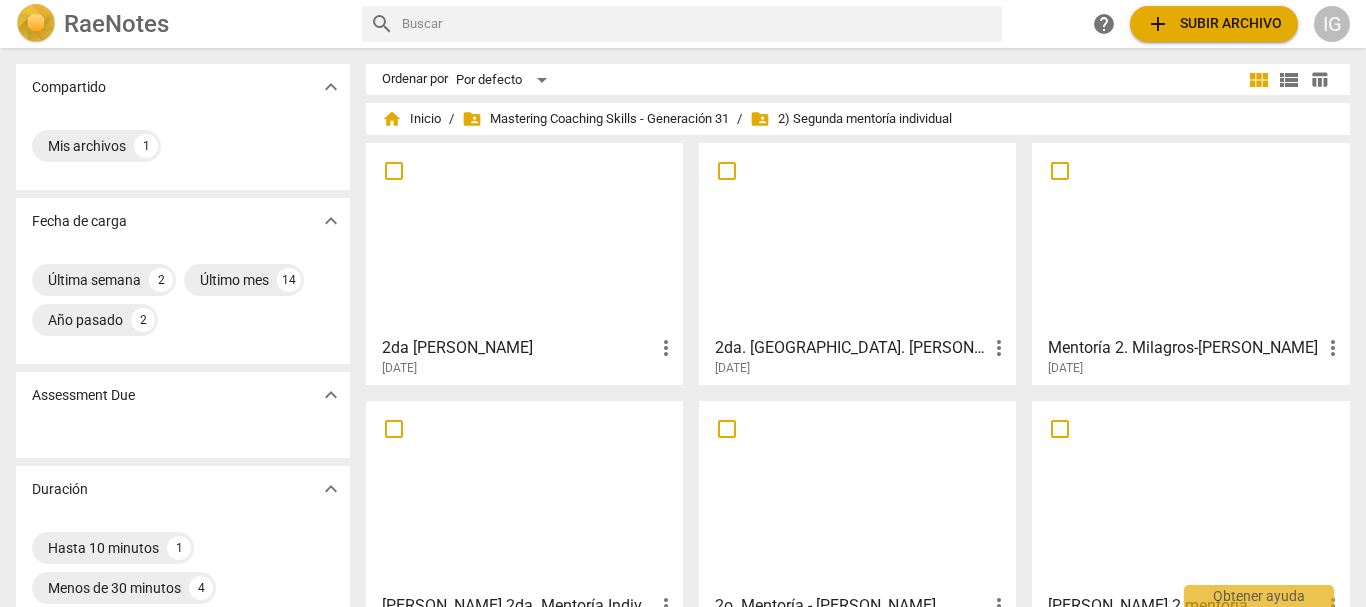 click at bounding box center (857, 238) 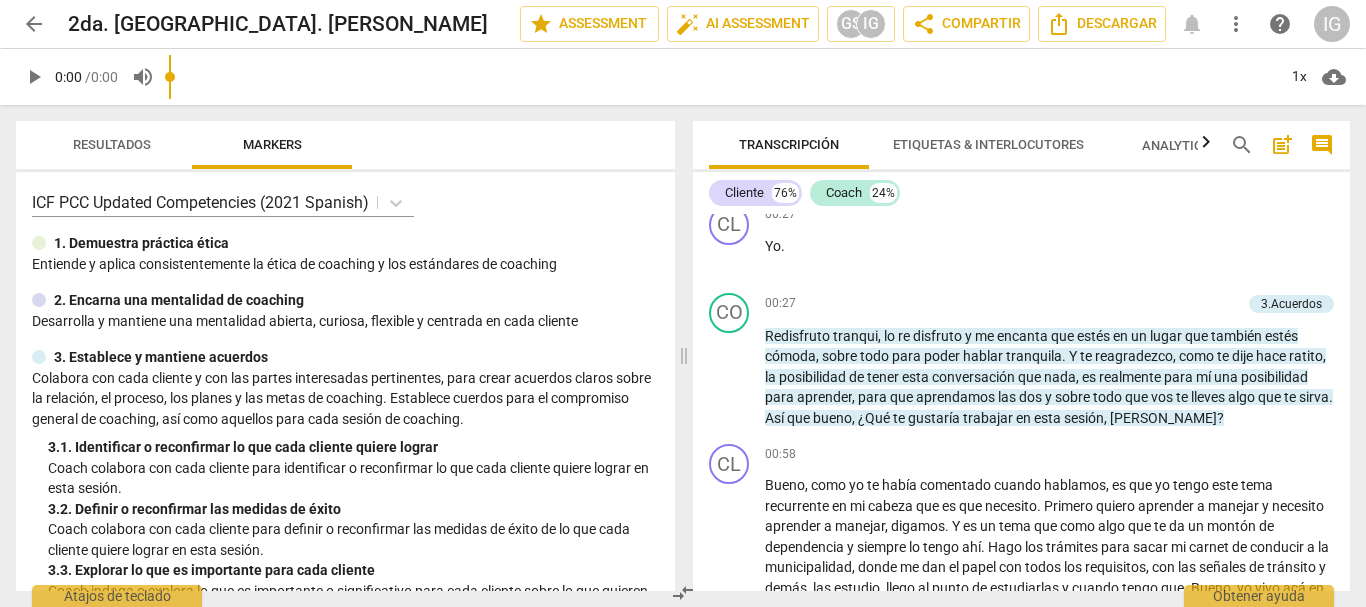 scroll, scrollTop: 500, scrollLeft: 0, axis: vertical 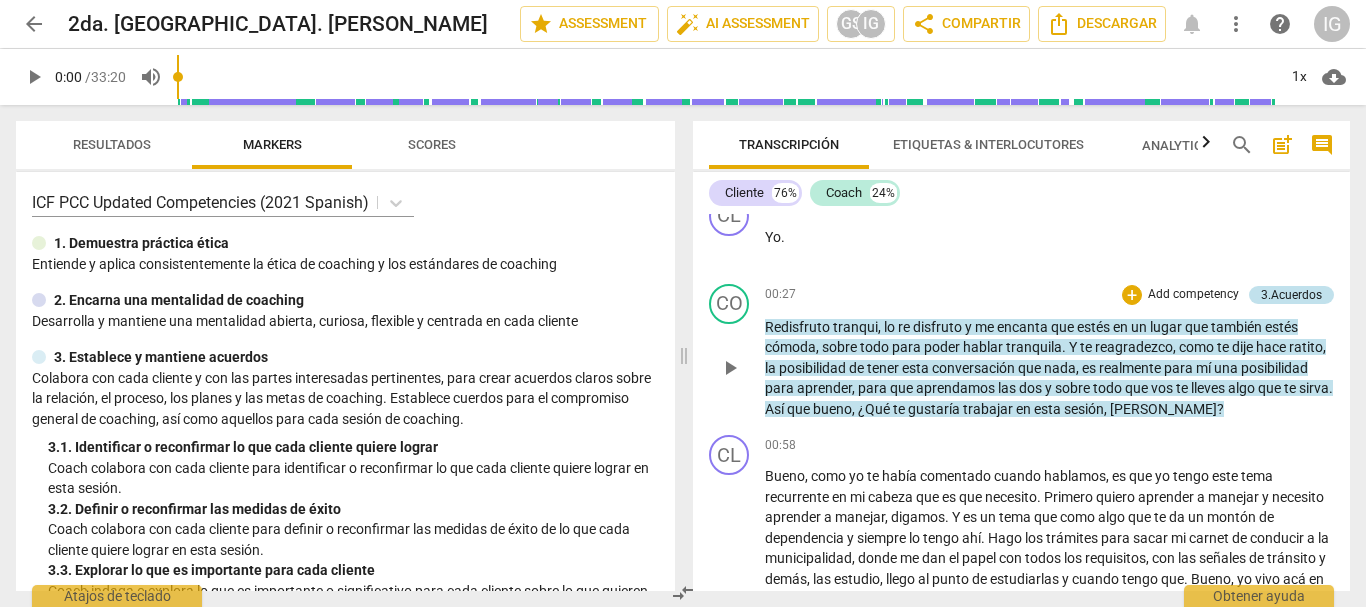 click on "3.Acuerdos" at bounding box center (1291, 295) 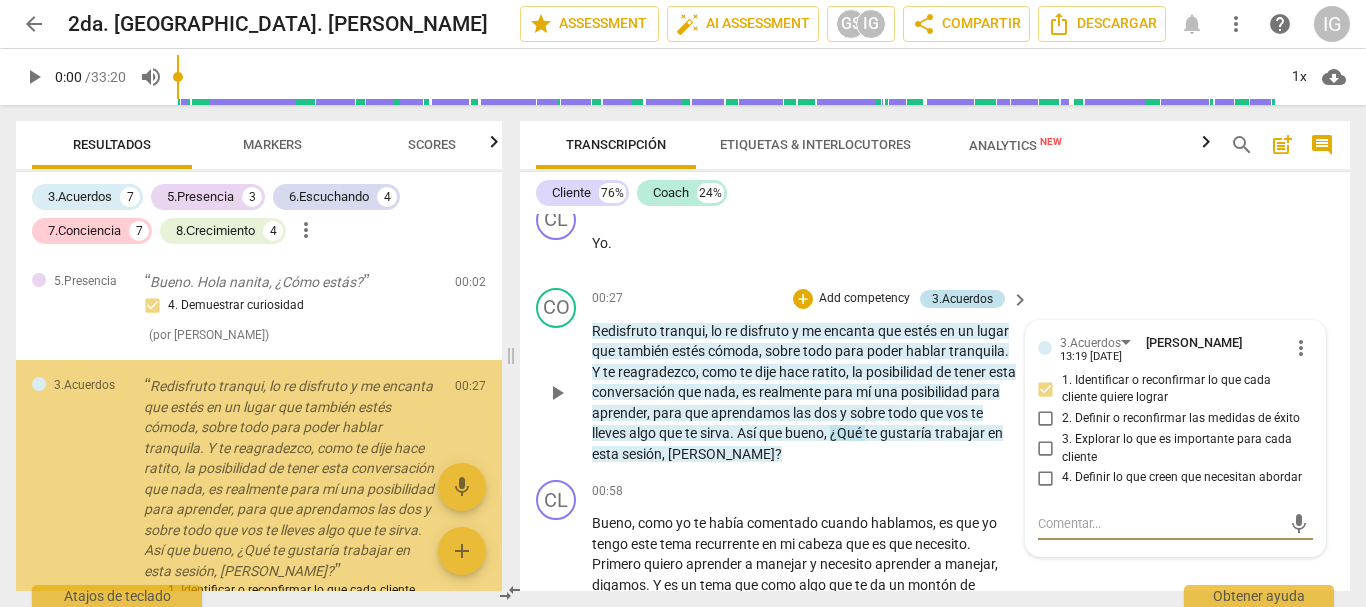 scroll, scrollTop: 504, scrollLeft: 0, axis: vertical 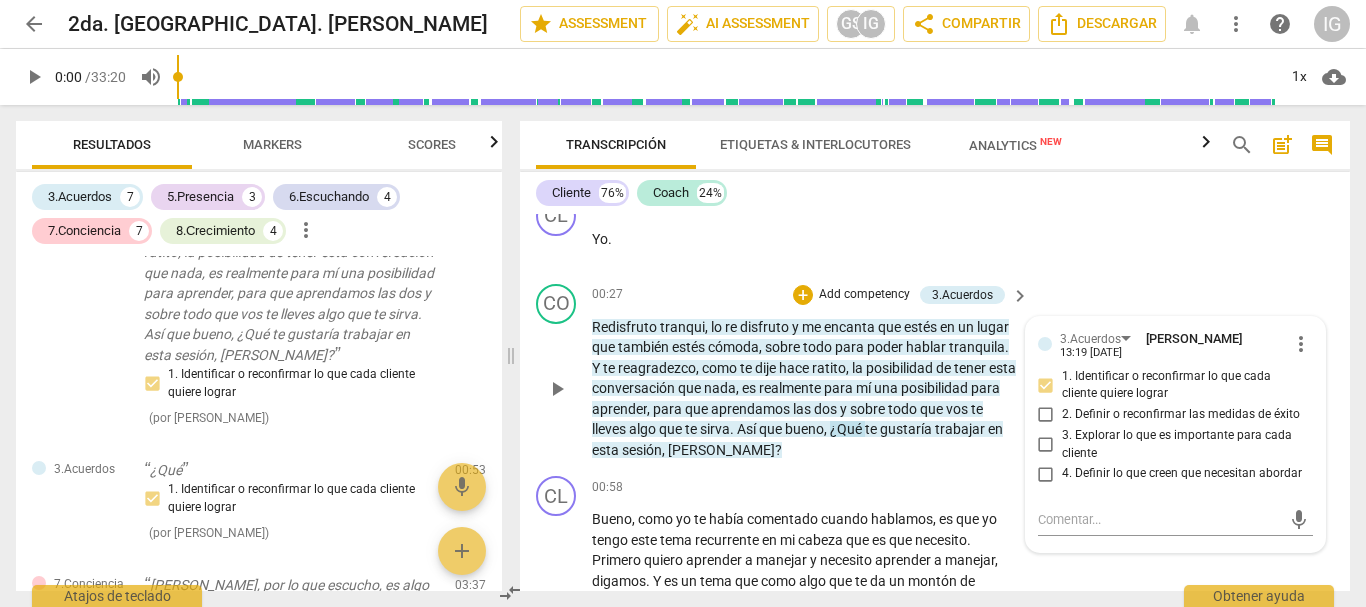 click on "Add competency" at bounding box center (864, 295) 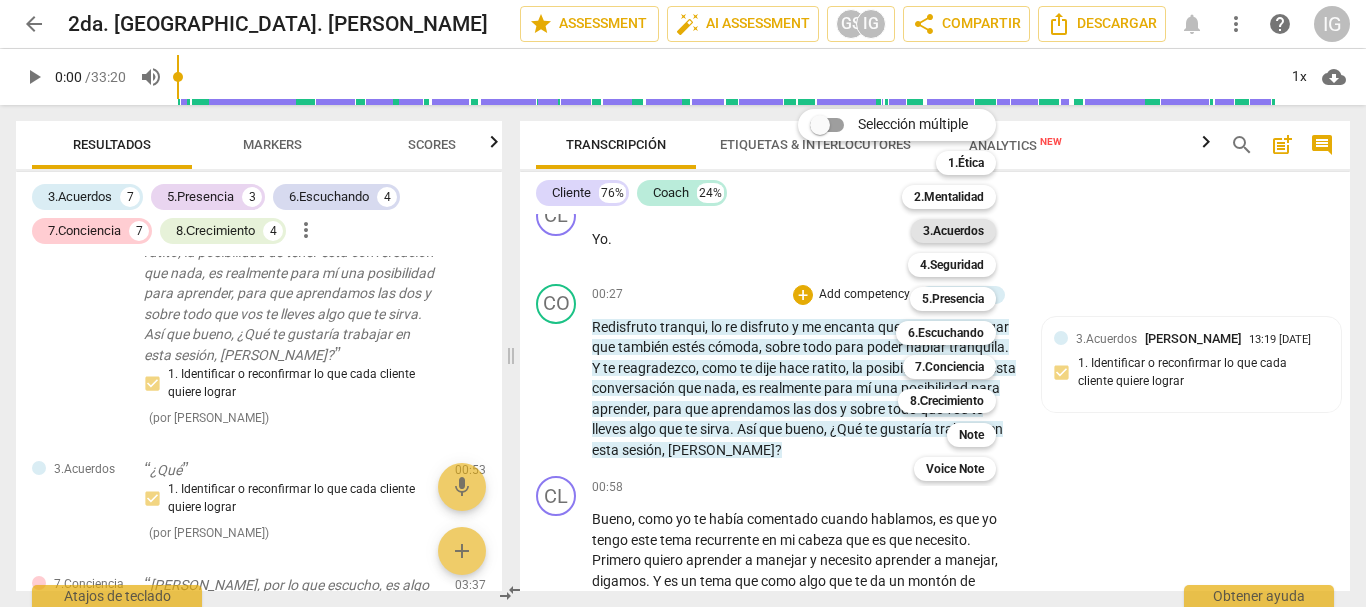 click on "3.Acuerdos" at bounding box center [953, 231] 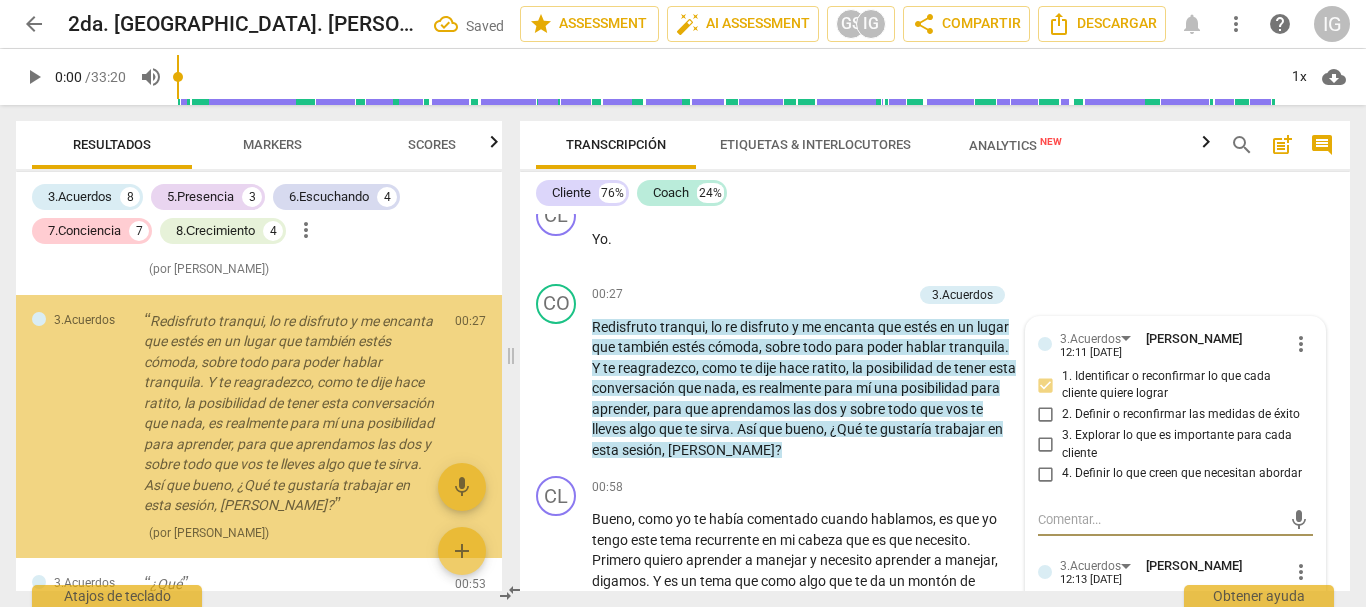 scroll, scrollTop: 368, scrollLeft: 0, axis: vertical 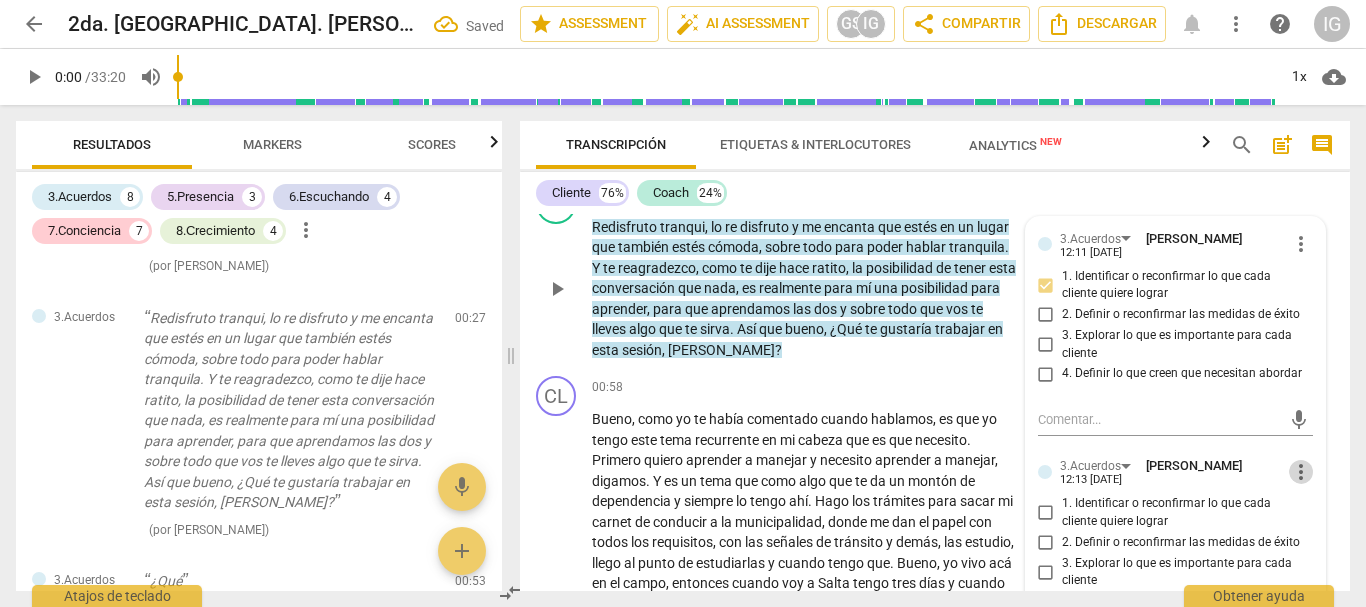 click on "more_vert" at bounding box center (1301, 472) 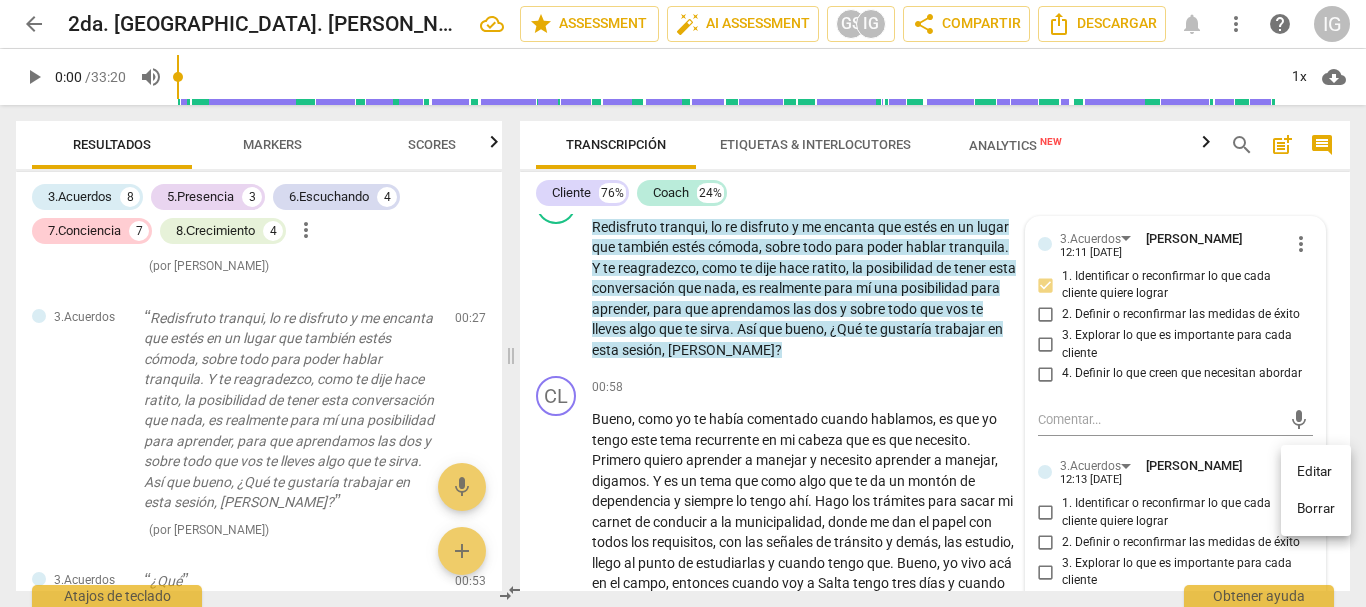 click on "Borrar" at bounding box center (1316, 509) 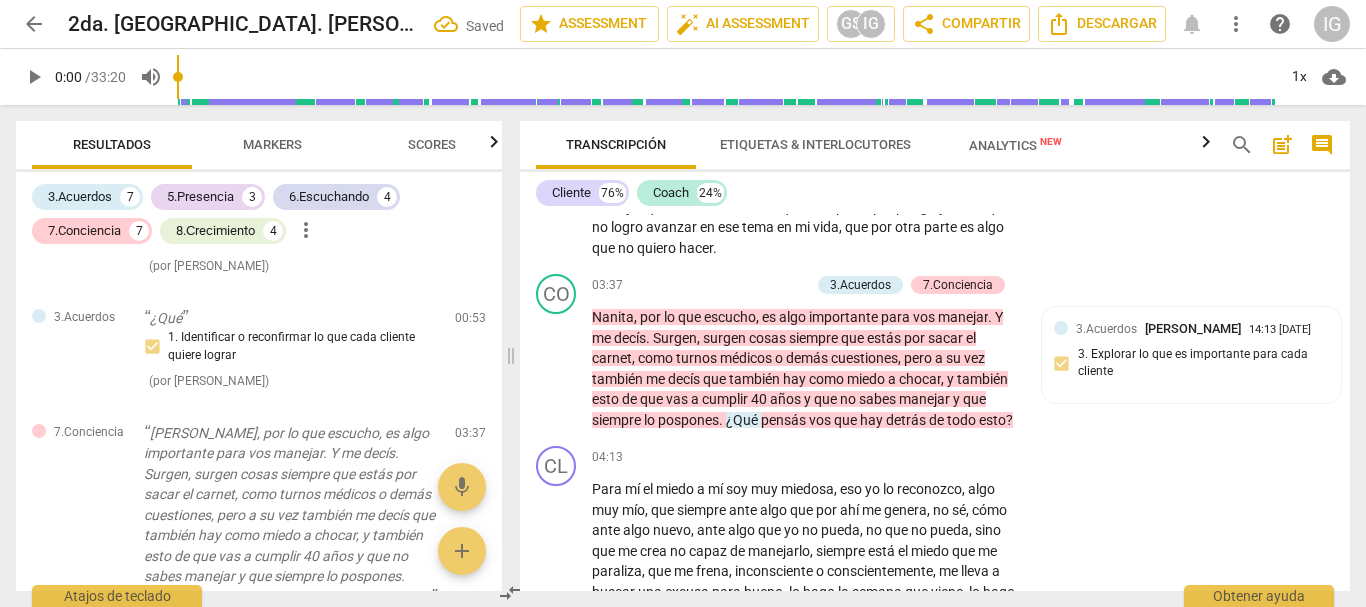 scroll, scrollTop: 1404, scrollLeft: 0, axis: vertical 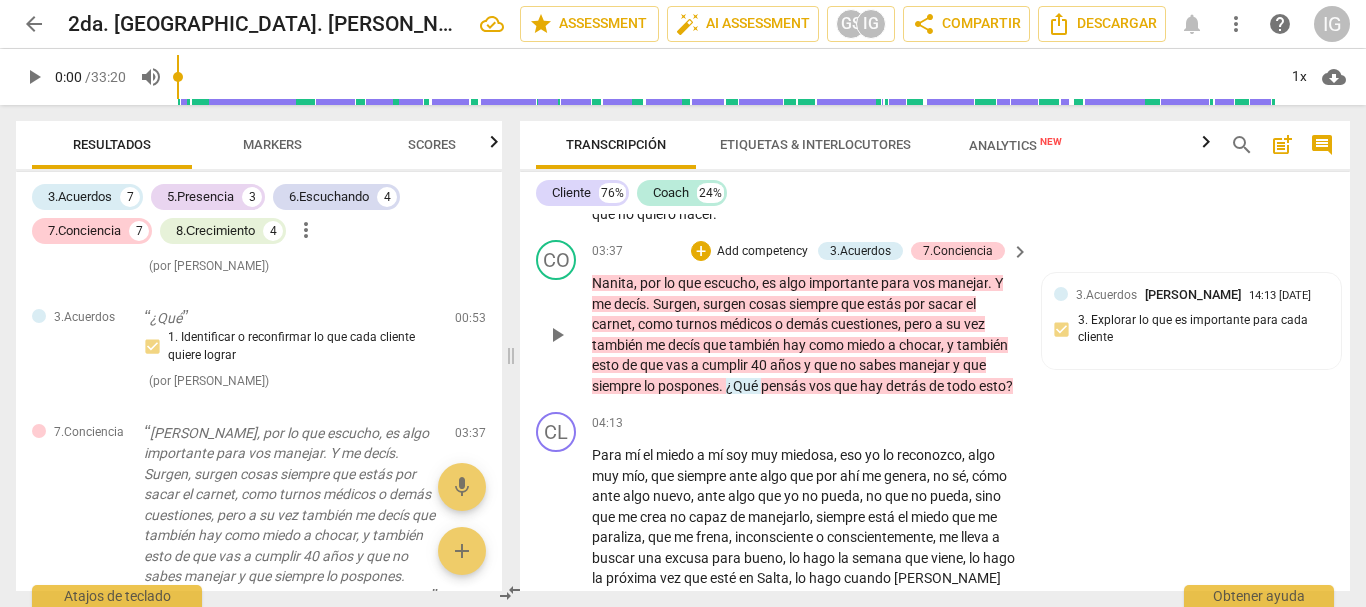 click on "me" at bounding box center [657, 345] 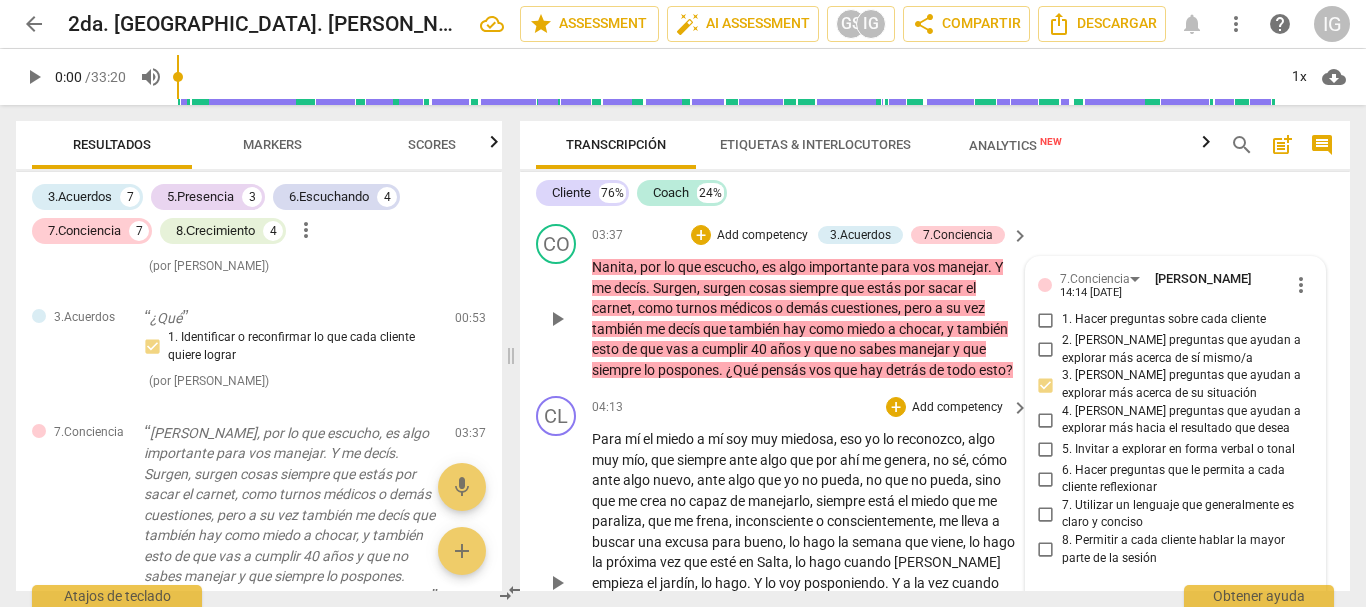 scroll, scrollTop: 1419, scrollLeft: 0, axis: vertical 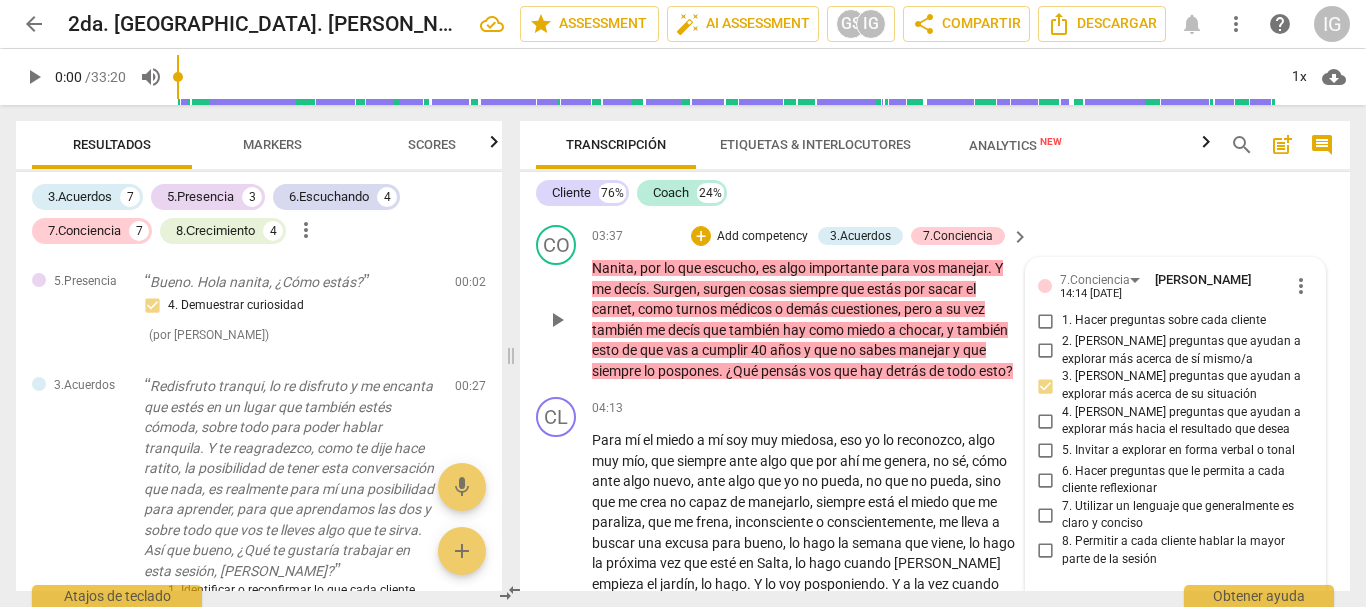 click on "arrow_back" at bounding box center [34, 24] 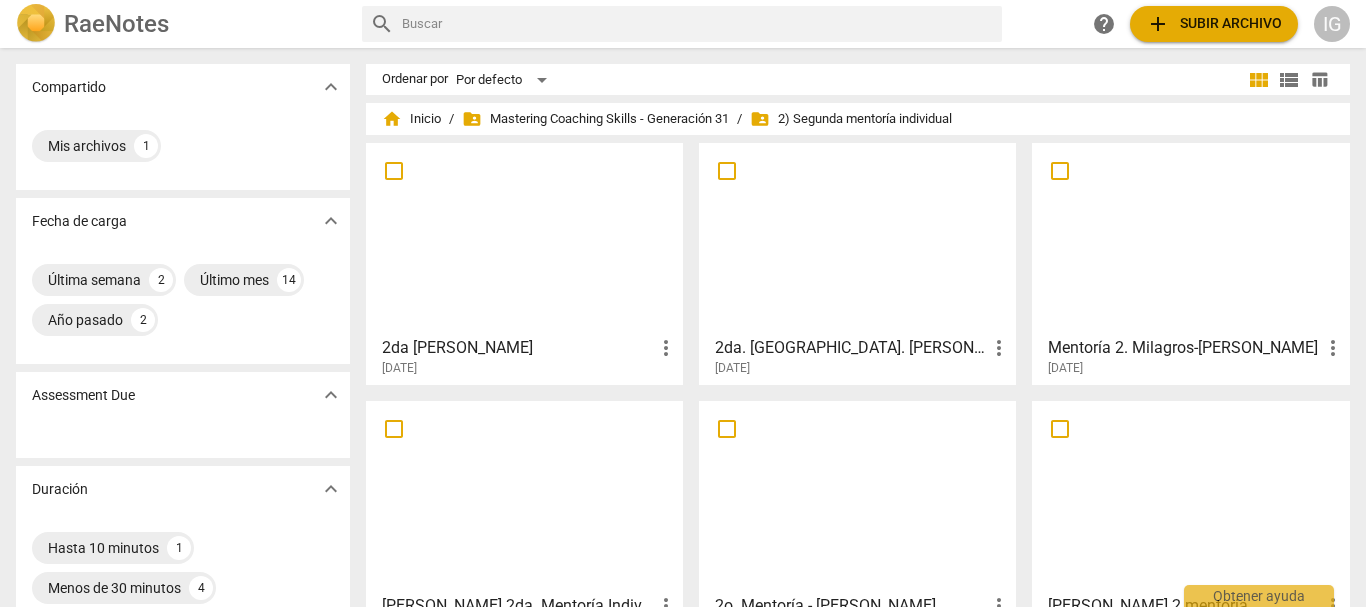 click at bounding box center (857, 238) 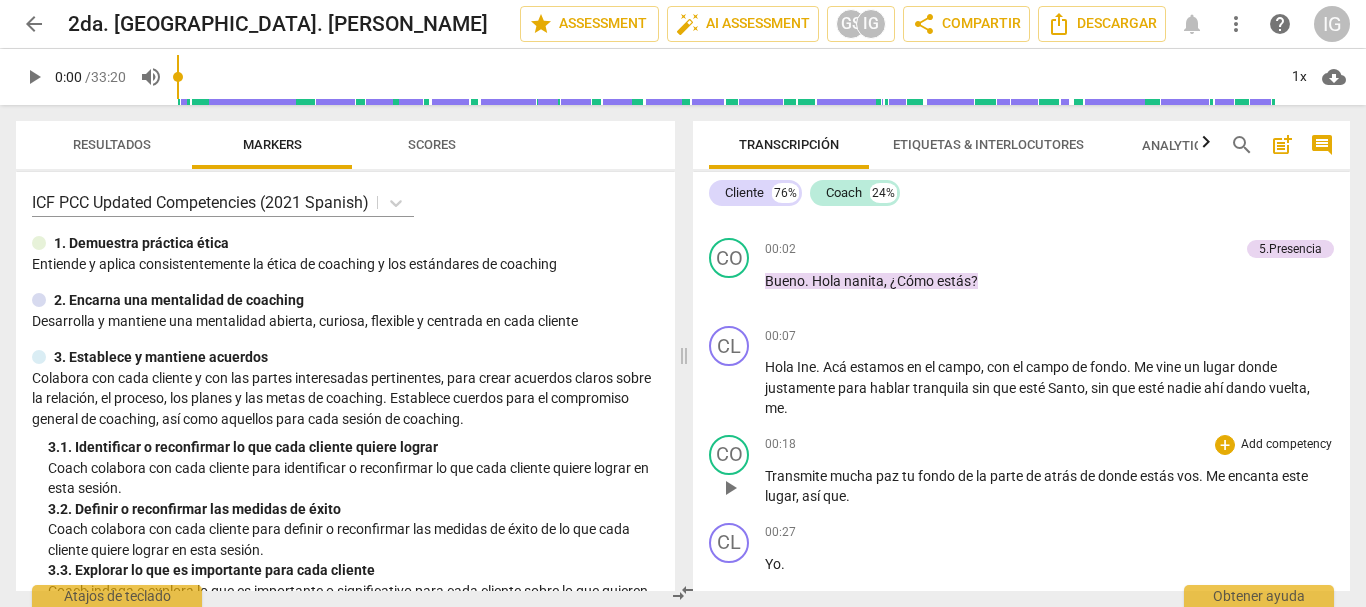 scroll, scrollTop: 200, scrollLeft: 0, axis: vertical 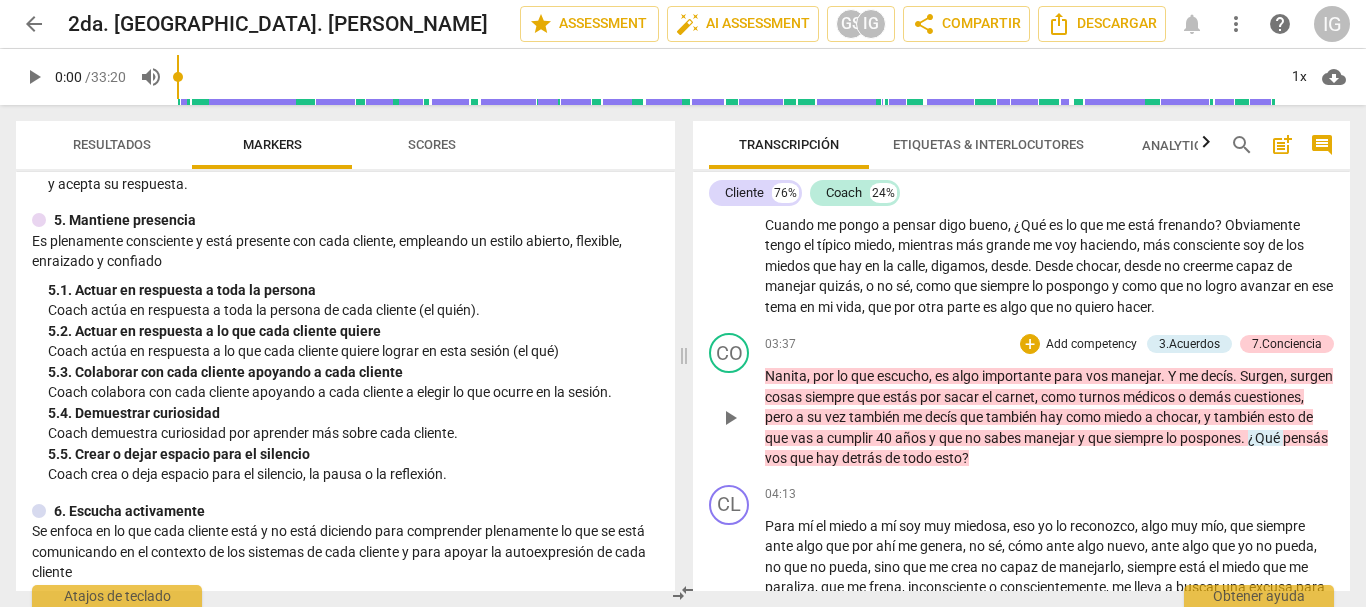 click on "Add competency" at bounding box center [1091, 345] 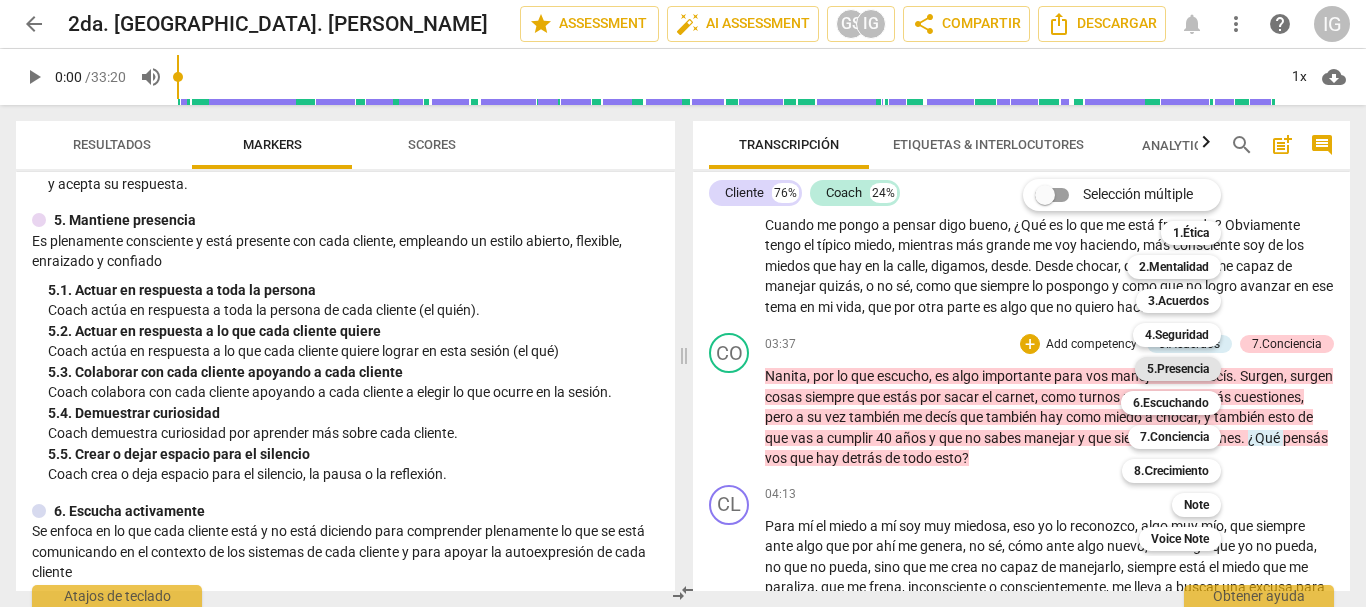 click on "5.Presencia" at bounding box center (1178, 369) 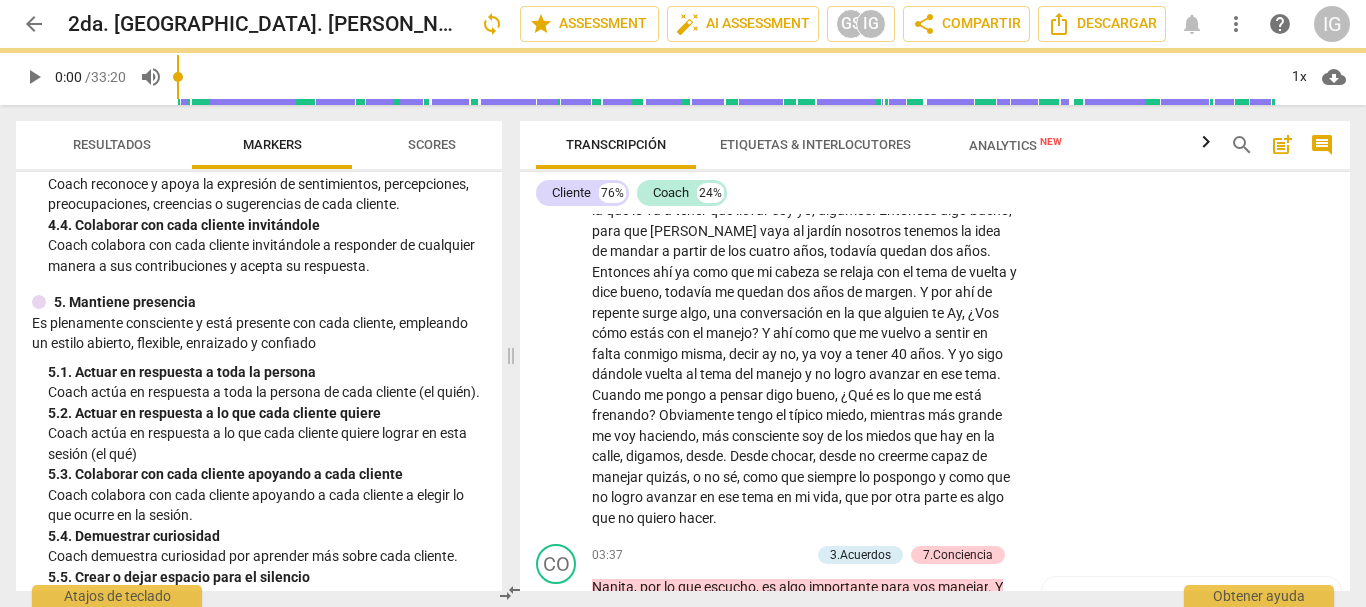scroll, scrollTop: 1145, scrollLeft: 0, axis: vertical 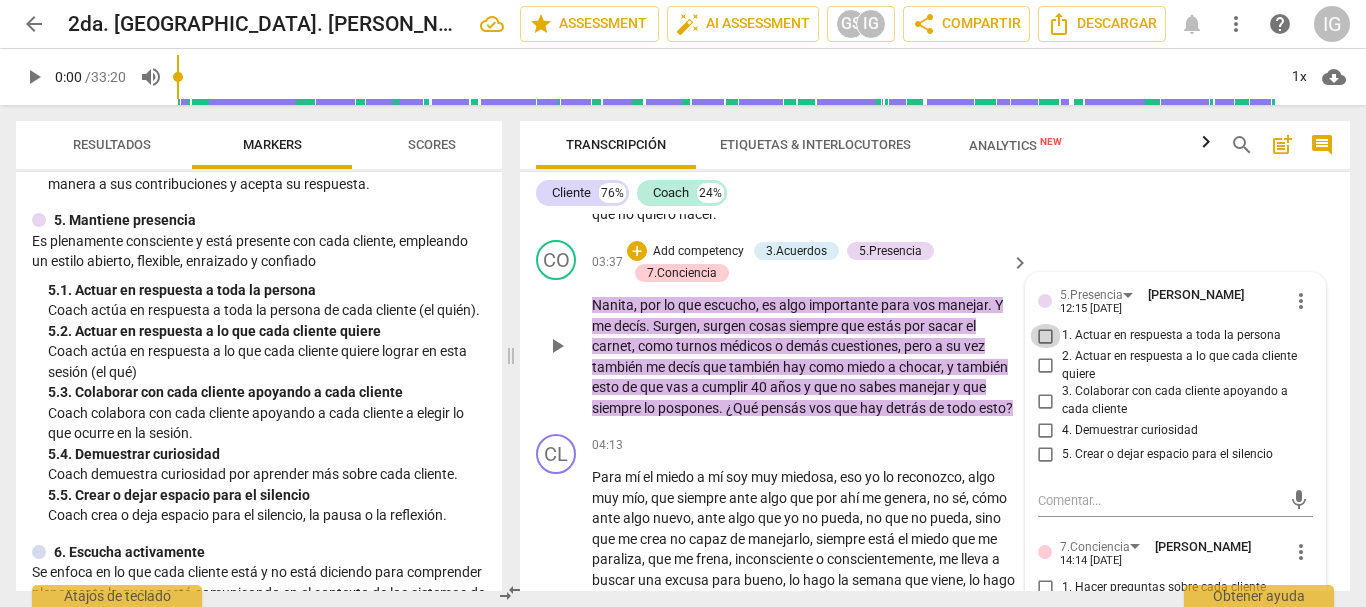 click on "1. Actuar en respuesta a toda la persona" at bounding box center [1046, 336] 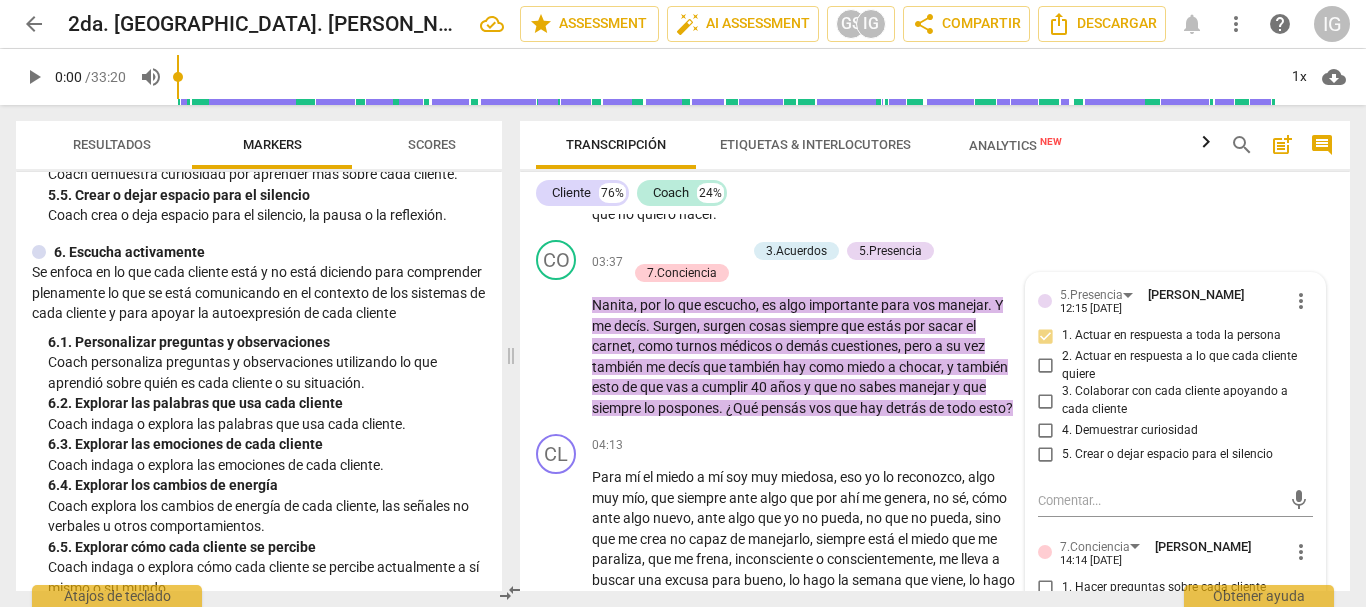 scroll, scrollTop: 1282, scrollLeft: 0, axis: vertical 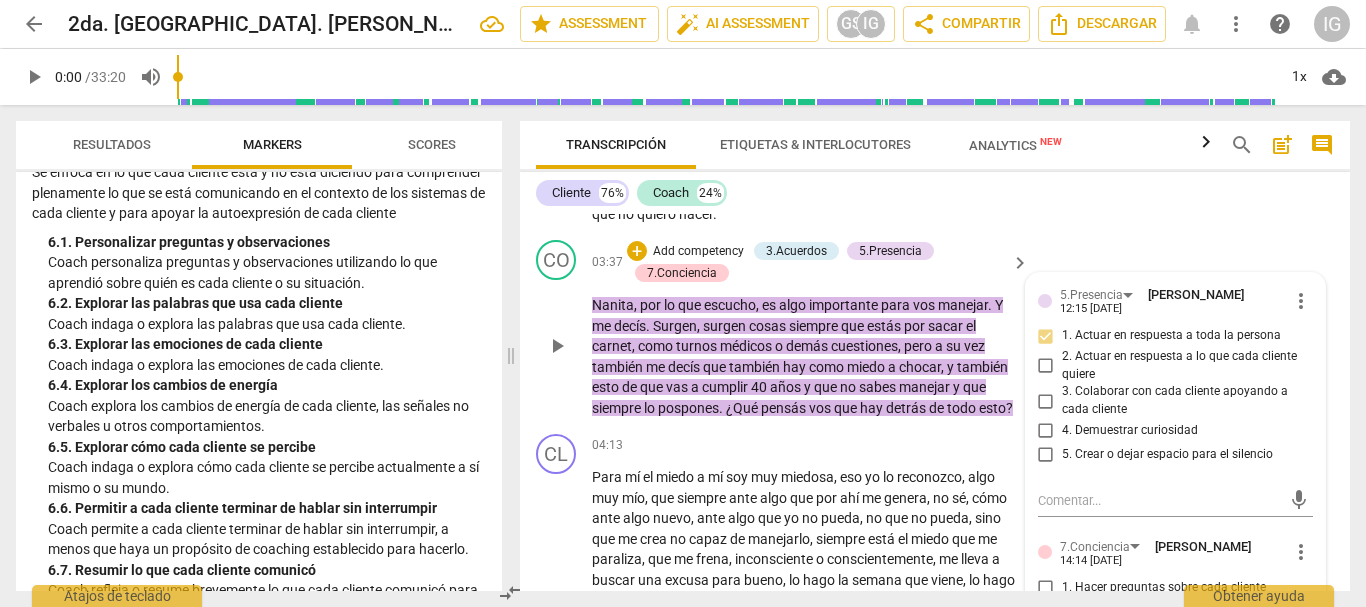click on "Add competency" at bounding box center [698, 252] 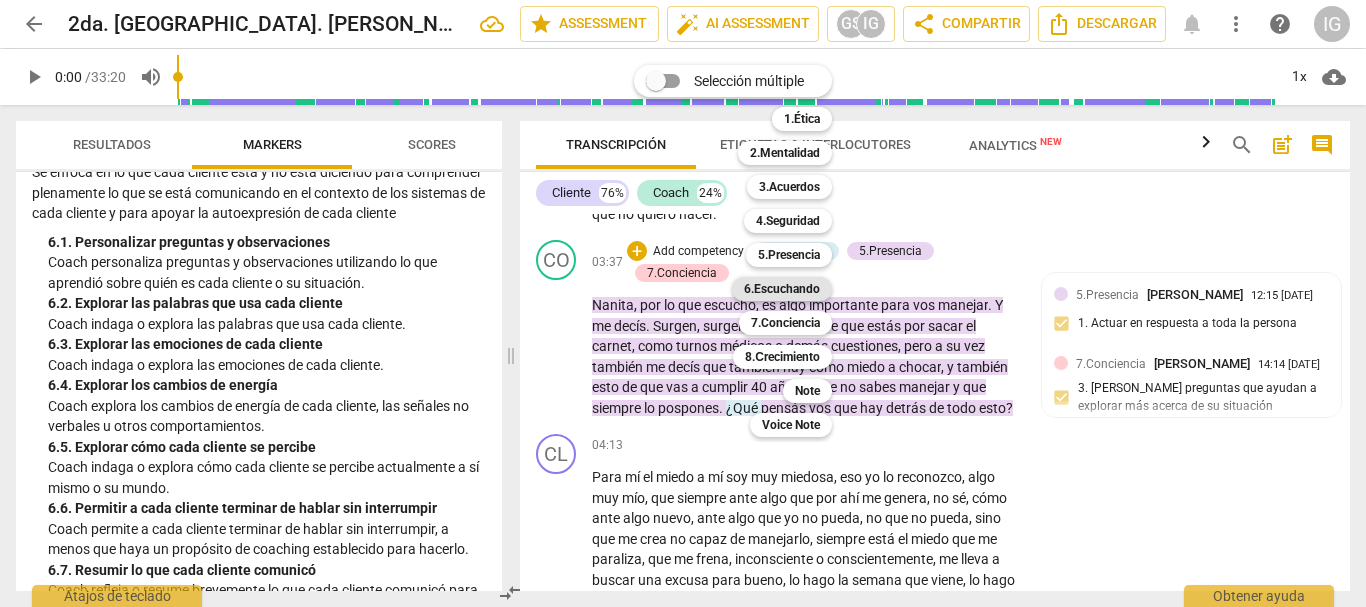 click on "6.Escuchando" at bounding box center (782, 289) 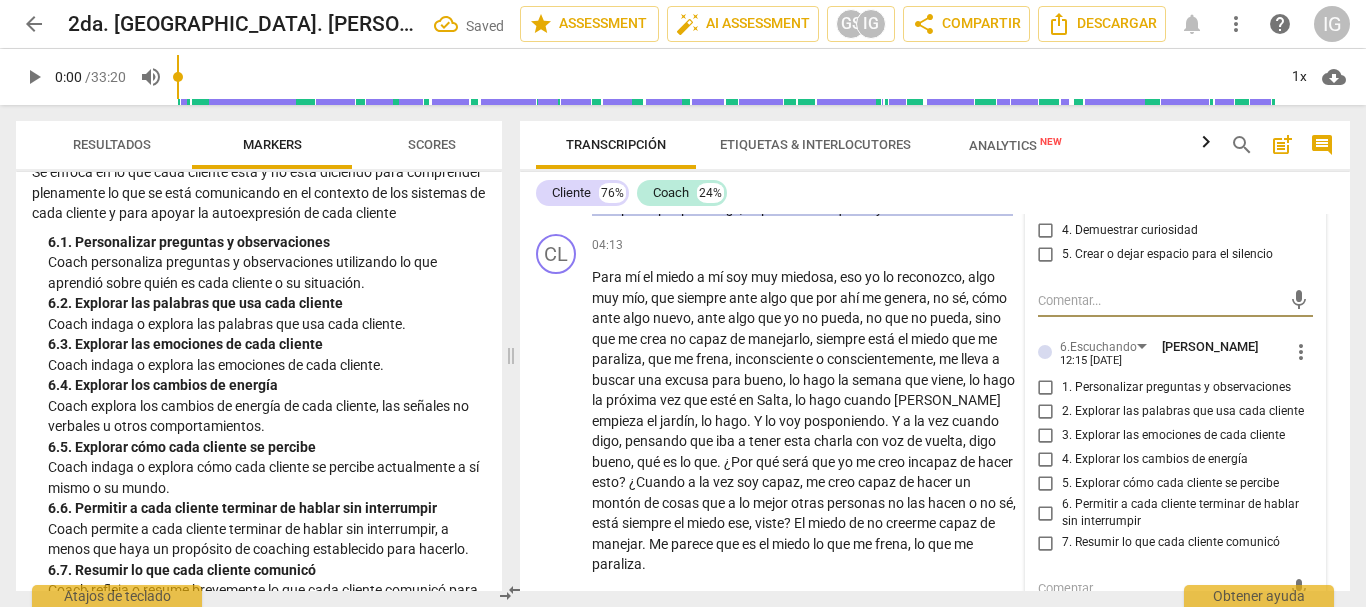scroll, scrollTop: 1704, scrollLeft: 0, axis: vertical 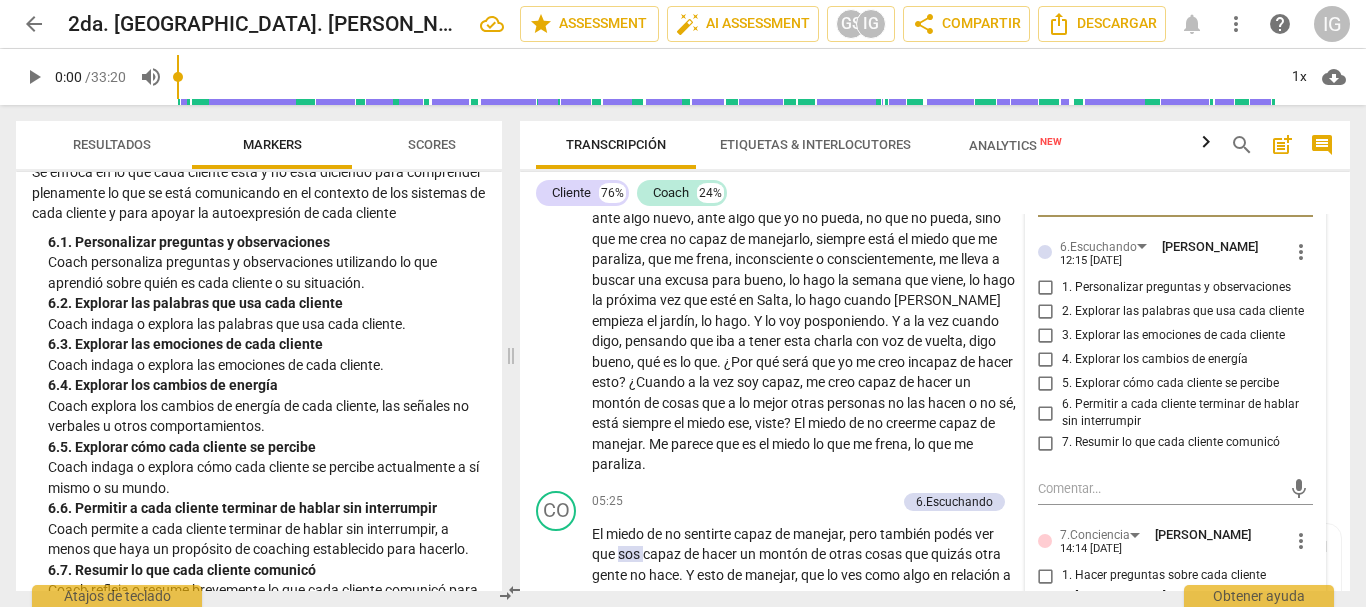 click on "5. Explorar cómo cada cliente se percibe" at bounding box center (1046, 384) 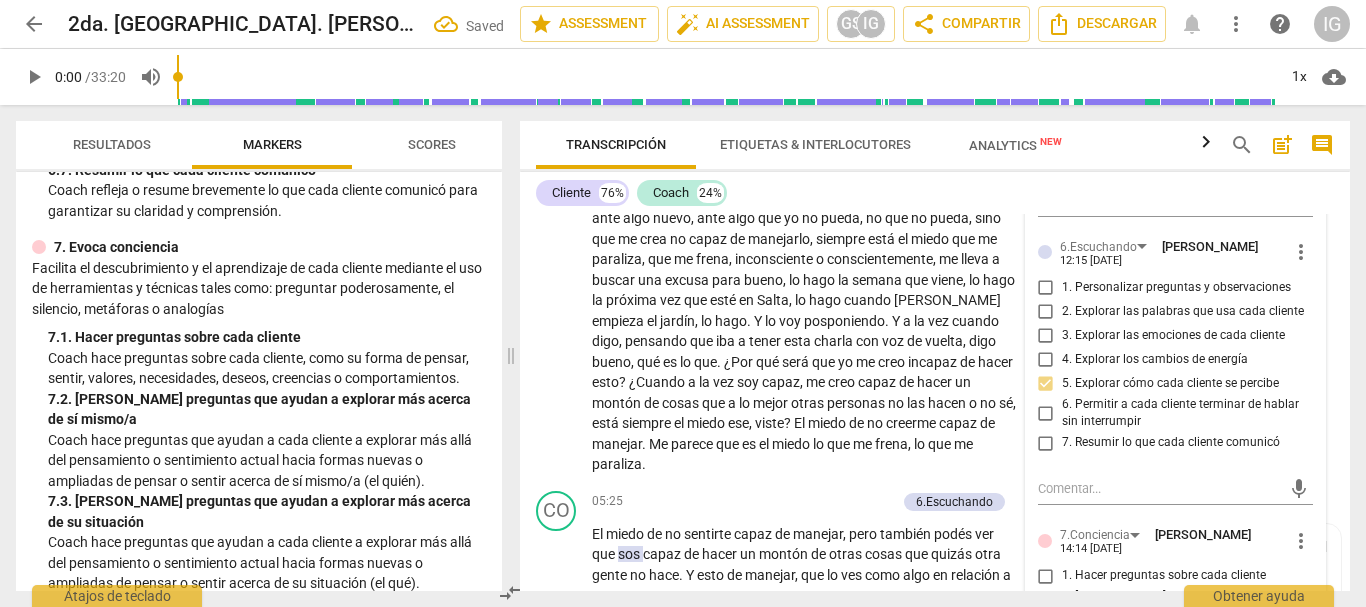 scroll, scrollTop: 1782, scrollLeft: 0, axis: vertical 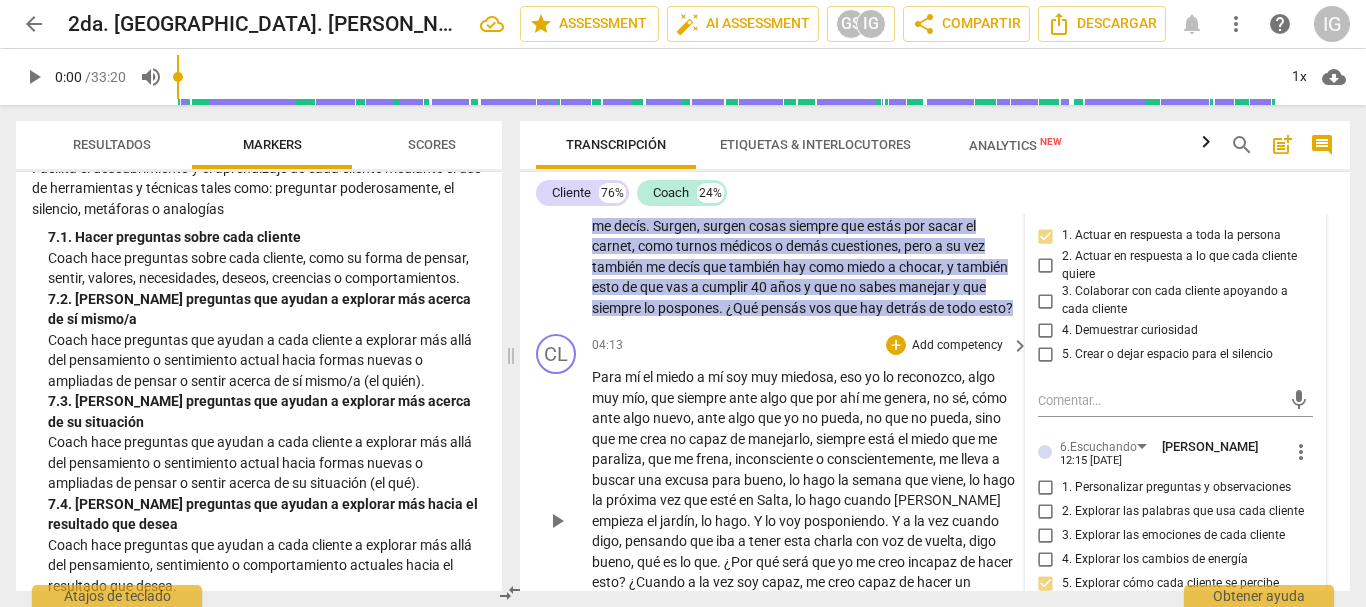 click on "Add competency" at bounding box center [957, 346] 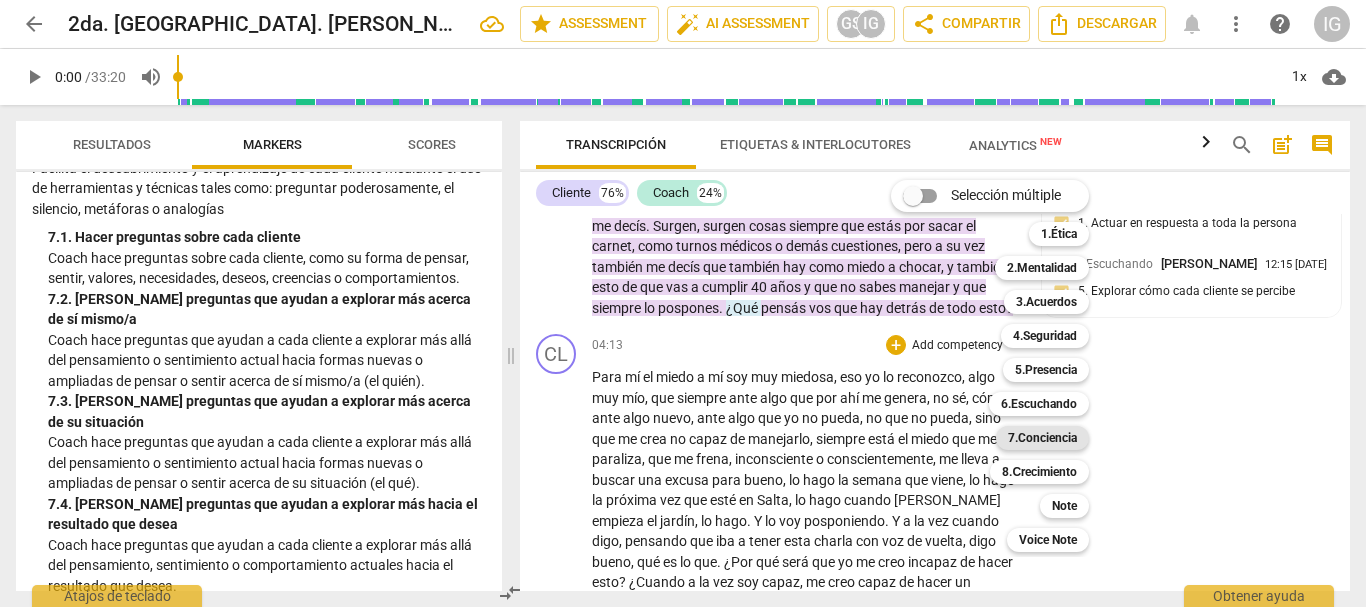 click on "7.Conciencia" at bounding box center [1042, 438] 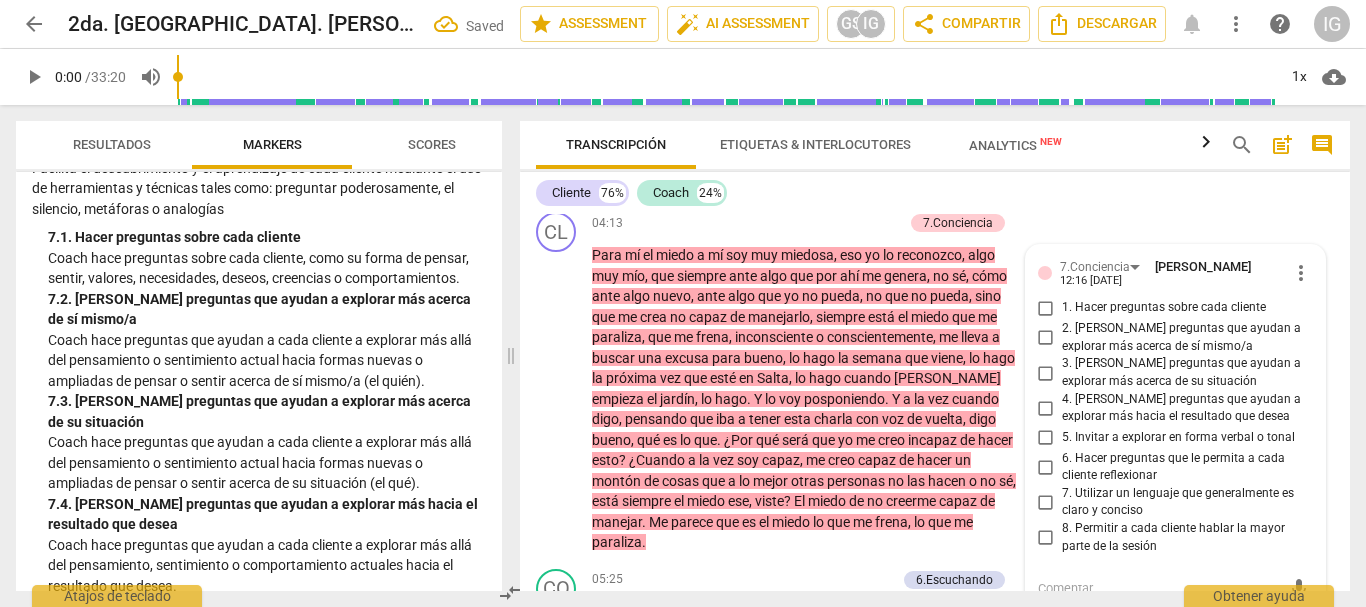 scroll, scrollTop: 1833, scrollLeft: 0, axis: vertical 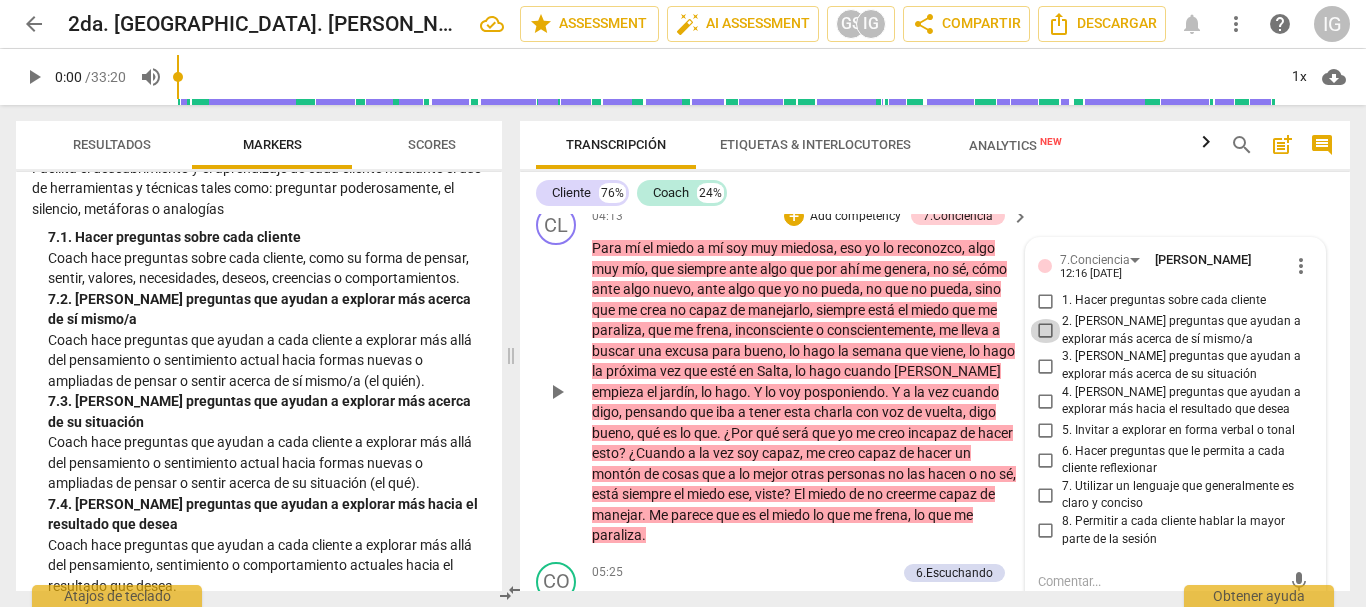 click on "2. [PERSON_NAME] preguntas que ayudan a explorar más acerca de sí mismo/a" at bounding box center (1046, 331) 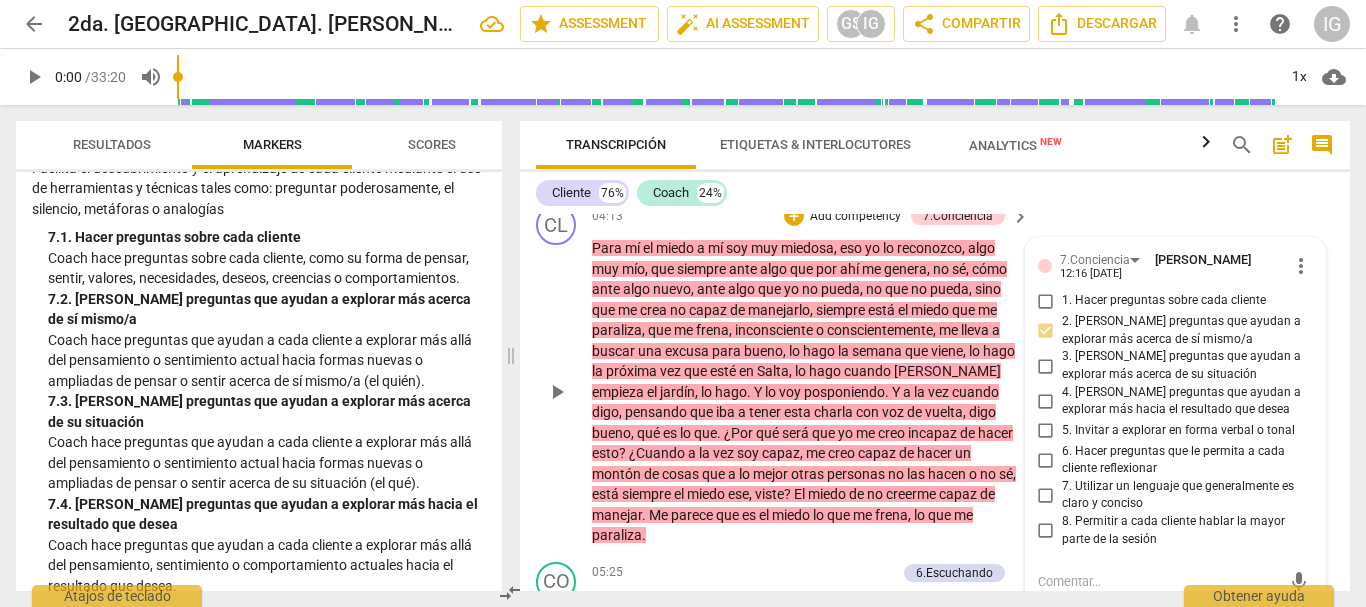 click on "04:13 + Add competency 7.Conciencia keyboard_arrow_right" at bounding box center (811, 216) 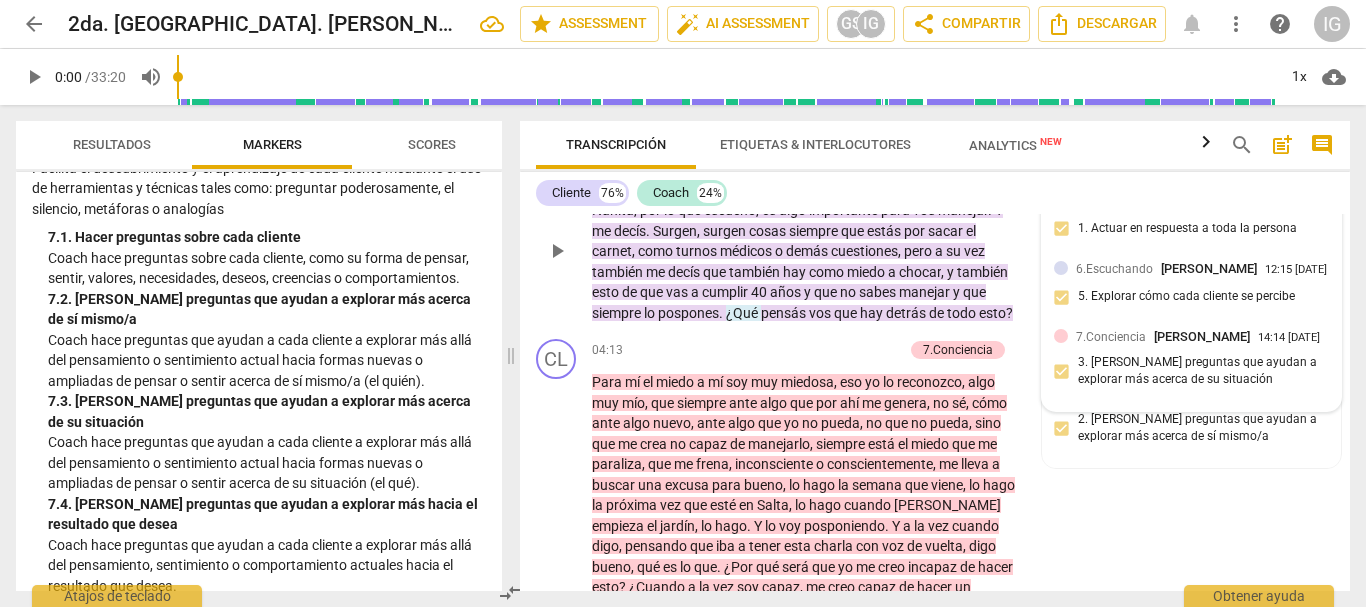 scroll, scrollTop: 1533, scrollLeft: 0, axis: vertical 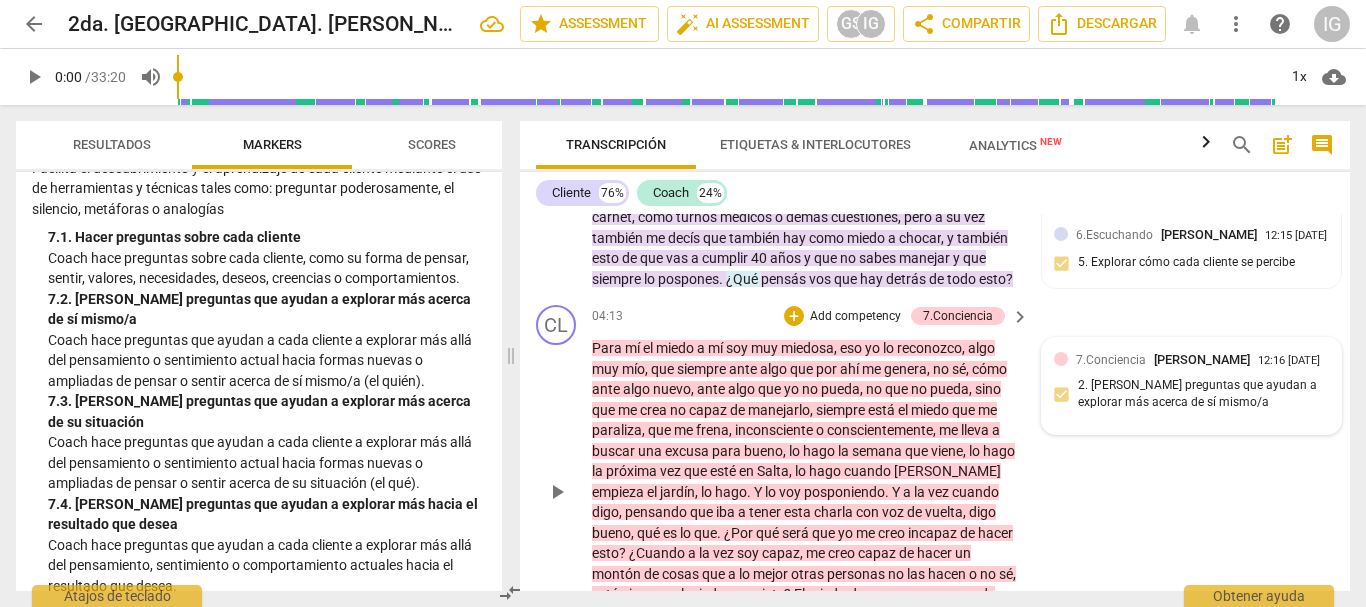 click on "7.[PERSON_NAME] 12:16 [DATE]" at bounding box center (1203, 359) 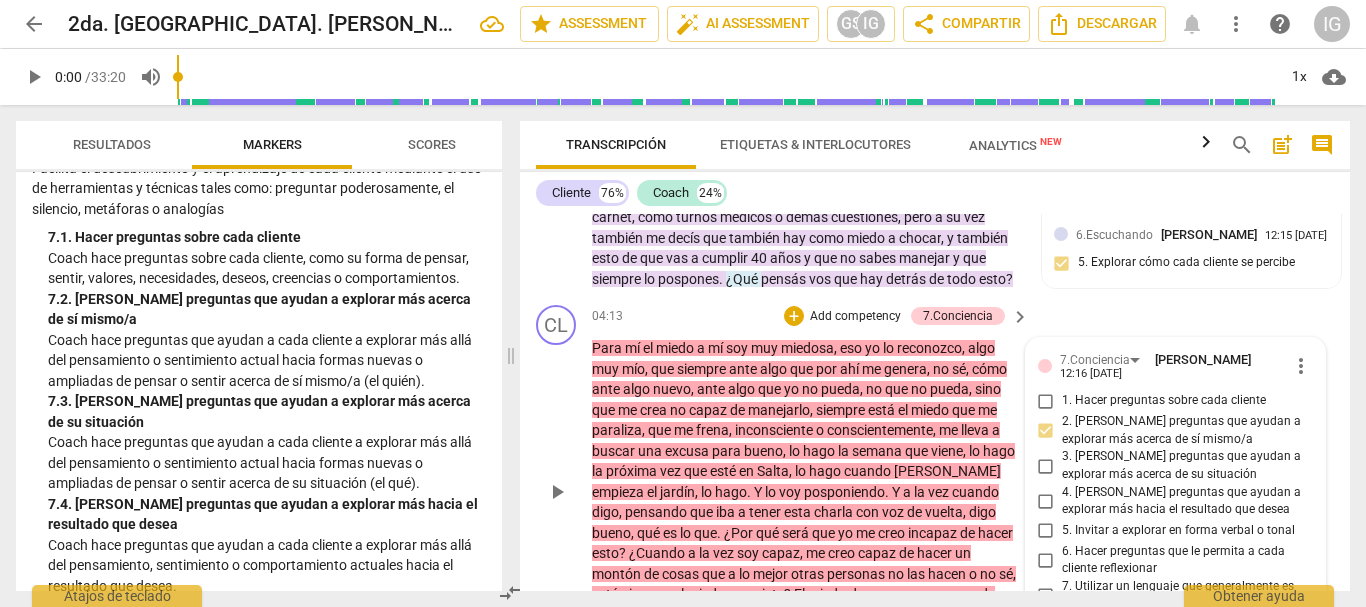 scroll, scrollTop: 1833, scrollLeft: 0, axis: vertical 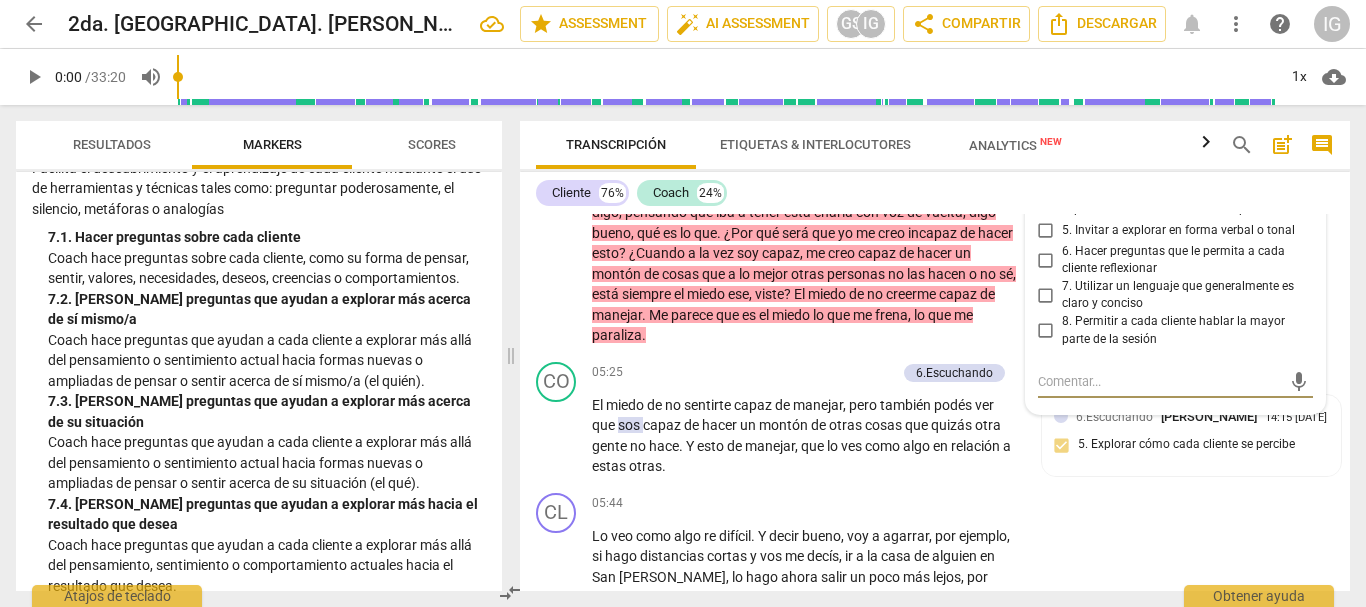 click on "Para   mí   el   miedo   a   mí   soy   muy   miedosa ,   eso   yo   lo   reconozco ,   algo   muy   mío ,   que   siempre   ante   algo   que   por   ahí   me   genera ,   no   sé ,   cómo   ante   algo   nuevo ,   ante   algo   que   yo   no   pueda ,   no   que   no   pueda ,   sino   que   me   crea   no   capaz   de   manejarlo ,   siempre   está   el   miedo   que   me   paraliza ,   que   me   frena ,   inconsciente   o   conscientemente ,   me   lleva   a   buscar   una   excusa   para   bueno ,   lo   hago   la   semana   que   viene ,   lo   hago   la   próxima   vez   que   esté   en   [GEOGRAPHIC_DATA] ,   lo   hago   cuando   [PERSON_NAME]   empieza   el   jardín ,   lo   hago .   Y   lo   voy   posponiendo .   Y   a   la   vez   cuando   digo ,   pensando   que   iba   a   tener   esta   charla   con   voz   de   vuelta ,   [PERSON_NAME] ,   qué   es   lo   que .   ¿Por   qué   será   que   yo   me   creo   incapaz   de   hacer   esto ?   ¿Cuando   a   la   vez   soy   capaz ,   me   creo   capaz" at bounding box center [805, 192] 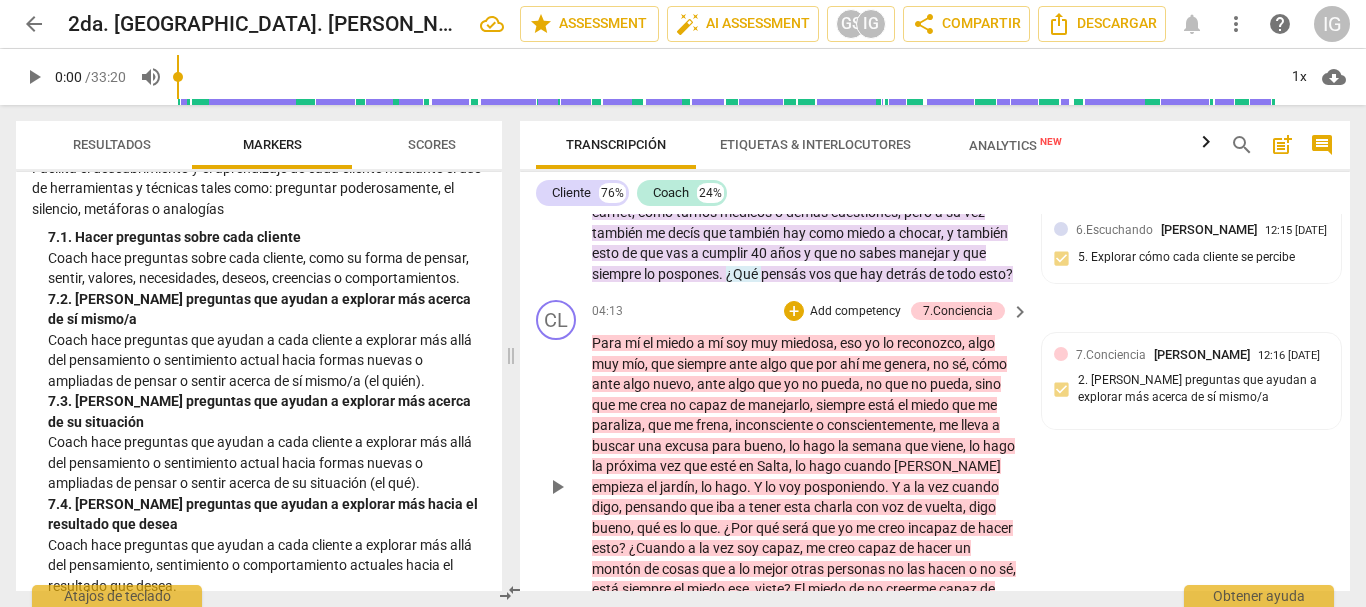 scroll, scrollTop: 1533, scrollLeft: 0, axis: vertical 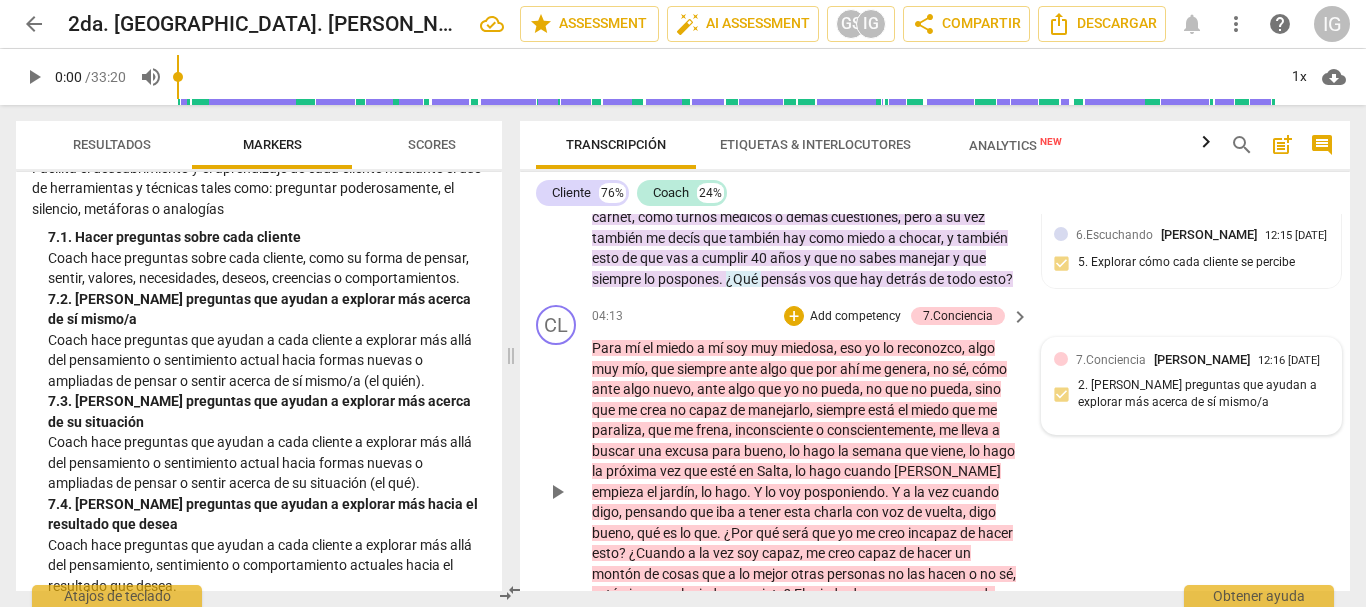 click on "7.[PERSON_NAME] 12:16 [DATE]" at bounding box center [1203, 359] 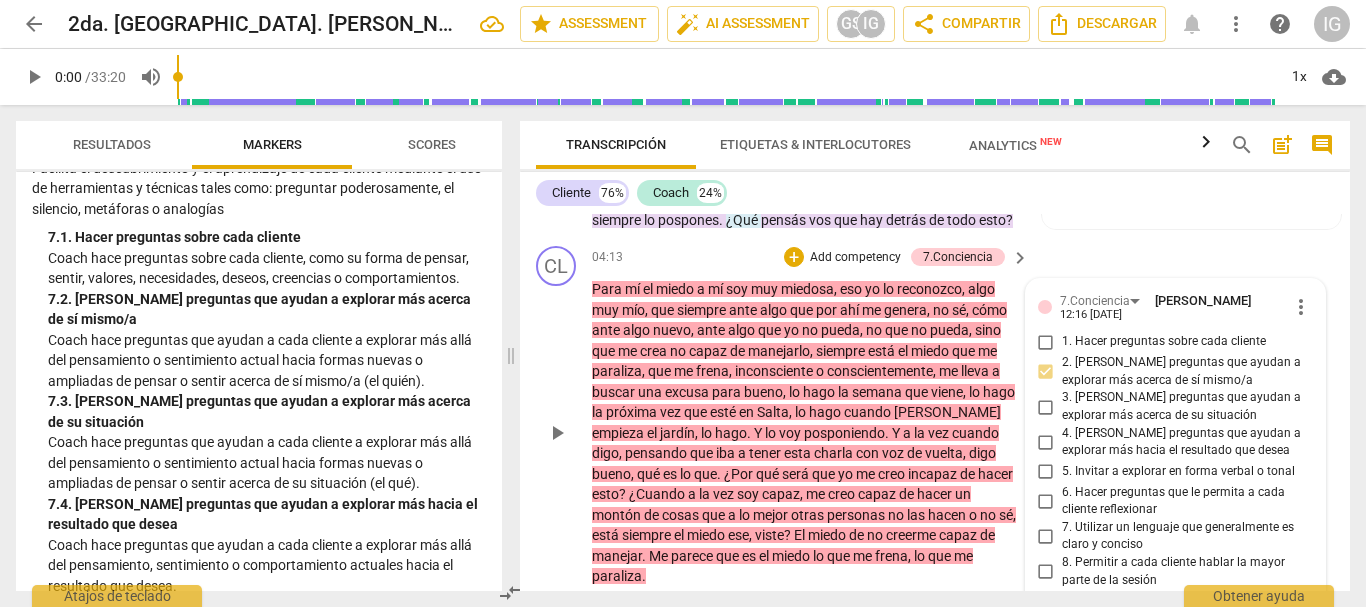 scroll, scrollTop: 1533, scrollLeft: 0, axis: vertical 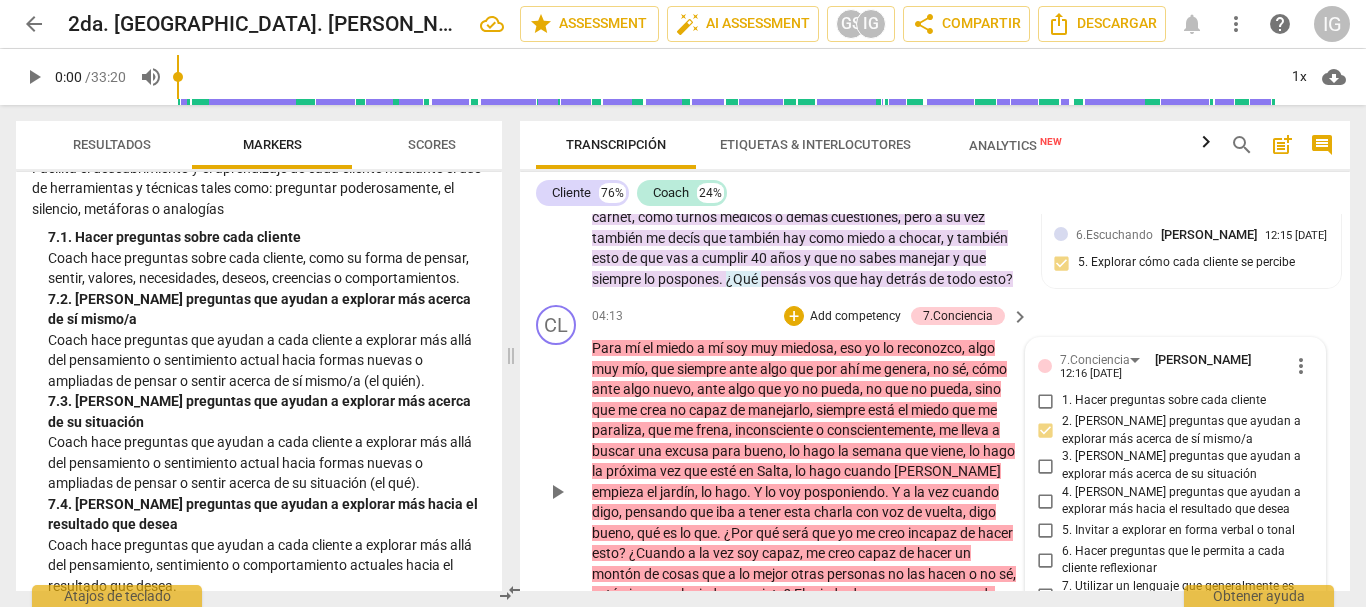 click on "more_vert" at bounding box center [1301, 366] 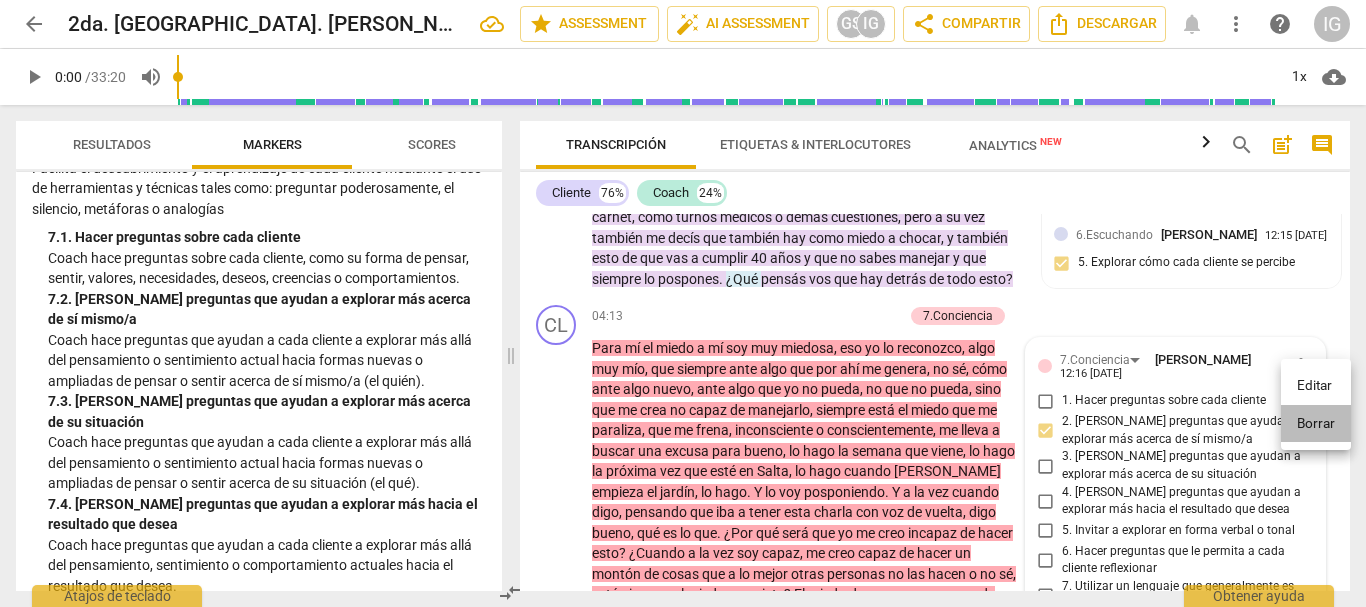 click on "Borrar" at bounding box center [1316, 424] 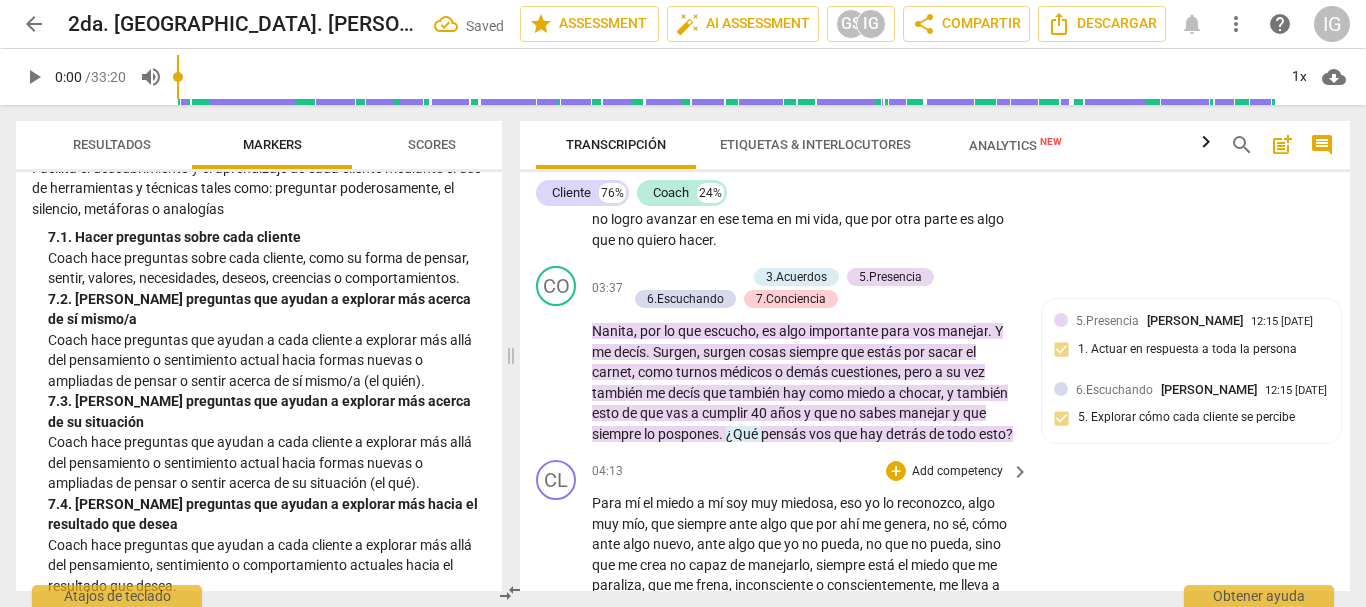 scroll, scrollTop: 1333, scrollLeft: 0, axis: vertical 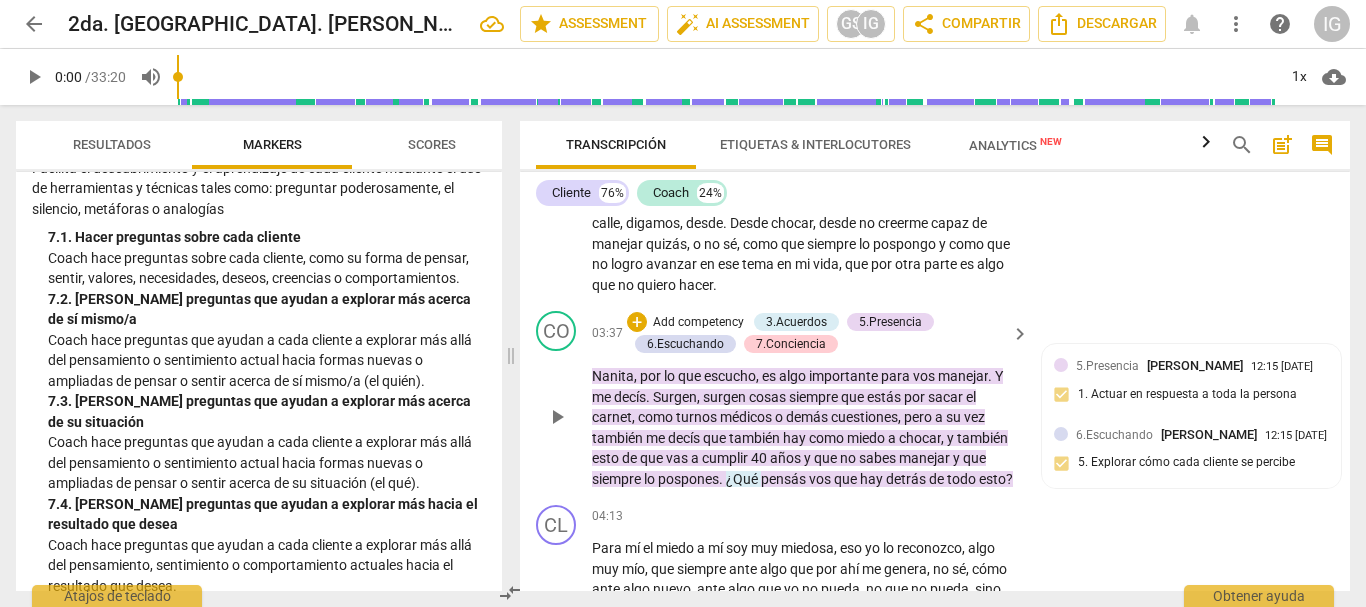 click on "Add competency" at bounding box center [698, 323] 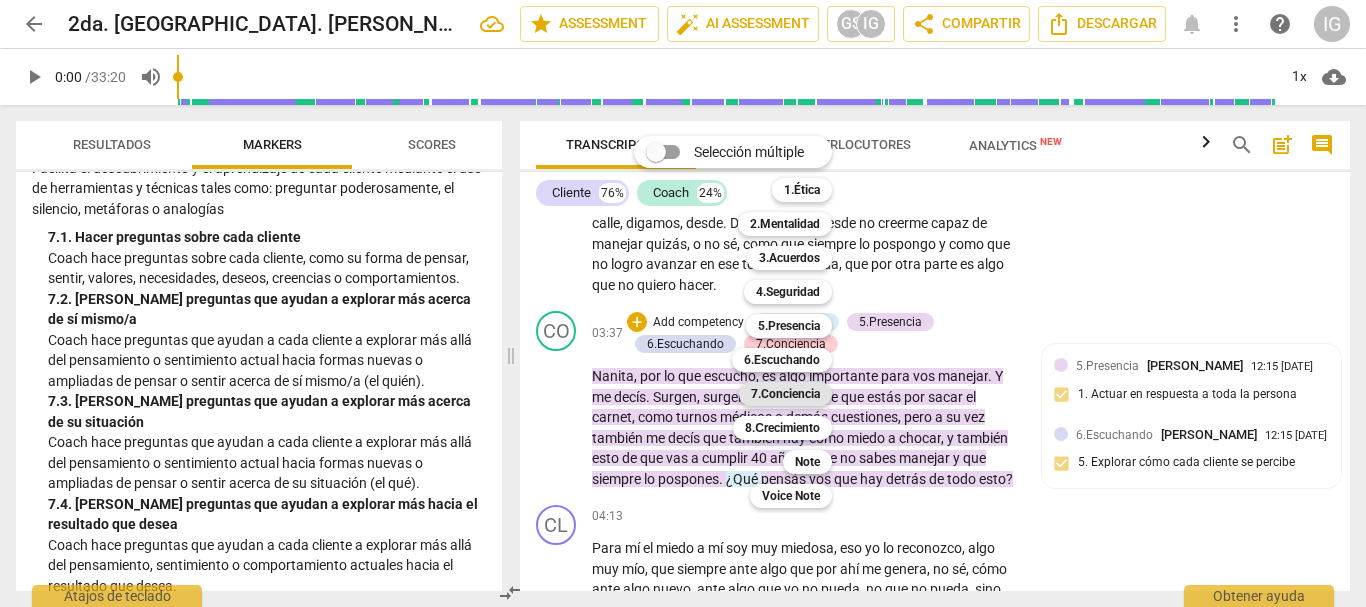 click on "7.Conciencia" at bounding box center [785, 394] 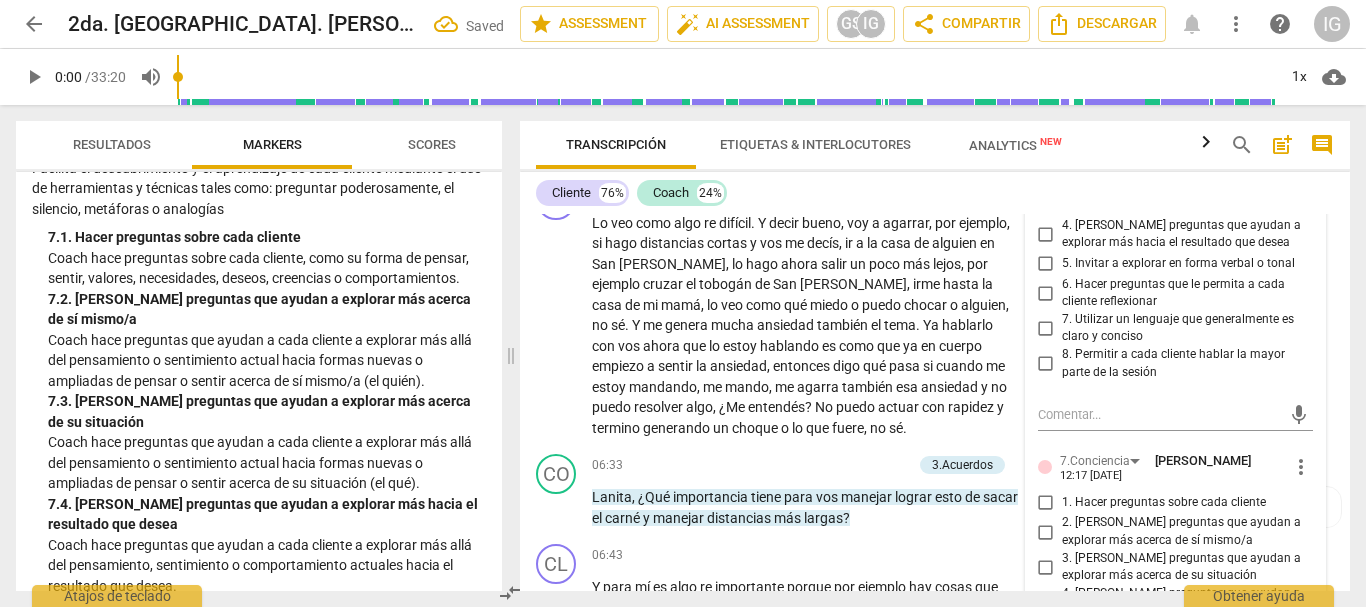 scroll, scrollTop: 2333, scrollLeft: 0, axis: vertical 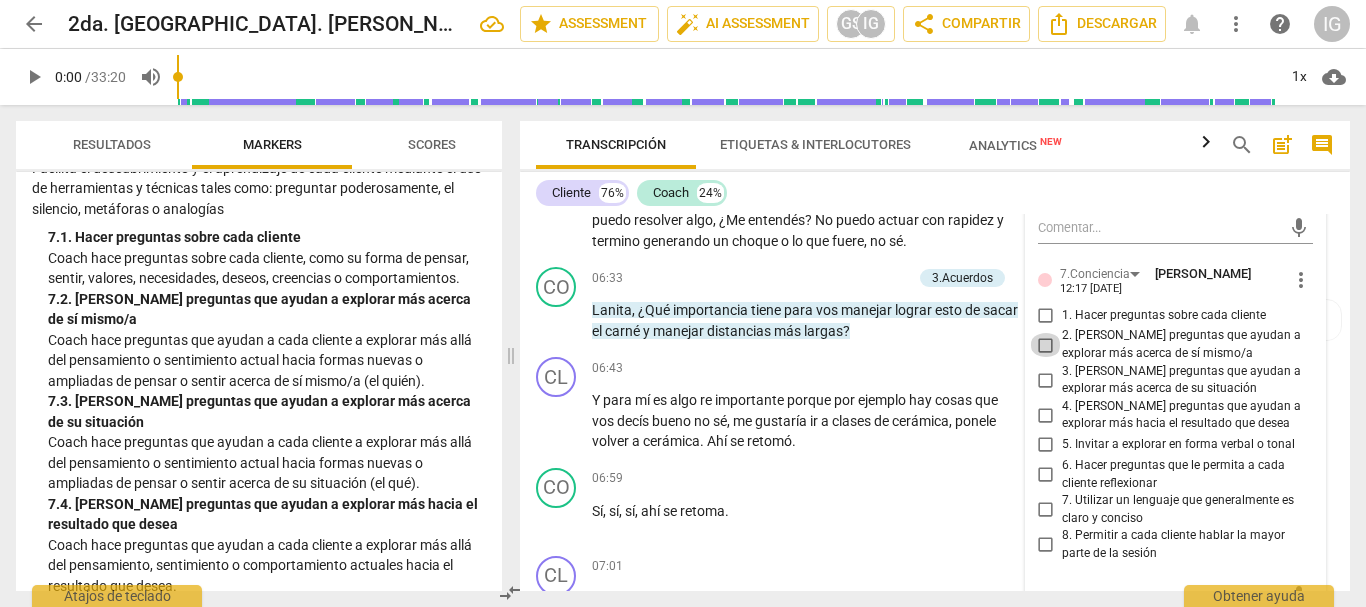 click on "2. [PERSON_NAME] preguntas que ayudan a explorar más acerca de sí mismo/a" at bounding box center (1046, 345) 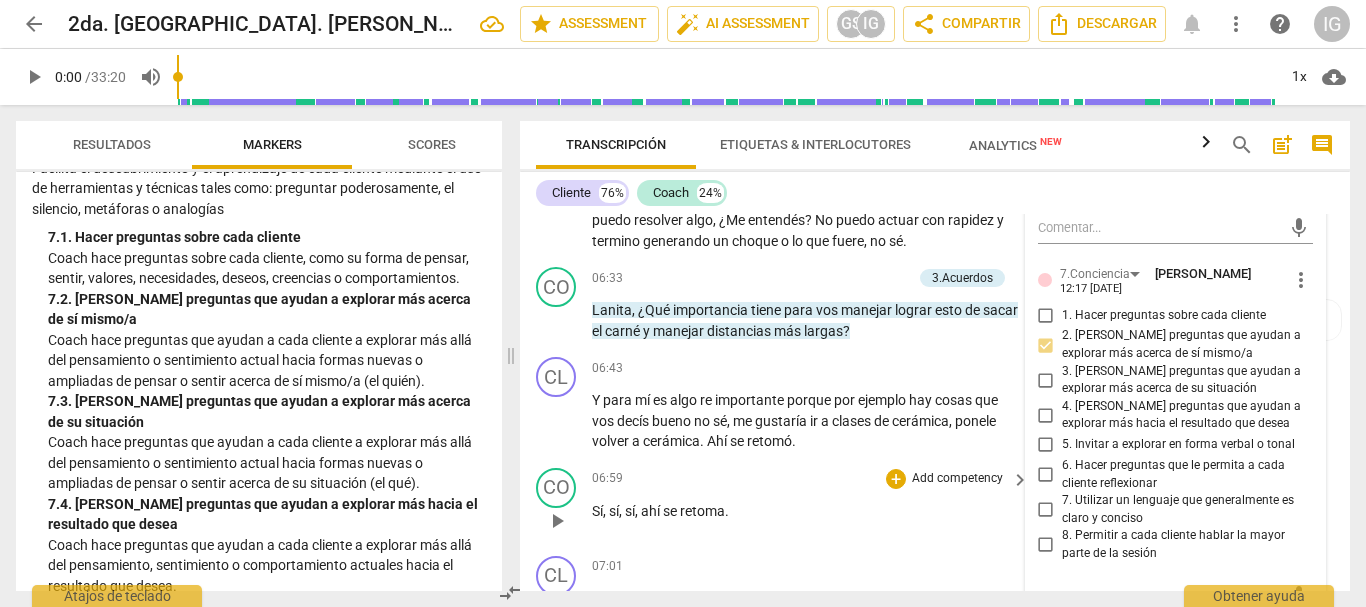 click on "Sí ,   sí ,   sí ,   ahí   se   retoma ." at bounding box center (805, 511) 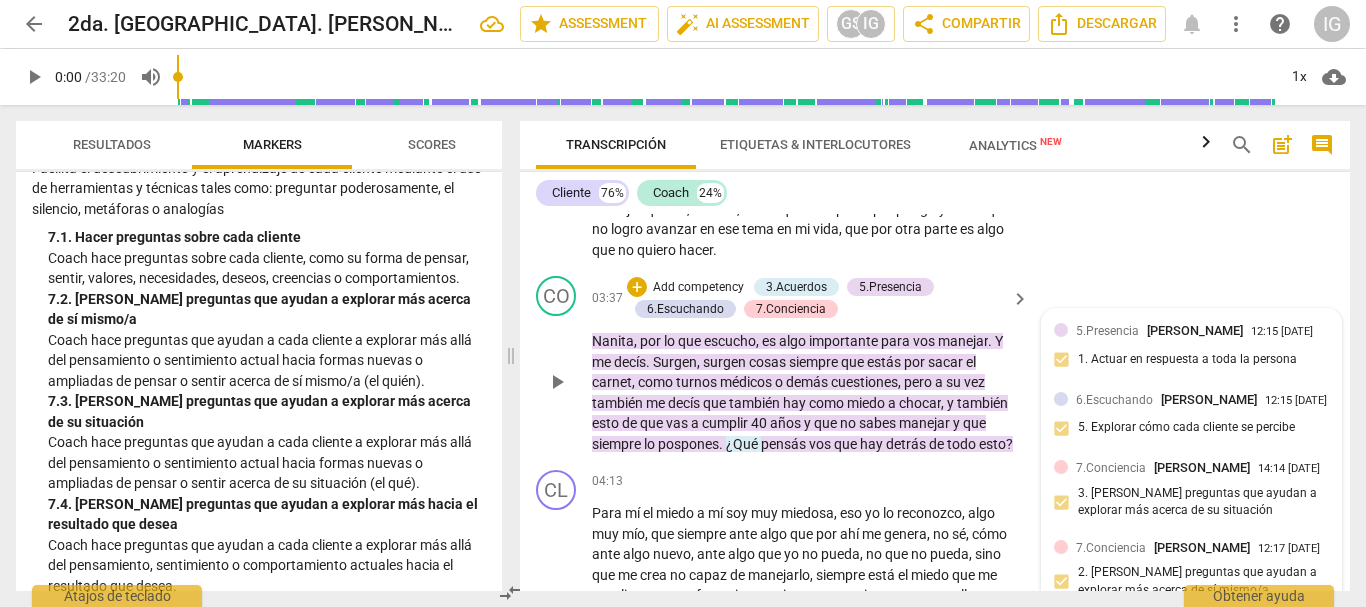 scroll, scrollTop: 1333, scrollLeft: 0, axis: vertical 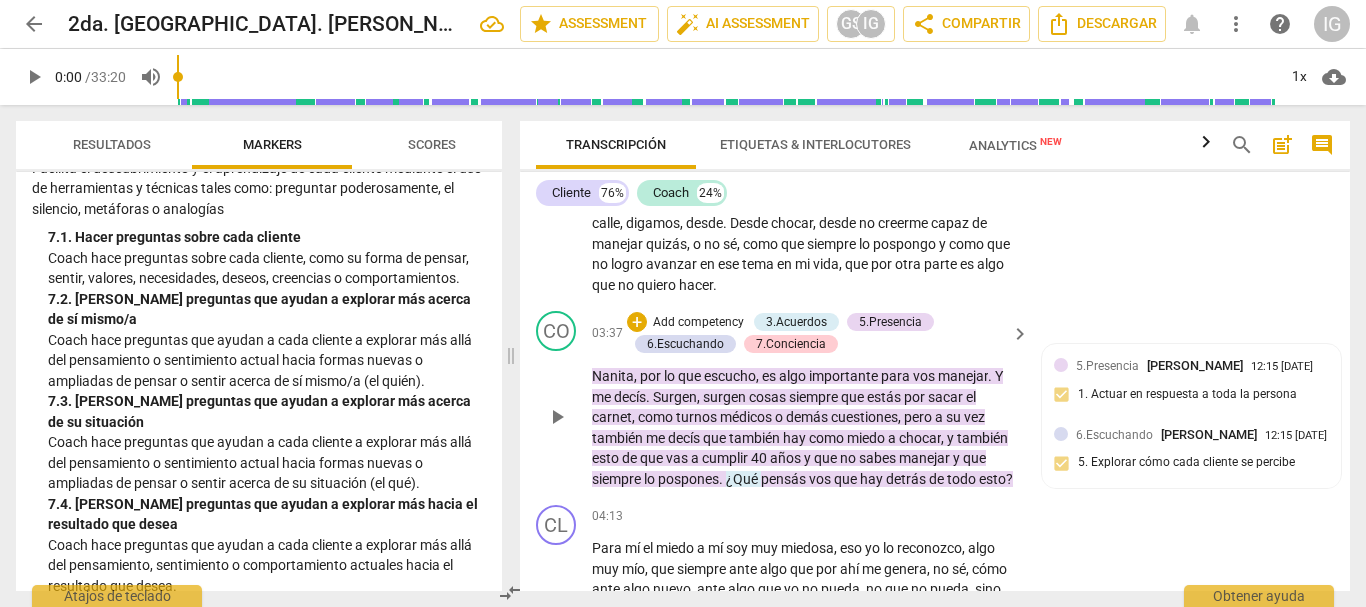 click on "play_arrow pause" at bounding box center (566, 417) 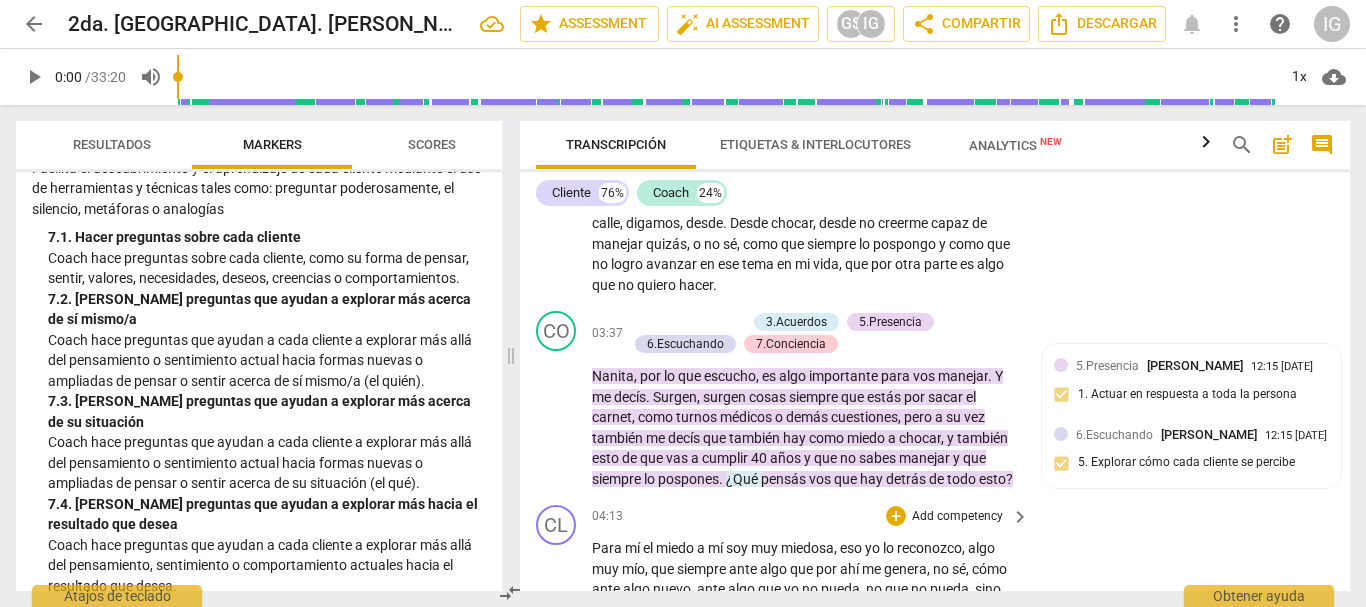 click on "CL play_arrow pause 04:13 + Add competency keyboard_arrow_right Para   mí   el   miedo   a   mí   soy   muy   miedosa ,   eso   yo   lo   reconozco ,   algo   muy   mío ,   que   siempre   ante   algo   que   por   ahí   me   genera ,   no   sé ,   cómo   ante   algo   nuevo ,   ante   algo   que   yo   no   pueda ,   no   que   no   pueda ,   sino   que   me   crea   no   capaz   de   manejarlo ,   siempre   está   el   miedo   que   me   paraliza ,   que   me   frena ,   inconsciente   o   conscientemente ,   me   lleva   a   buscar   una   excusa   para   bueno ,   lo   hago   la   semana   que   viene ,   lo   hago   la   próxima   vez   que   esté   en   [GEOGRAPHIC_DATA] ,   lo   hago   cuando   [PERSON_NAME]   empieza   el   jardín ,   lo   hago .   Y   lo   voy   posponiendo .   Y   a   la   vez   cuando   digo ,   pensando   que   iba   a   tener   esta   charla   con   voz   de   vuelta ,   [PERSON_NAME] ,   qué   es   lo   que .   ¿Por   qué   será   que   yo   me   creo   incapaz   de   hacer   esto ?" at bounding box center [935, 675] 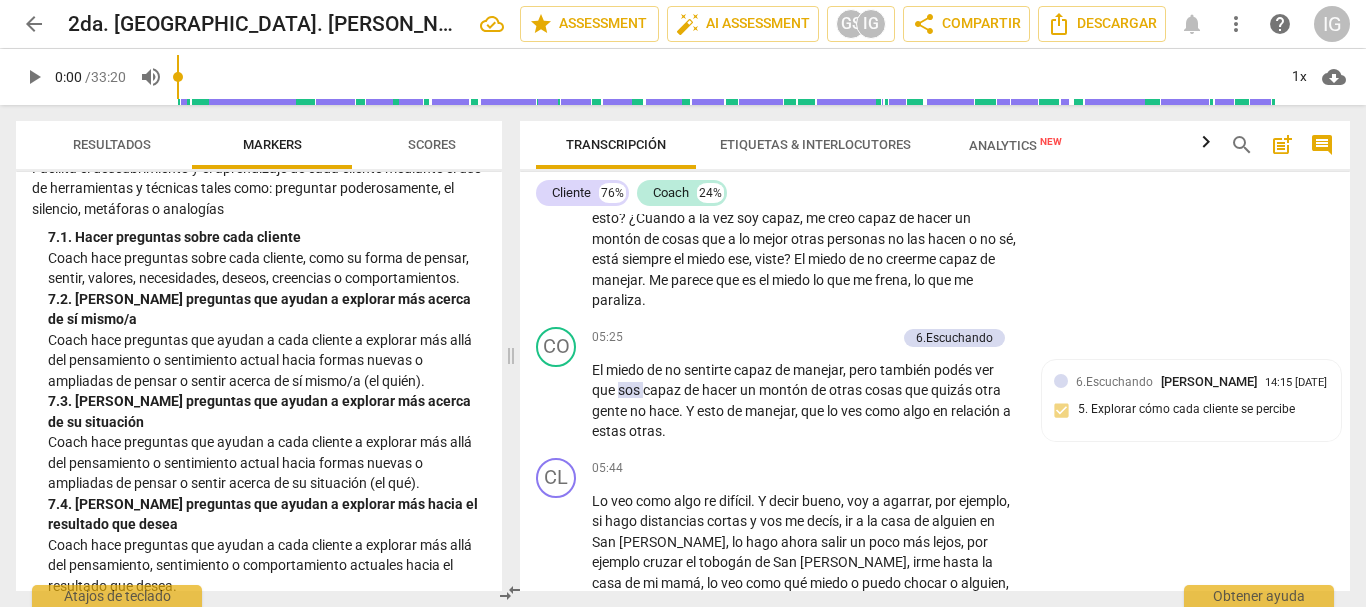 scroll, scrollTop: 1933, scrollLeft: 0, axis: vertical 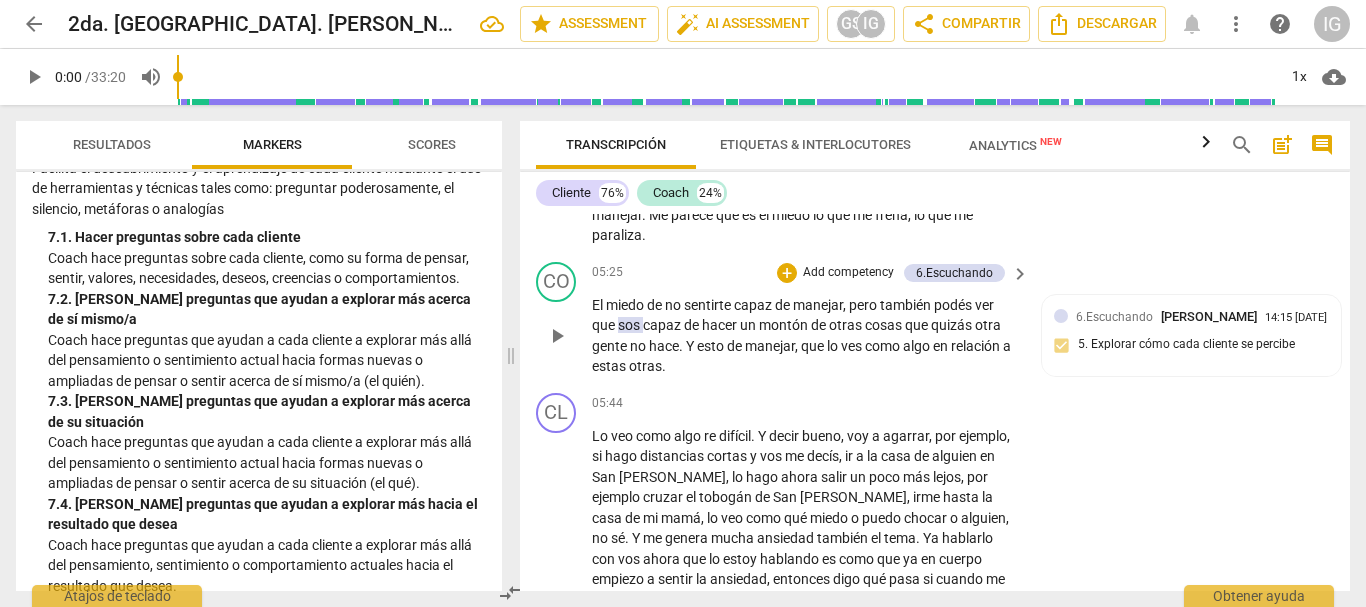 click on "play_arrow" at bounding box center [557, 336] 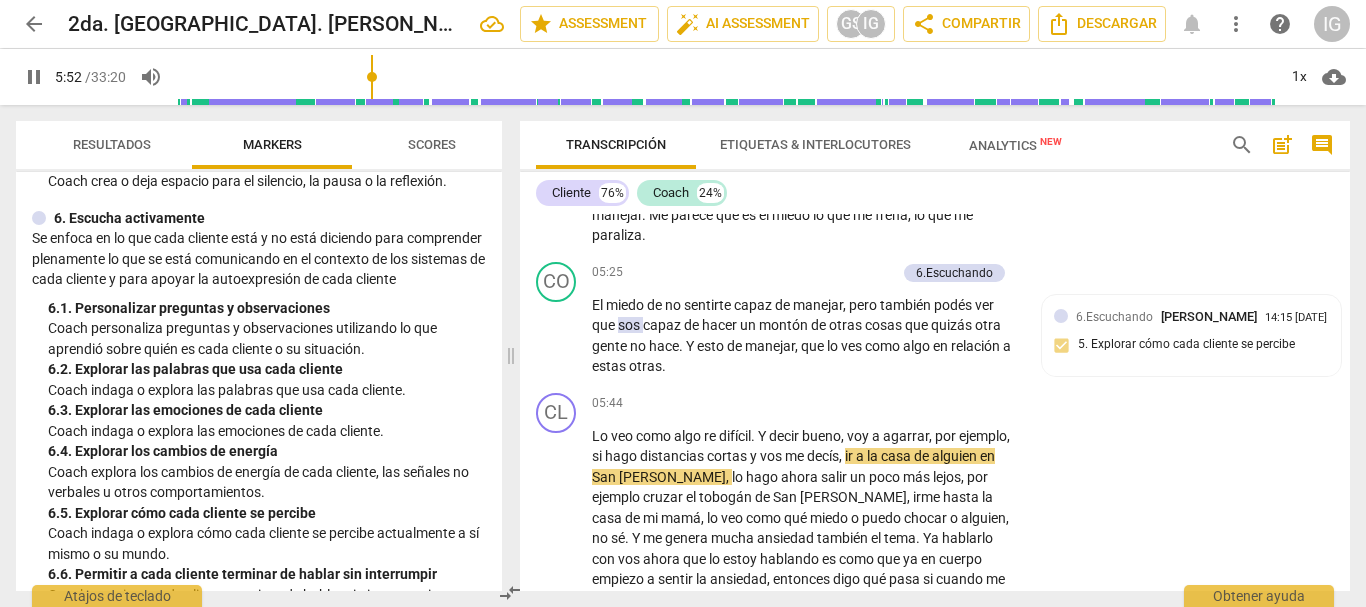 scroll, scrollTop: 1182, scrollLeft: 0, axis: vertical 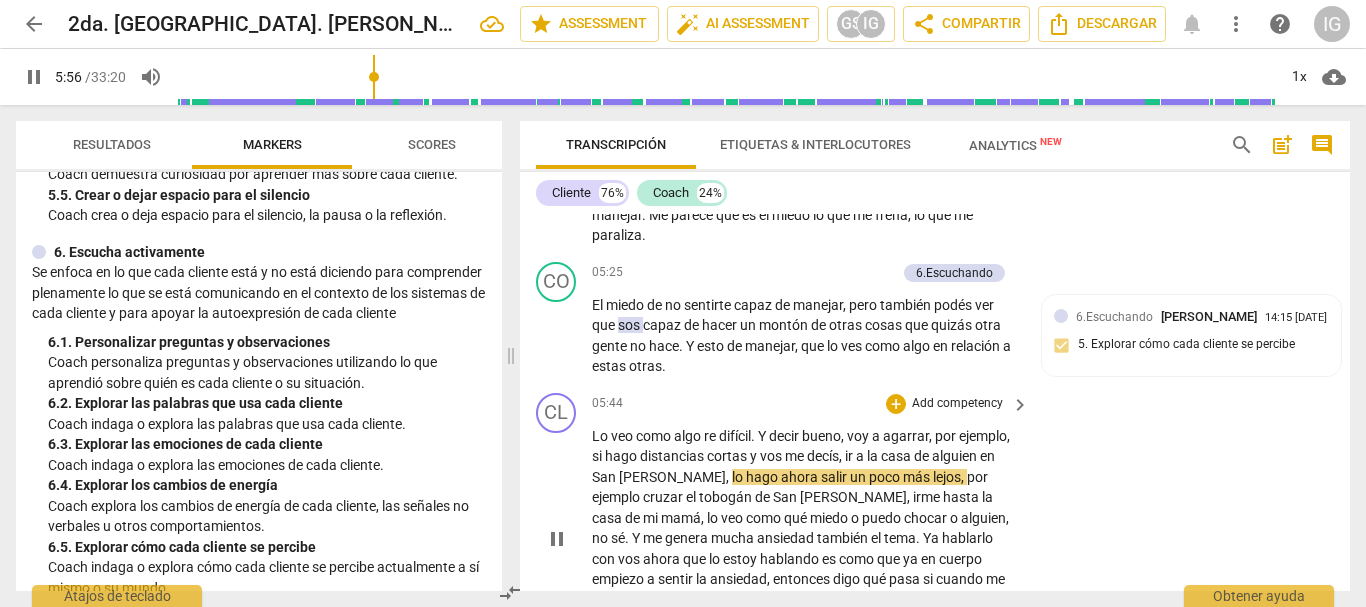 click on "pause" at bounding box center (557, 539) 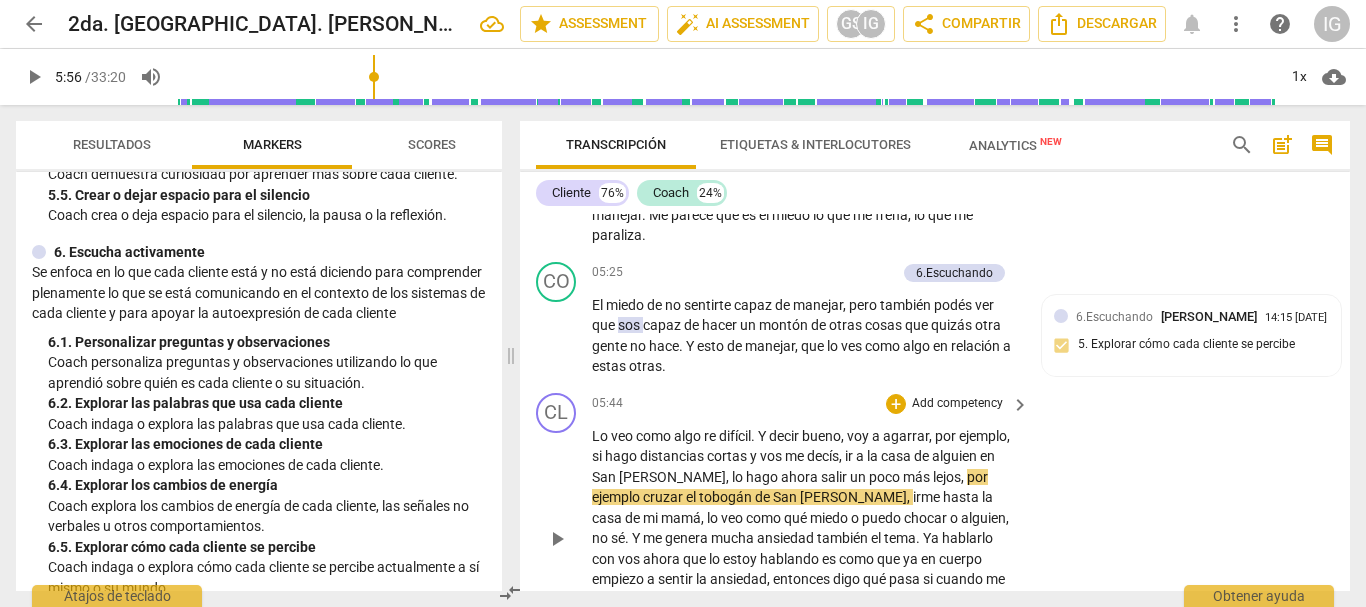 type on "357" 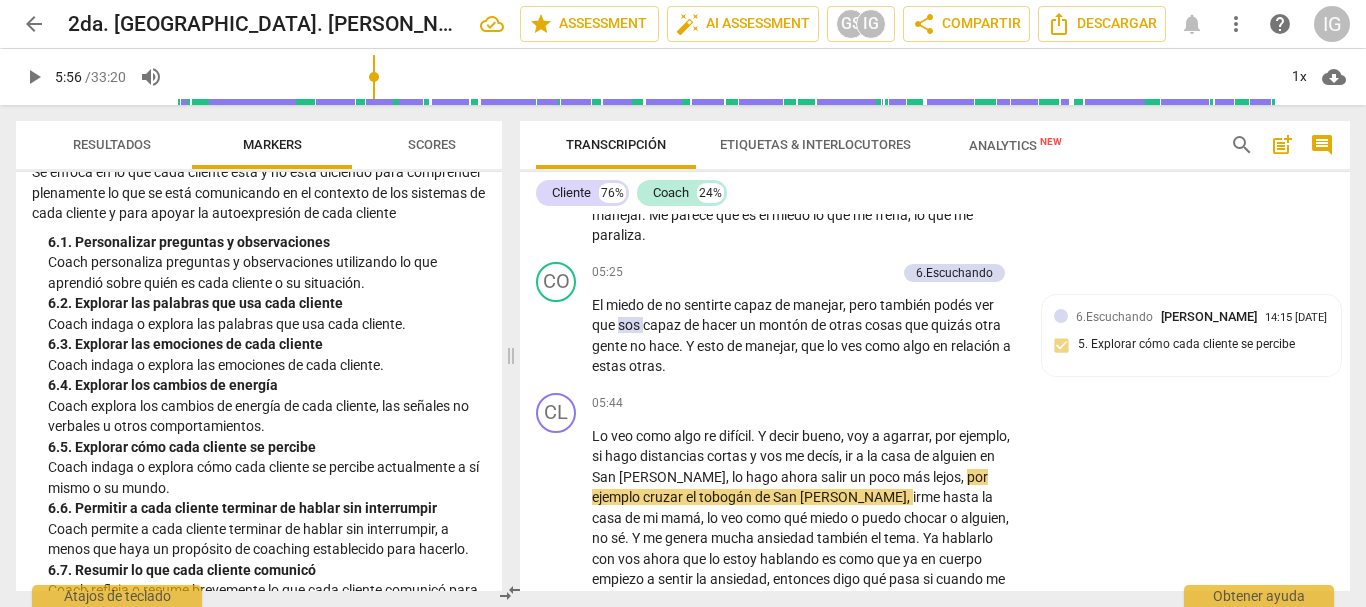 scroll, scrollTop: 1382, scrollLeft: 0, axis: vertical 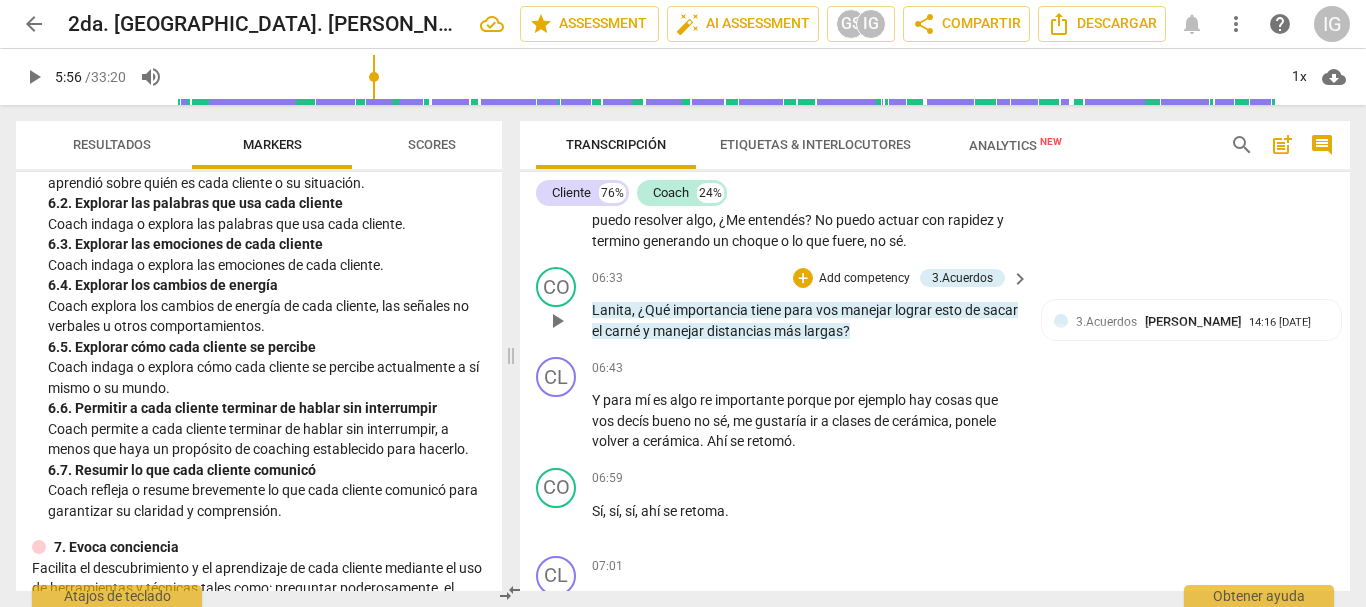 click on "Add competency" at bounding box center [864, 279] 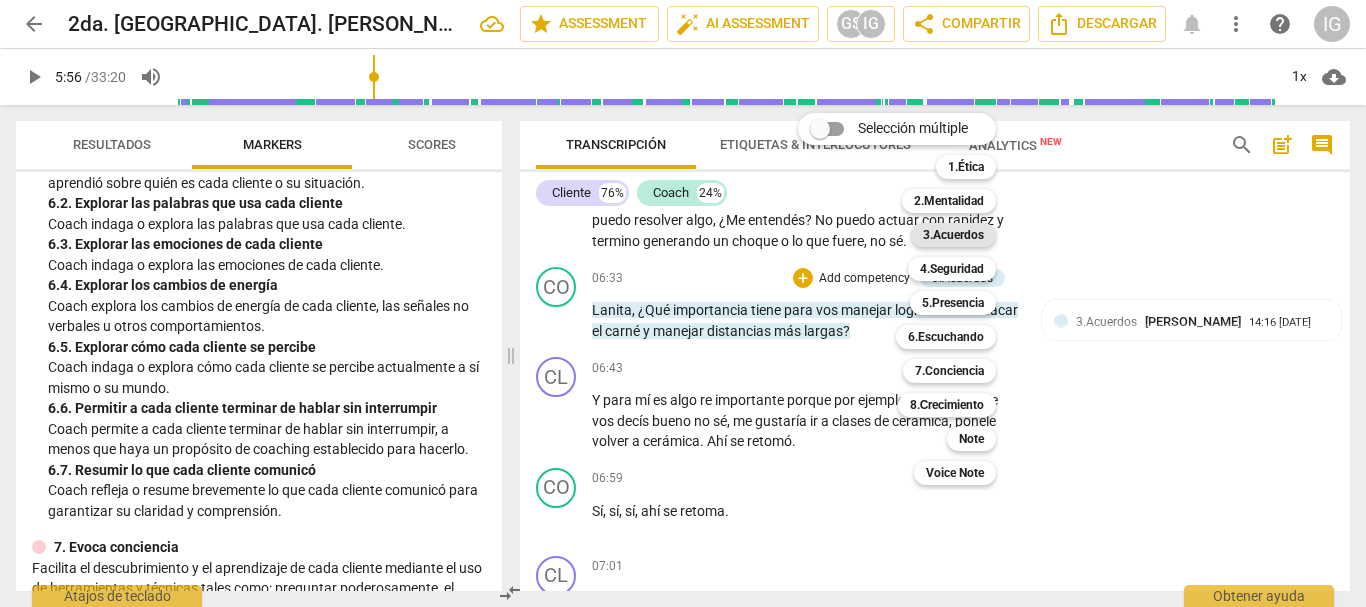 click on "3.Acuerdos" at bounding box center [953, 235] 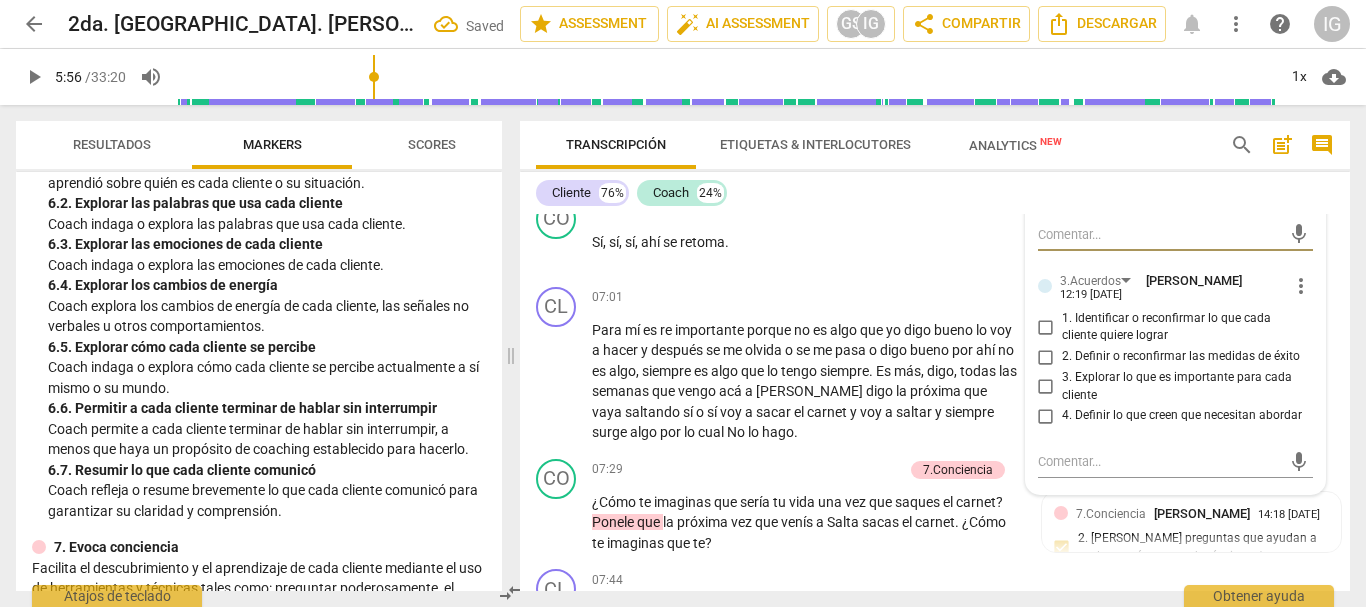 scroll, scrollTop: 2633, scrollLeft: 0, axis: vertical 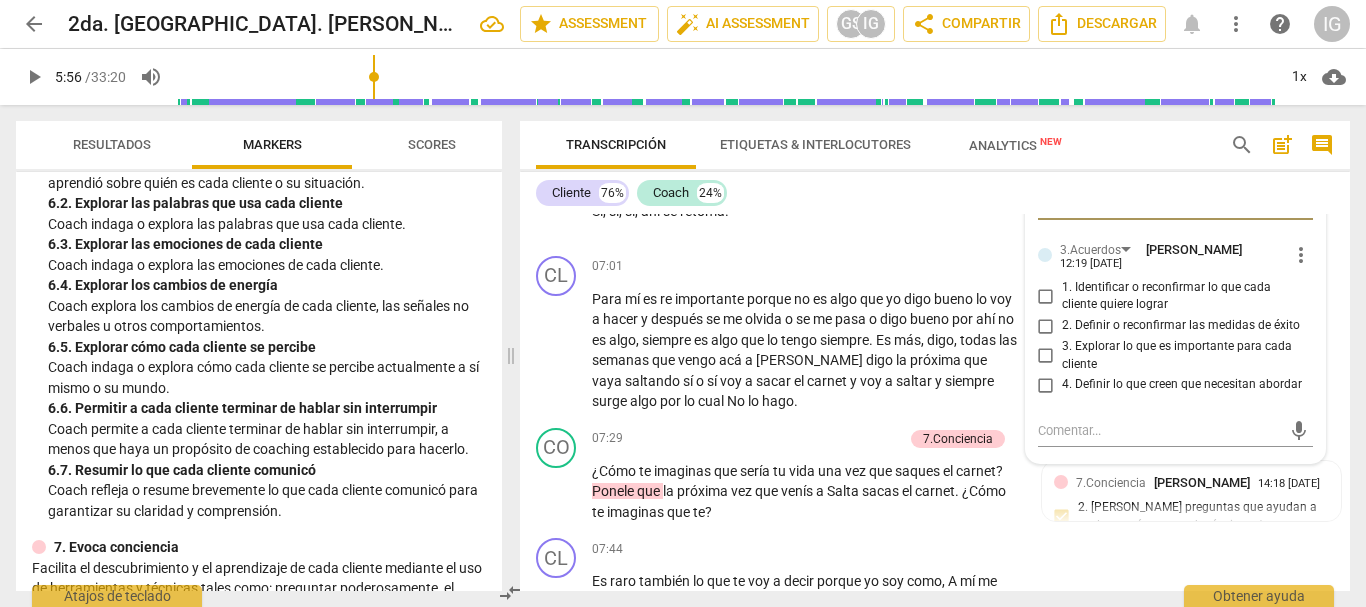 click on "3. Explorar lo que es importante para cada cliente" at bounding box center (1046, 356) 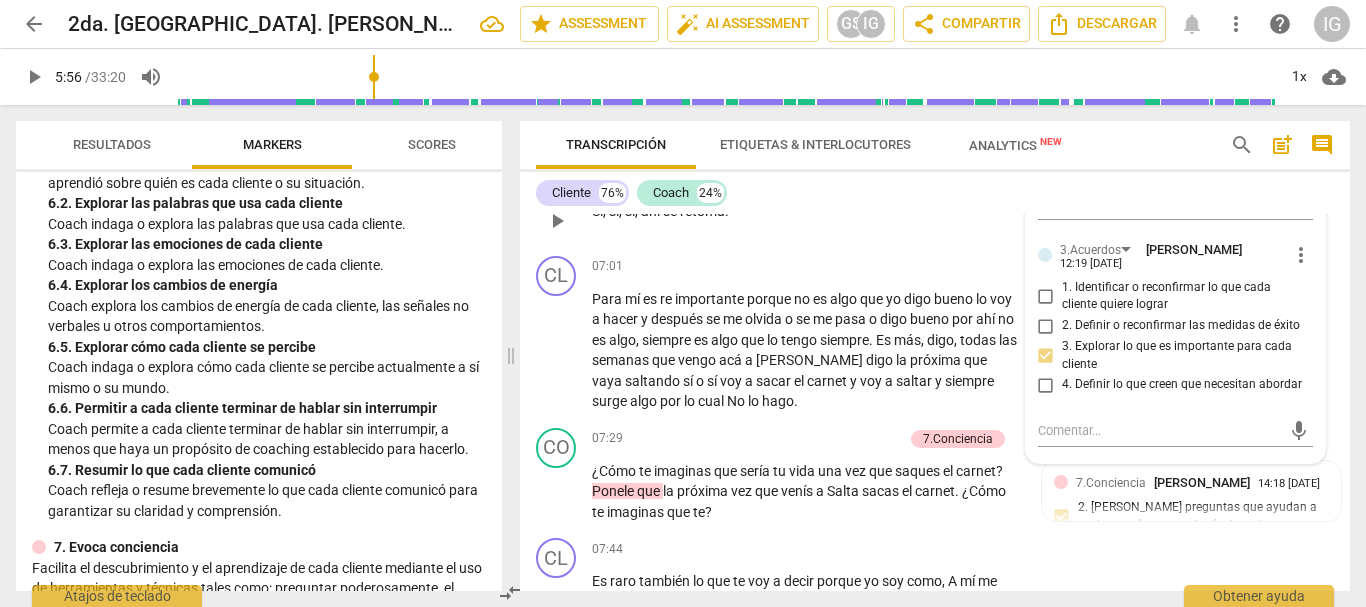 click on "06:59 + Add competency keyboard_arrow_right Sí ,   sí ,   sí ,   ahí   se   retoma ." at bounding box center [811, 204] 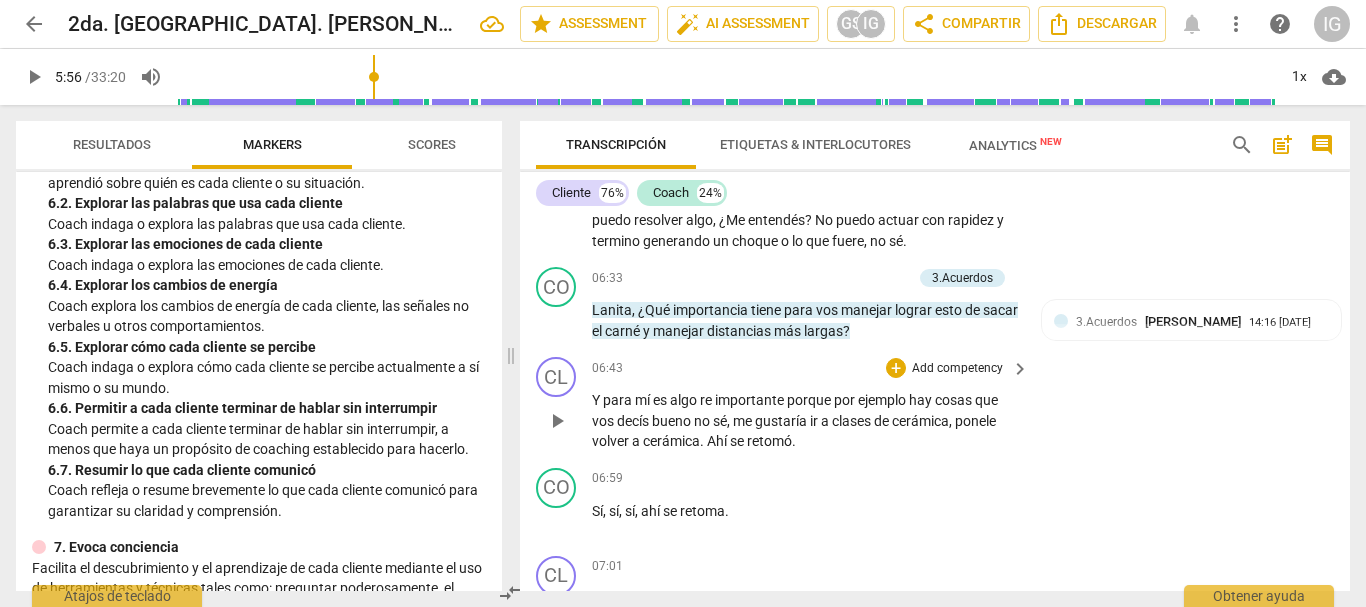 scroll, scrollTop: 2433, scrollLeft: 0, axis: vertical 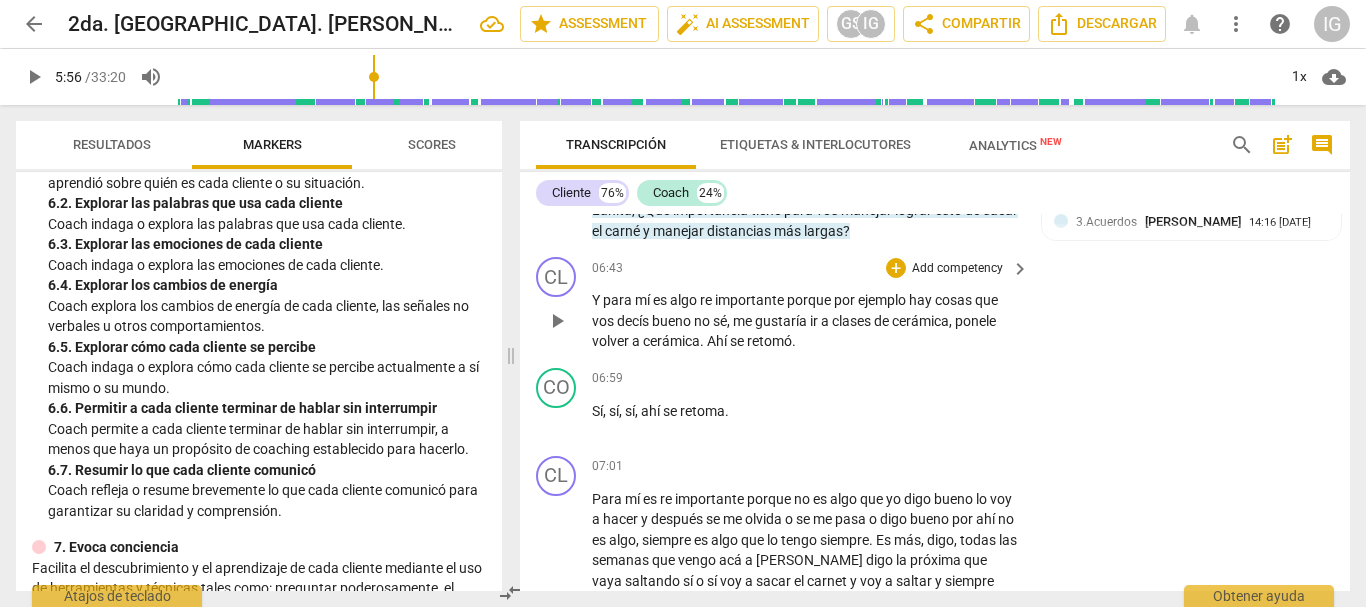click on "play_arrow" at bounding box center (557, 321) 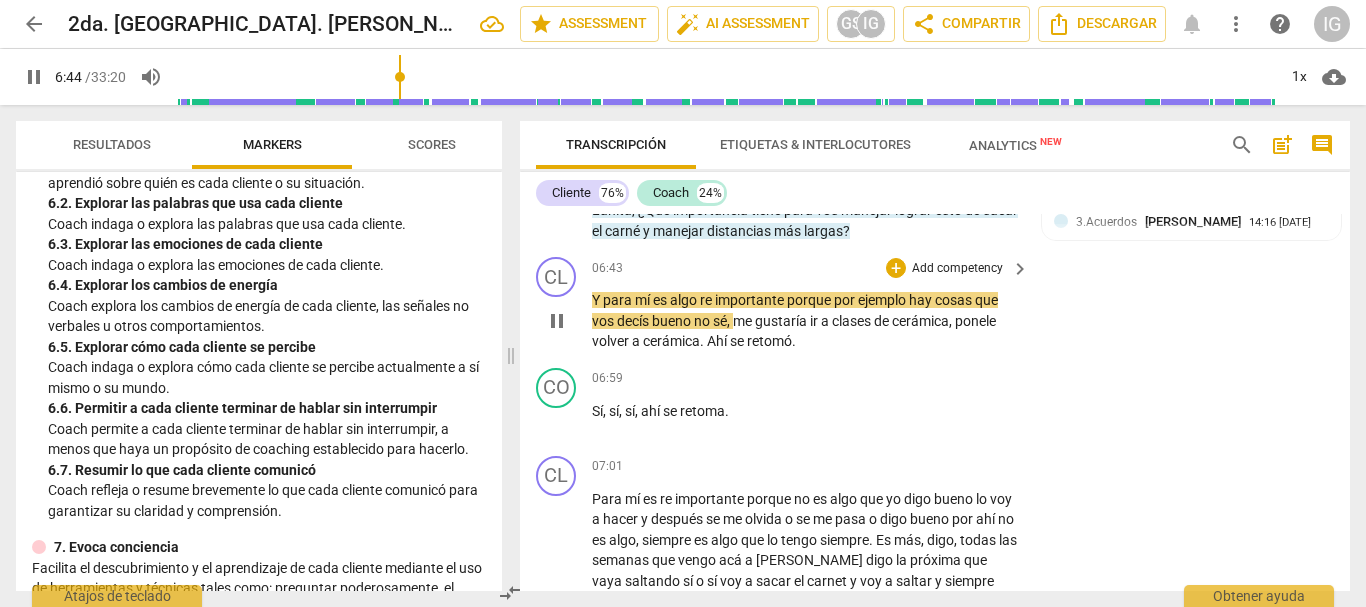 click on "pause" at bounding box center [557, 321] 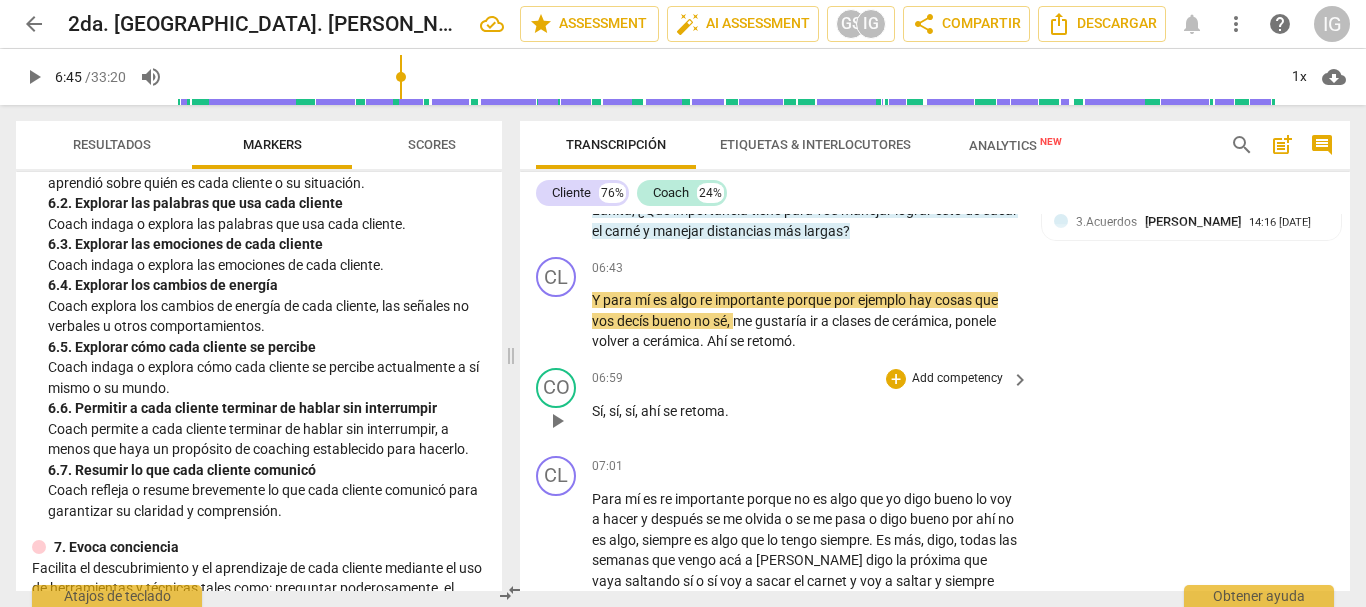 scroll, scrollTop: 2633, scrollLeft: 0, axis: vertical 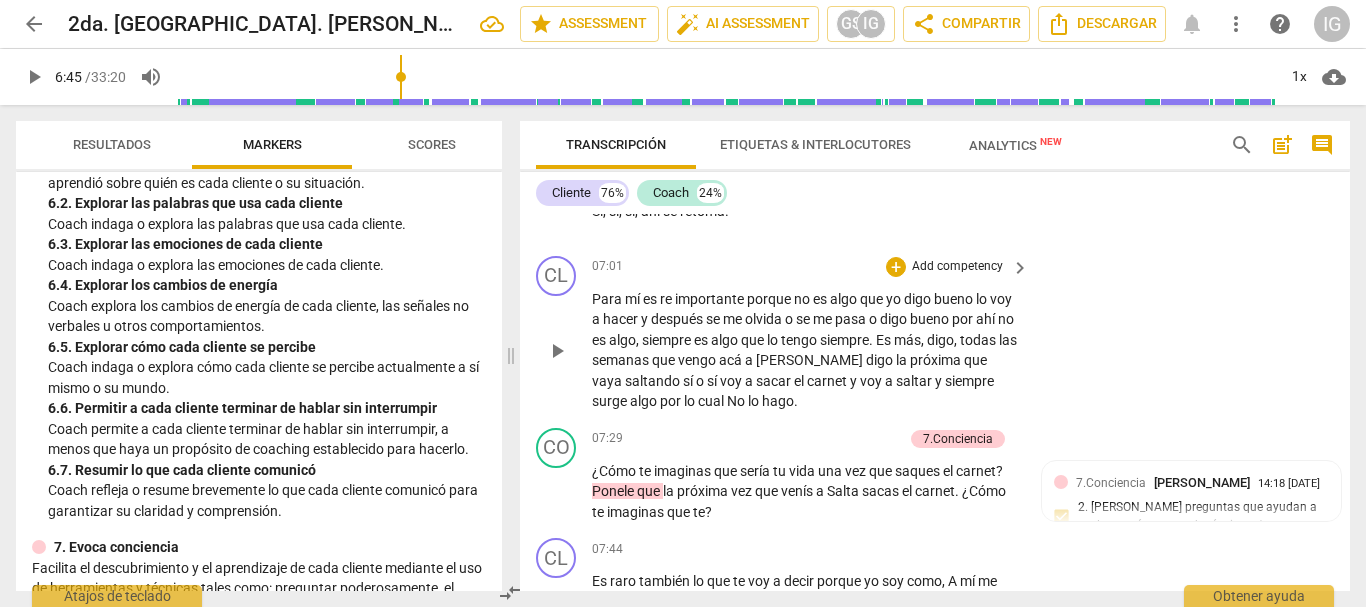 click on "play_arrow" at bounding box center [557, 351] 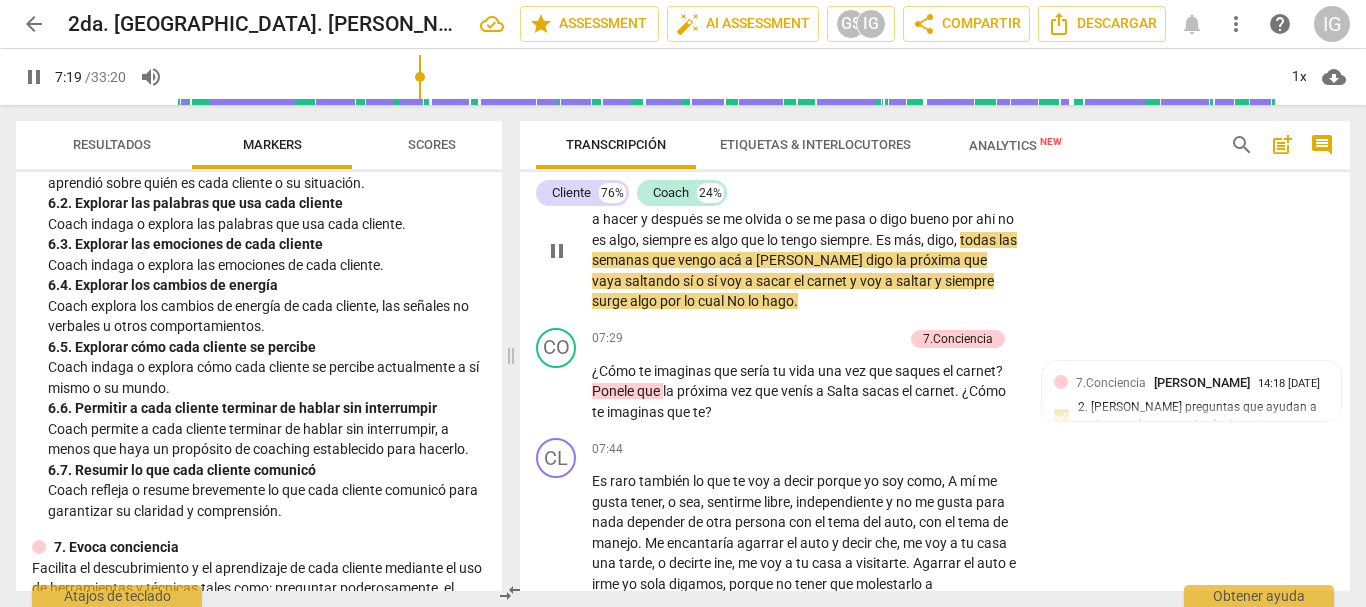scroll, scrollTop: 2833, scrollLeft: 0, axis: vertical 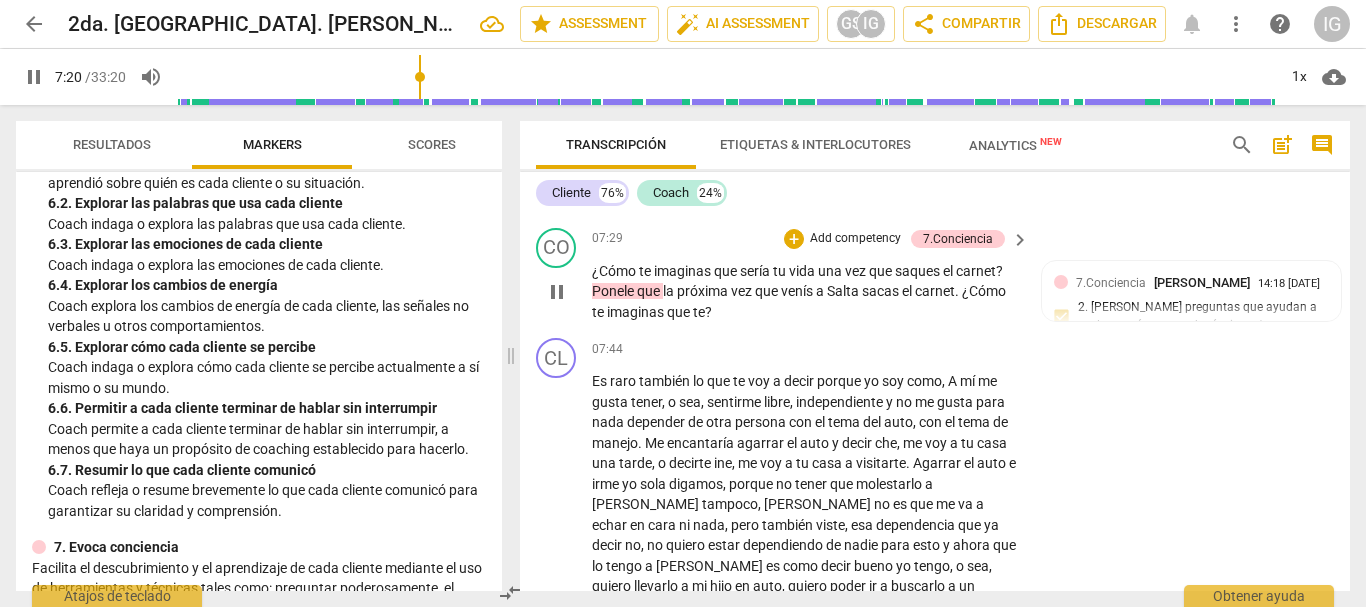 click on "pause" at bounding box center (557, 292) 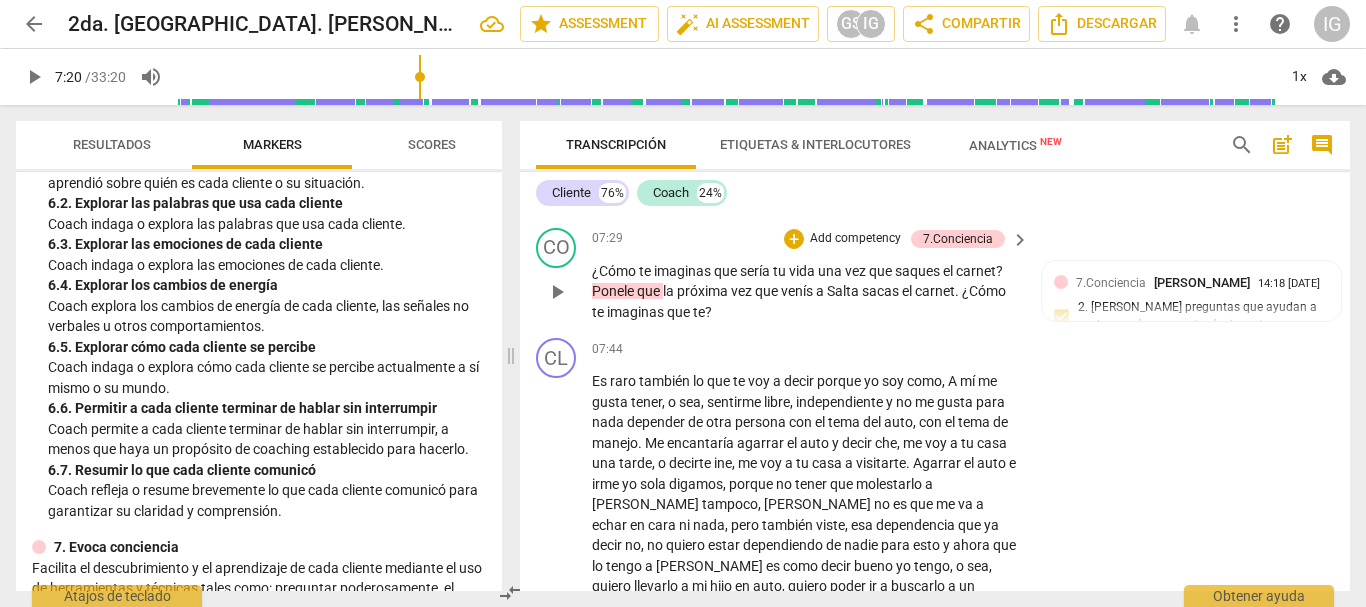 type on "441" 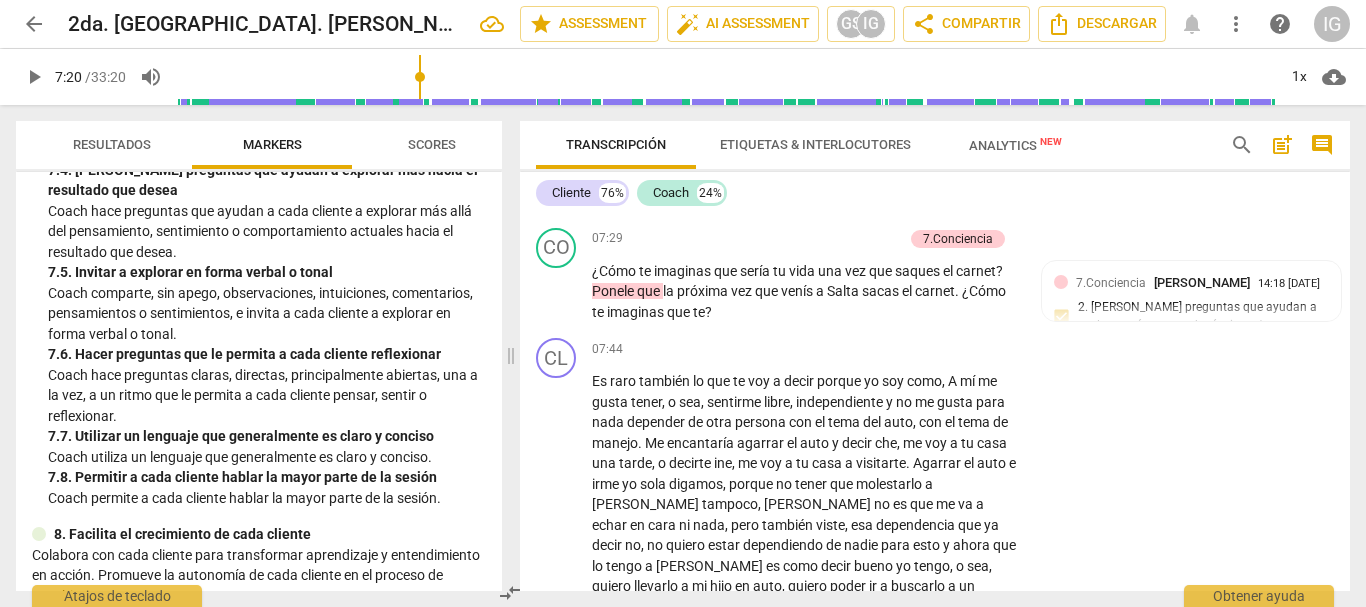 scroll, scrollTop: 2129, scrollLeft: 0, axis: vertical 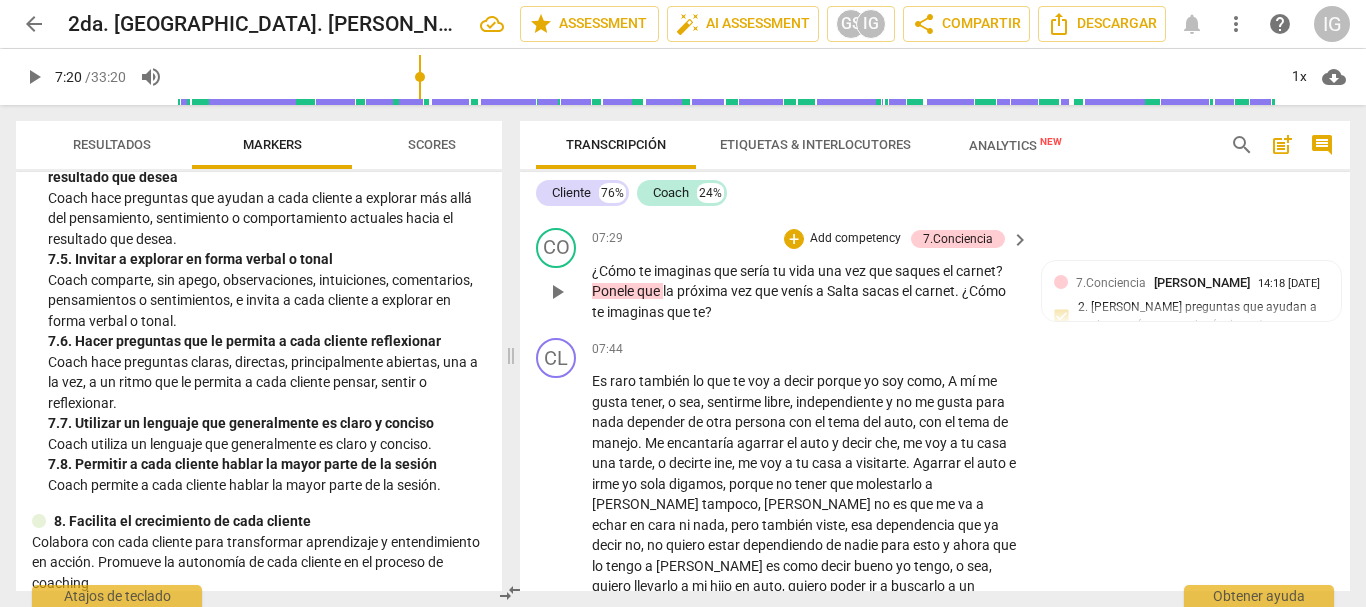 click on "Add competency" at bounding box center (855, 239) 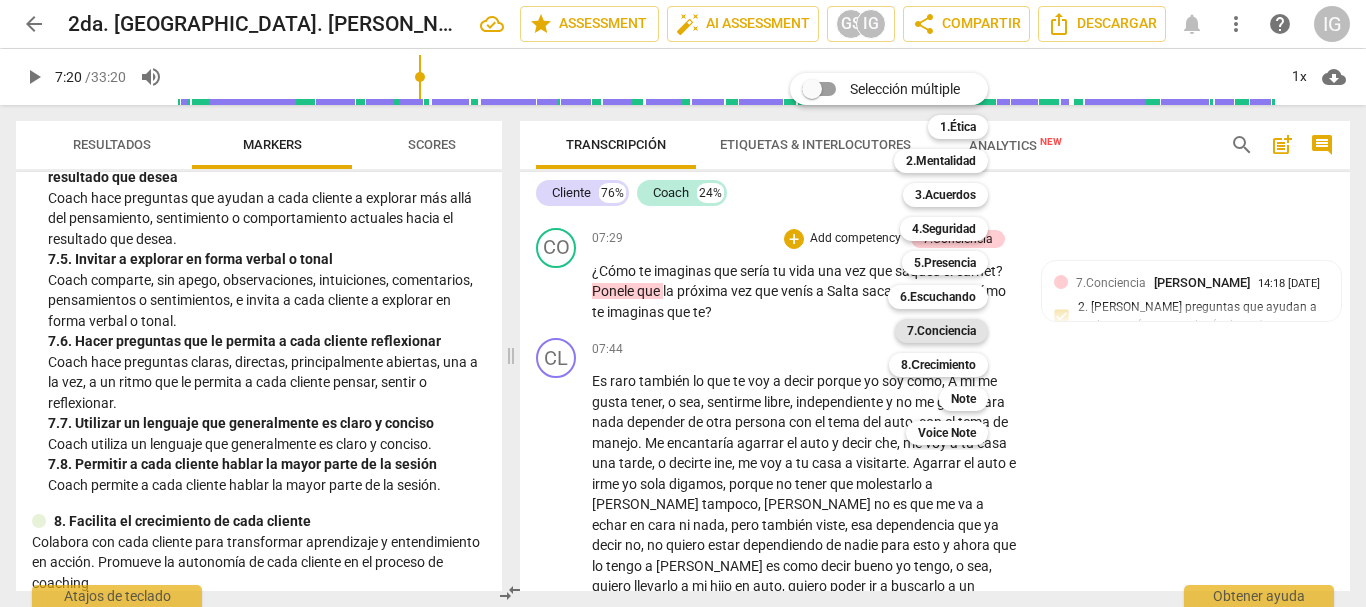 click on "7.Conciencia" at bounding box center (941, 331) 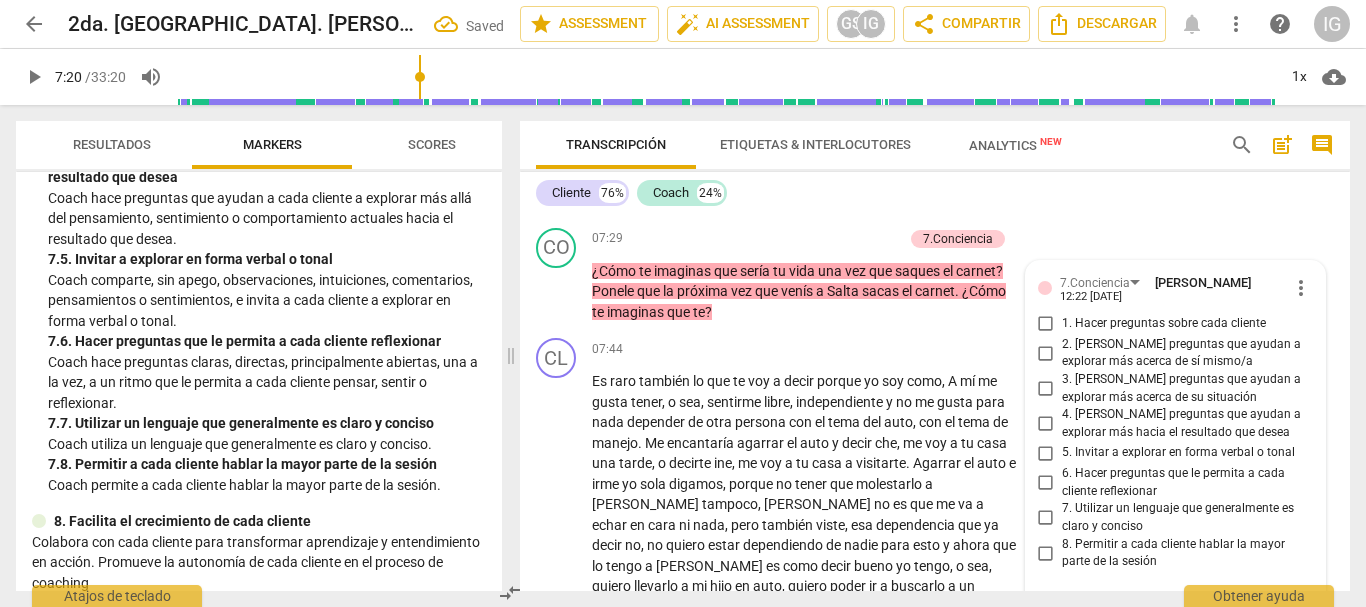 scroll, scrollTop: 3056, scrollLeft: 0, axis: vertical 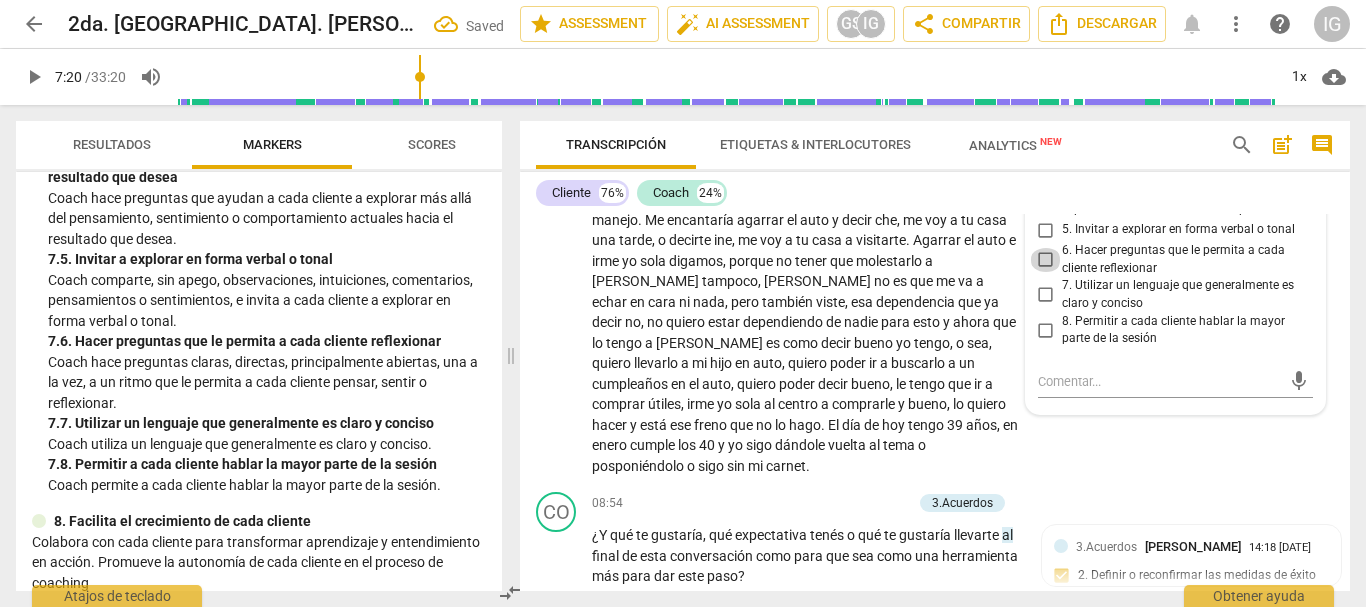 click on "6. Hacer preguntas que le permita a cada cliente reflexionar" at bounding box center (1046, 260) 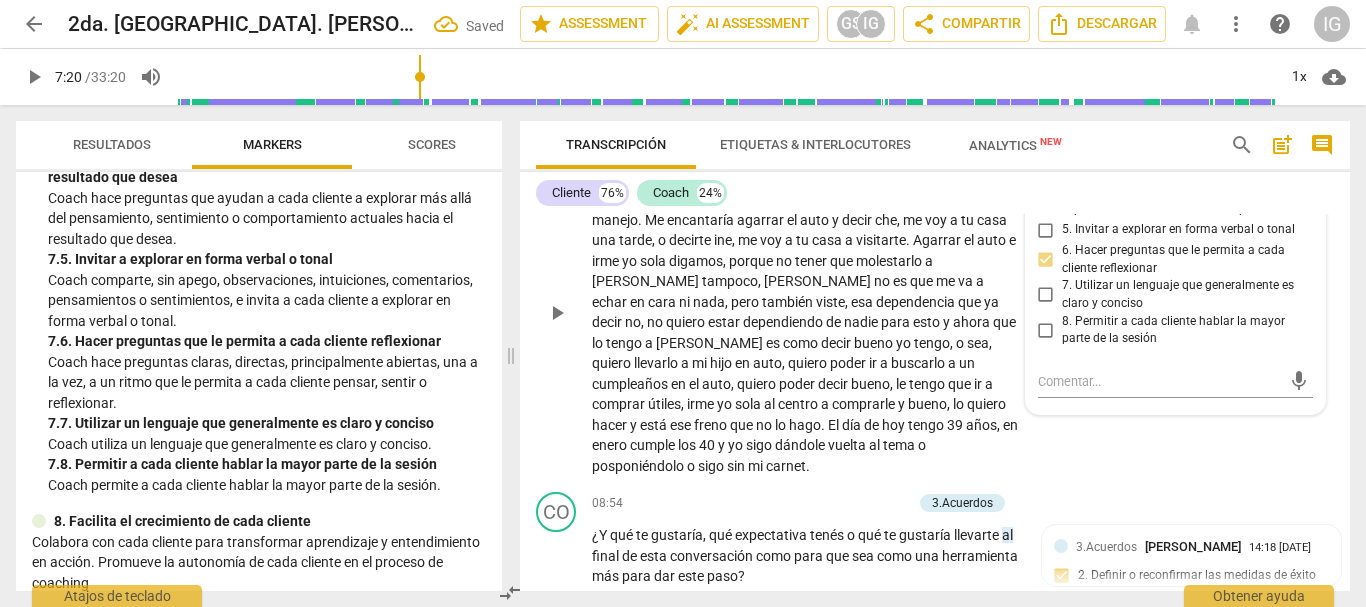 click on "CL play_arrow pause 07:44 + Add competency keyboard_arrow_right Es   raro   también   lo   que   te   voy   a   decir   porque   yo   soy   como ,   A   mí   me   gusta   tener ,   o   sea ,   sentirme   libre ,   independiente   y   no   me   gusta   para   nada   depender   de   otra   persona   con   el   tema   del   auto ,   con   el   tema   de   manejo .   Me   encantaría   agarrar   el   auto   y   decir   che ,   me   voy   a   tu   casa   una   tarde ,   o   decirte   ine ,   me   voy   a   tu   casa   a   visitarte .   Agarrar   el   auto   e   irme   yo   sola   digamos ,   porque   no   tener   que   molestarlo   a   [PERSON_NAME]   tampoco ,   [PERSON_NAME]   no   es   que   me   va   a   echar   en   cara   ni   nada ,   pero   también   viste ,   esa   dependencia   que   ya   decir   no ,   no   quiero   estar   dependiendo   de   nadie   para   esto   y   ahora   que   lo   tengo   [PERSON_NAME]   es   como   decir   bueno   yo   tengo ,   o   sea ,   quiero   llevarlo   a   mi   hijo   en   auto ," at bounding box center (935, 295) 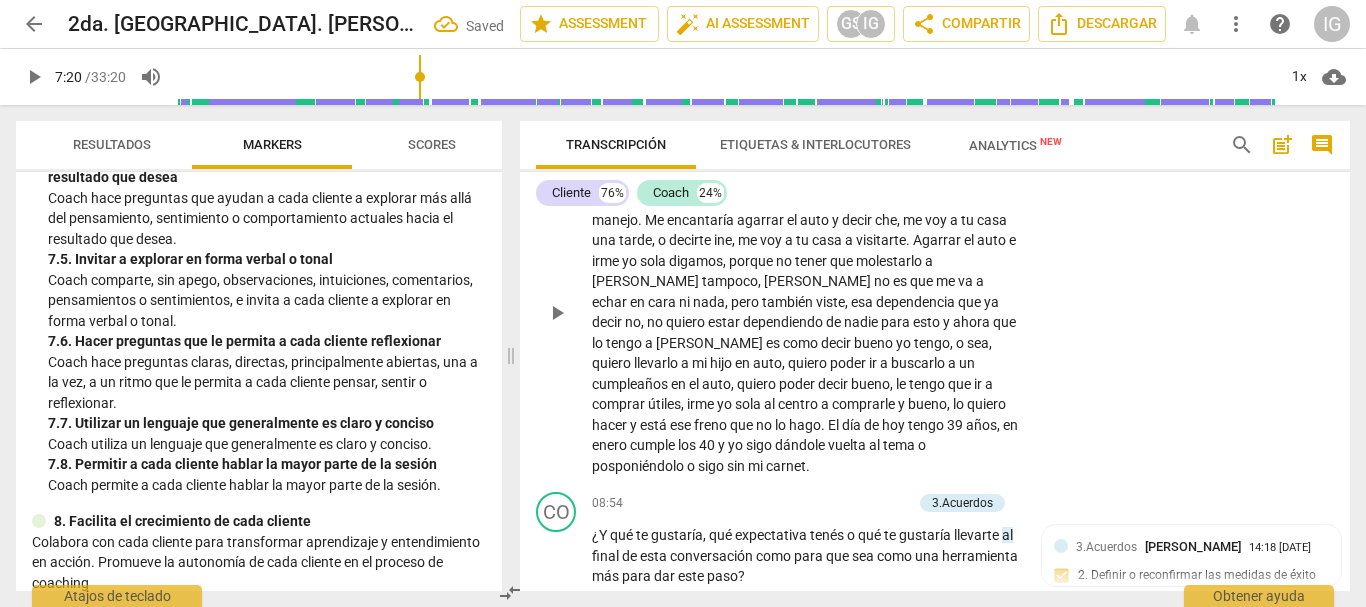 scroll, scrollTop: 2956, scrollLeft: 0, axis: vertical 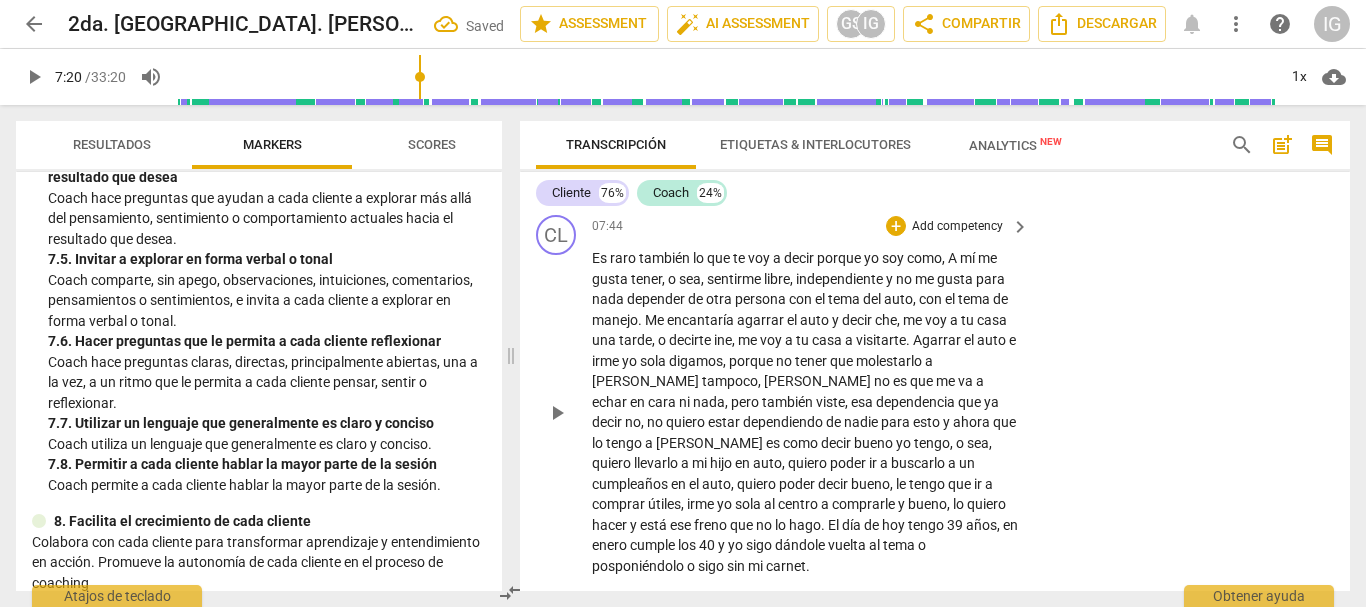 click on "play_arrow" at bounding box center (557, 413) 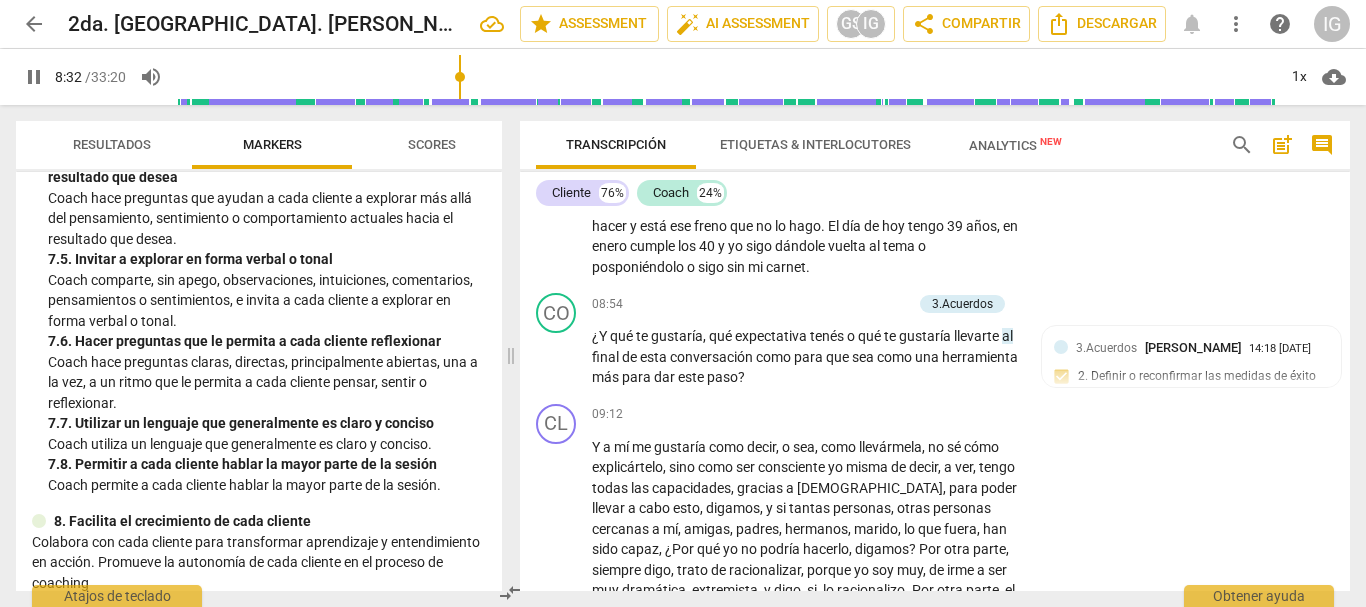 scroll, scrollTop: 3256, scrollLeft: 0, axis: vertical 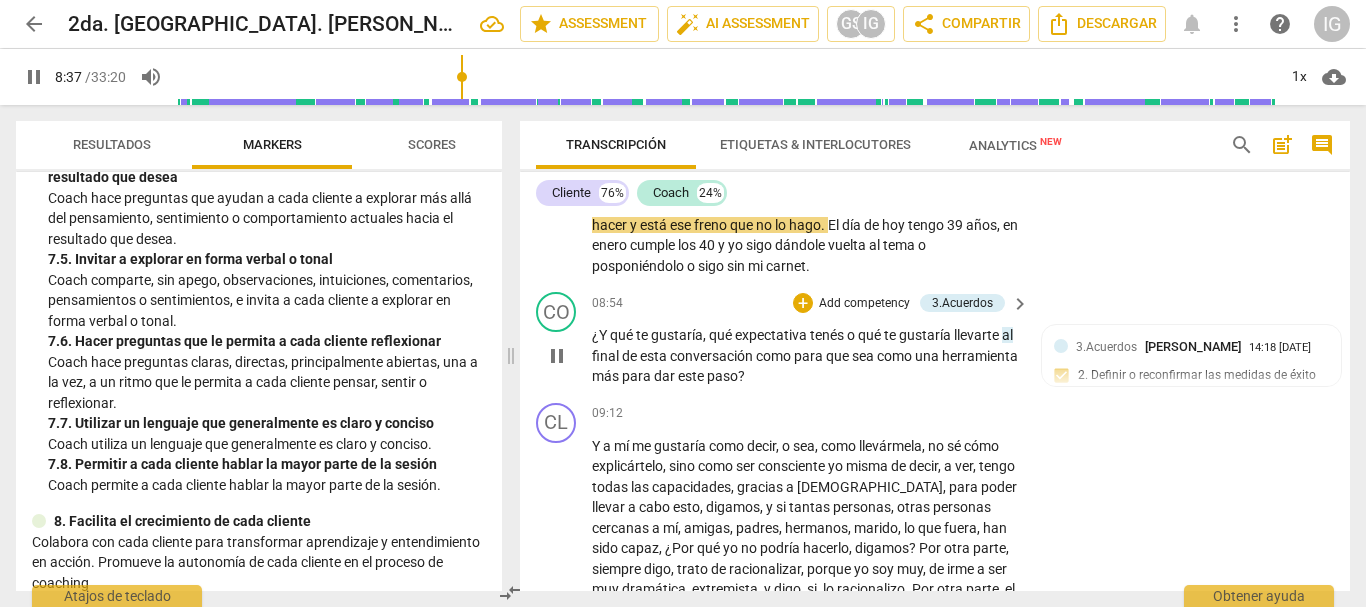 click on "pause" at bounding box center [557, 356] 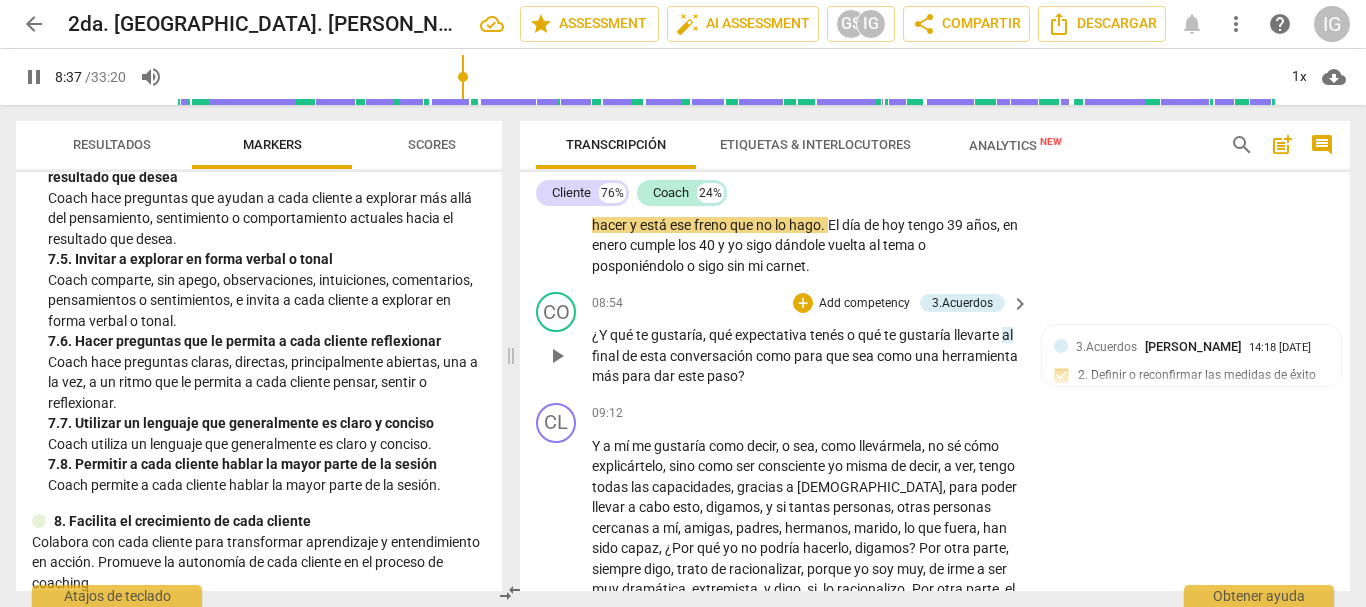 type on "518" 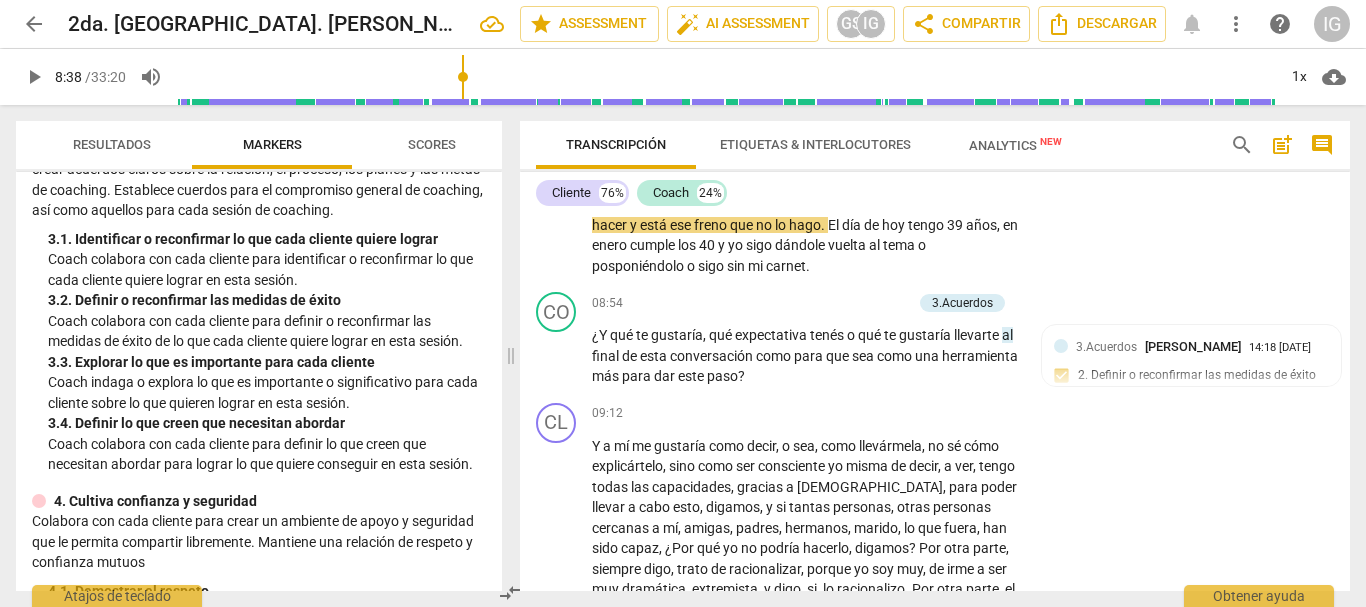 scroll, scrollTop: 300, scrollLeft: 0, axis: vertical 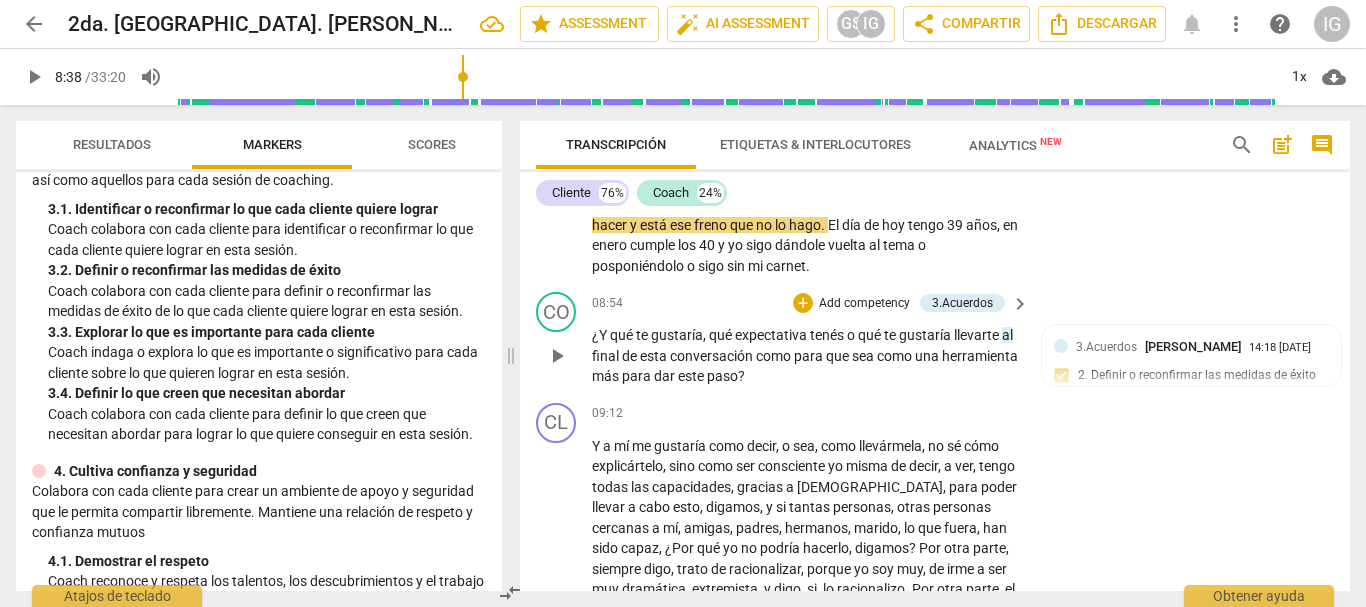 click on "Add competency" at bounding box center (864, 304) 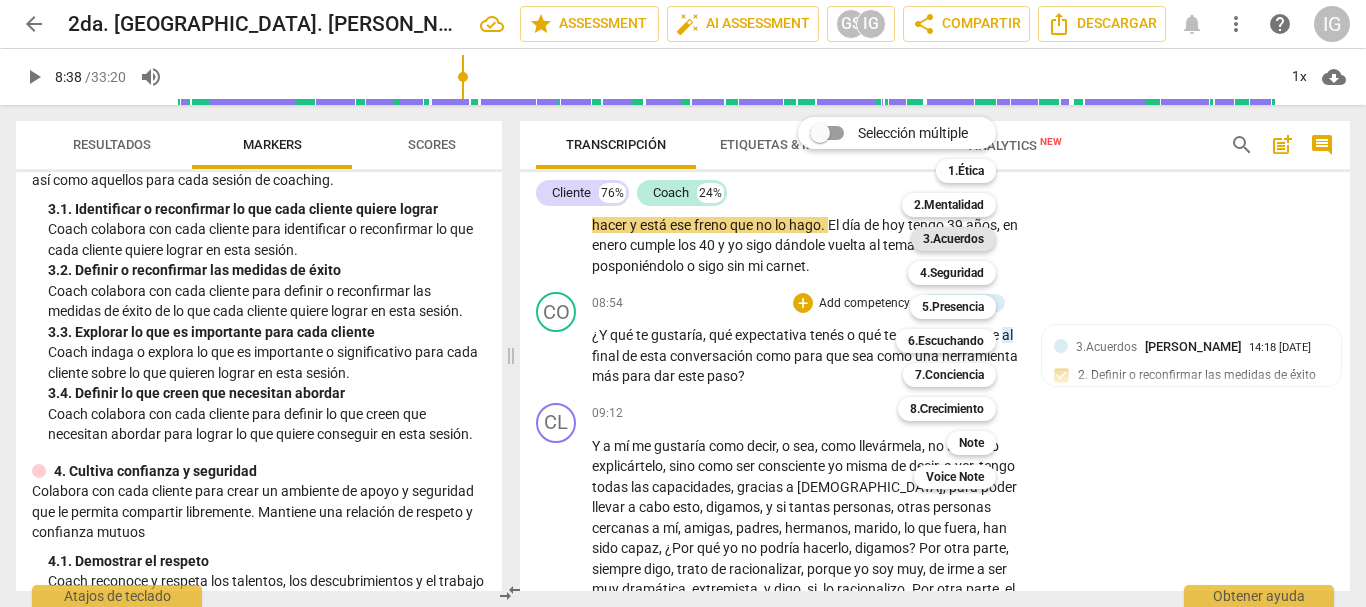 click on "3.Acuerdos" at bounding box center [953, 239] 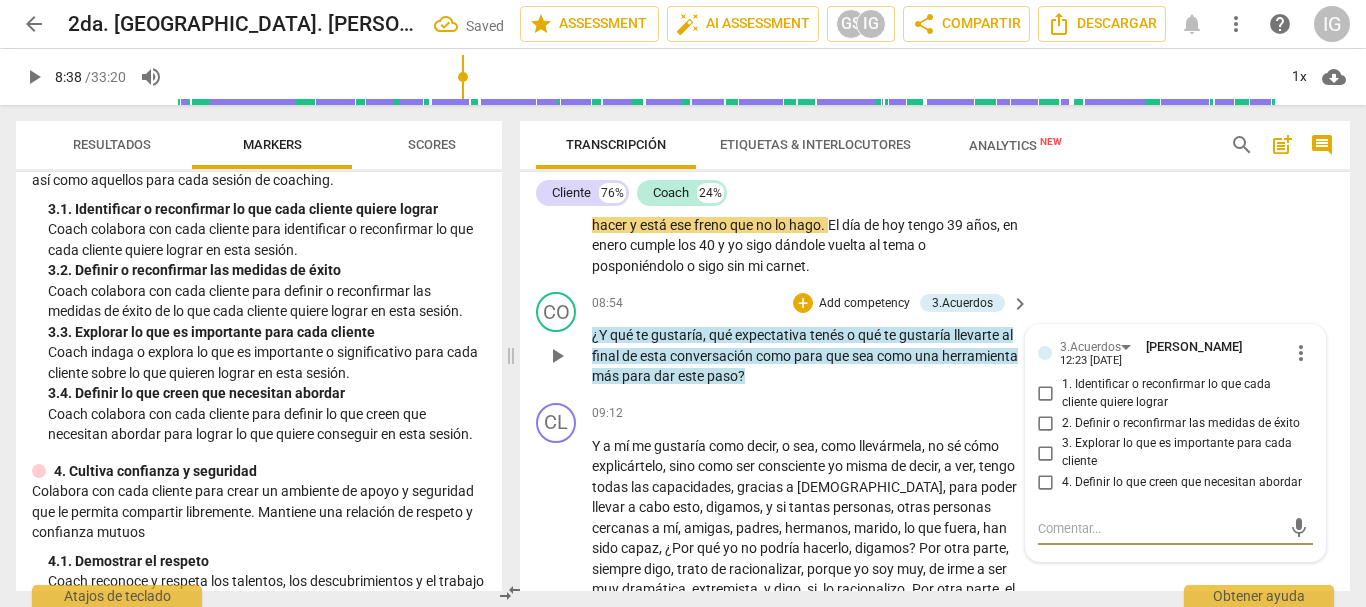 click on "2. Definir o reconfirmar las medidas de éxito" at bounding box center (1046, 423) 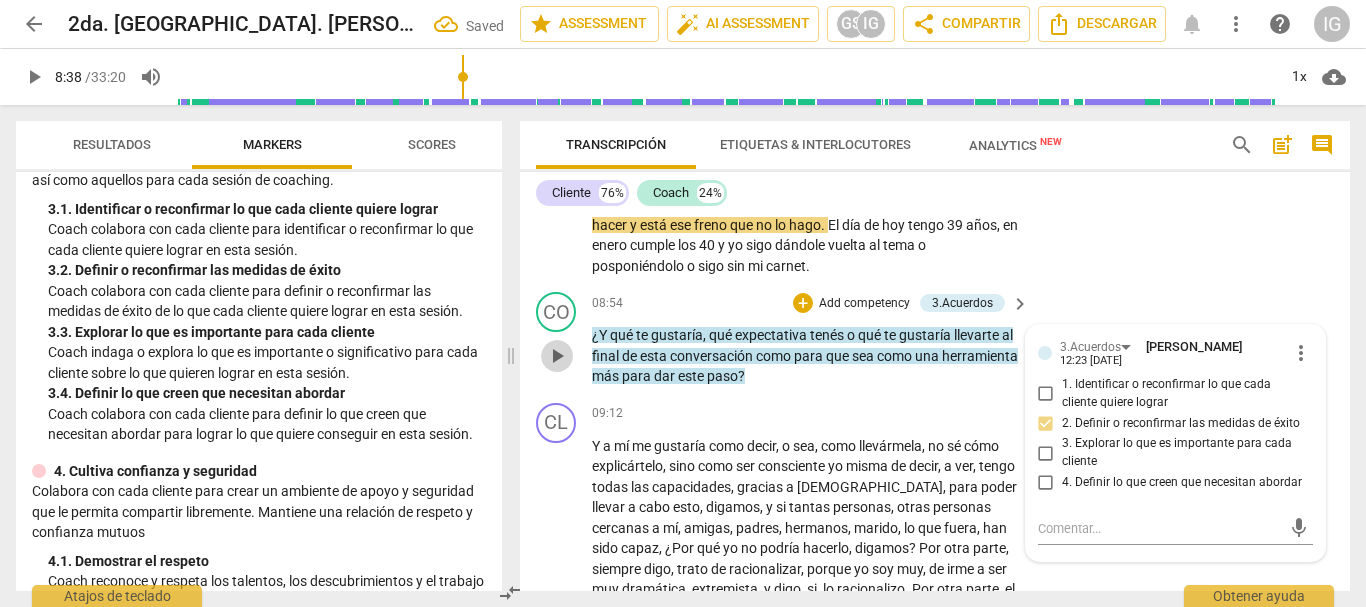 click on "play_arrow" at bounding box center [557, 356] 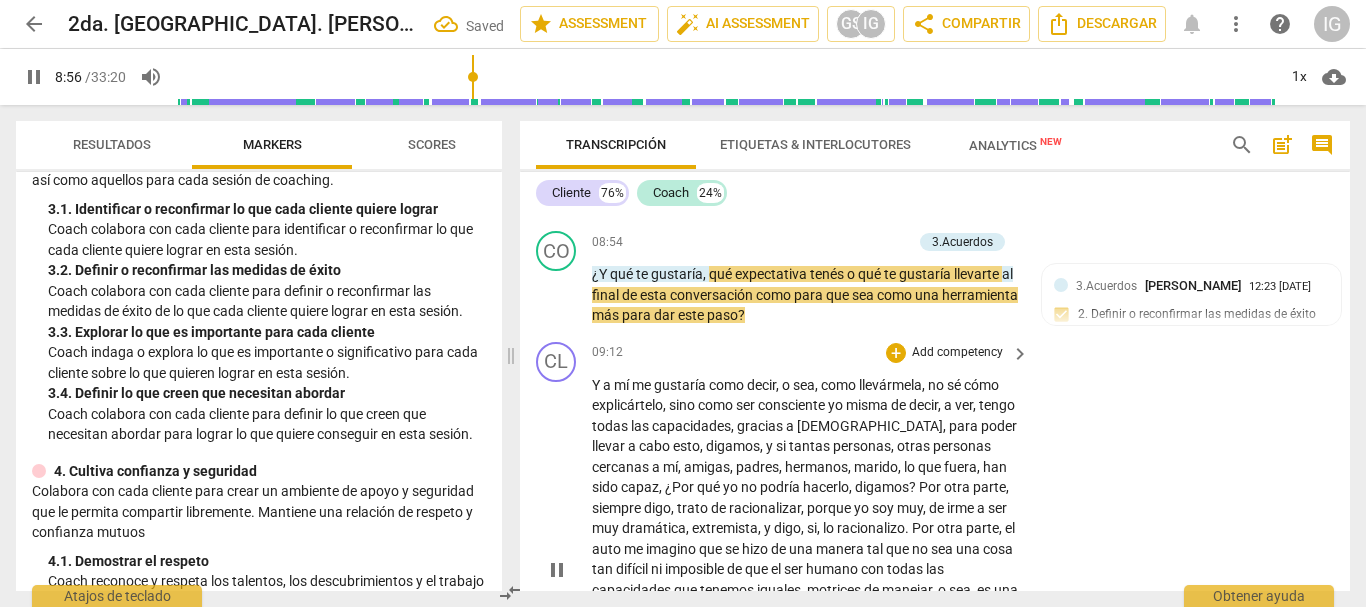 scroll, scrollTop: 3256, scrollLeft: 0, axis: vertical 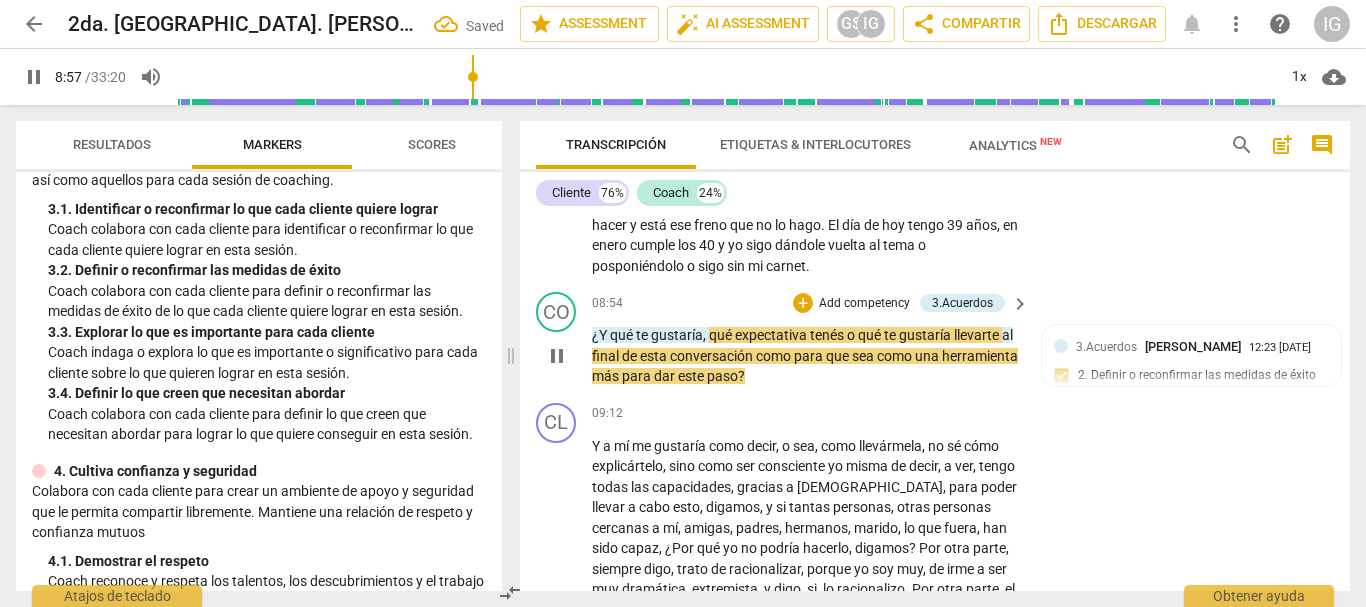 click on "pause" at bounding box center [557, 356] 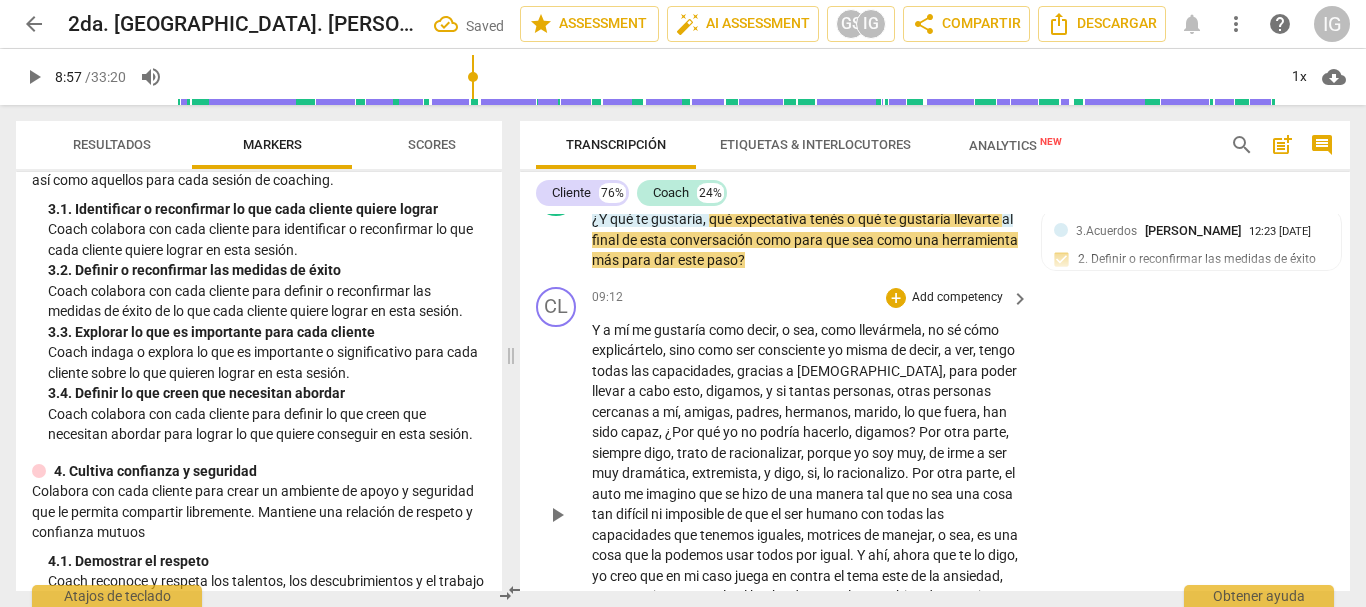 scroll, scrollTop: 3356, scrollLeft: 0, axis: vertical 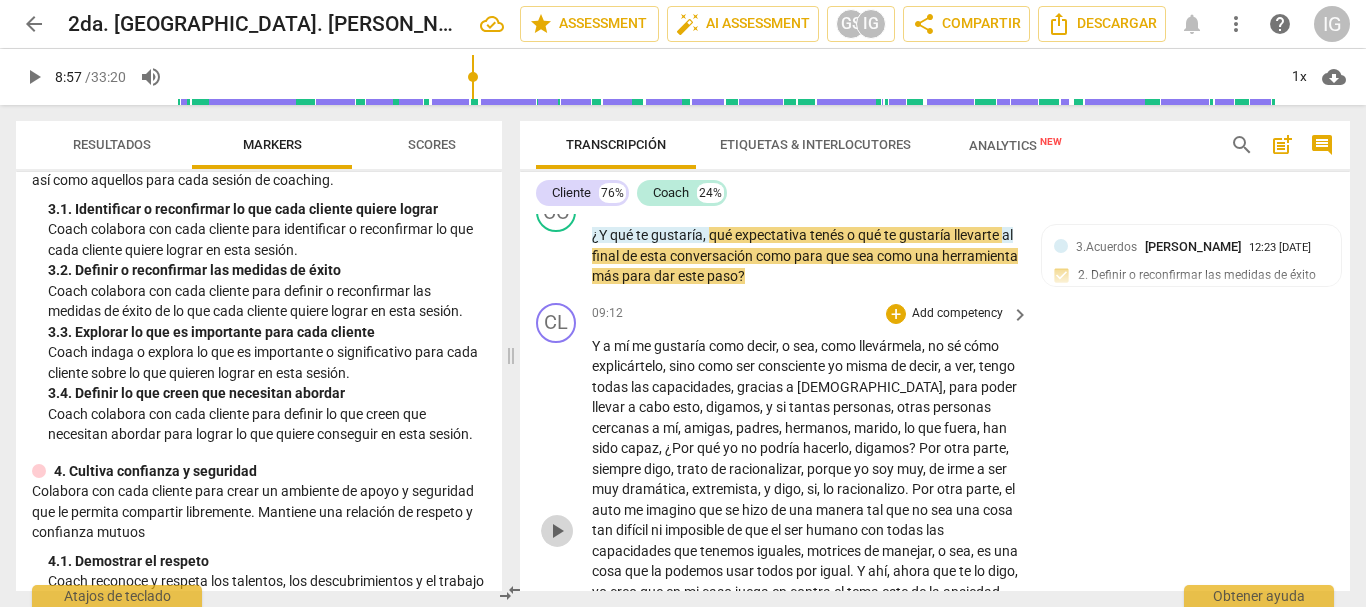click on "play_arrow" at bounding box center (557, 531) 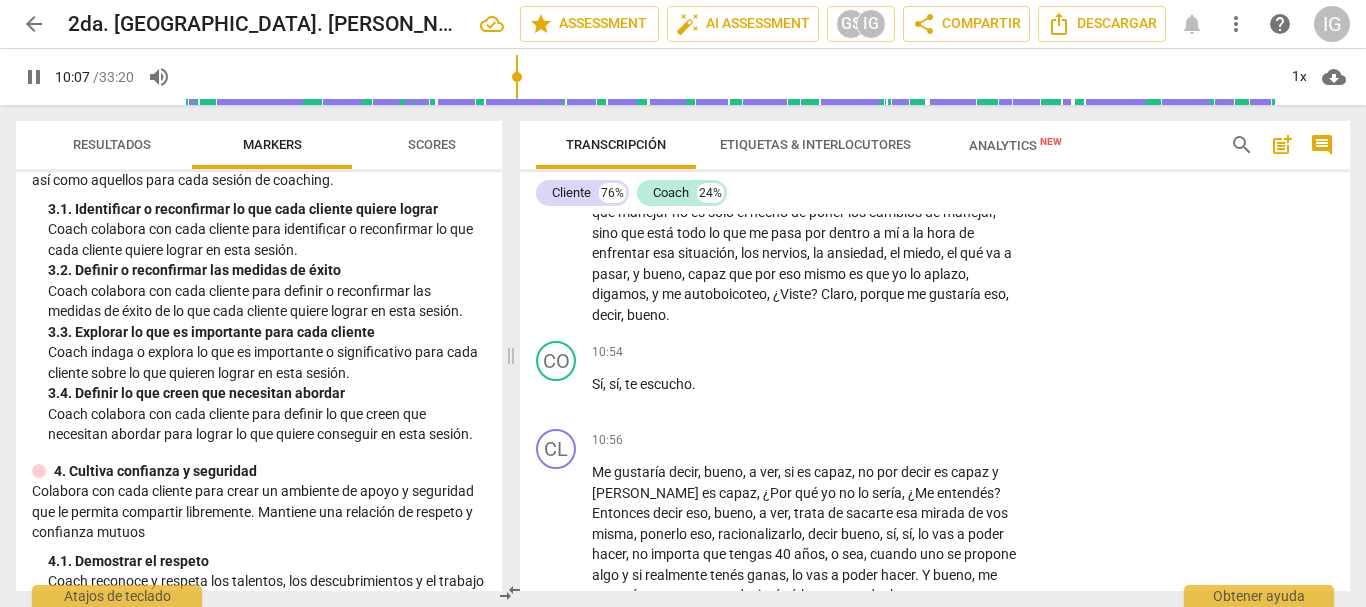 scroll, scrollTop: 3856, scrollLeft: 0, axis: vertical 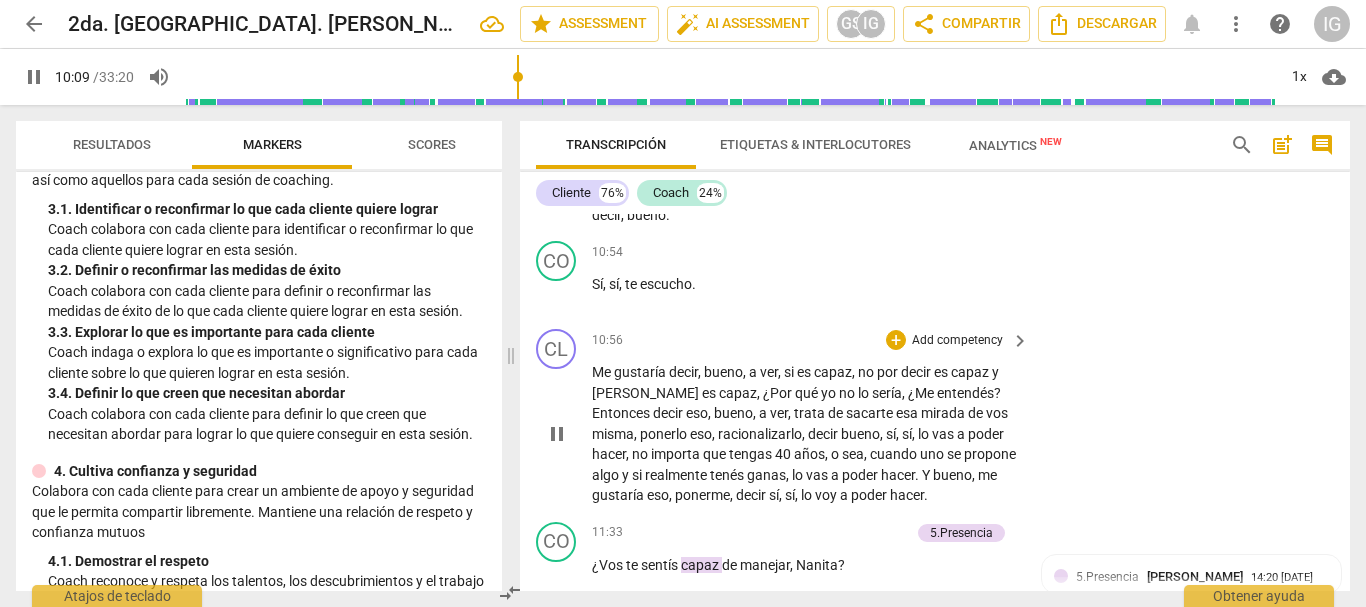 click on "pause" at bounding box center (557, 434) 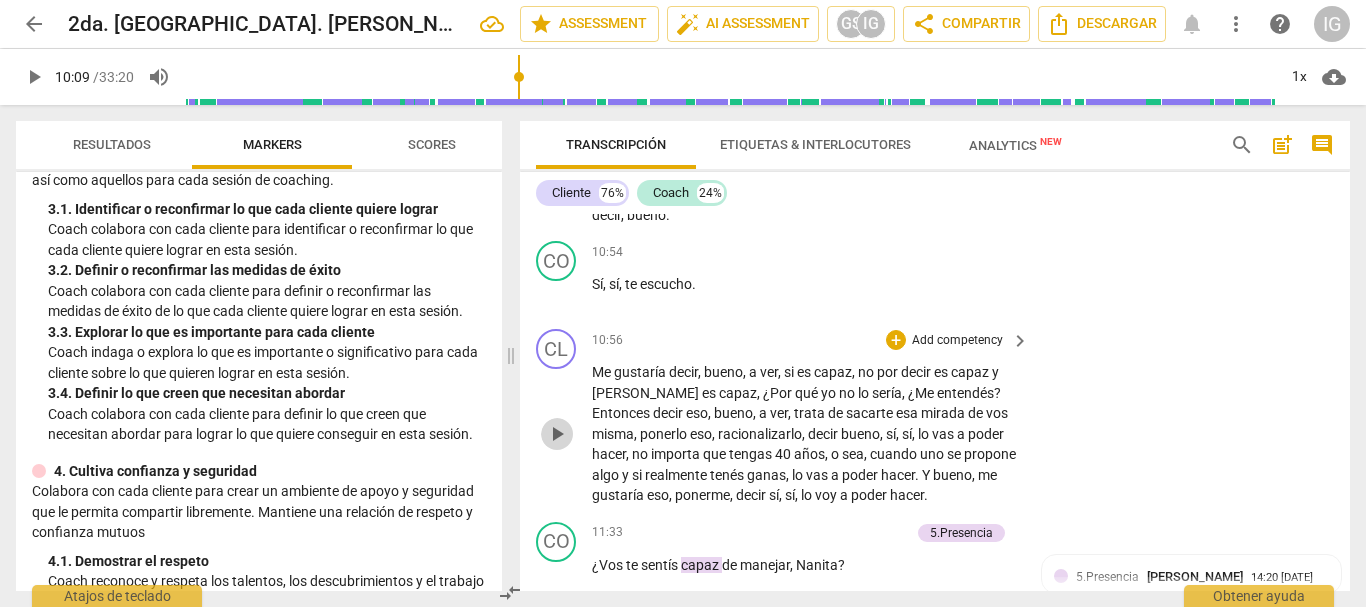 click on "play_arrow" at bounding box center [557, 434] 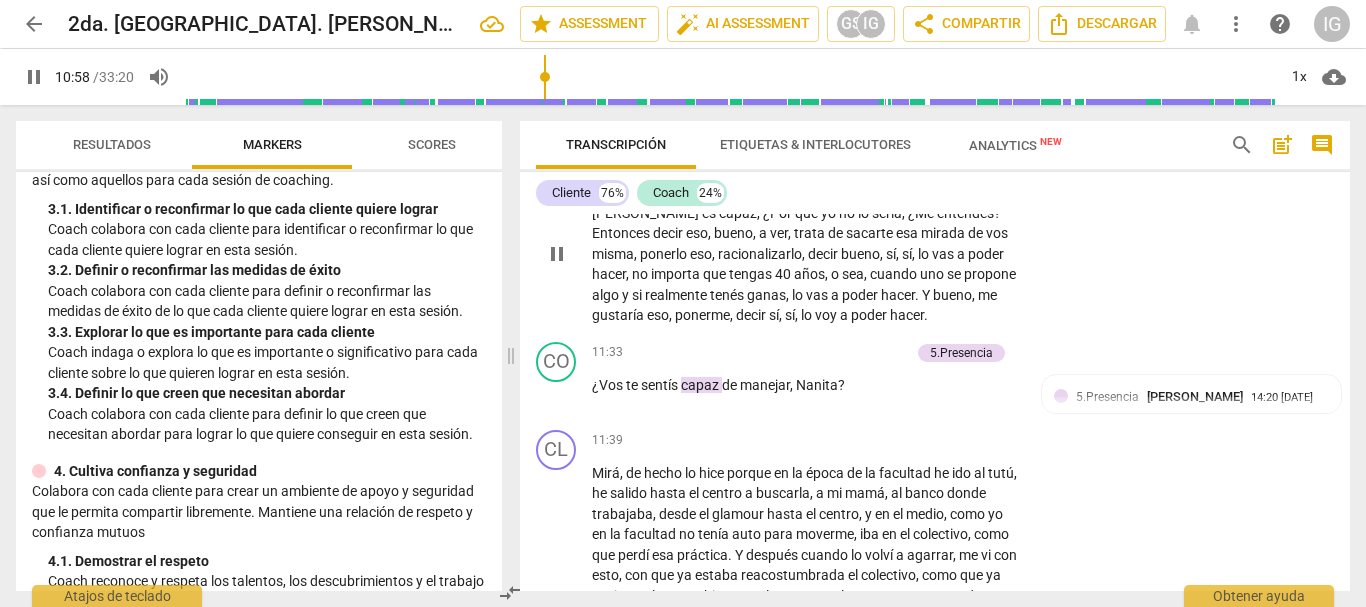 scroll, scrollTop: 4056, scrollLeft: 0, axis: vertical 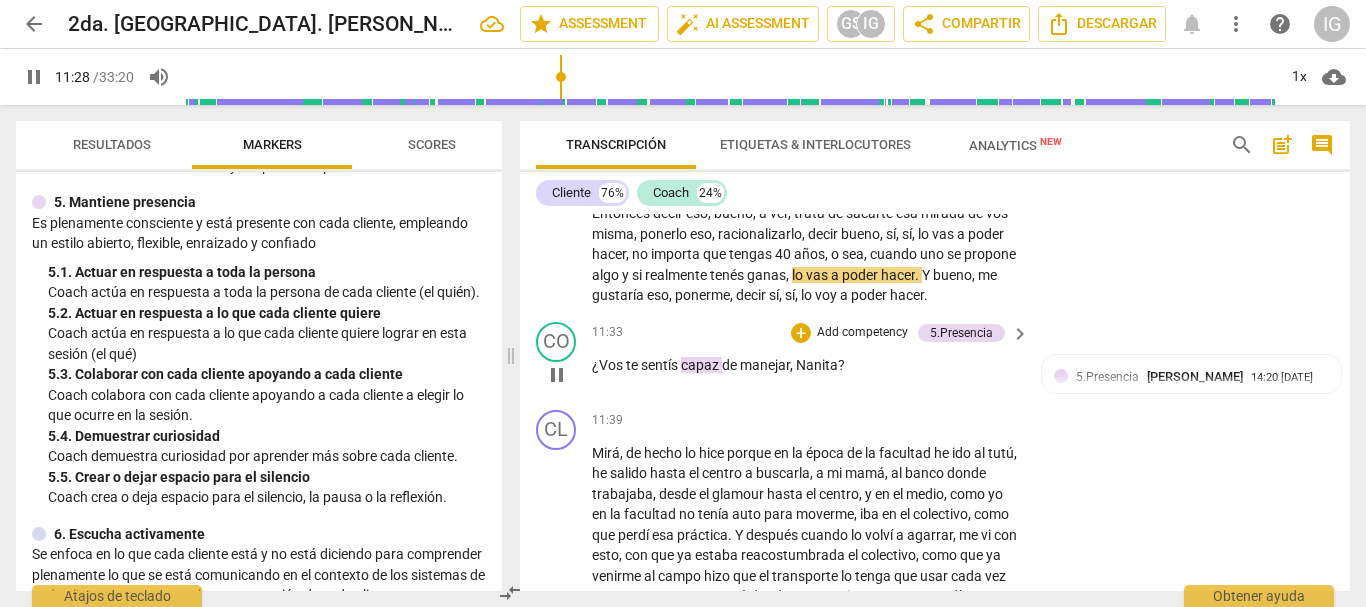 click on "+ Add competency" at bounding box center (850, 333) 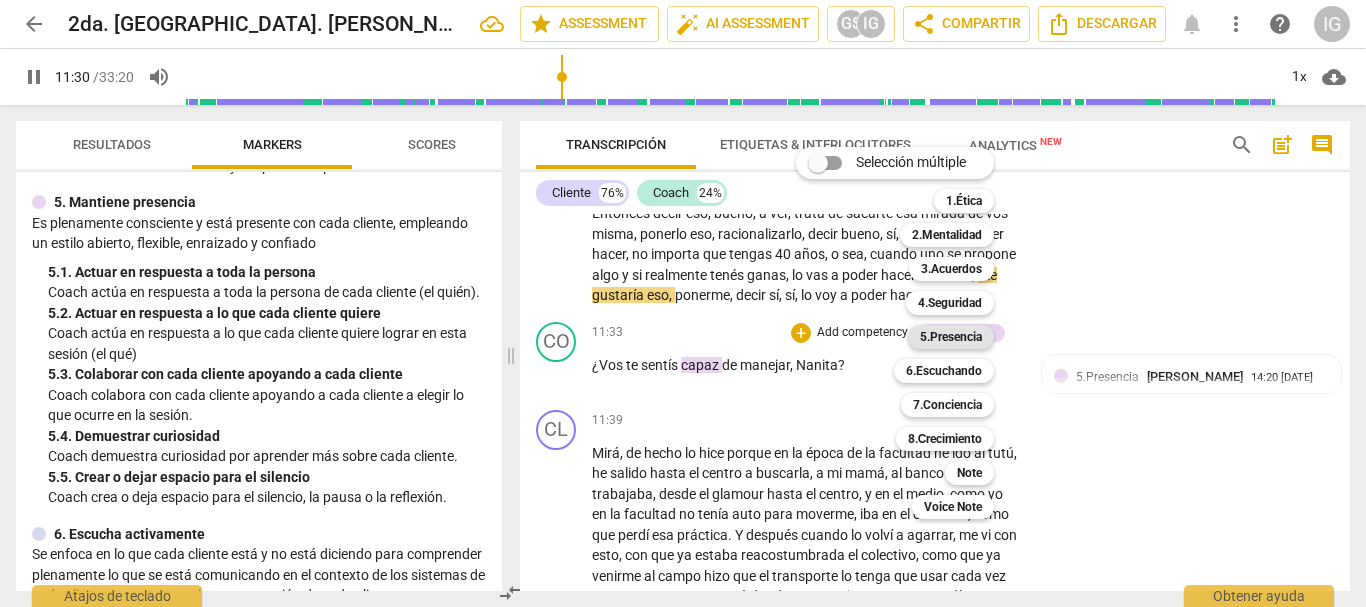 click on "5.Presencia" at bounding box center [951, 337] 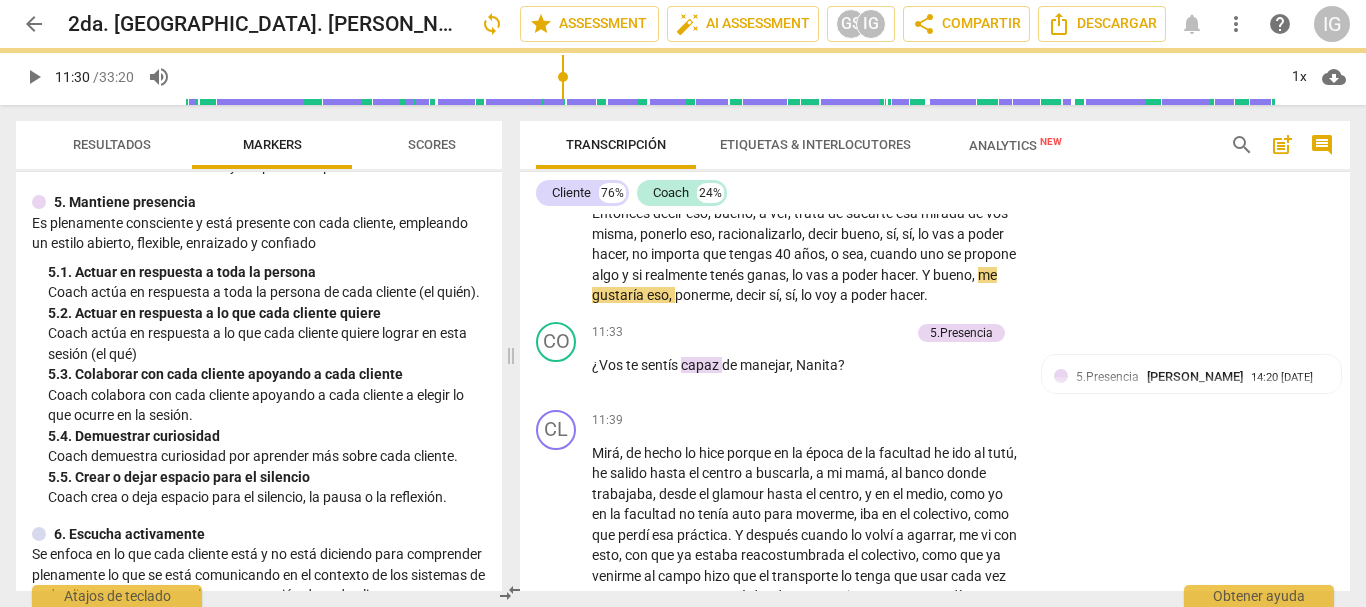 type on "690" 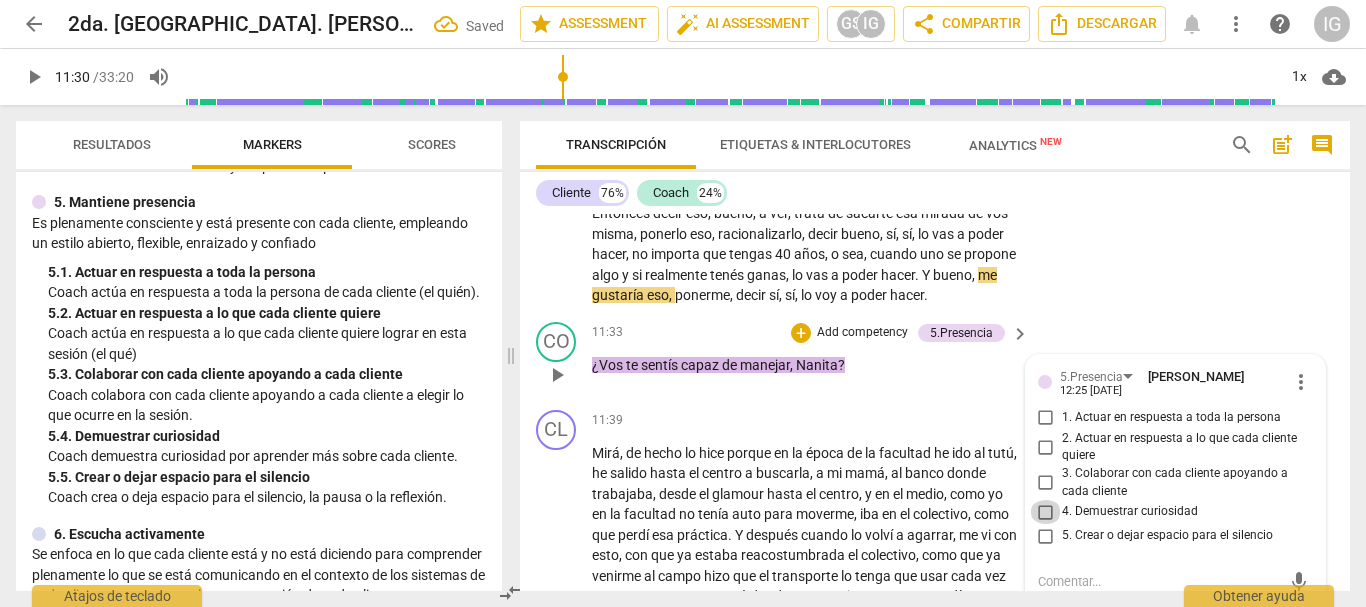 click on "4. Demuestrar curiosidad" at bounding box center [1046, 512] 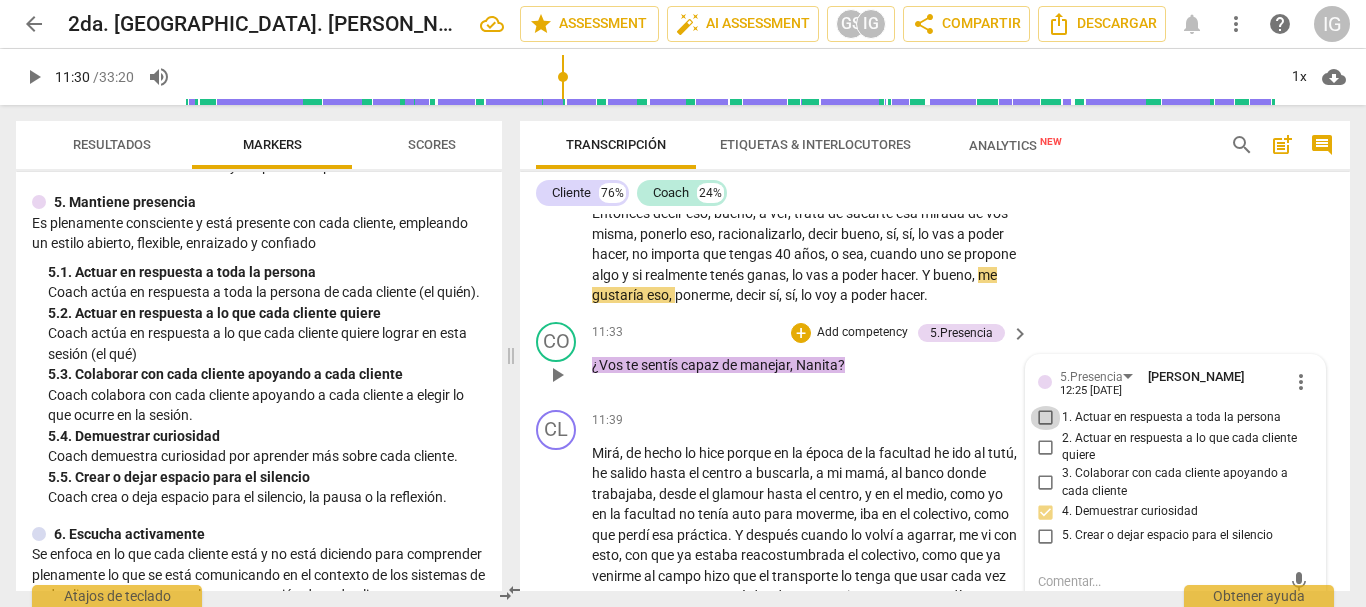 click on "1. Actuar en respuesta a toda la persona" at bounding box center [1046, 418] 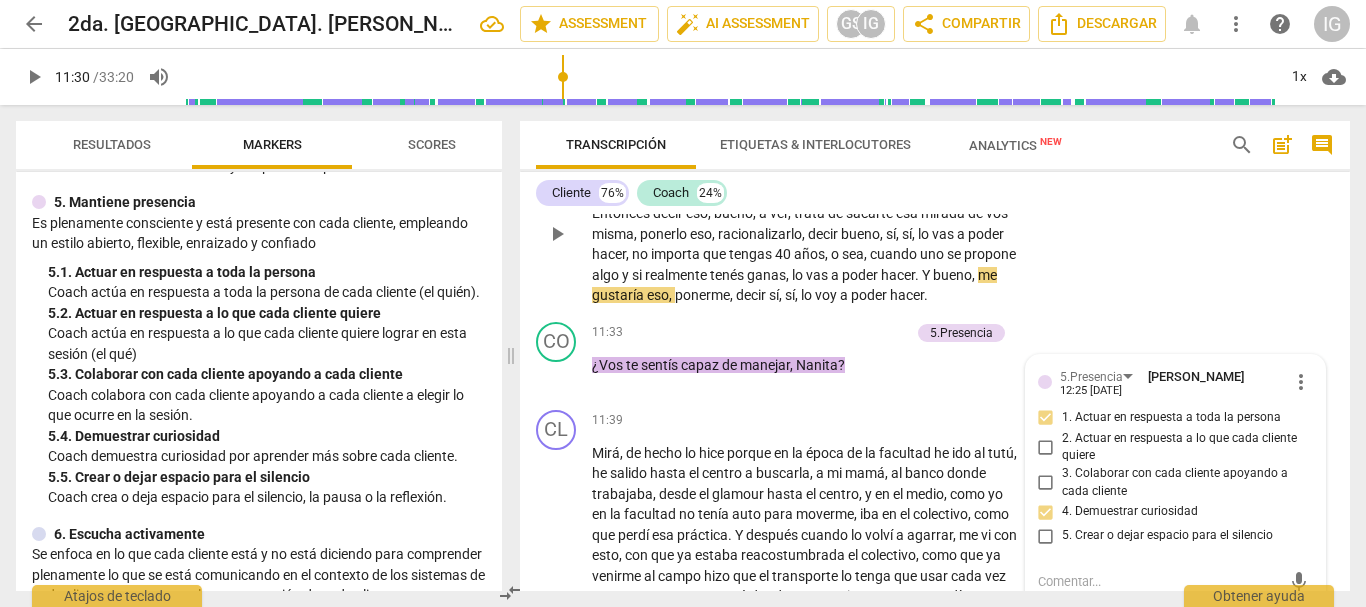 click on "CL play_arrow pause 10:56 + Add competency keyboard_arrow_right Me   gustaría   decir ,   bueno ,   a   ver ,   si   es   capaz ,   no   por   decir   es   capaz   y   [PERSON_NAME]   es   capaz ,   ¿Por   qué   yo   no   lo   sería ,   ¿Me   entendés ?   Entonces   decir   eso ,   bueno ,   a   ver ,   trata   de   sacarte   esa   mirada   de   vos   misma ,   ponerlo   eso ,   racionalizarlo ,   decir   bueno ,   sí ,   sí ,   lo   vas   a   poder   hacer ,   no   importa   que   tengas   40   años ,   o   sea ,   cuando   uno   se   propone   algo   y   si   realmente   tenés   ganas ,   lo   vas   a   poder   hacer .   Y   bueno ,   me   gustaría   eso ,   ponerme ,   decir   sí ,   sí ,   lo   voy   a   poder   hacer ." at bounding box center (935, 217) 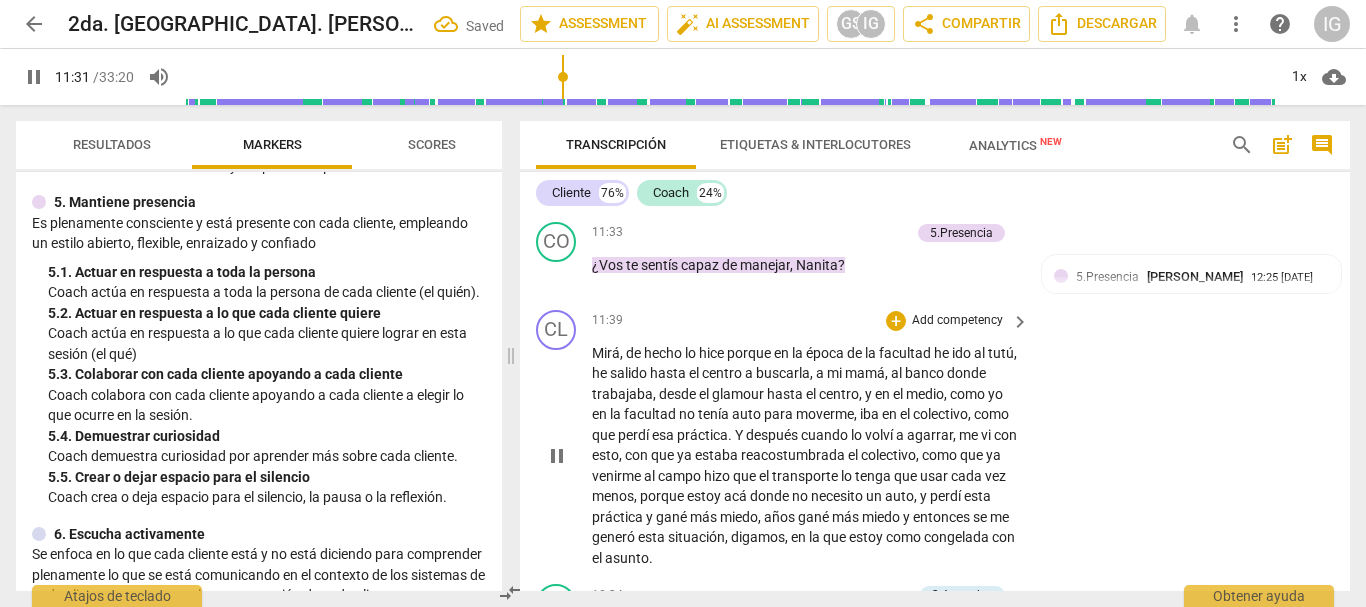 scroll, scrollTop: 4256, scrollLeft: 0, axis: vertical 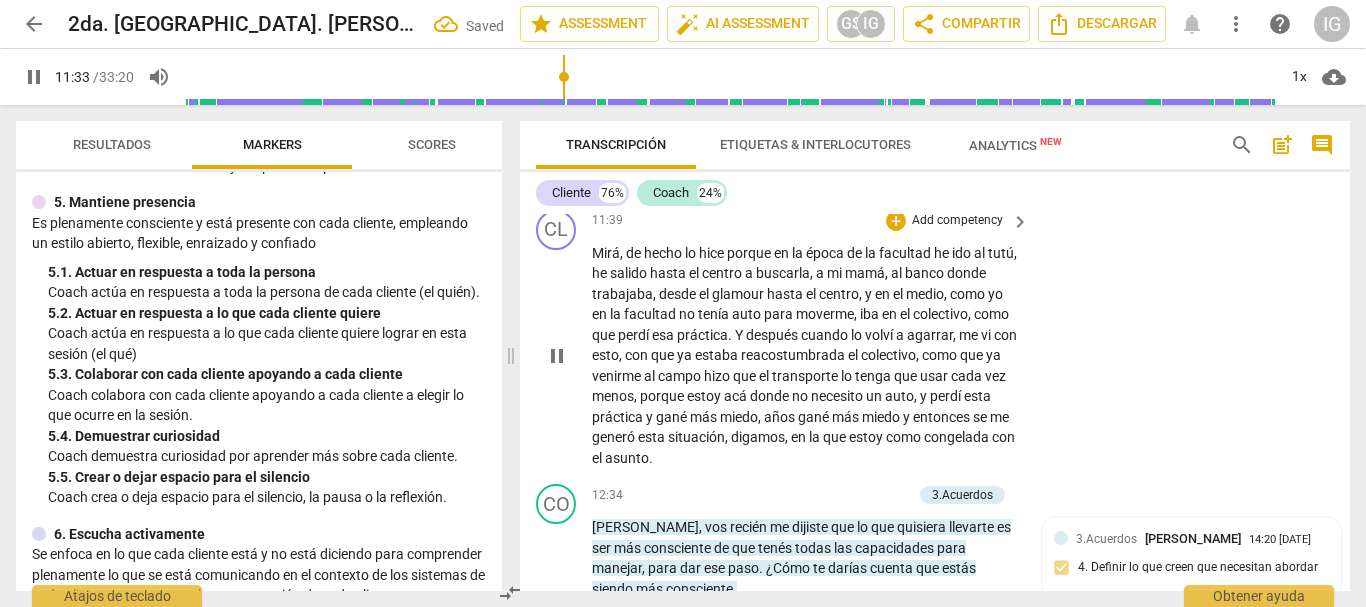 click on "pause" at bounding box center [557, 356] 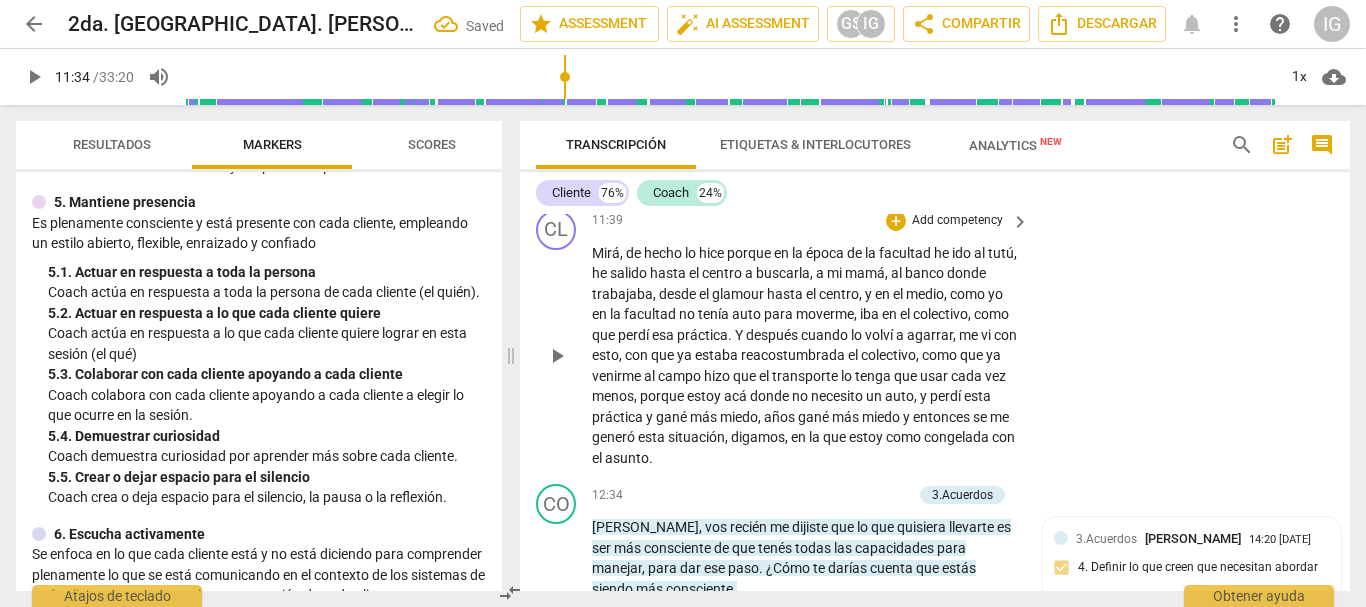 click on "play_arrow" at bounding box center (557, 356) 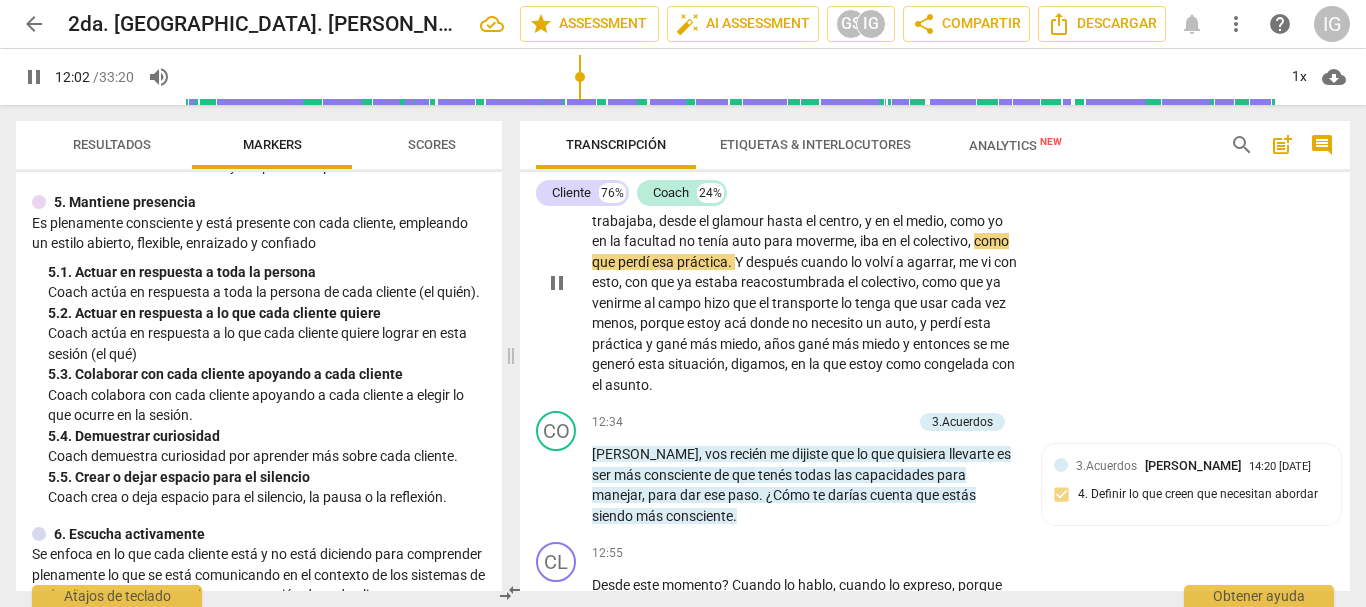 scroll, scrollTop: 4456, scrollLeft: 0, axis: vertical 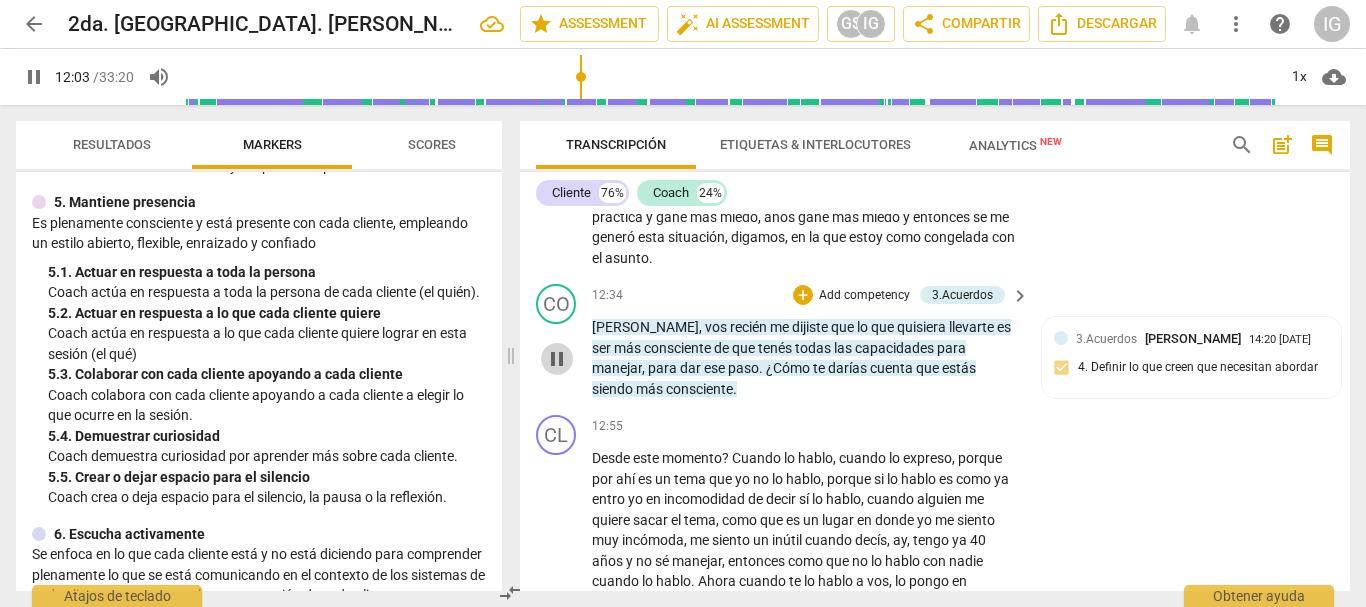 click on "pause" at bounding box center (557, 359) 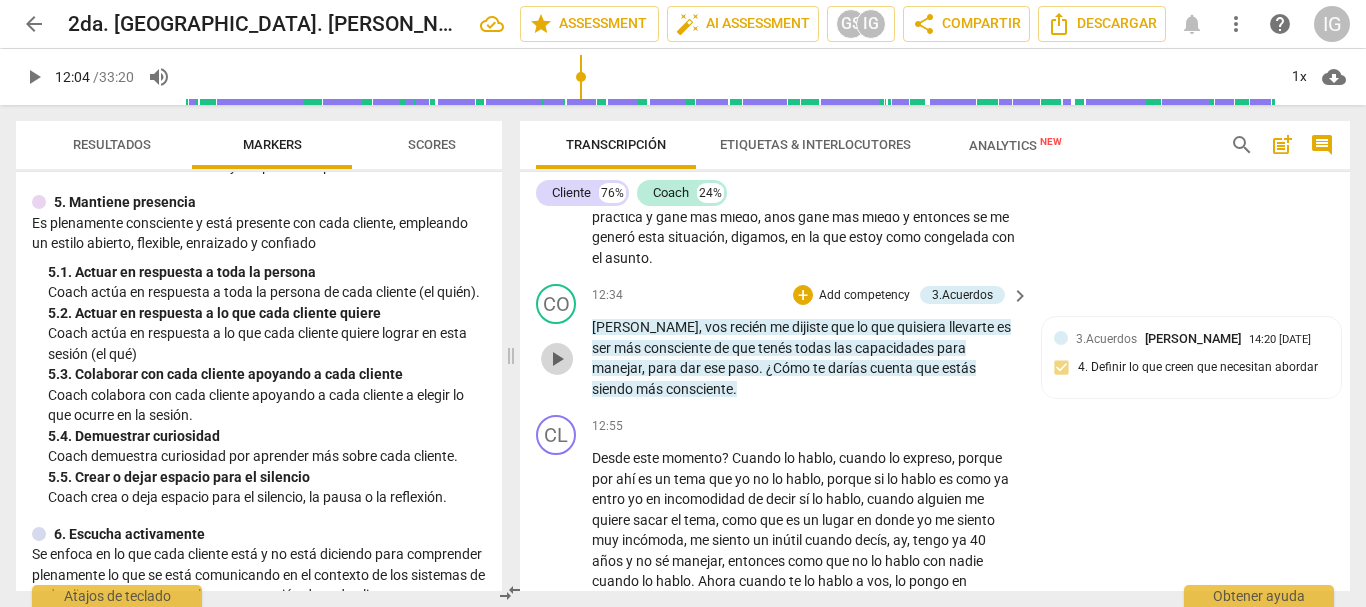 click on "play_arrow" at bounding box center (557, 359) 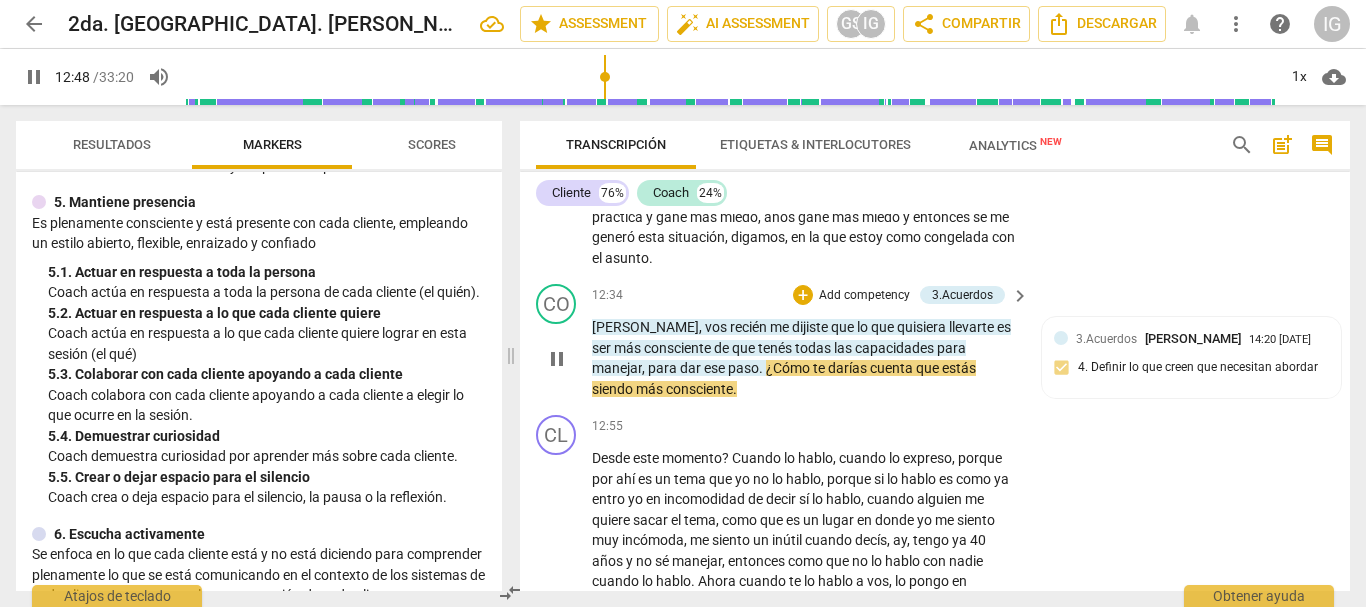 click on "Add competency" at bounding box center (864, 296) 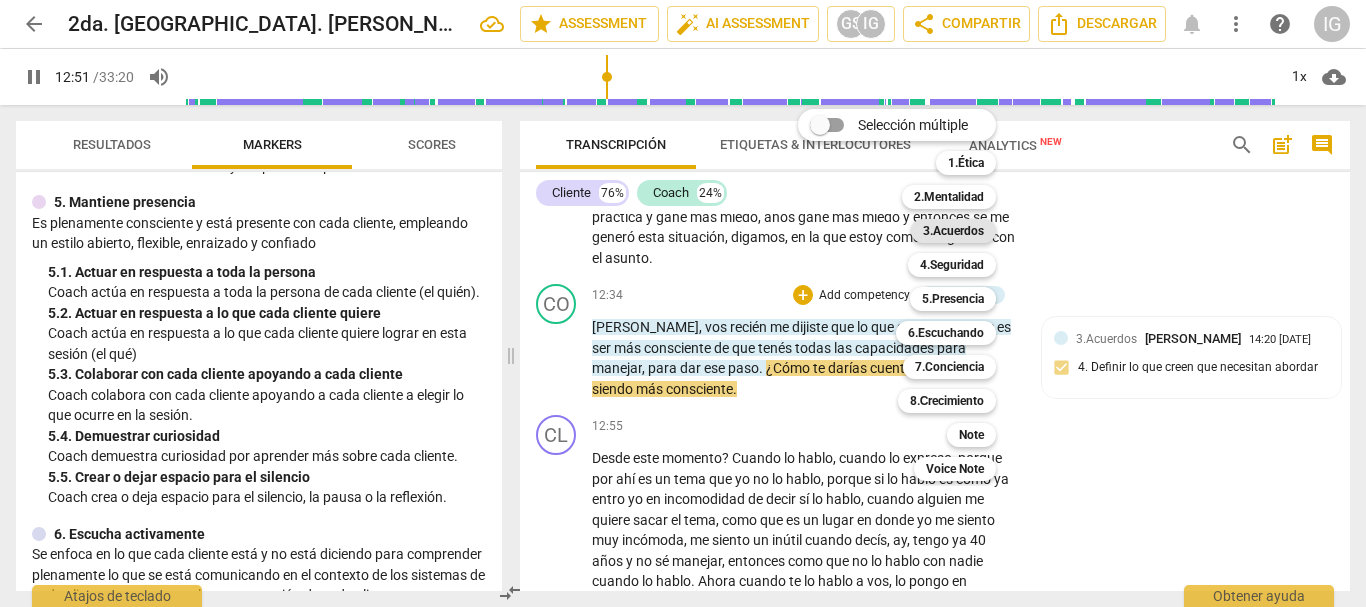 click on "3.Acuerdos" at bounding box center (953, 231) 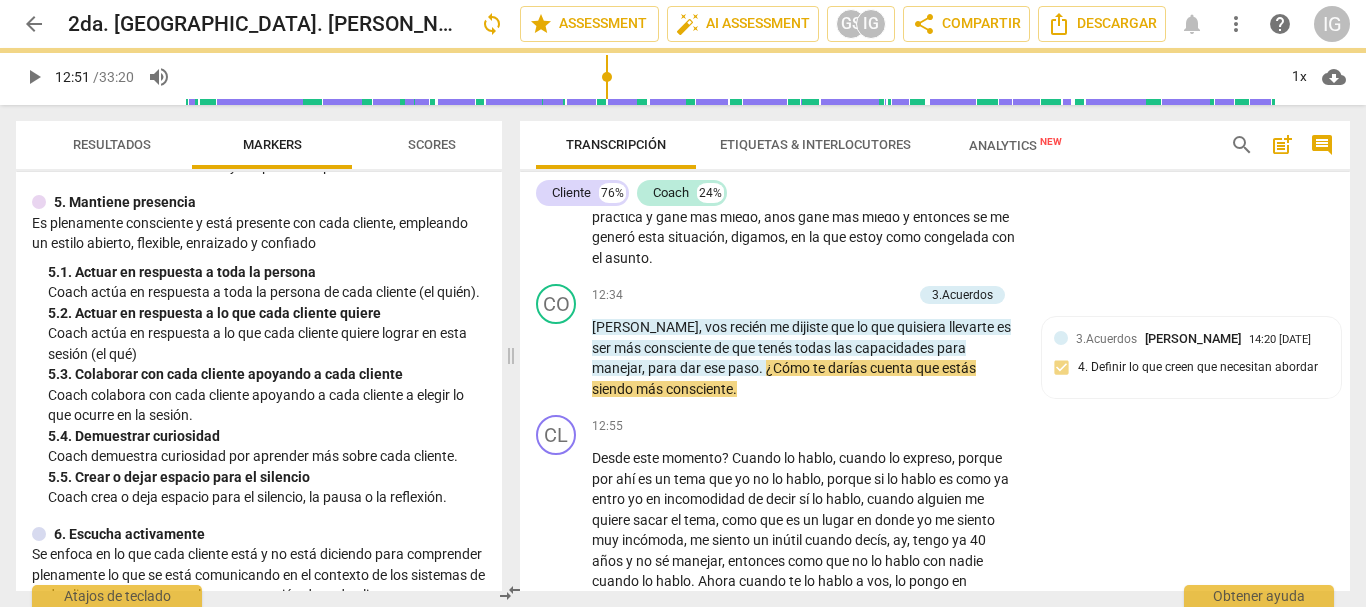 type on "772" 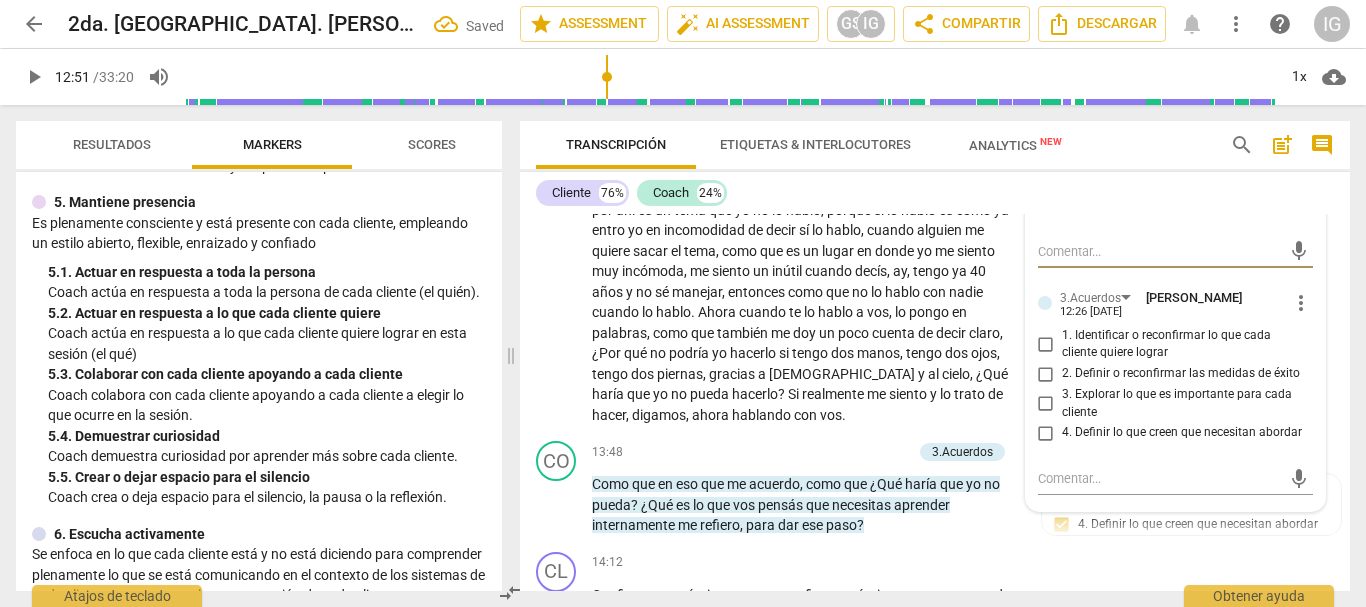 scroll, scrollTop: 4756, scrollLeft: 0, axis: vertical 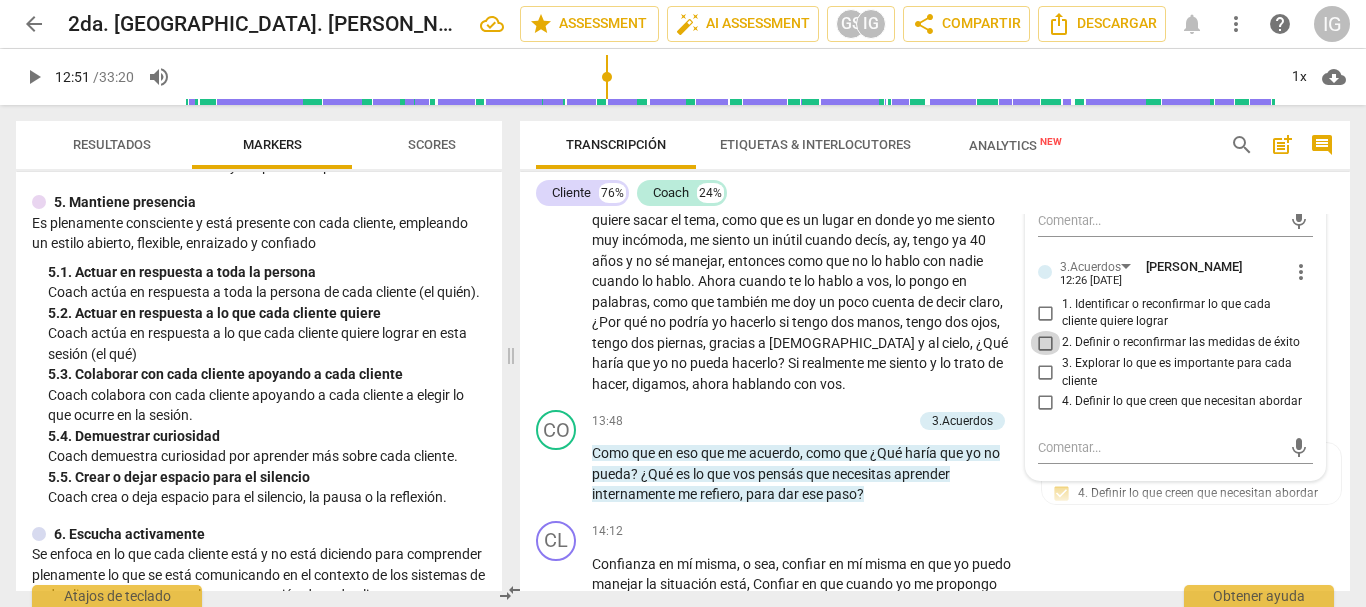 click on "2. Definir o reconfirmar las medidas de éxito" at bounding box center [1046, 343] 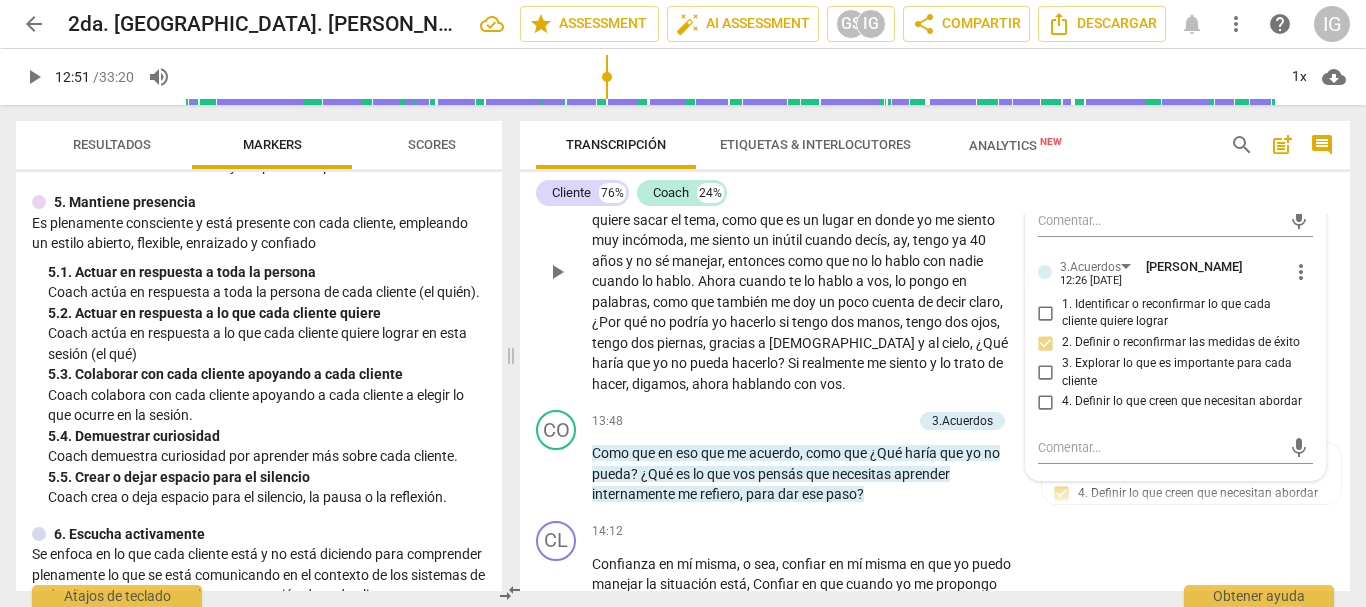 click on "play_arrow pause" at bounding box center [566, 271] 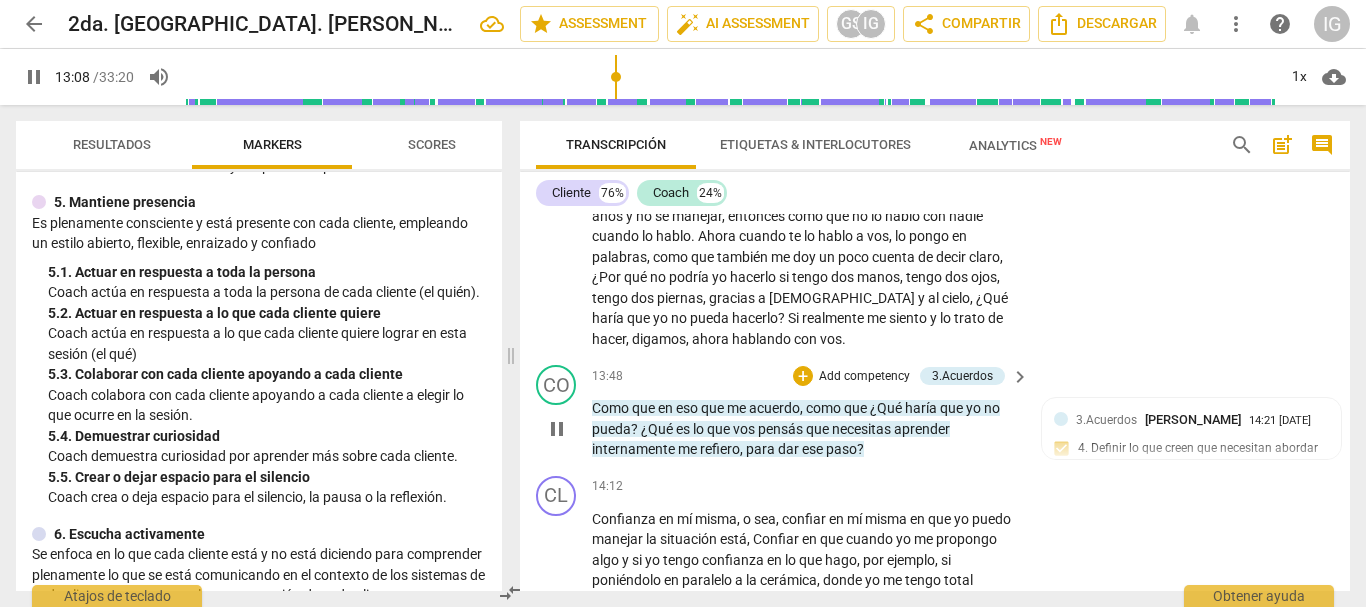scroll, scrollTop: 4856, scrollLeft: 0, axis: vertical 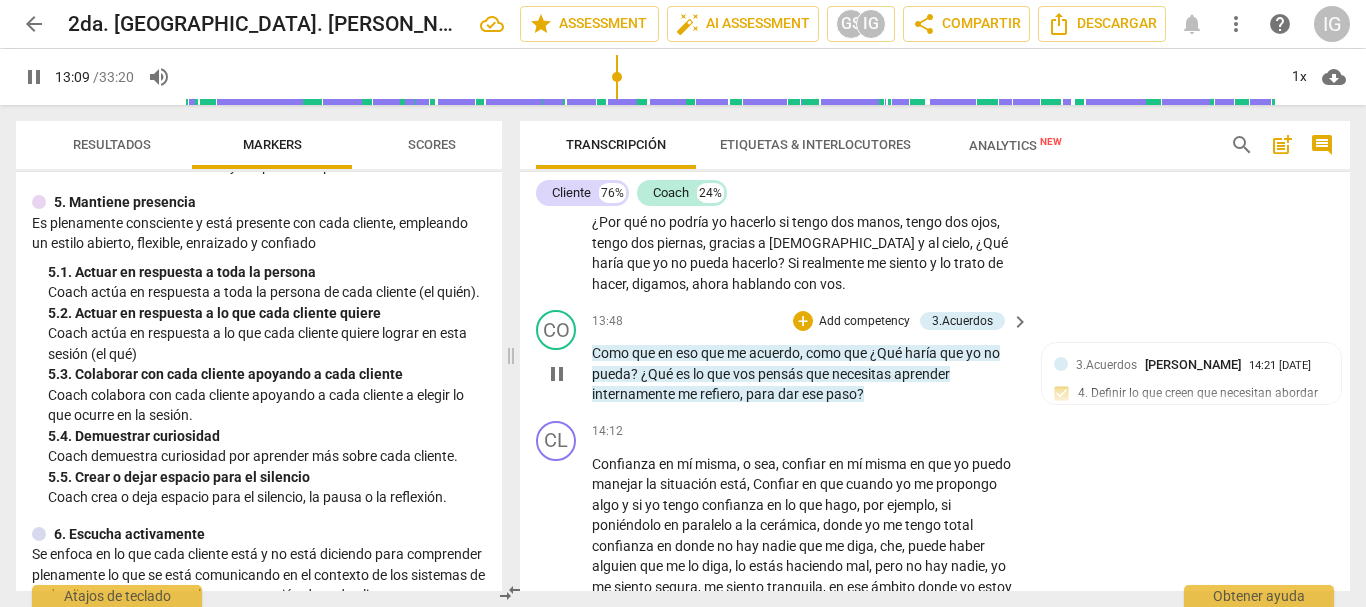 click on "pause" at bounding box center (557, 374) 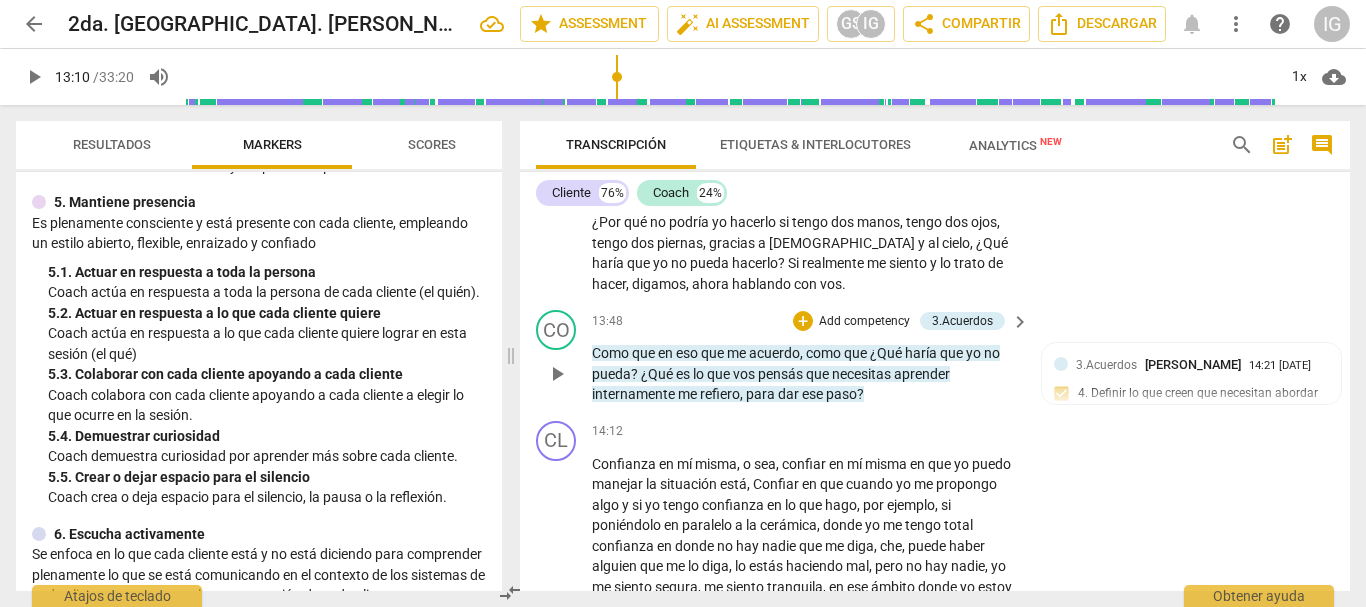 click on "play_arrow" at bounding box center (557, 374) 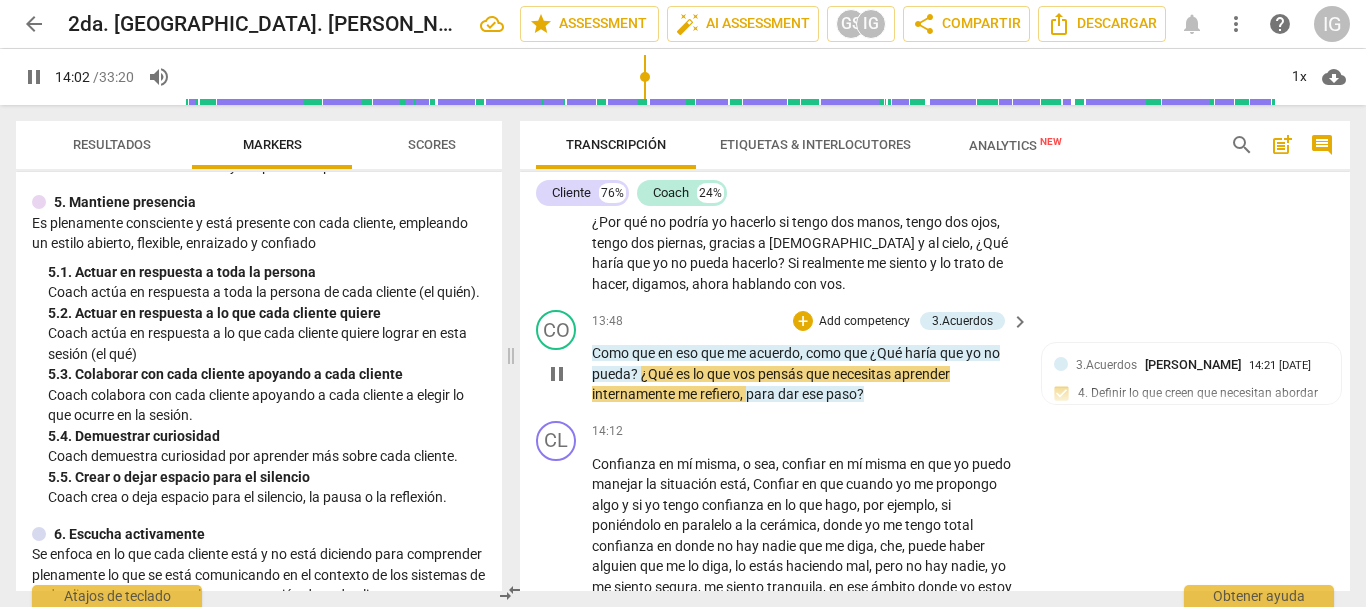 click on "Add competency" at bounding box center [864, 322] 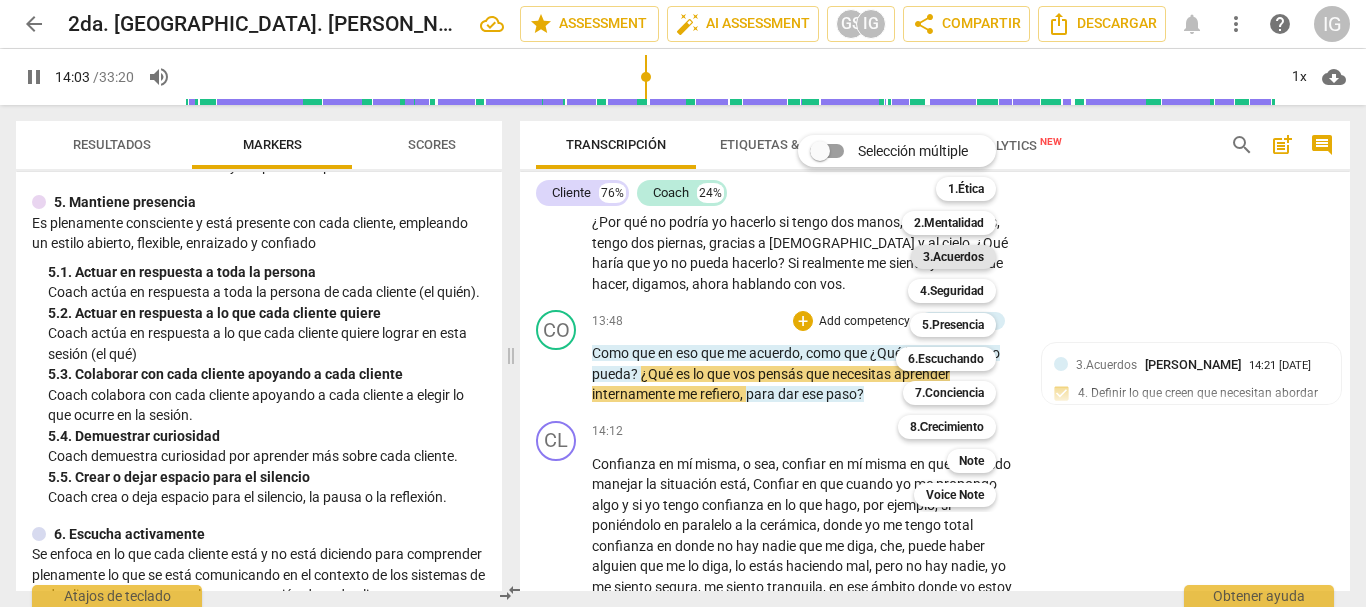 click on "3.Acuerdos" at bounding box center (953, 257) 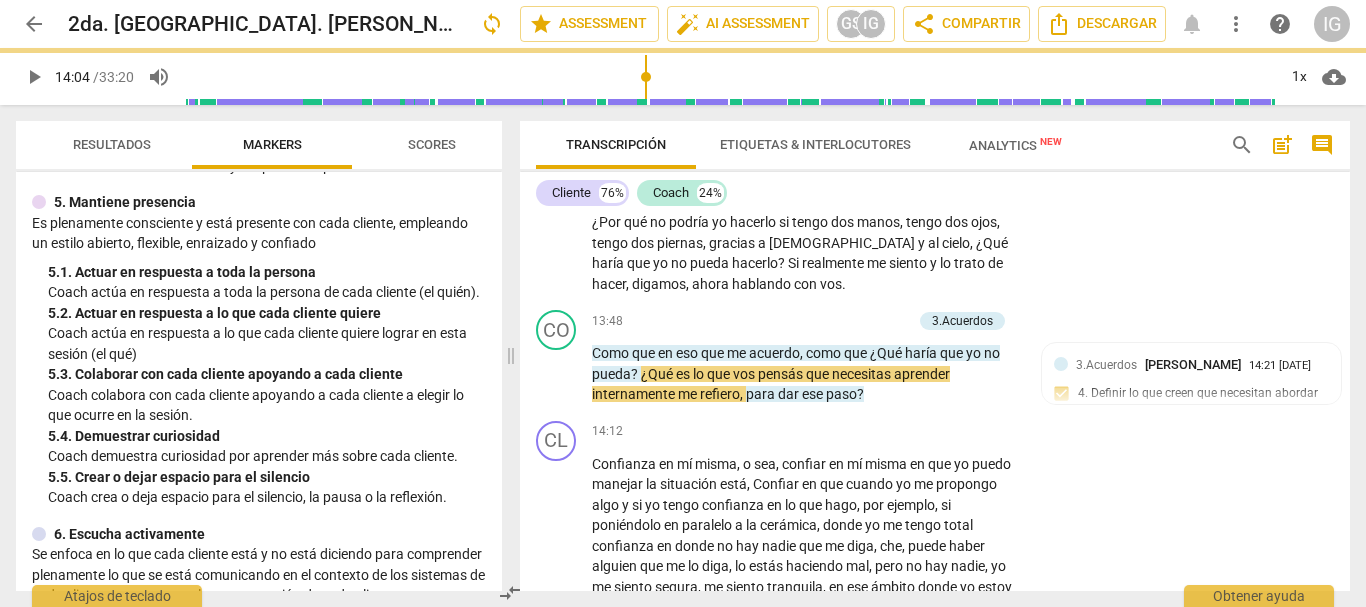 type on "844" 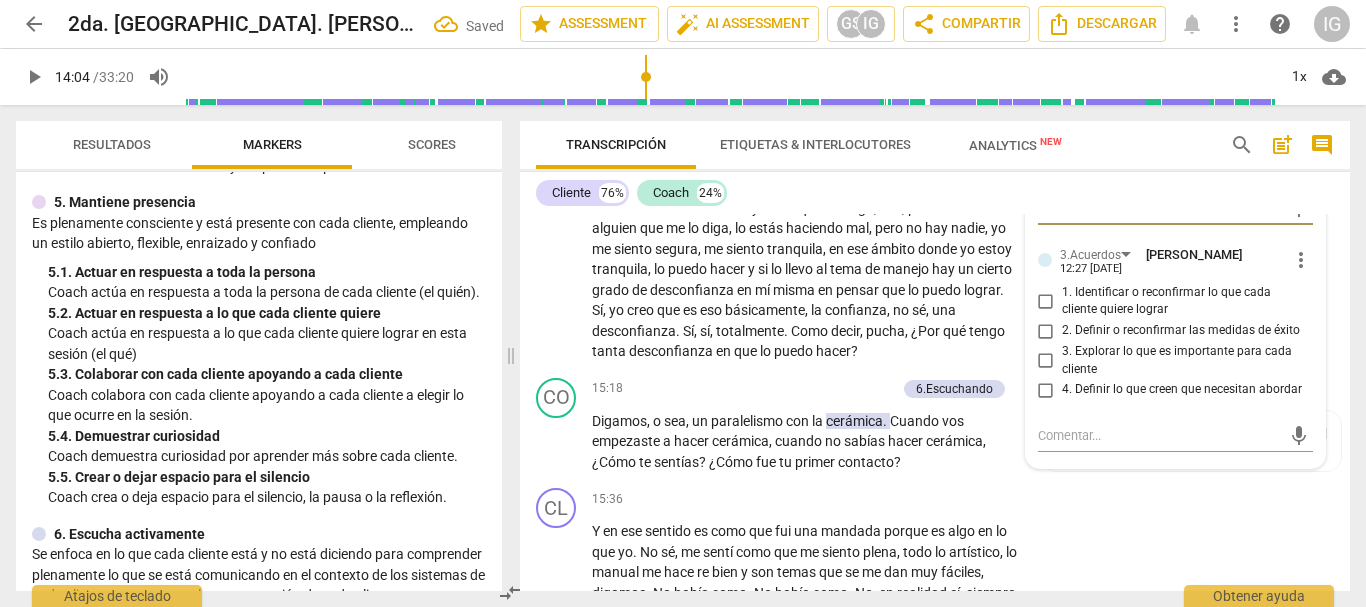 scroll, scrollTop: 5256, scrollLeft: 0, axis: vertical 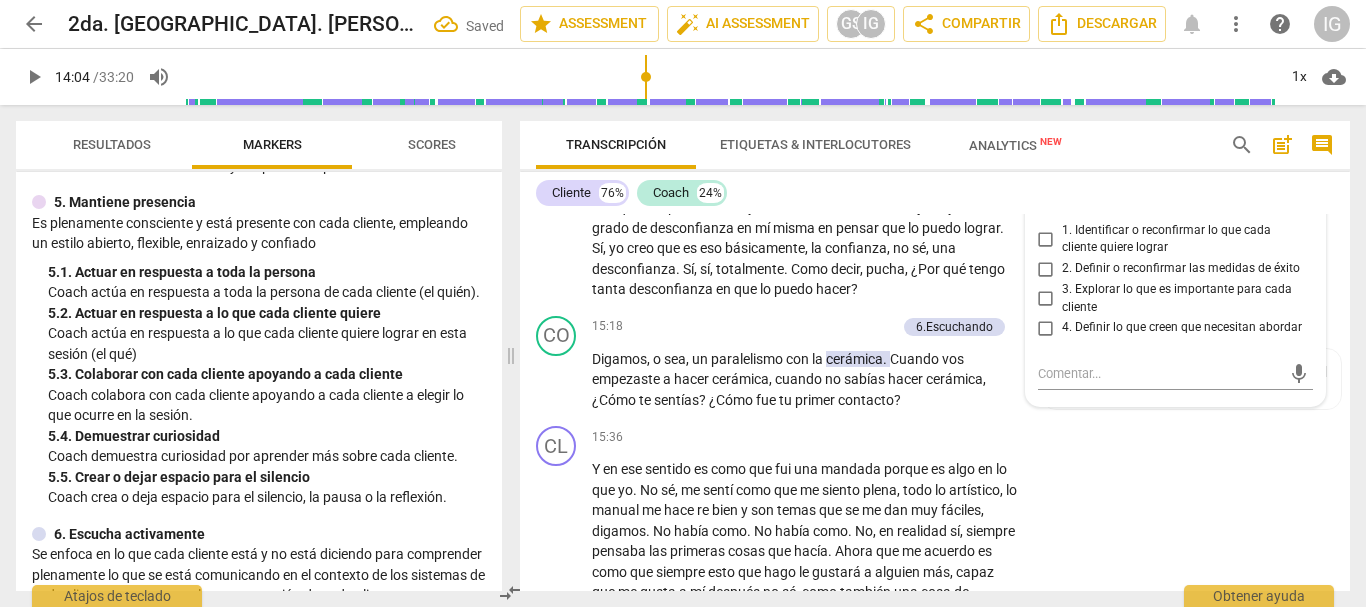 click on "4. Definir lo que creen que necesitan abordar" at bounding box center [1046, 328] 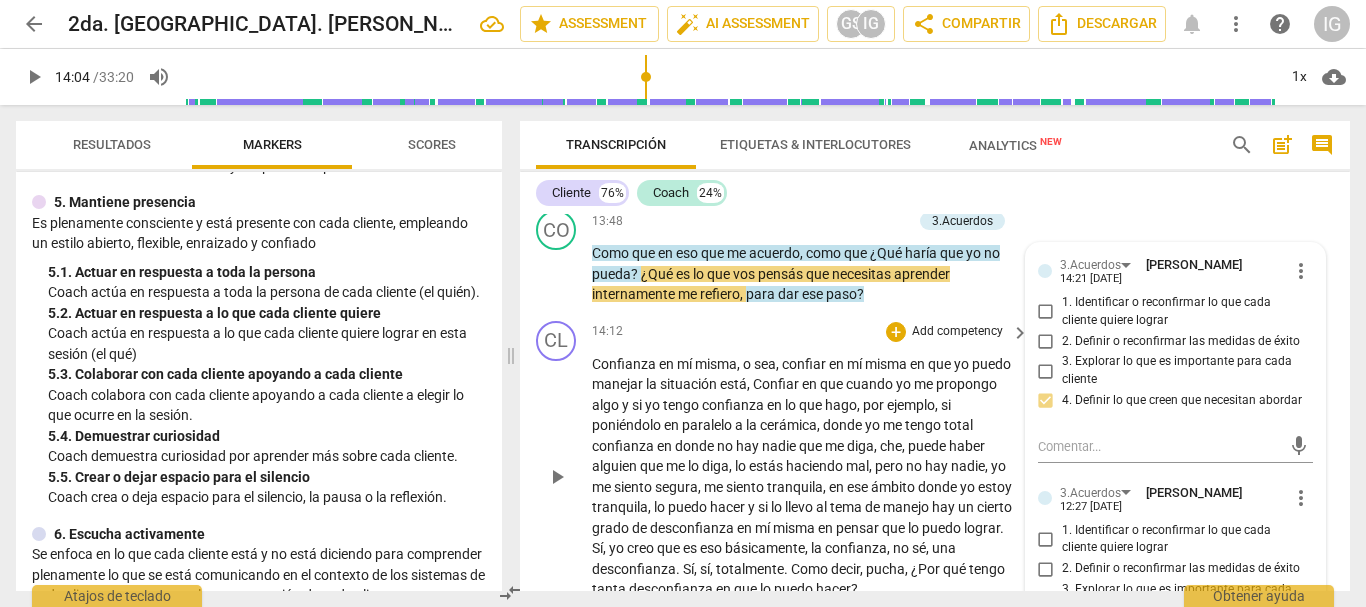 scroll, scrollTop: 4856, scrollLeft: 0, axis: vertical 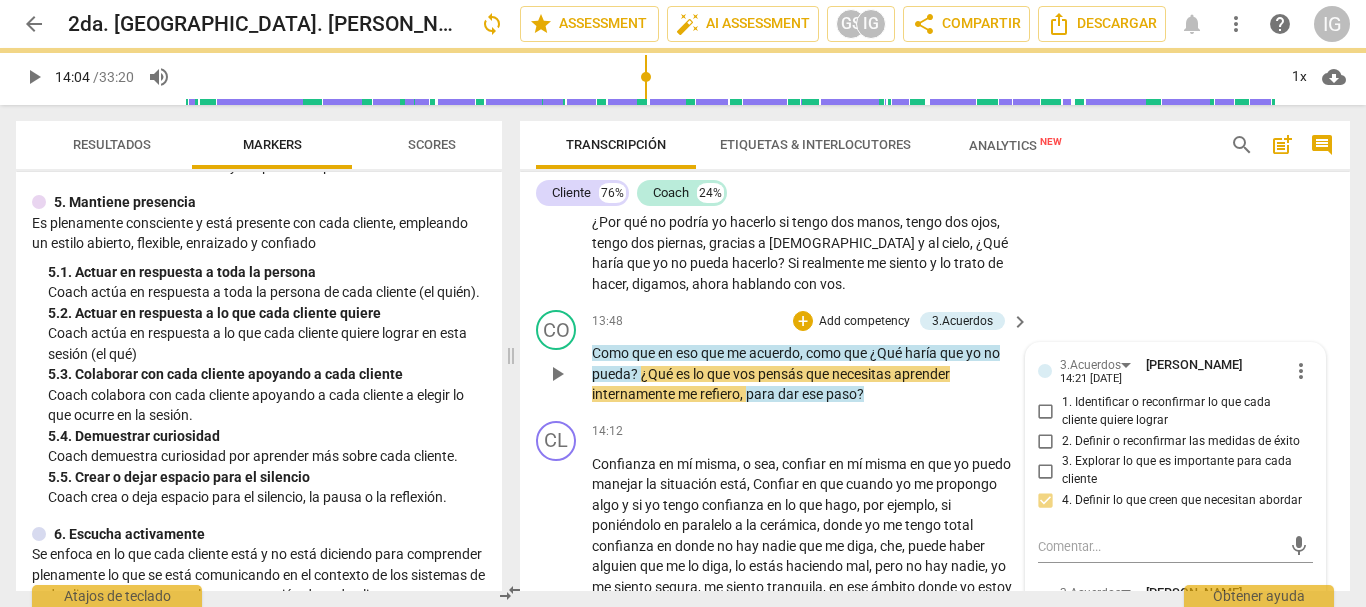 click on "Como   que   en   eso   que   me   acuerdo ,   como   que   ¿Qué   haría   que   yo   no   pueda ?   ¿Qué   es   lo   que   vos   pensás   que   necesitas   aprender   internamente   me   refiero ,   para   dar   ese   paso ?" at bounding box center (805, 374) 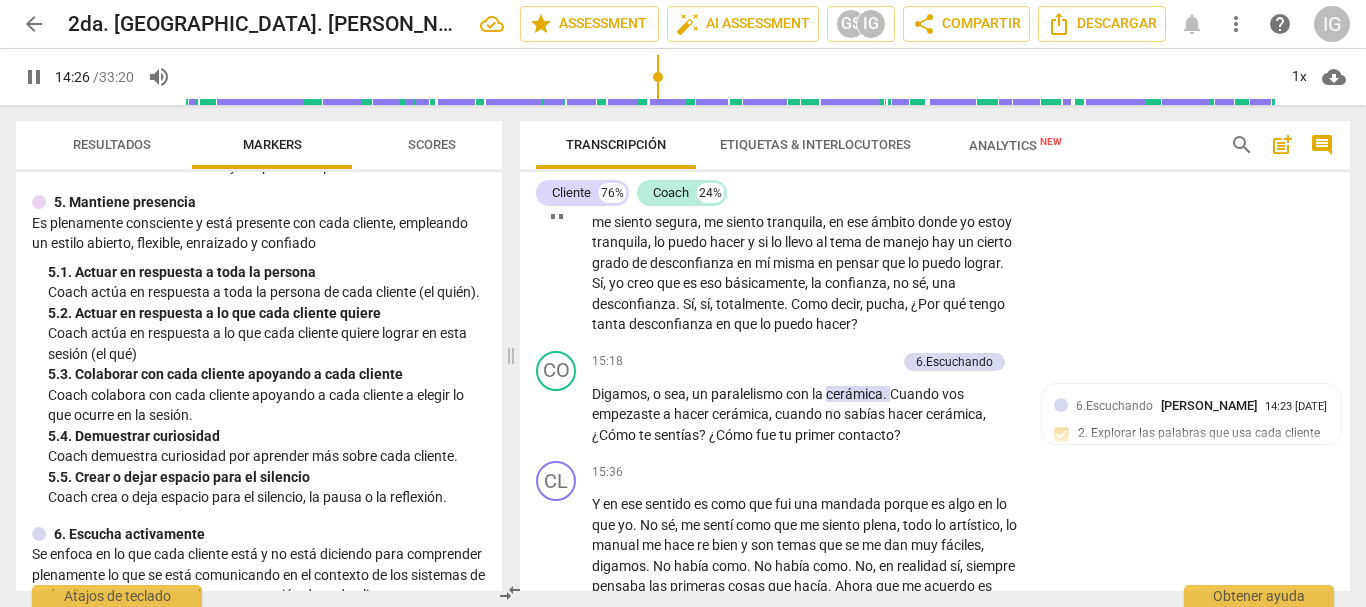 scroll, scrollTop: 5256, scrollLeft: 0, axis: vertical 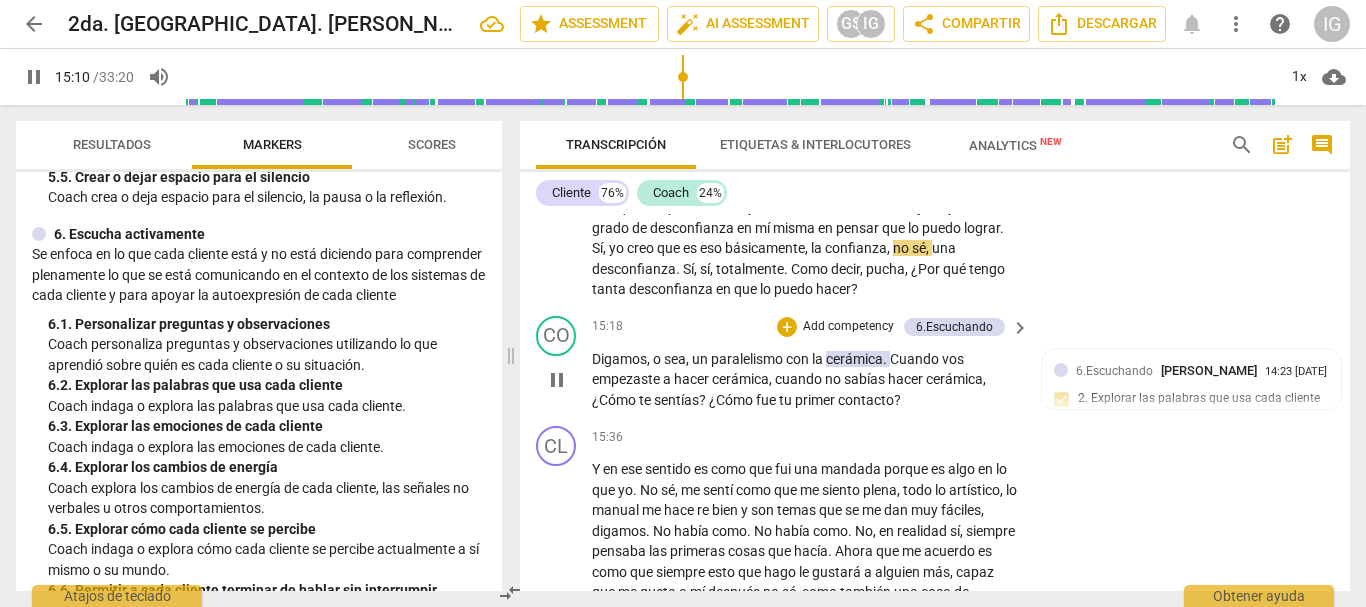 click on "Add competency" at bounding box center [848, 327] 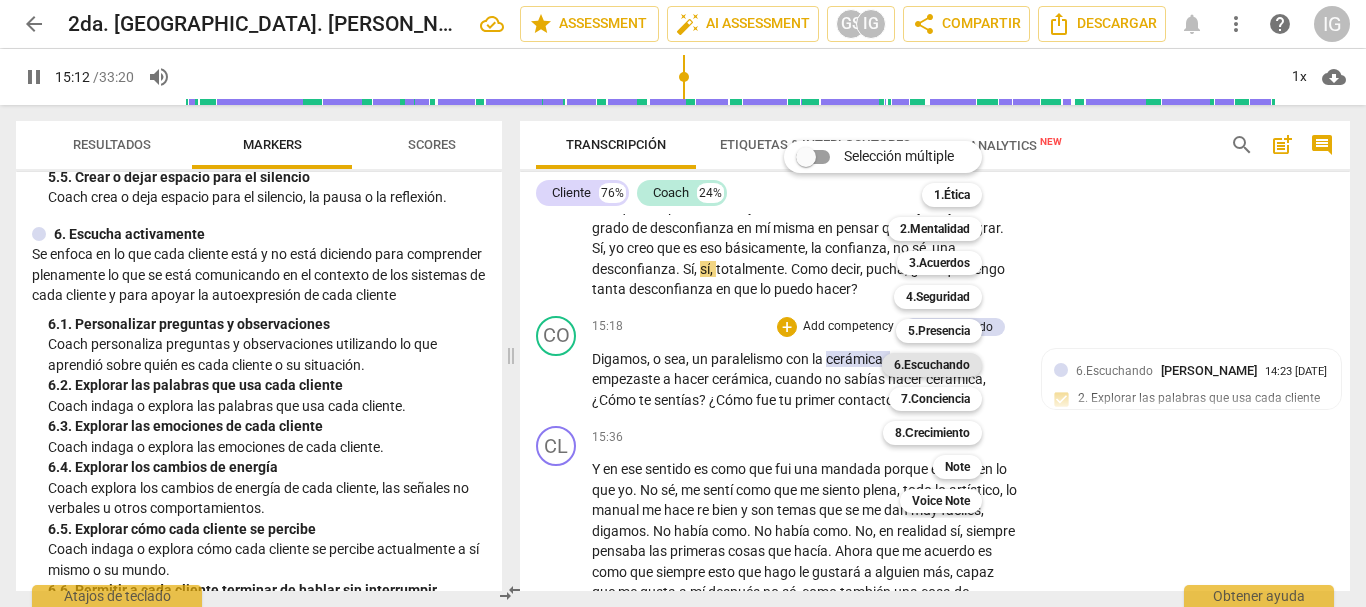 click on "6.Escuchando" at bounding box center [932, 365] 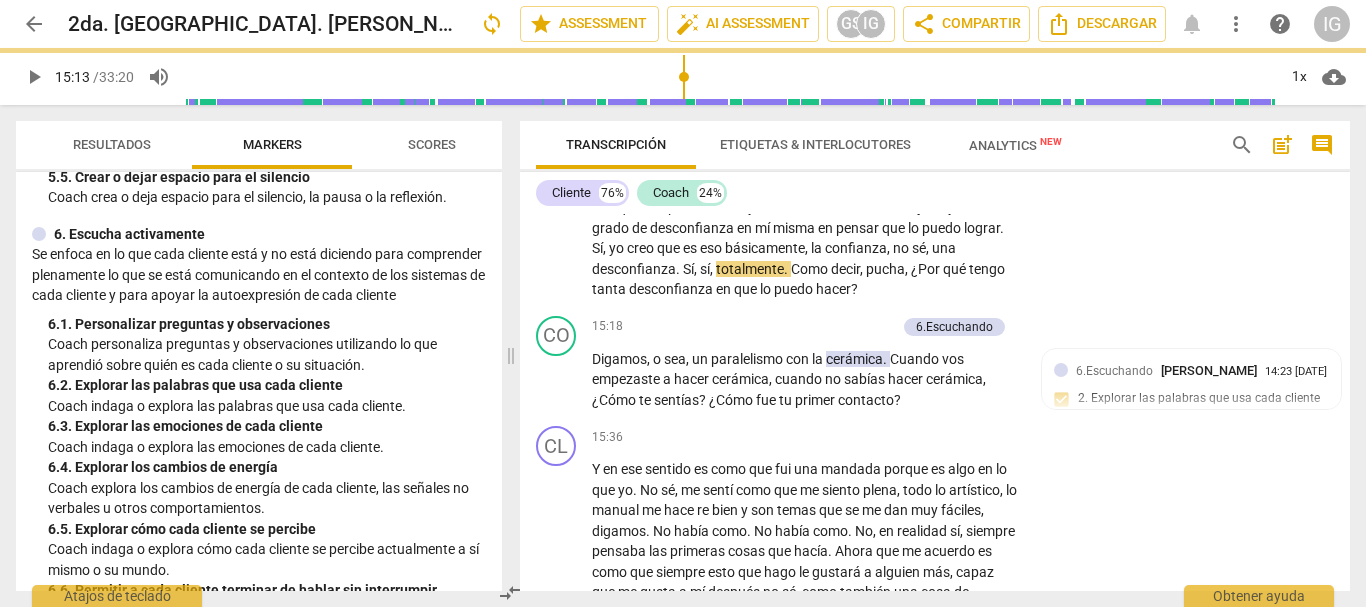 type on "913" 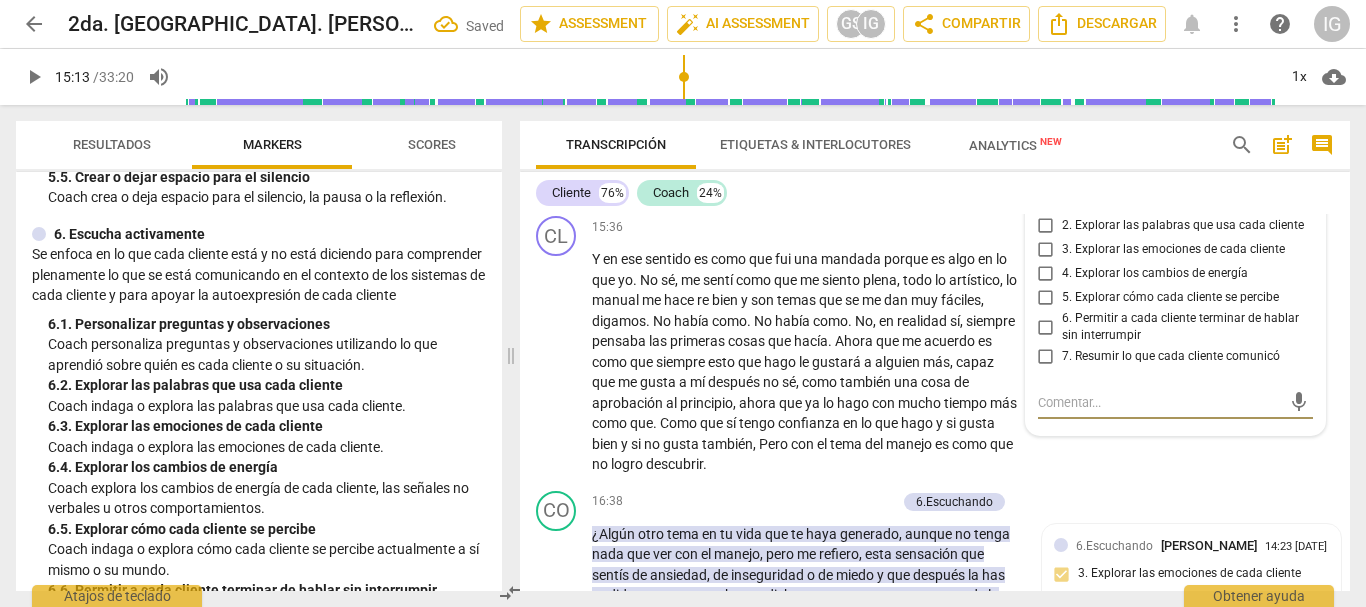 scroll, scrollTop: 5266, scrollLeft: 0, axis: vertical 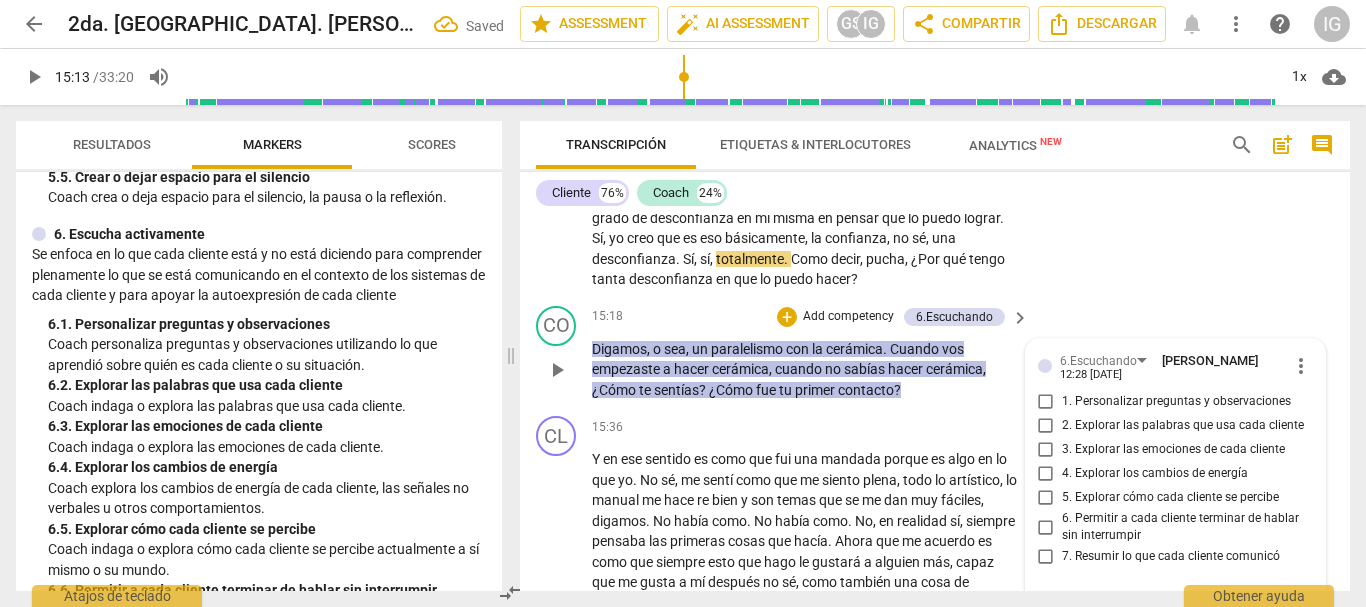 click on "1. Personalizar preguntas y observaciones" at bounding box center [1046, 402] 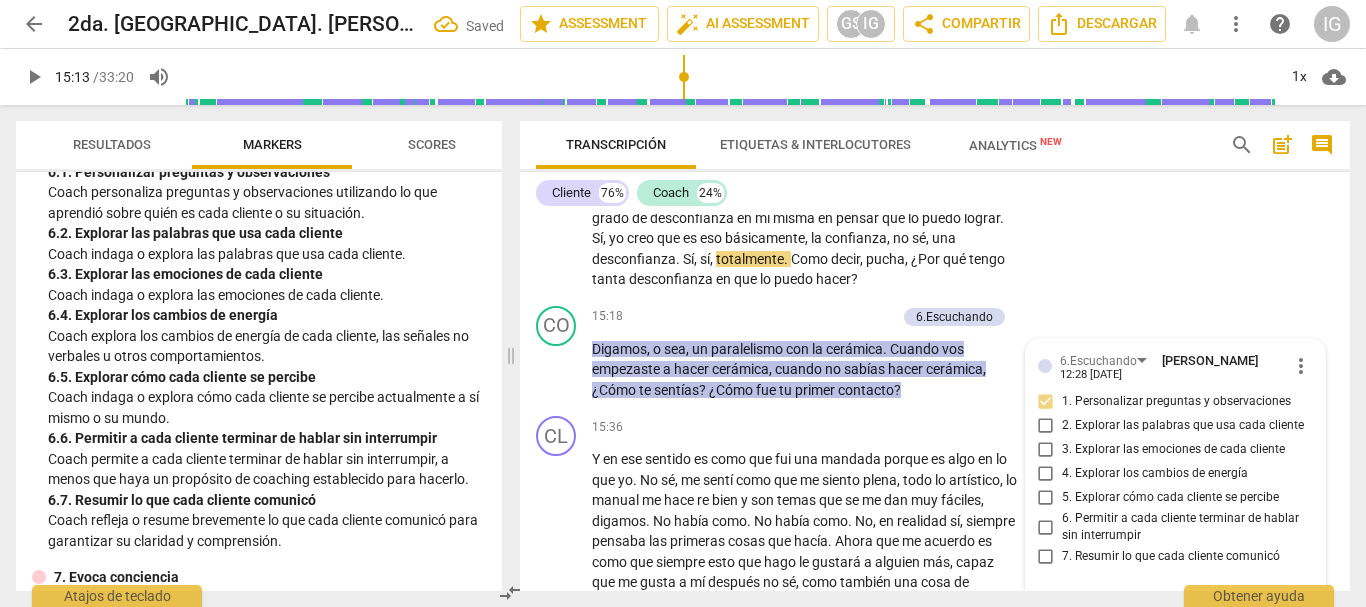 scroll, scrollTop: 1400, scrollLeft: 0, axis: vertical 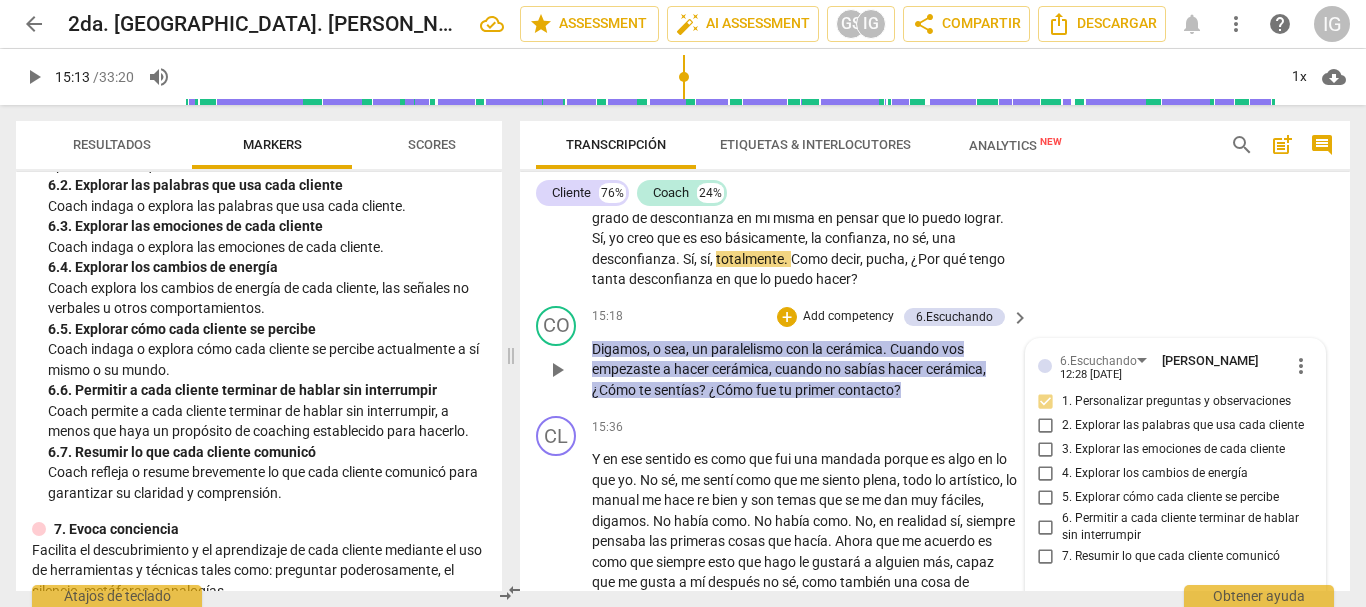 click on "5. Explorar cómo cada cliente se percibe" at bounding box center [1046, 498] 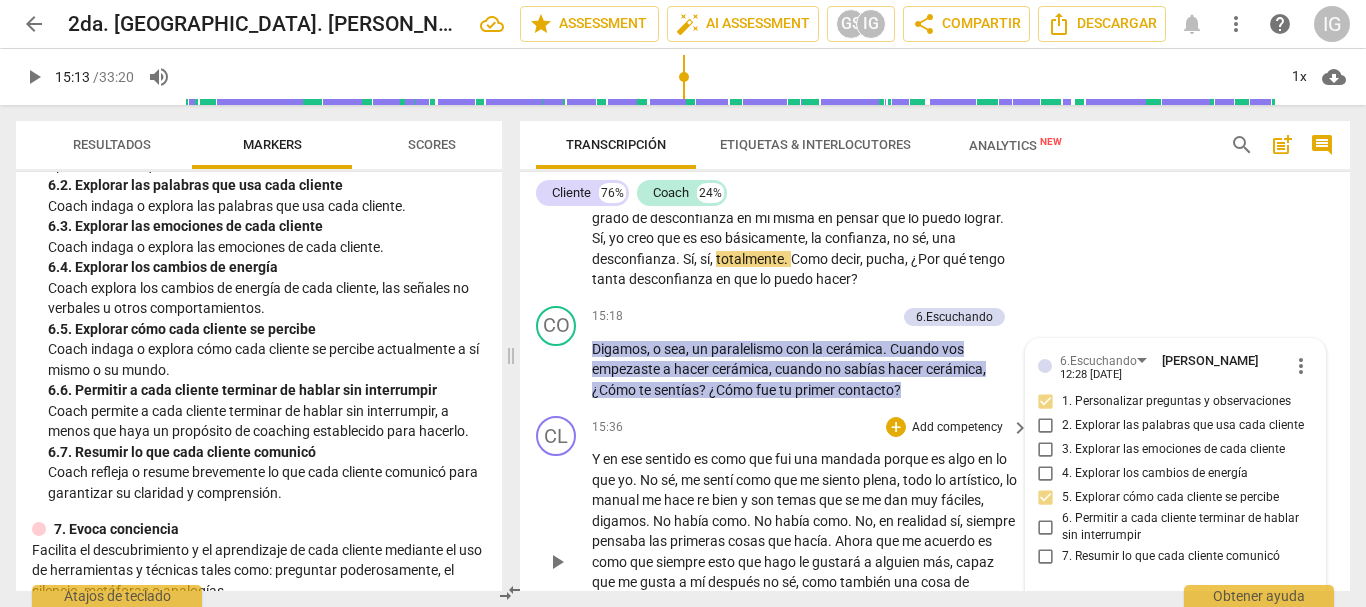 click on "15:36 + Add competency keyboard_arrow_right" at bounding box center [811, 427] 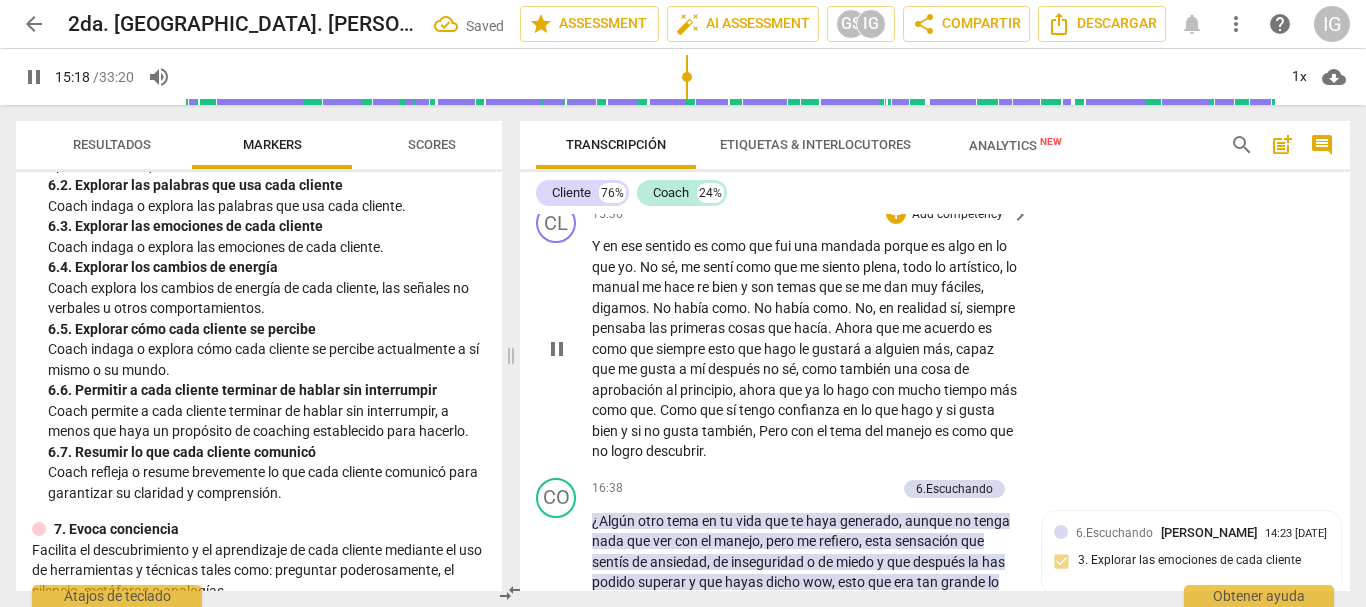 scroll, scrollTop: 5566, scrollLeft: 0, axis: vertical 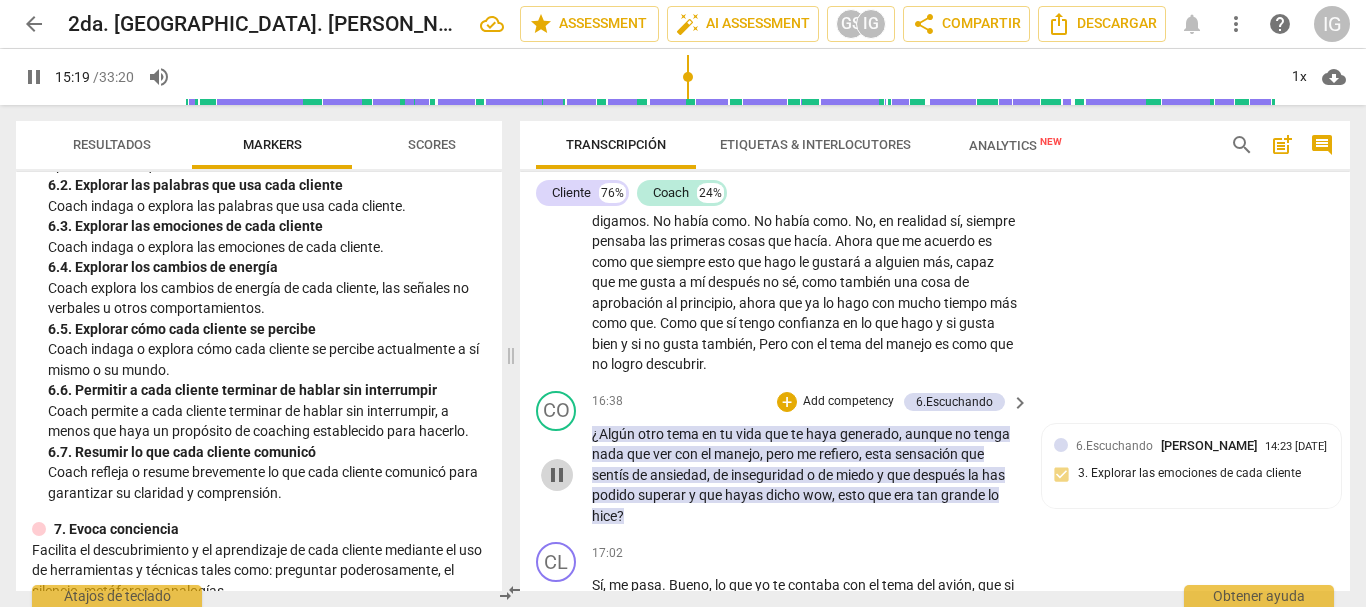 click on "pause" at bounding box center [557, 475] 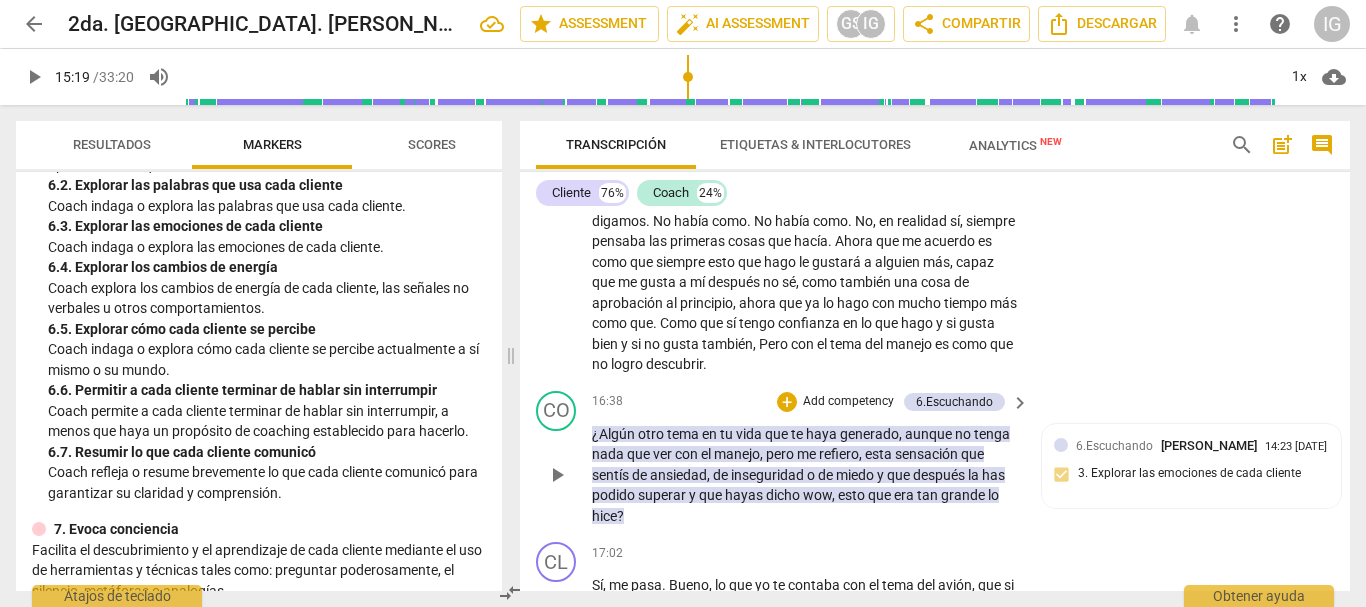 click on "play_arrow" at bounding box center (557, 475) 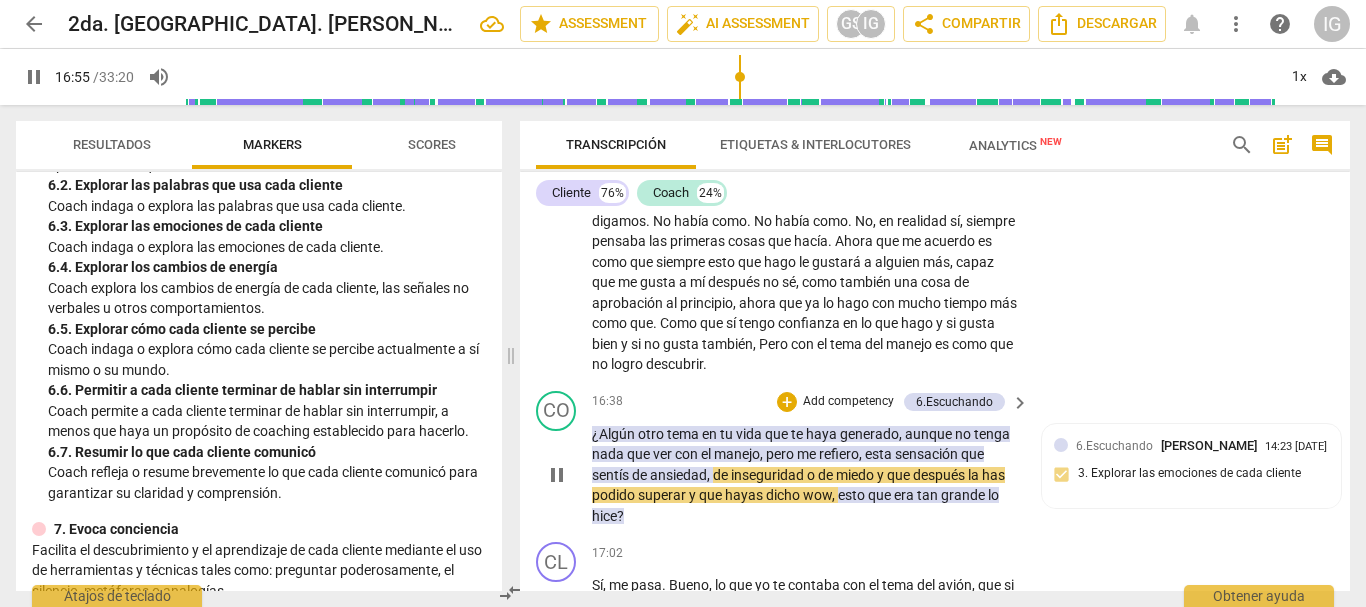 scroll, scrollTop: 5666, scrollLeft: 0, axis: vertical 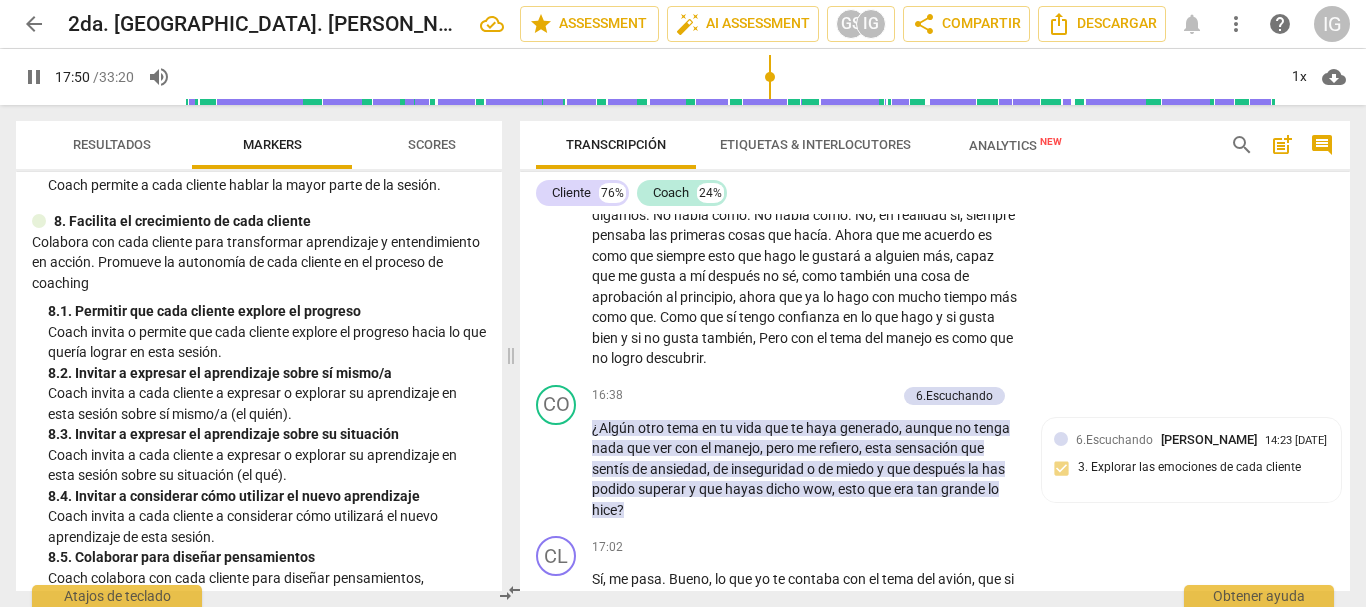 click on "pause" at bounding box center [34, 77] 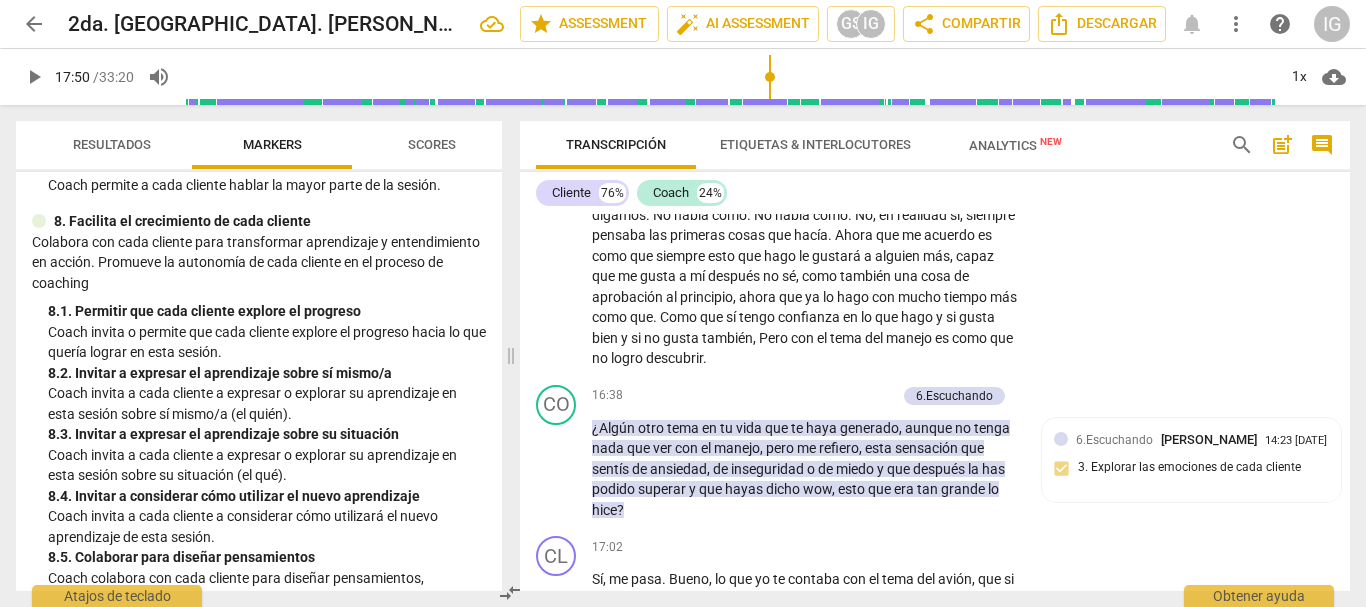 type on "1070" 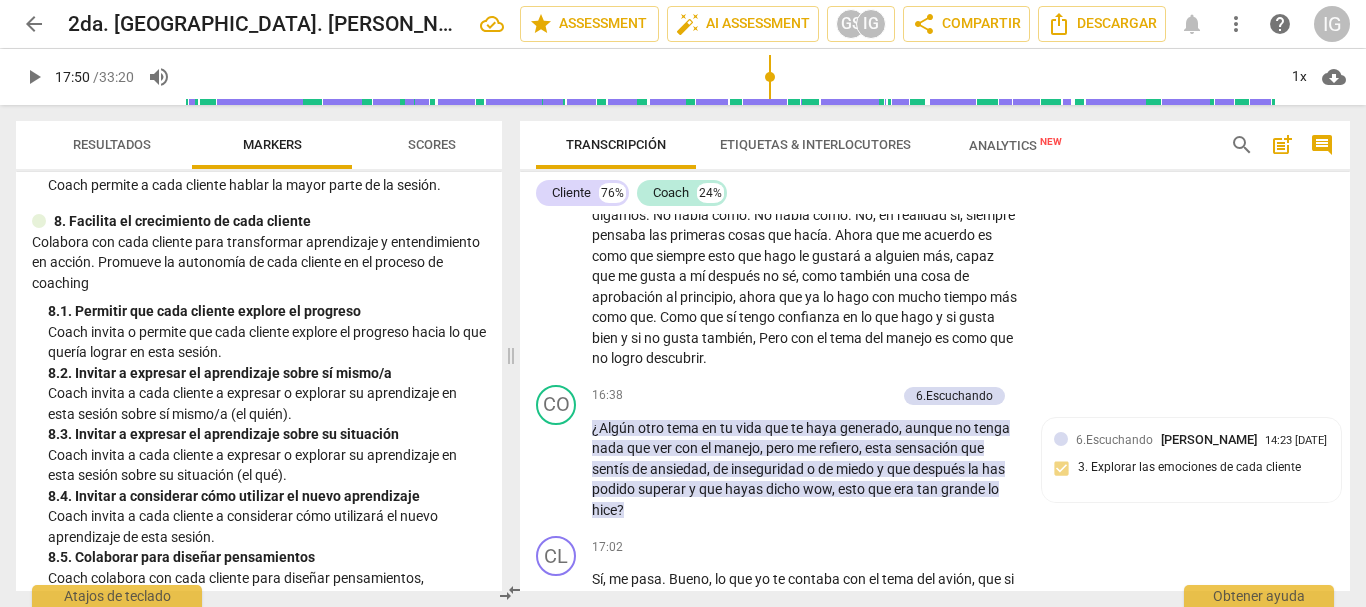 scroll, scrollTop: 2529, scrollLeft: 0, axis: vertical 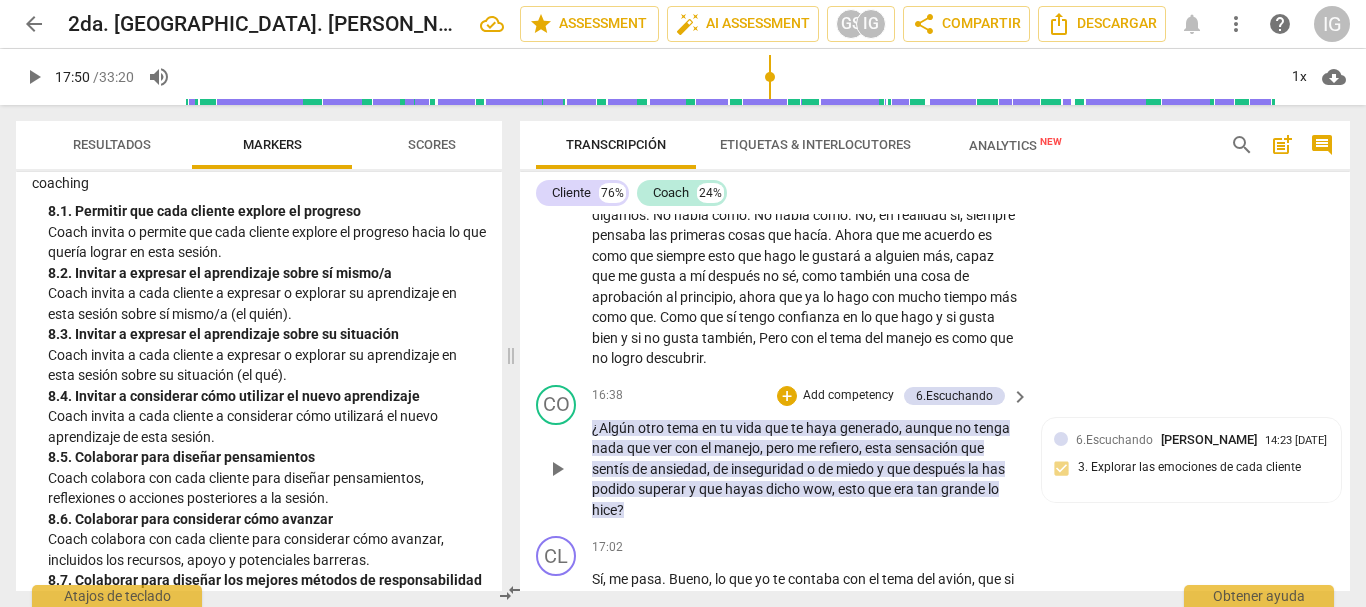 click on "Add competency" at bounding box center (848, 396) 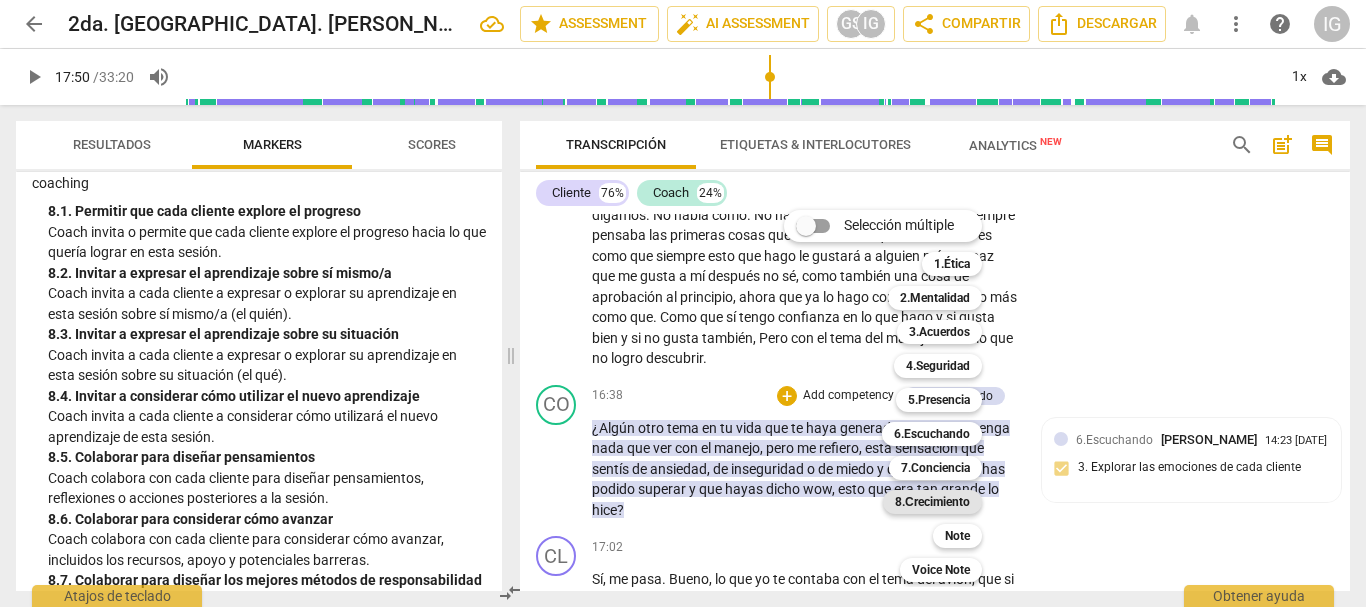 click on "8.Сrecimiento" at bounding box center [932, 502] 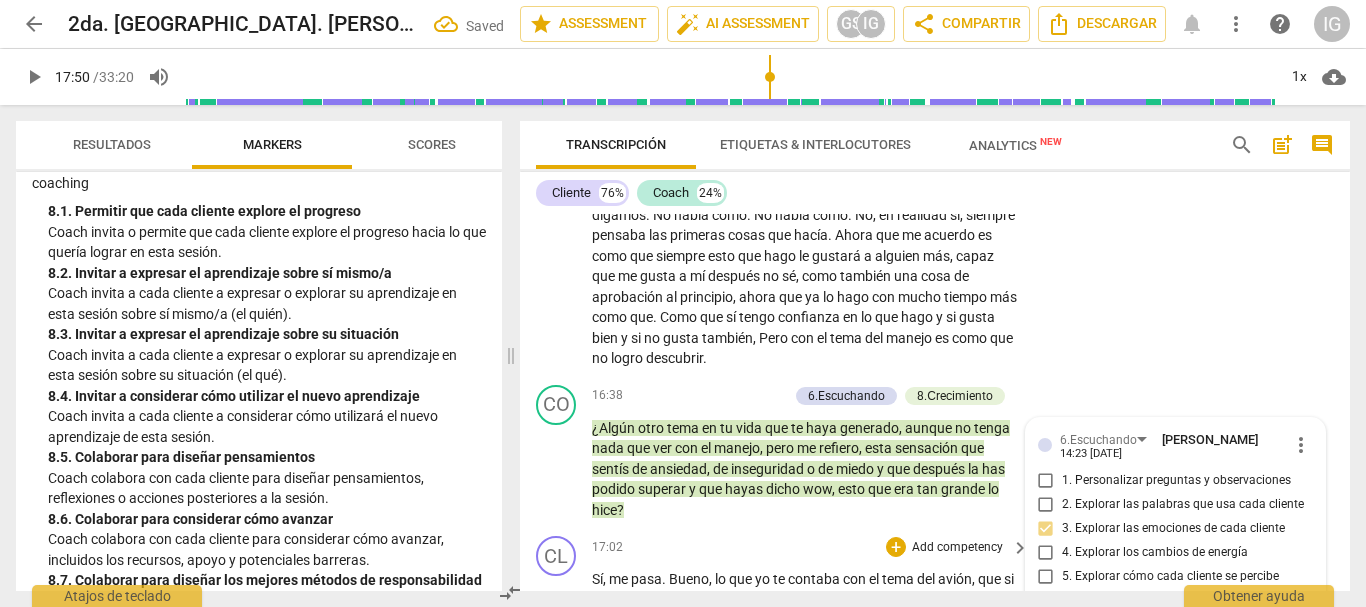scroll, scrollTop: 5851, scrollLeft: 0, axis: vertical 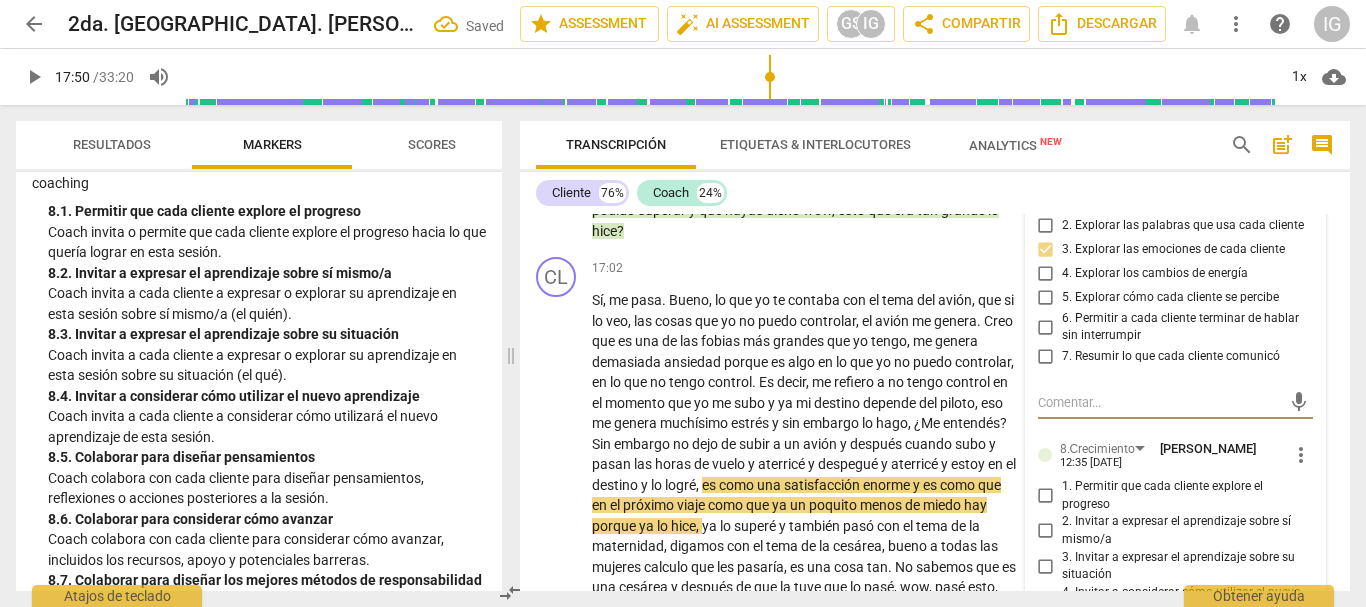click on "2. Invitar a expresar el aprendizaje sobre sí mismo/a" at bounding box center [1046, 531] 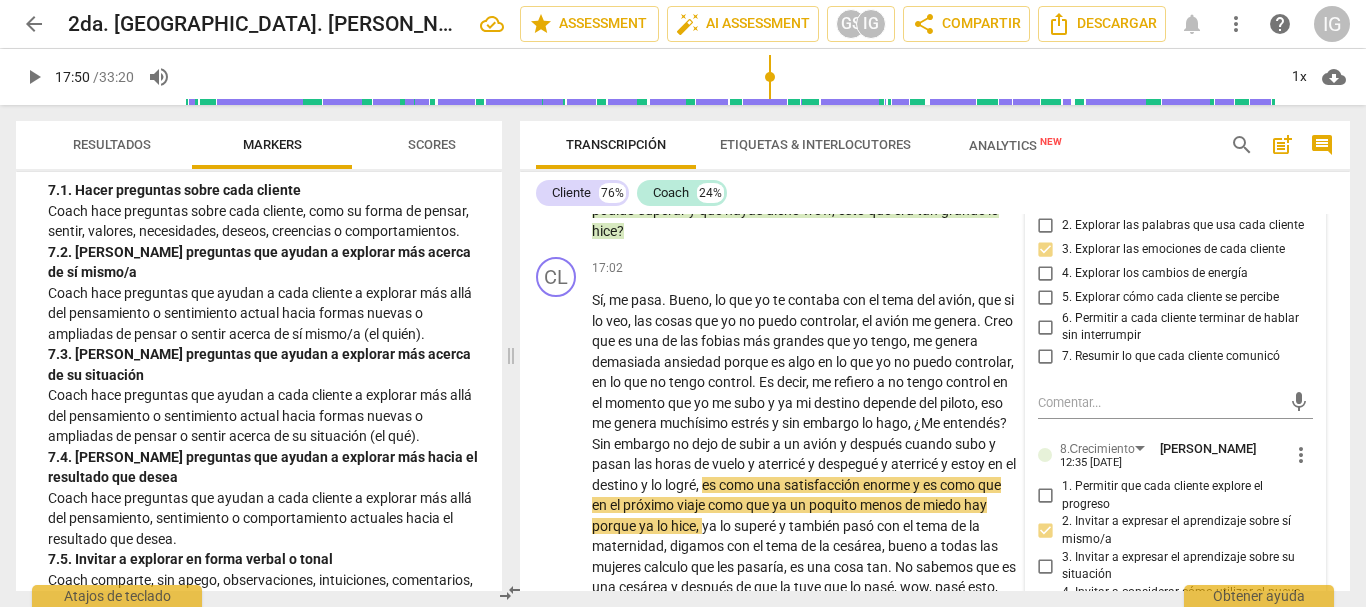 scroll, scrollTop: 1729, scrollLeft: 0, axis: vertical 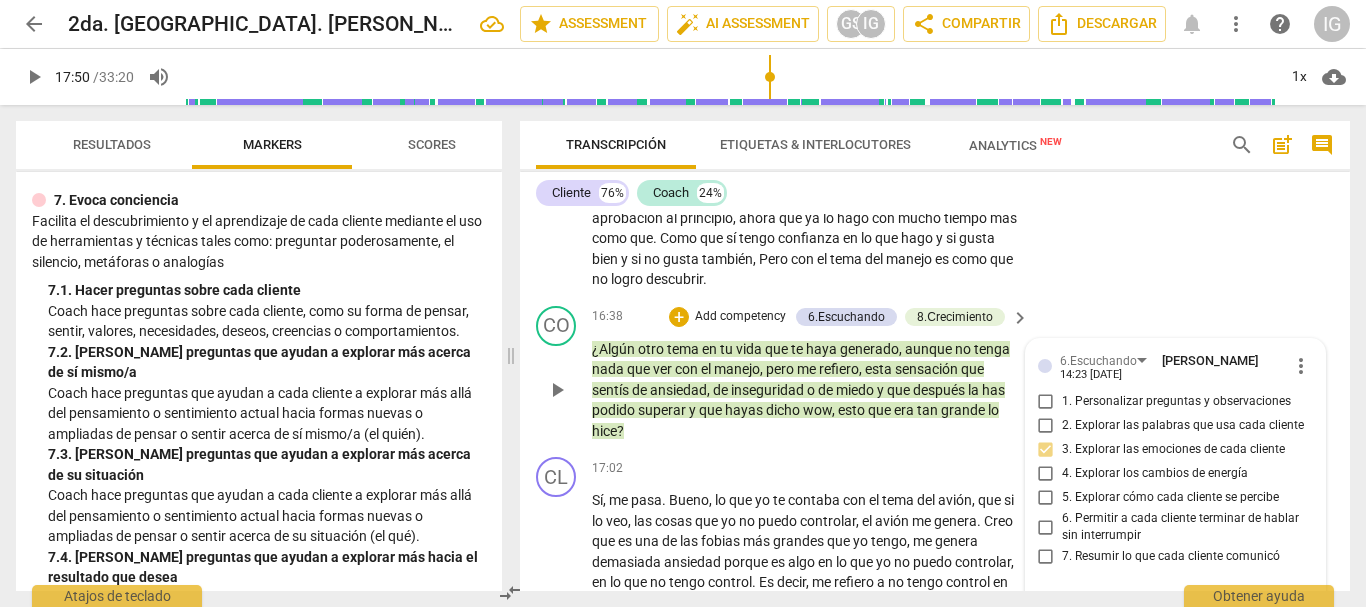 click on "Add competency" at bounding box center [740, 317] 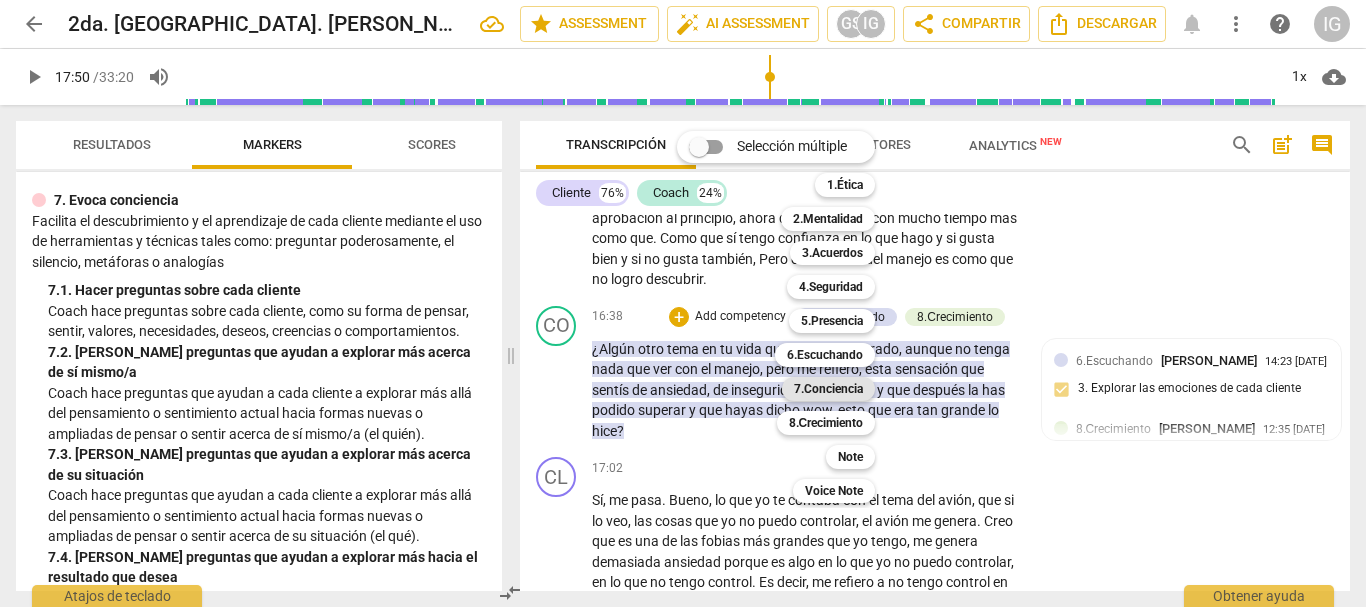 click on "7.Conciencia" at bounding box center [828, 389] 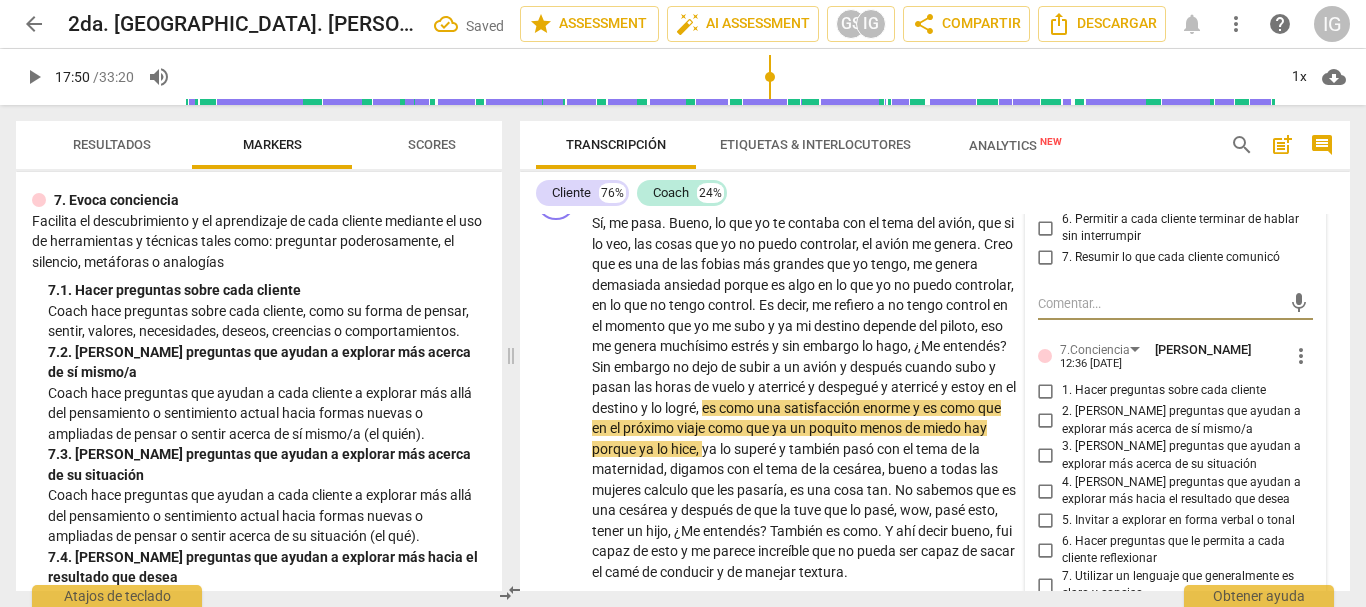 scroll, scrollTop: 5951, scrollLeft: 0, axis: vertical 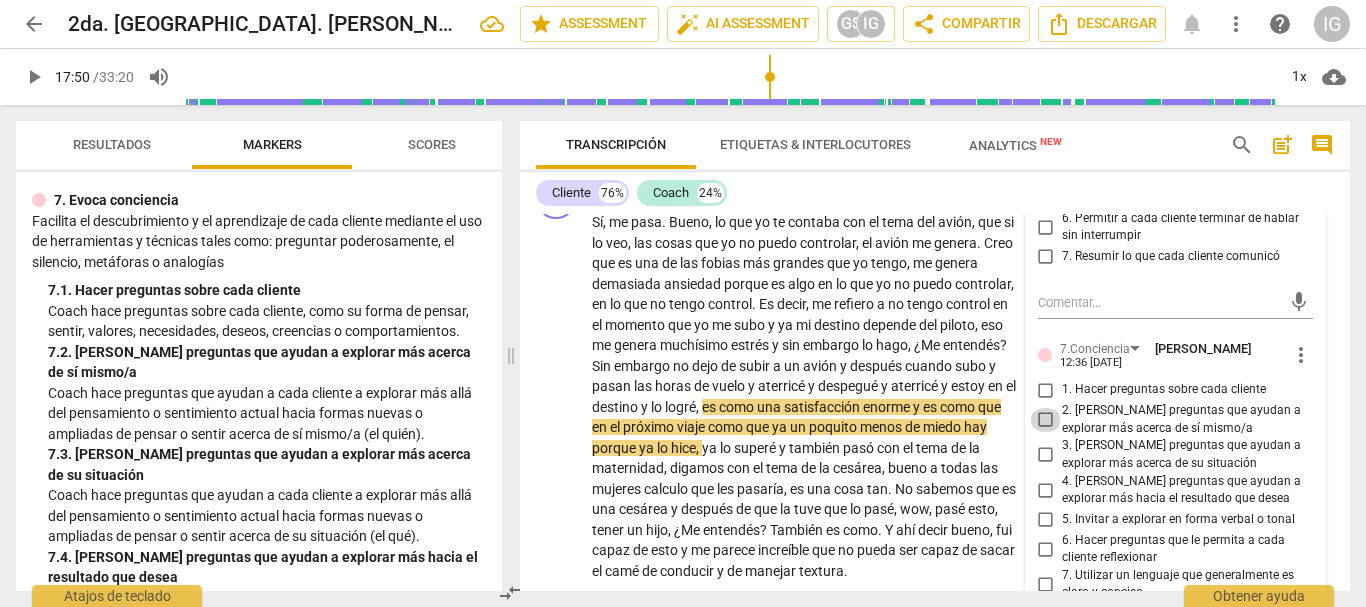 click on "2. [PERSON_NAME] preguntas que ayudan a explorar más acerca de sí mismo/a" at bounding box center (1046, 420) 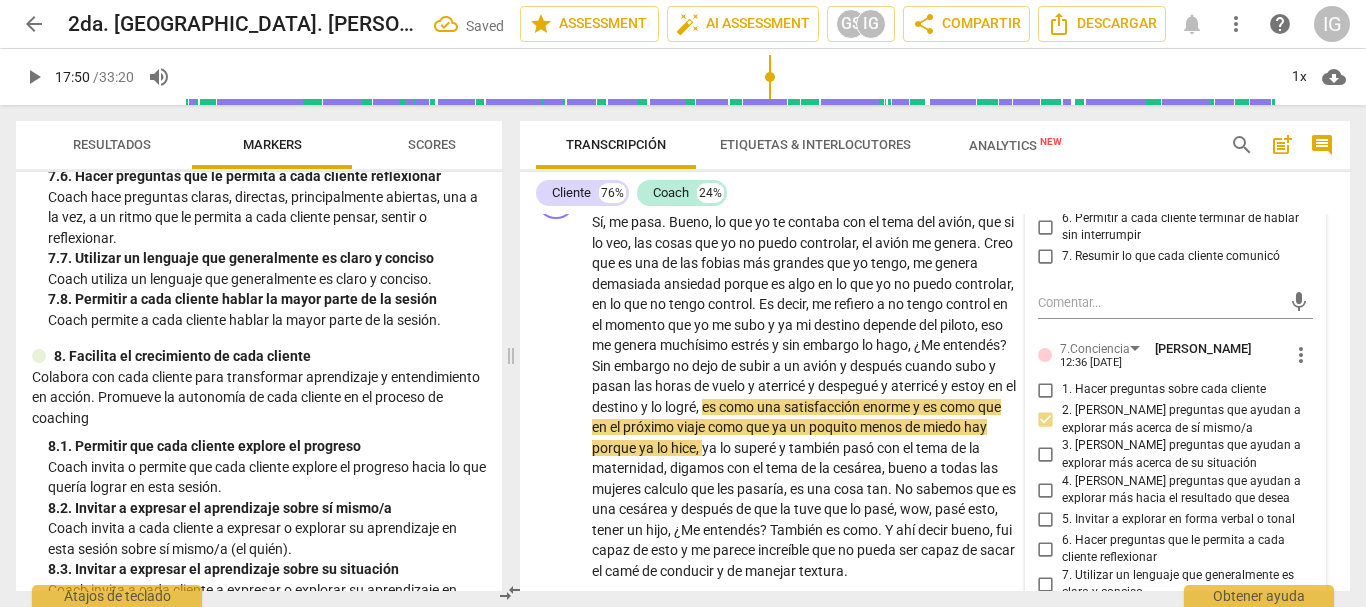 scroll, scrollTop: 2329, scrollLeft: 0, axis: vertical 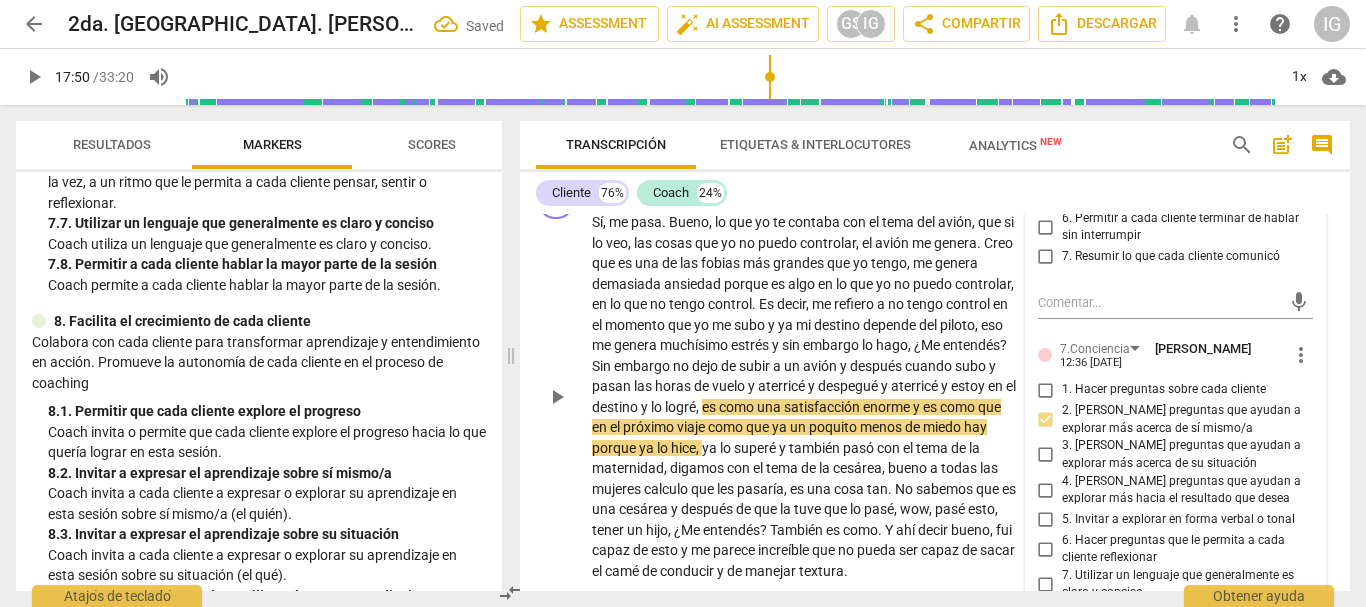 click on "Sí ,   me   pasa .   [PERSON_NAME] ,   lo   que   yo   te   contaba   con   el   tema   del   avión ,   que   si   lo   veo ,   las   cosas   que   yo   no   puedo   controlar ,   el   avión   me   genera .   Creo   que   es   una   de   las   fobias   más   grandes   que   yo   tengo ,   me   genera   demasiada   ansiedad   porque   es   algo   en   lo   que   yo   no   puedo   controlar ,   en   lo   que   no   tengo   control .   Es   decir ,   me   refiero   a   no   tengo   control   en   el   momento   que   yo   me   subo   y   ya   mi   destino   depende   [PERSON_NAME] ,   eso   me   genera   muchísimo   estrés   y   sin   embargo   lo   hago ,   ¿Me   entendés ?   Sin   embargo   no   dejo   de   subir   a   un   avión   y   después   cuando   subo   y   pasan   las   horas   de   vuelo   y   aterricé   y   despegué   y   aterricé   y   estoy   en   el   destino   y   lo   logré ,   es   como   una   satisfacción   enorme   y   es   como   que   en   el   próximo   viaje   como   que   ya" at bounding box center (805, 396) 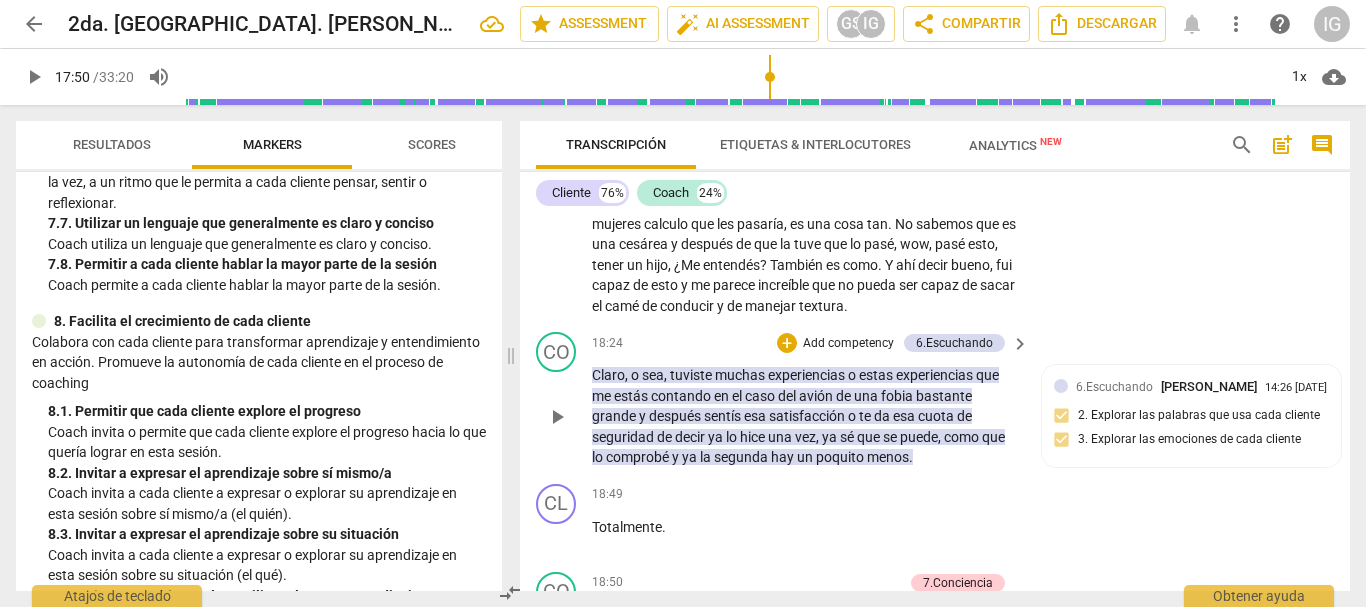 scroll, scrollTop: 6251, scrollLeft: 0, axis: vertical 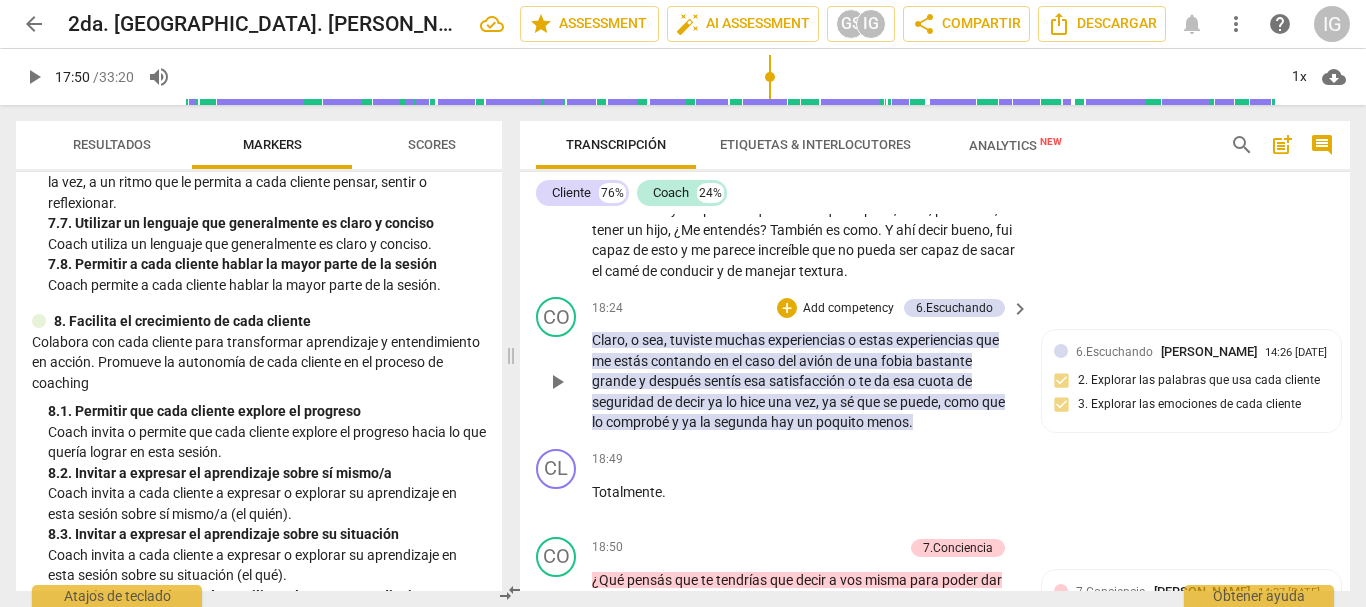 click on "play_arrow" at bounding box center [557, 382] 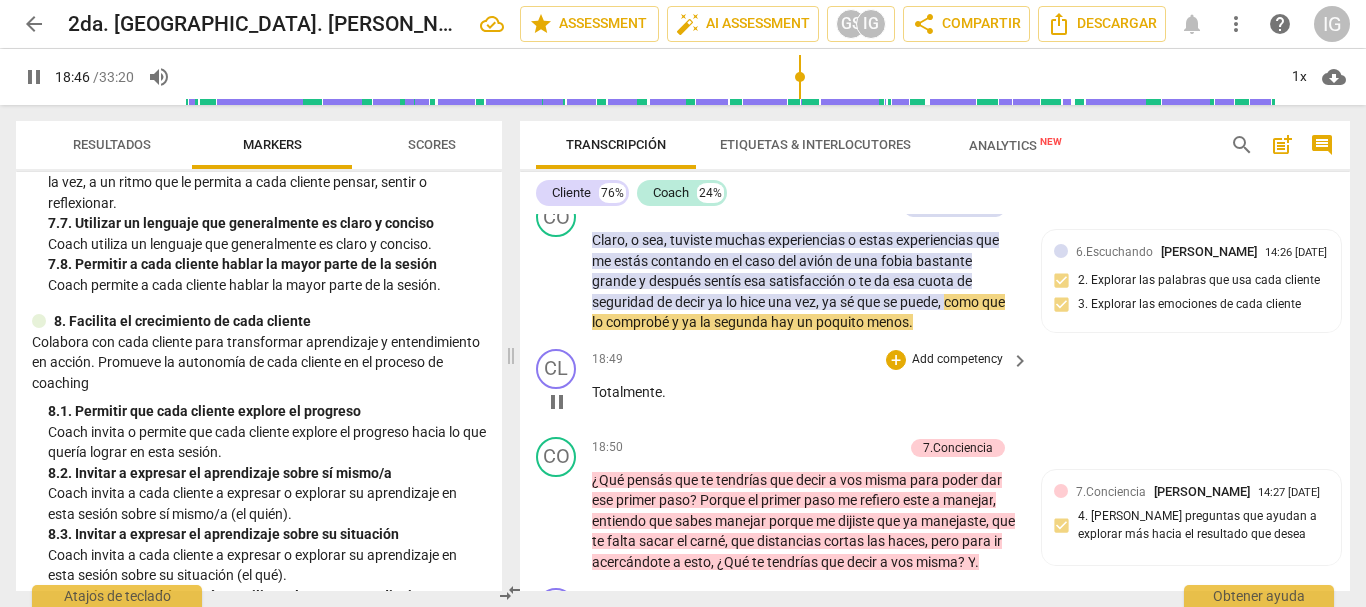 scroll, scrollTop: 6451, scrollLeft: 0, axis: vertical 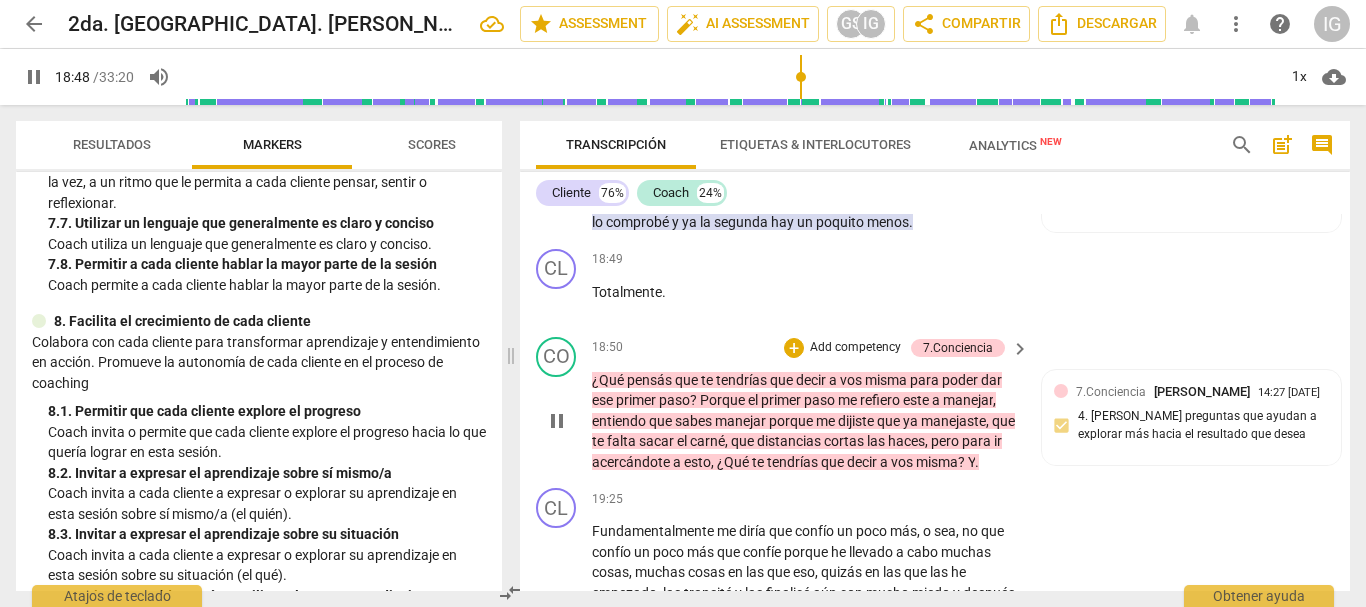 click on "pause" at bounding box center [557, 421] 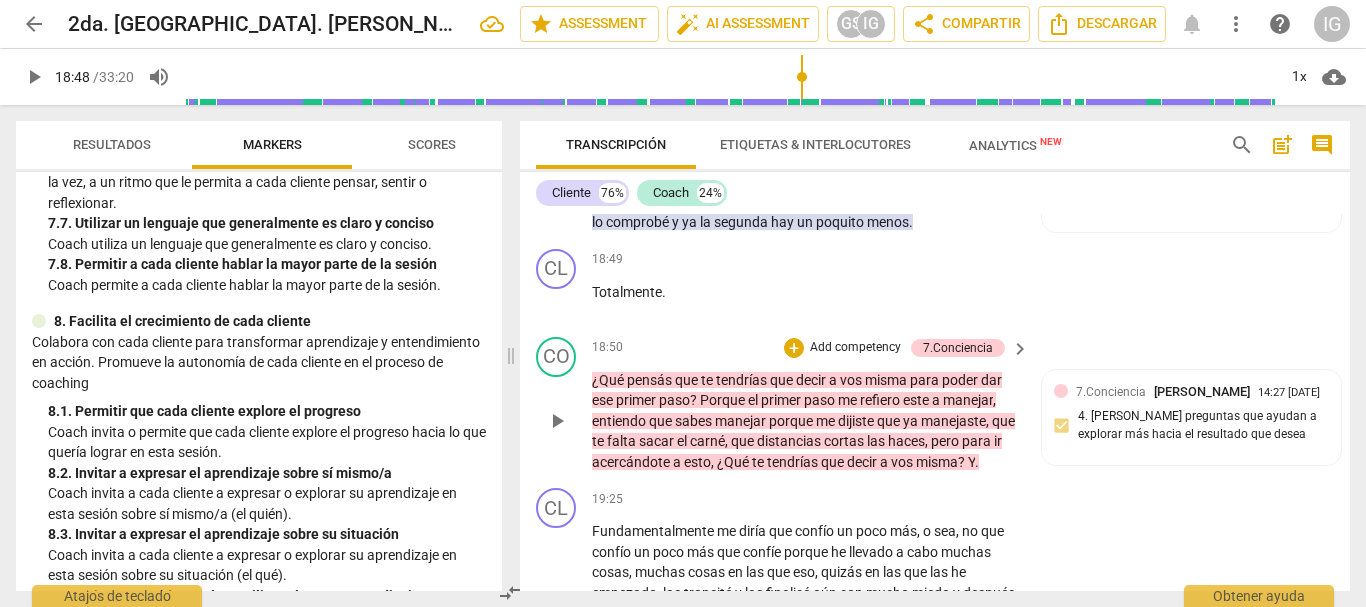 click on "play_arrow" at bounding box center (557, 421) 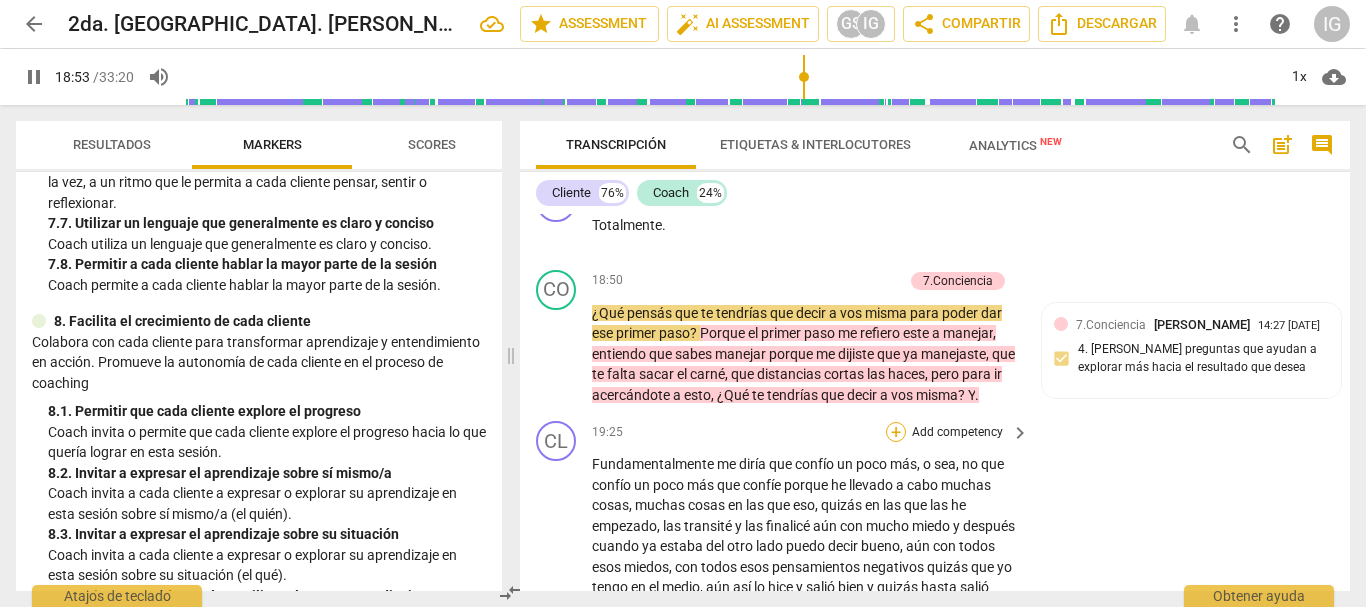 scroll, scrollTop: 6551, scrollLeft: 0, axis: vertical 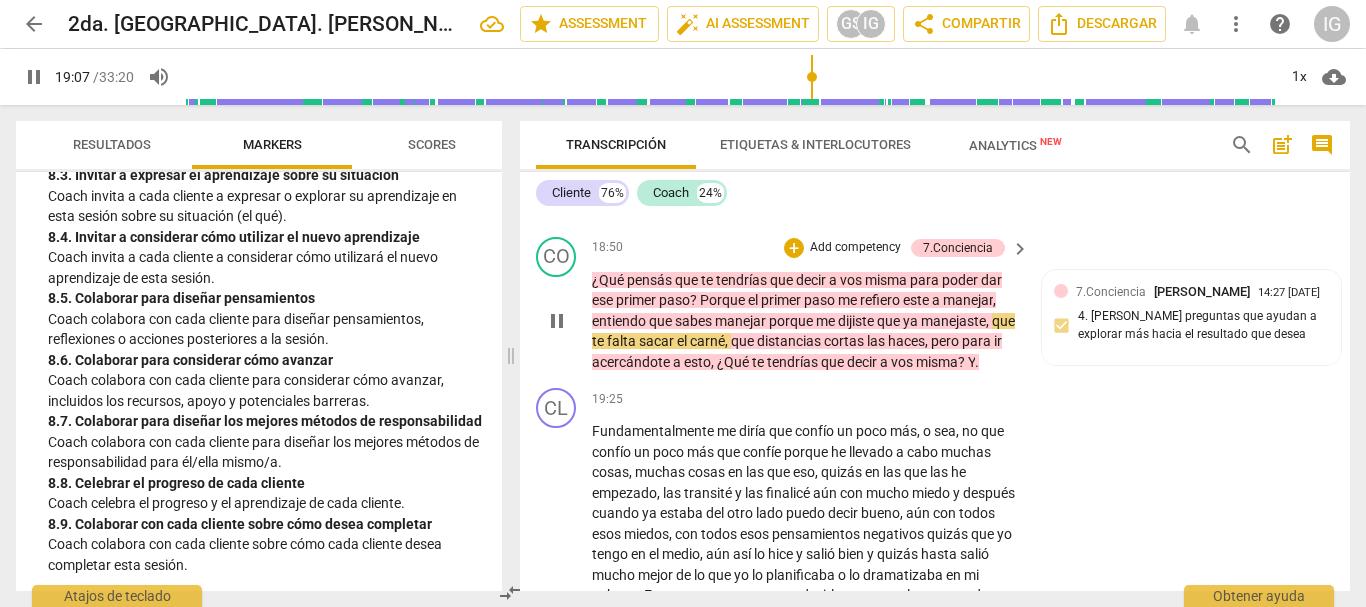 click on "Add competency" at bounding box center [855, 248] 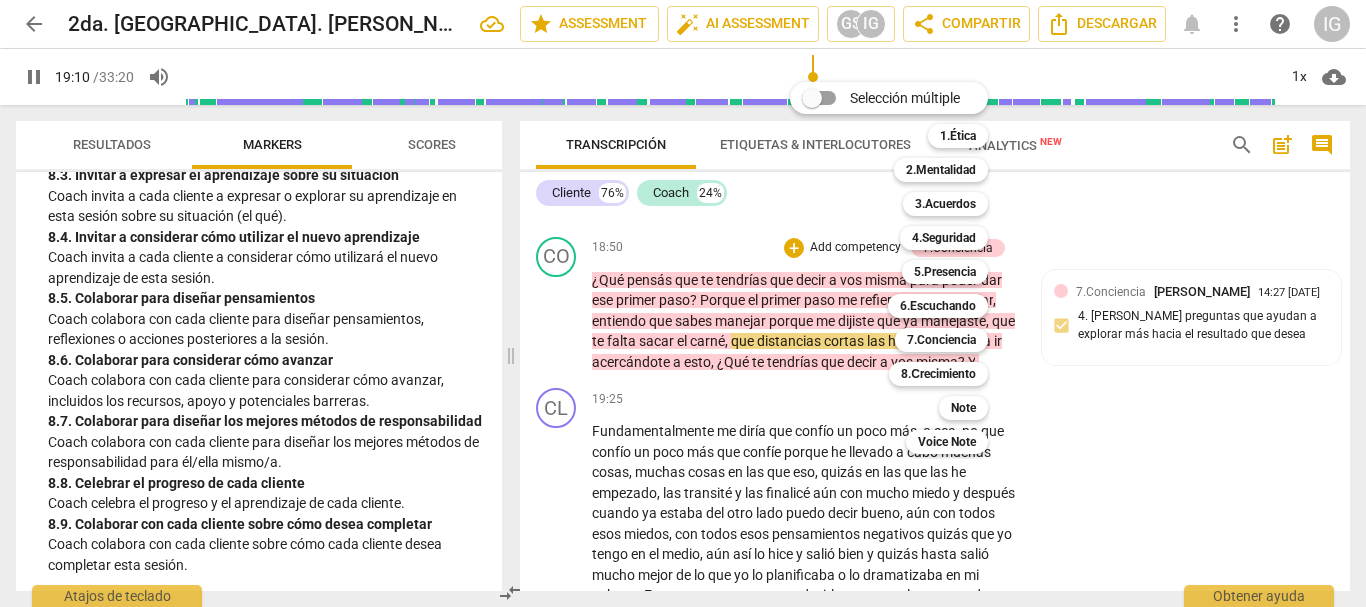 click at bounding box center (683, 303) 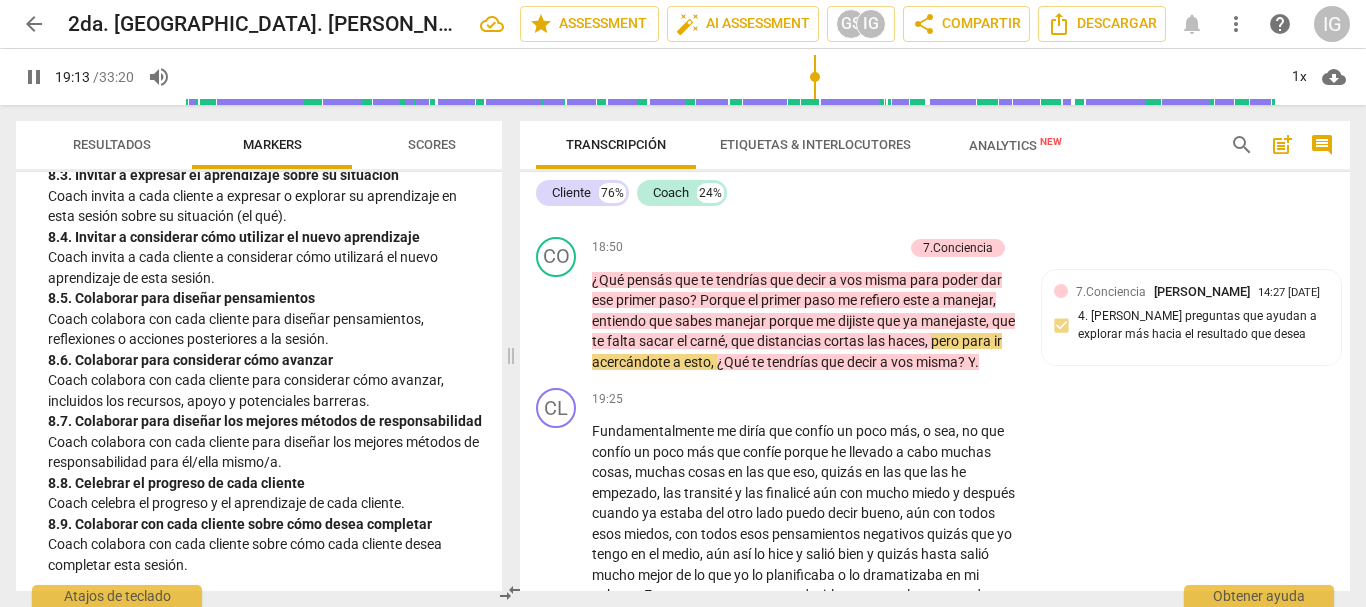 scroll, scrollTop: 2729, scrollLeft: 0, axis: vertical 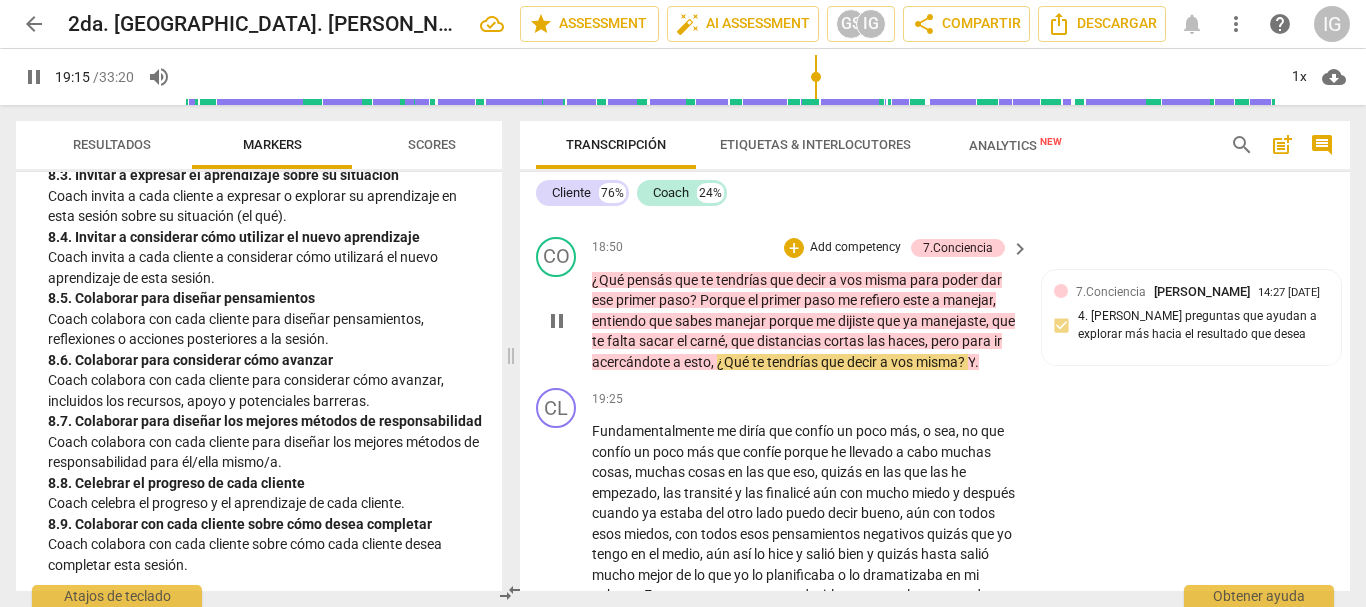 click on "Add competency" at bounding box center (855, 248) 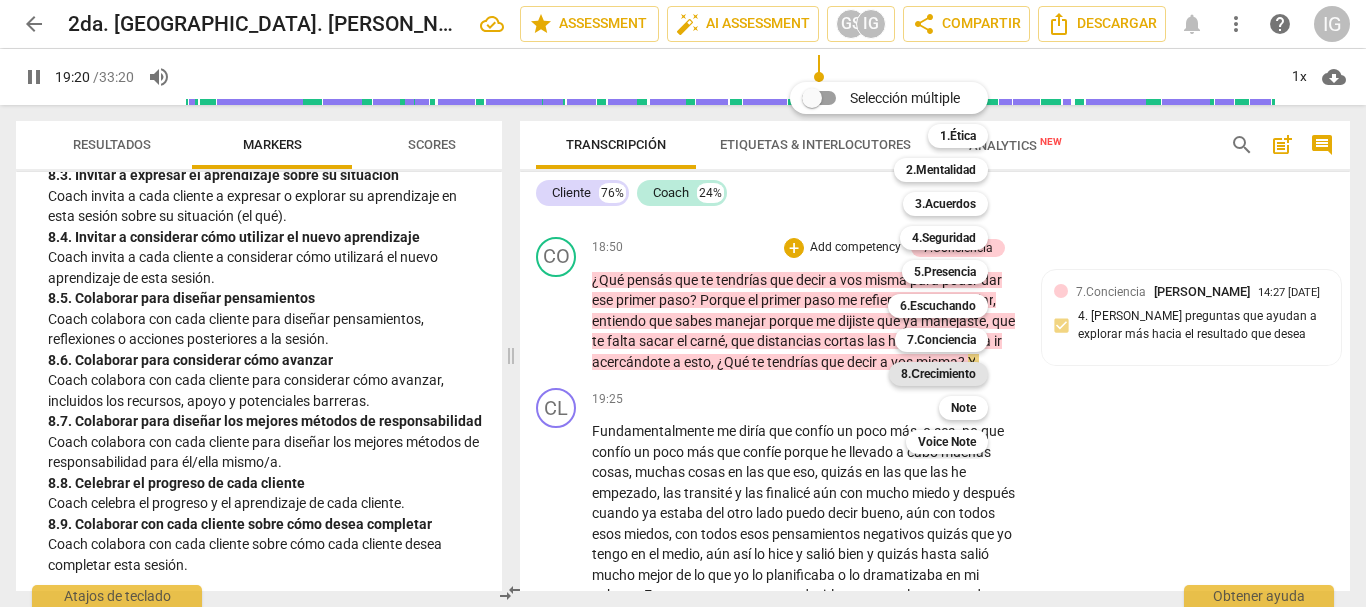 click on "8.Сrecimiento" at bounding box center (938, 374) 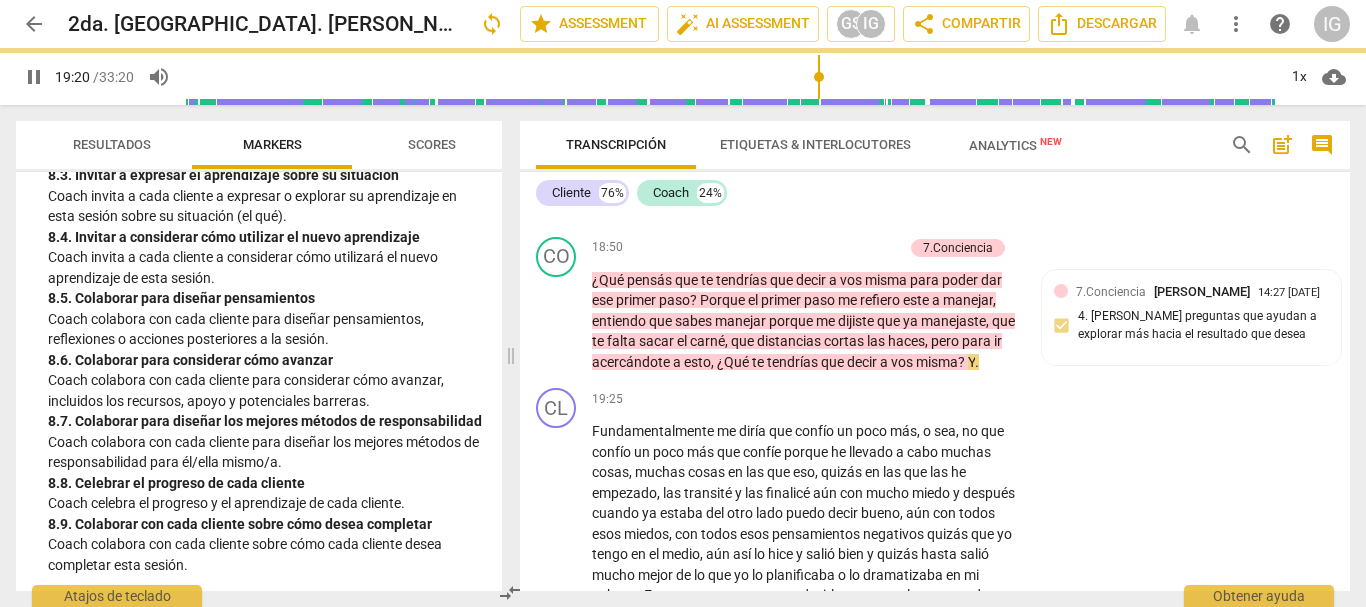type on "1161" 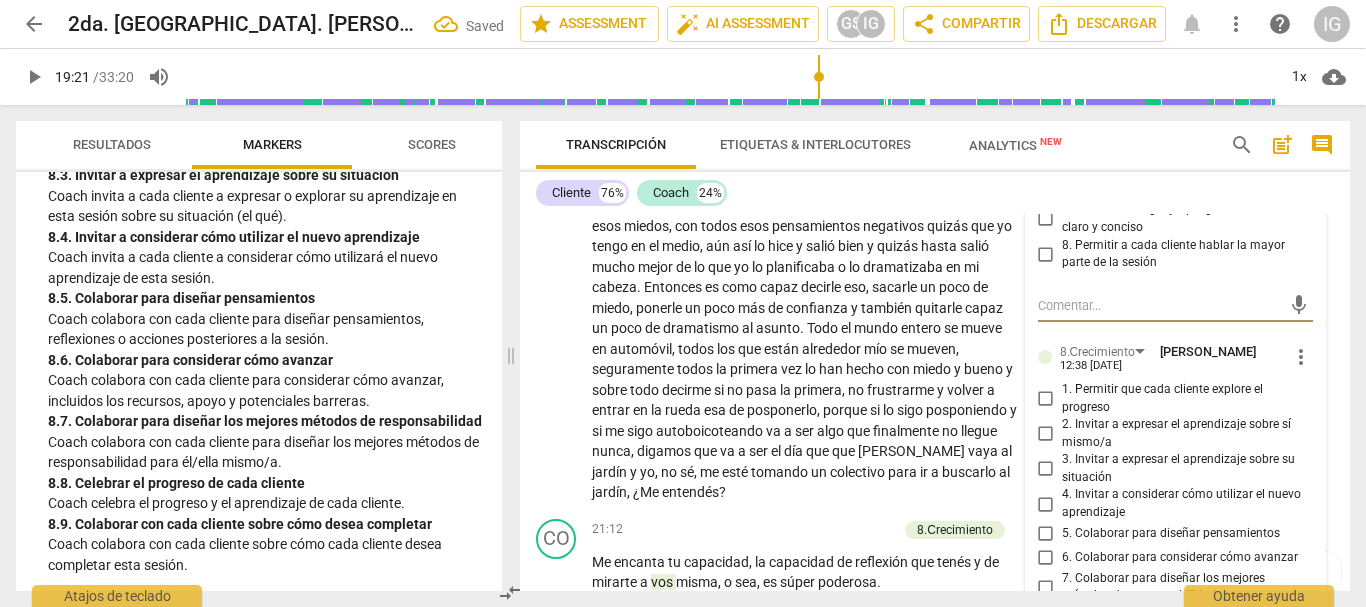 scroll, scrollTop: 7083, scrollLeft: 0, axis: vertical 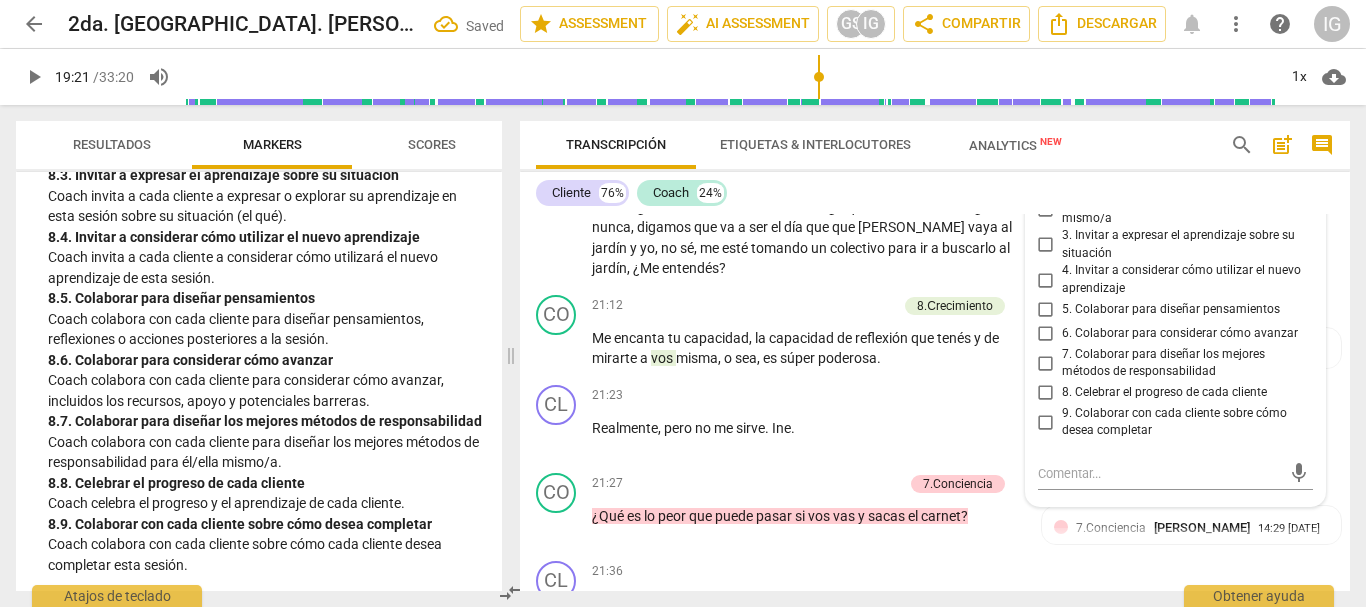 click on "5. Colaborar para diseñar pensamientos" at bounding box center (1046, 310) 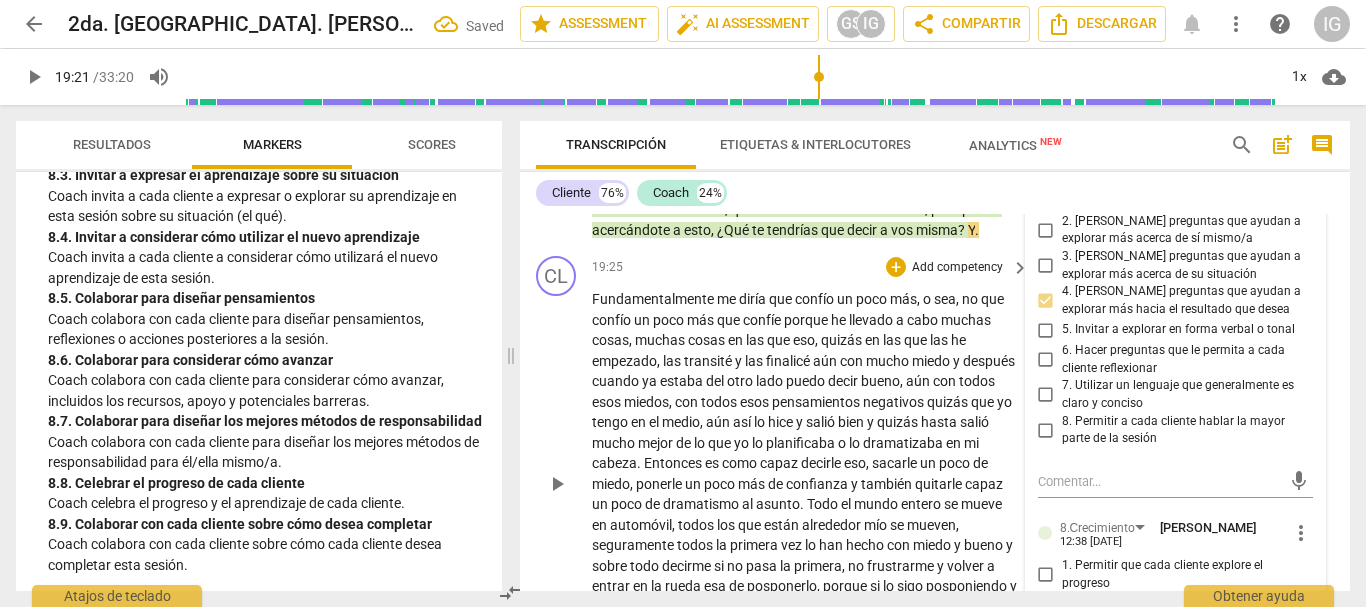 scroll, scrollTop: 6583, scrollLeft: 0, axis: vertical 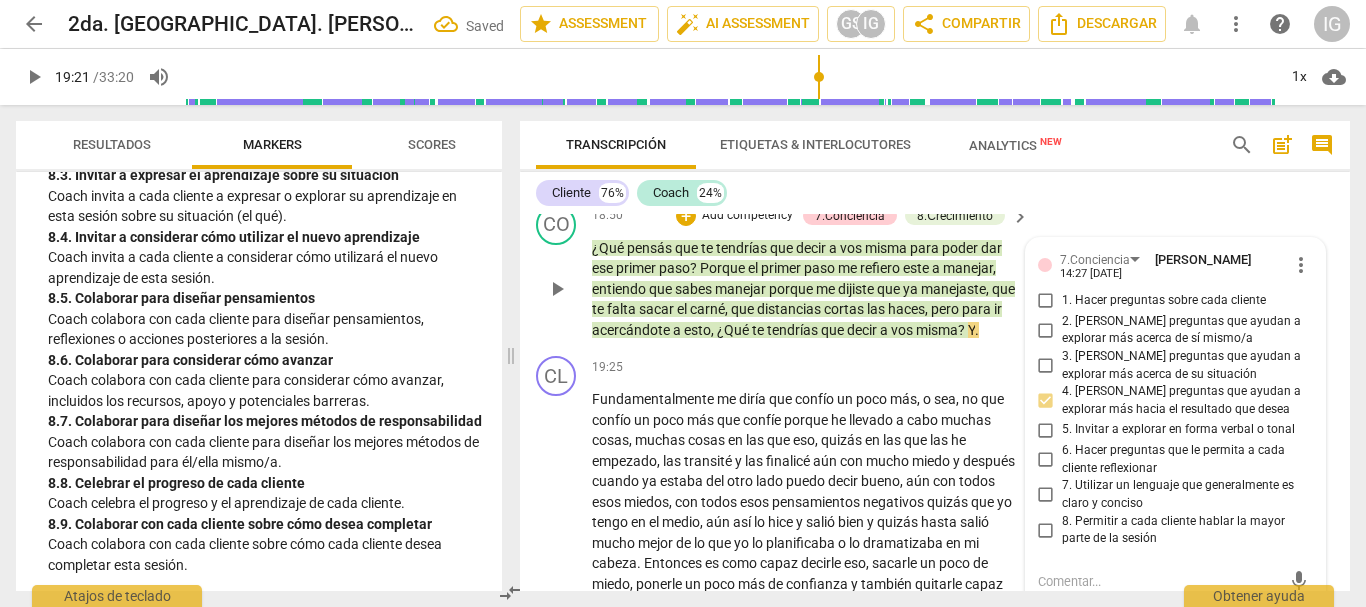 click on "CO play_arrow pause 18:50 + Add competency 7.Conciencia 8.Сrecimiento keyboard_arrow_right ¿Qué   pensás   que   te   tendrías   que   decir   a   vos   misma   para   poder   dar   ese   primer   paso ?   Porque   el   primer   paso   me   refiero   este   a   manejar ,   entiendo   que   sabes   manejar   porque   me   dijiste   que   ya   manejaste ,   que   te   falta   sacar   el   carné ,   que   distancias   cortas   las   haces ,   pero   para   ir   acercándote   a   esto ,   ¿Qué   te   tendrías   que   decir   a   vos   misma ?   Y . 7.Conciencia [PERSON_NAME] 14:27 [DATE] more_vert 1. Hacer preguntas sobre cada cliente 2. [PERSON_NAME] preguntas que ayudan a explorar más acerca de sí mismo/a  3. [PERSON_NAME] preguntas que ayudan a explorar más acerca de su situación 4. [PERSON_NAME] preguntas que ayudan a explorar más hacia el resultado que desea 5. Invitar a explorar en forma verbal o tonal 6. Hacer preguntas que le permita a cada cliente reflexionar mic 8.Сrecimiento [PERSON_NAME] mic" at bounding box center [935, 273] 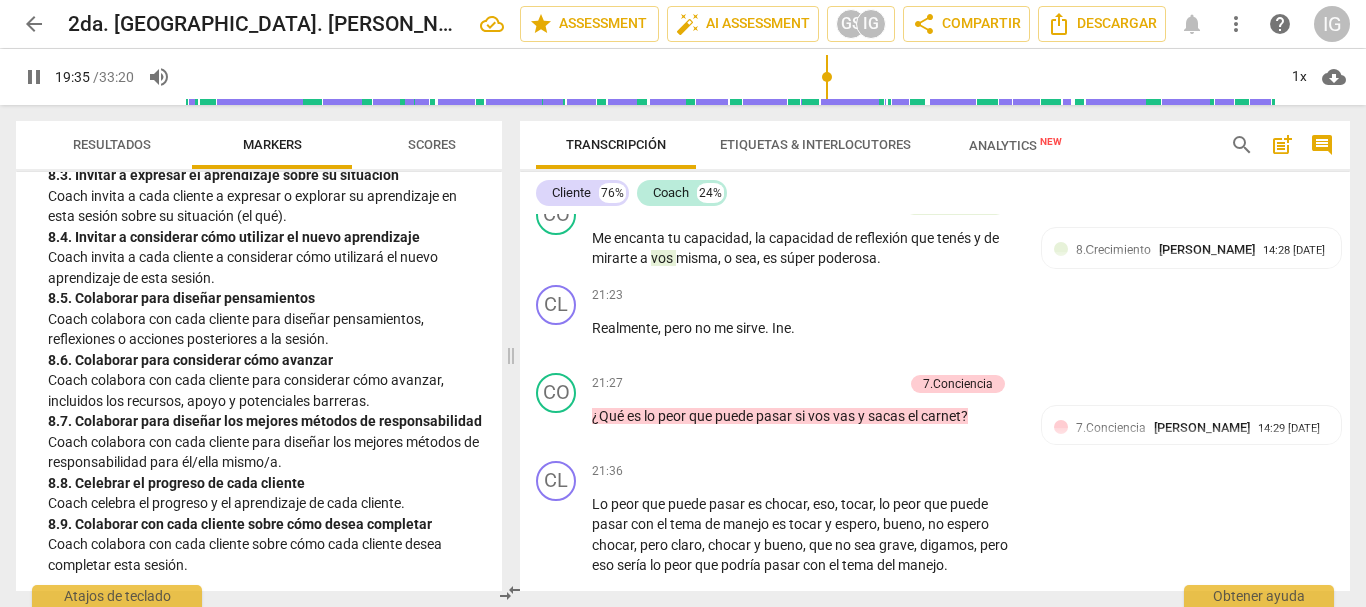 scroll, scrollTop: 7083, scrollLeft: 0, axis: vertical 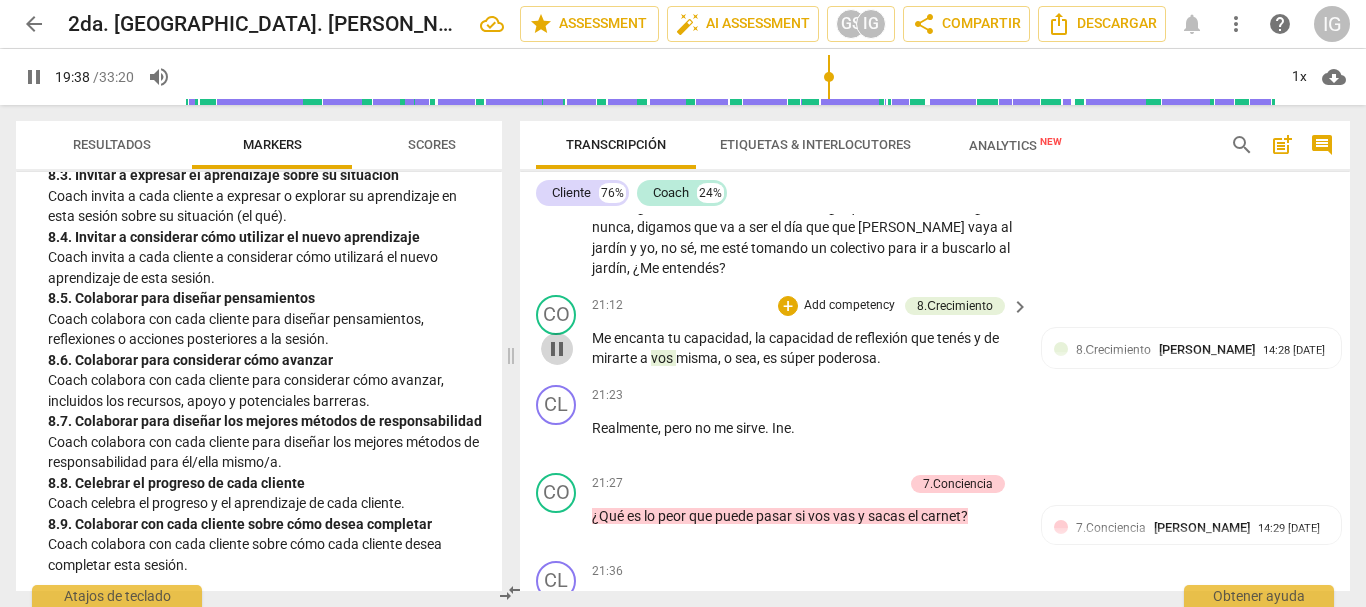 click on "pause" at bounding box center [557, 349] 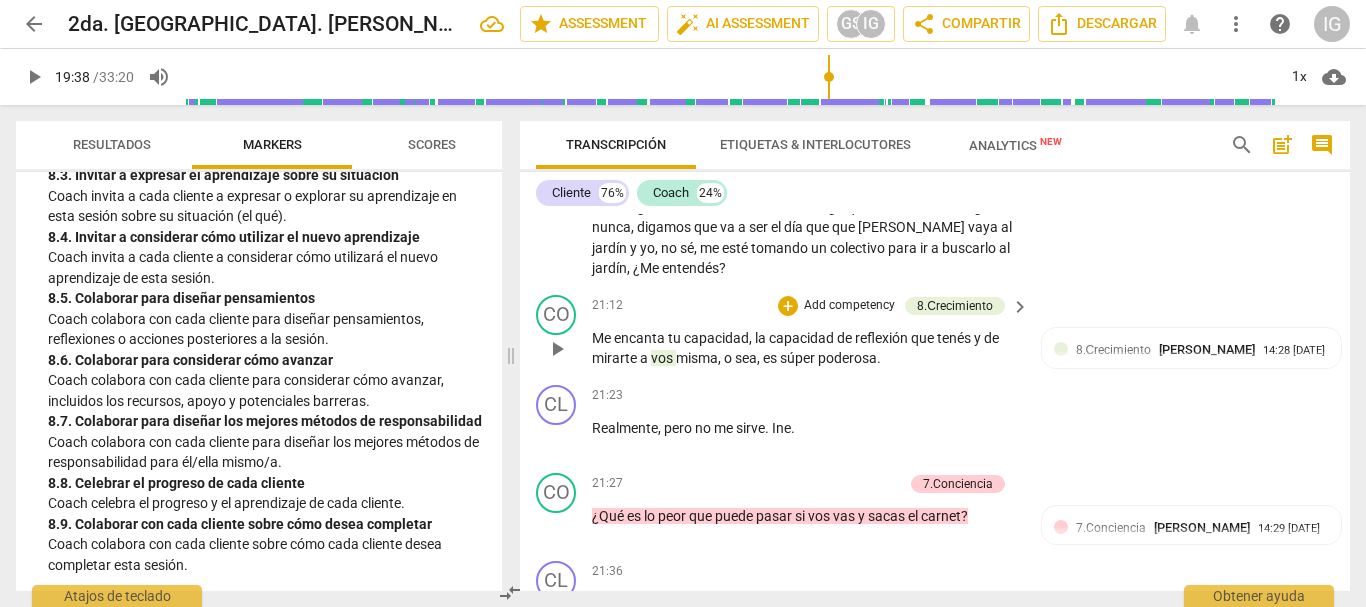 click on "play_arrow" at bounding box center (557, 349) 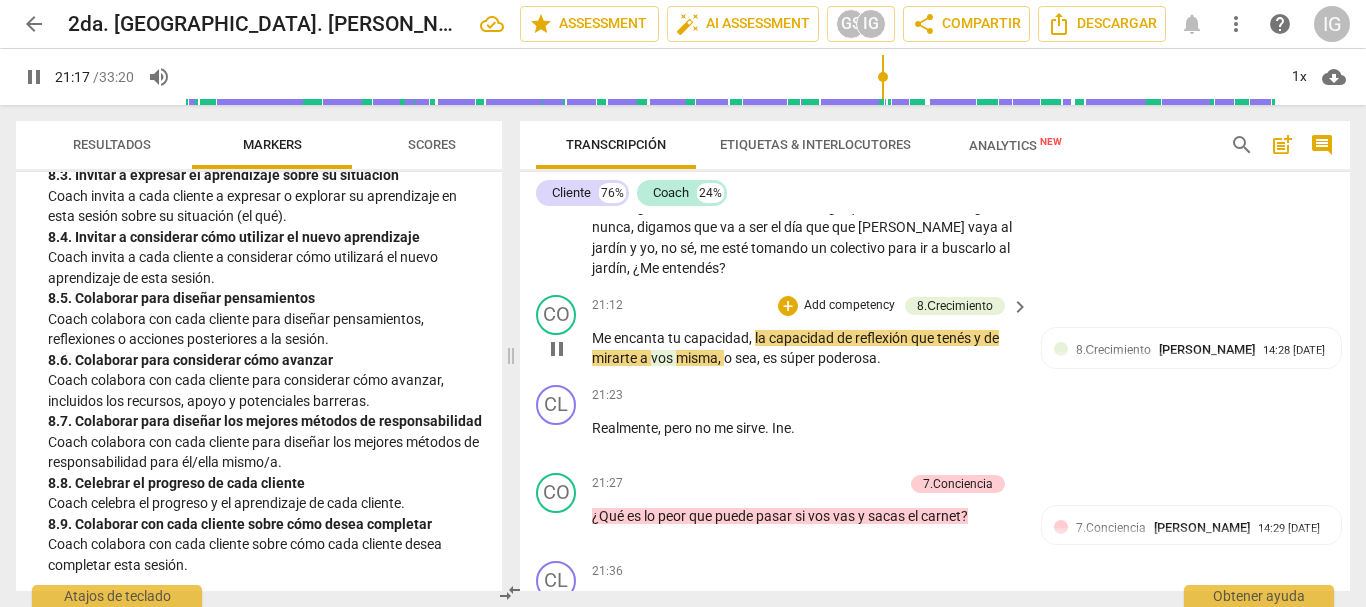 click on "pause" at bounding box center (557, 349) 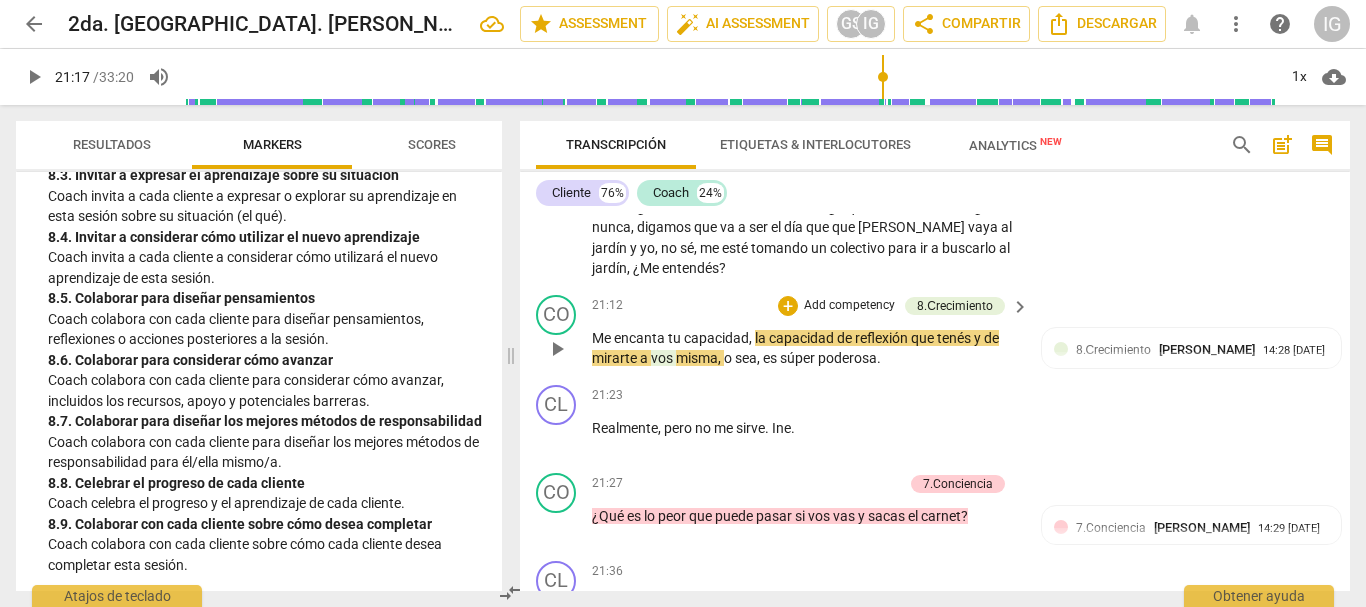 type on "1278" 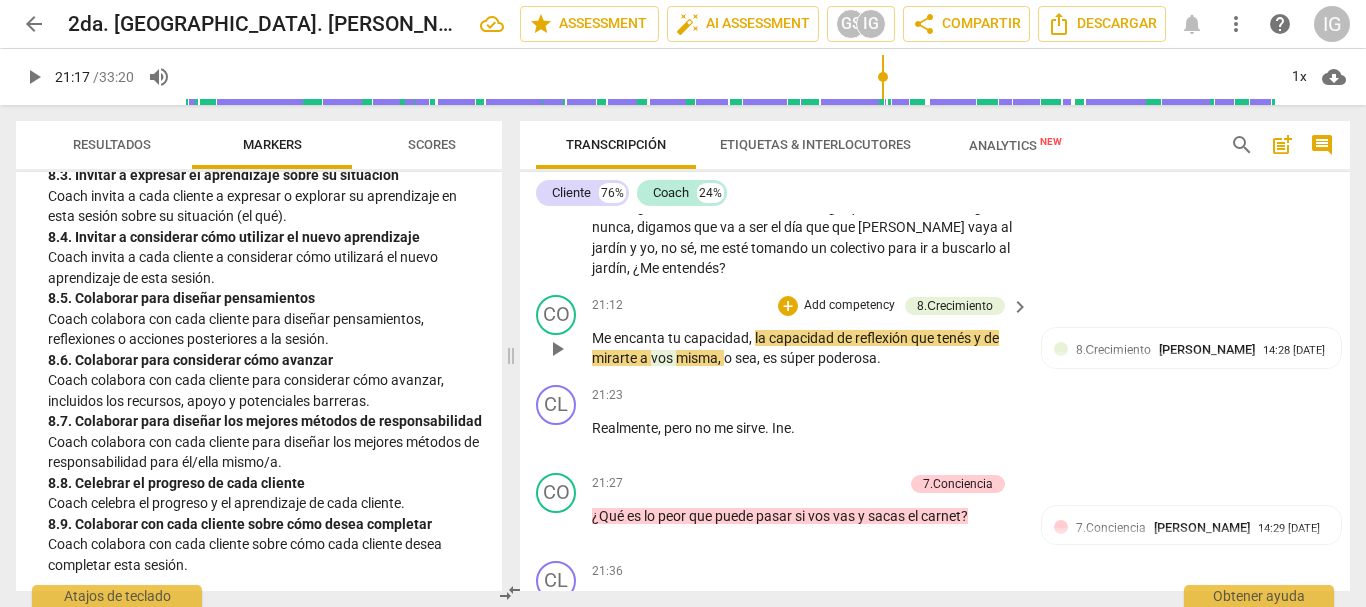 click on "Add competency" at bounding box center [849, 306] 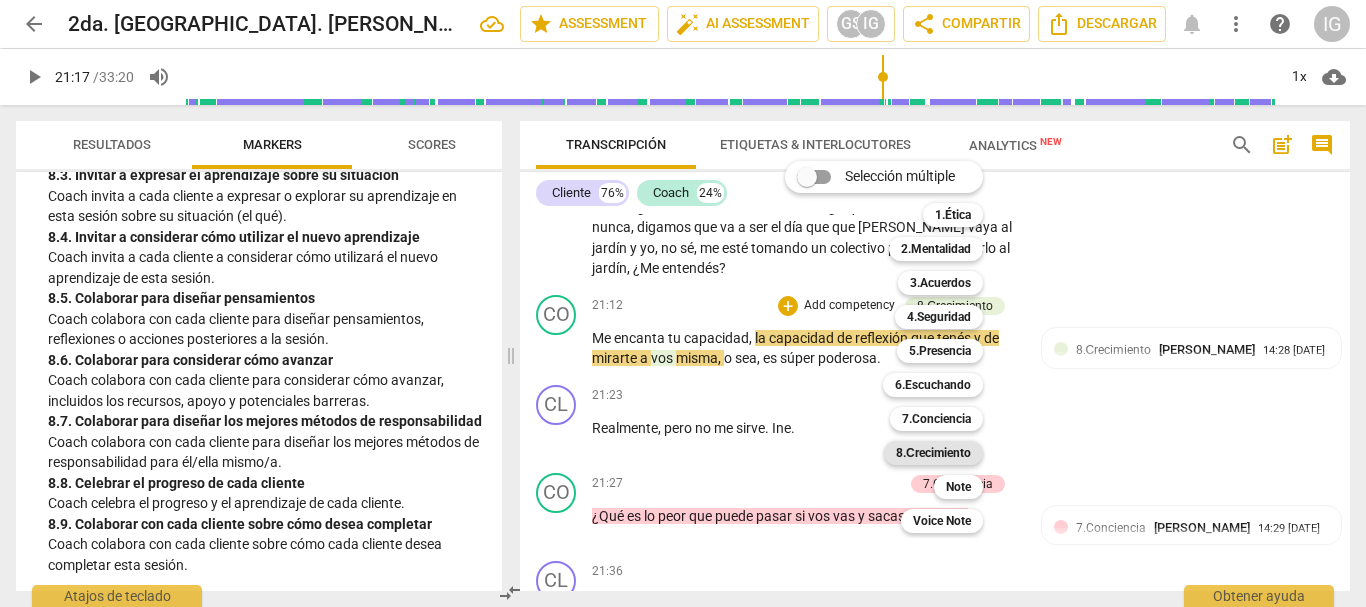 click on "8.Сrecimiento" at bounding box center (933, 453) 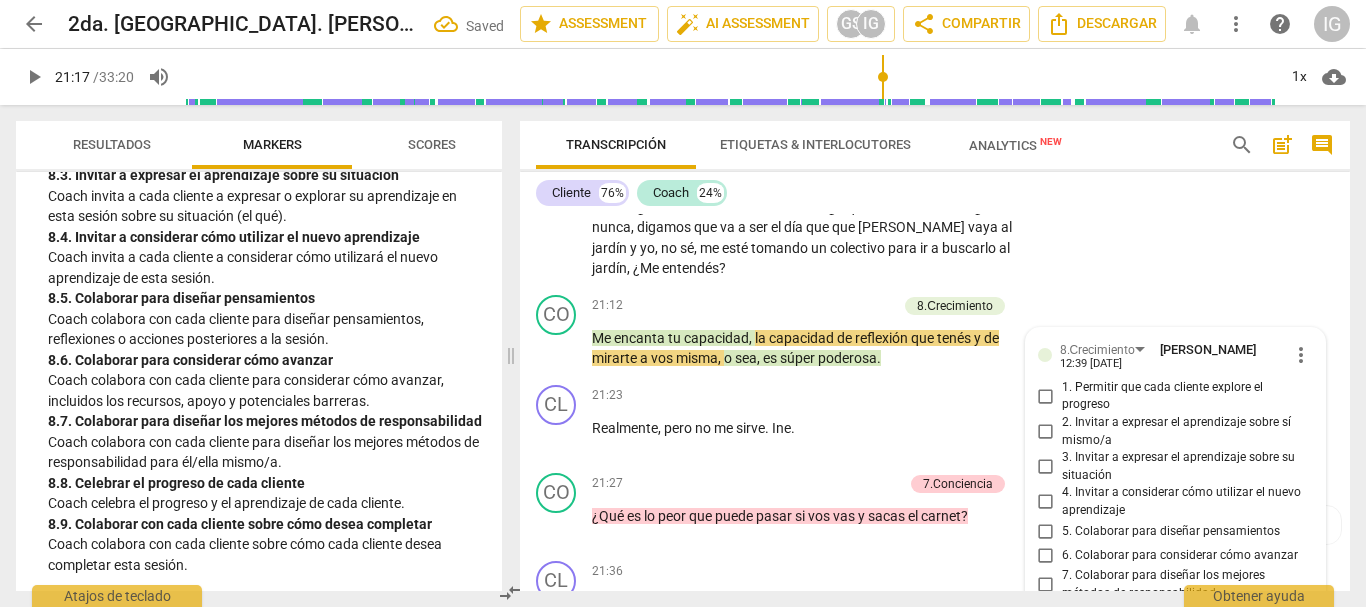 scroll, scrollTop: 7417, scrollLeft: 0, axis: vertical 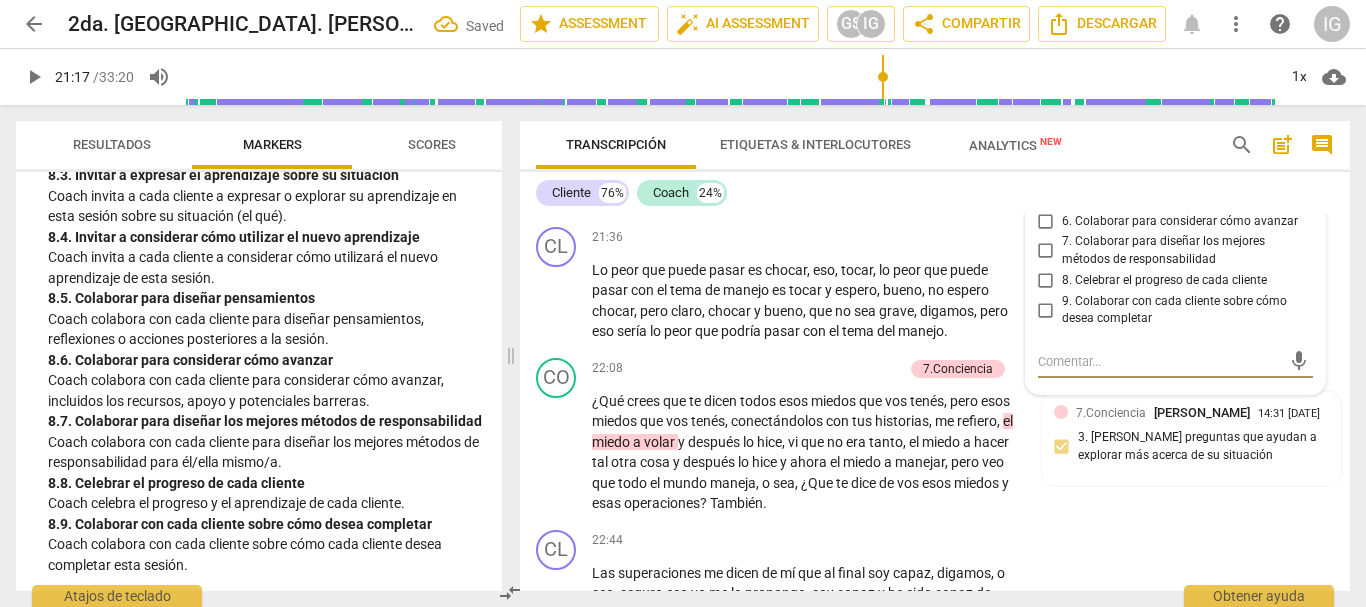 click on "8. Celebrar el progreso de cada cliente" at bounding box center [1046, 281] 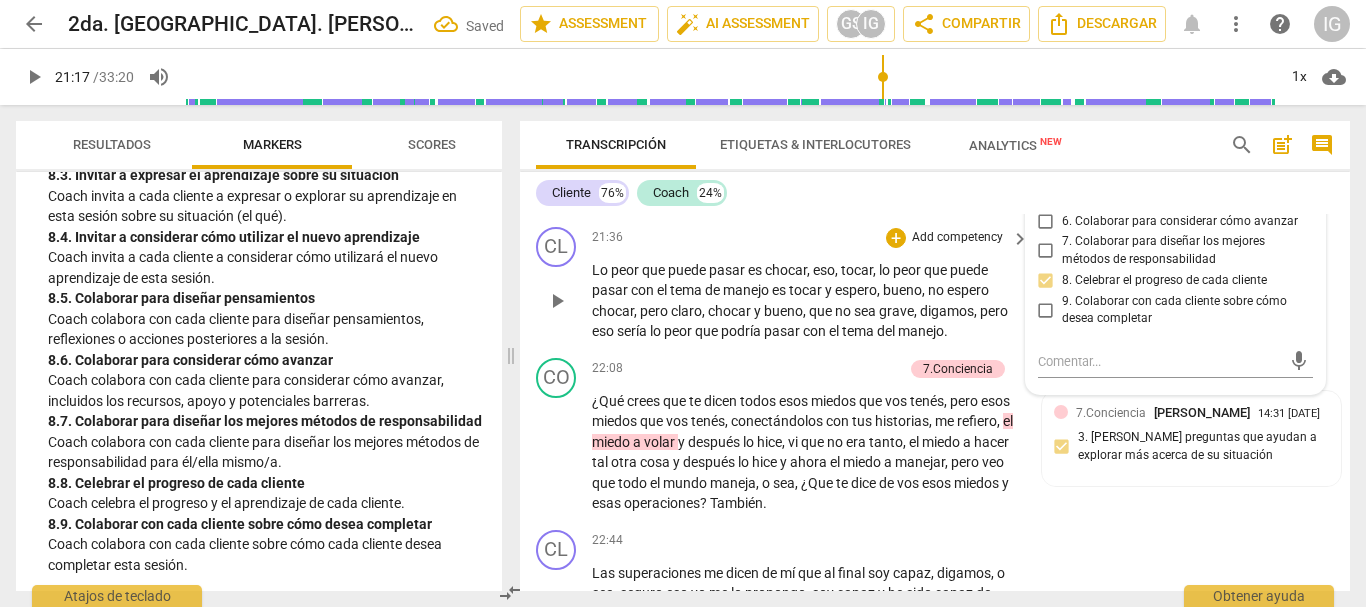 click on "21:36 + Add competency keyboard_arrow_right" at bounding box center (811, 238) 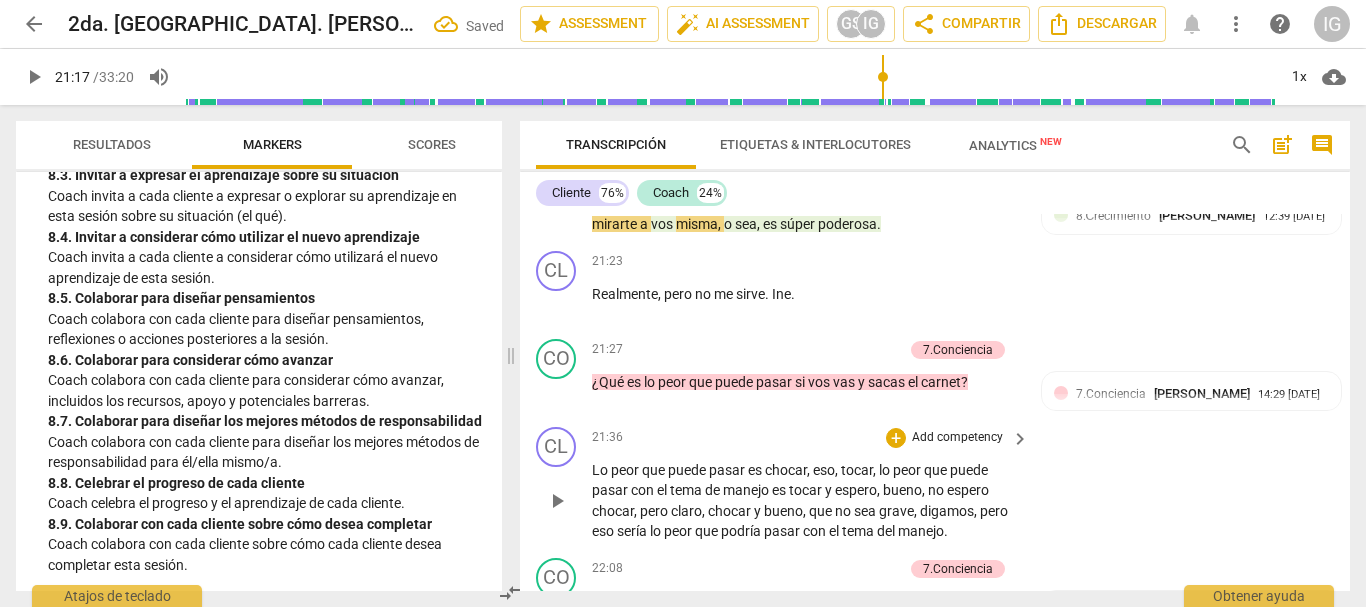 scroll, scrollTop: 7117, scrollLeft: 0, axis: vertical 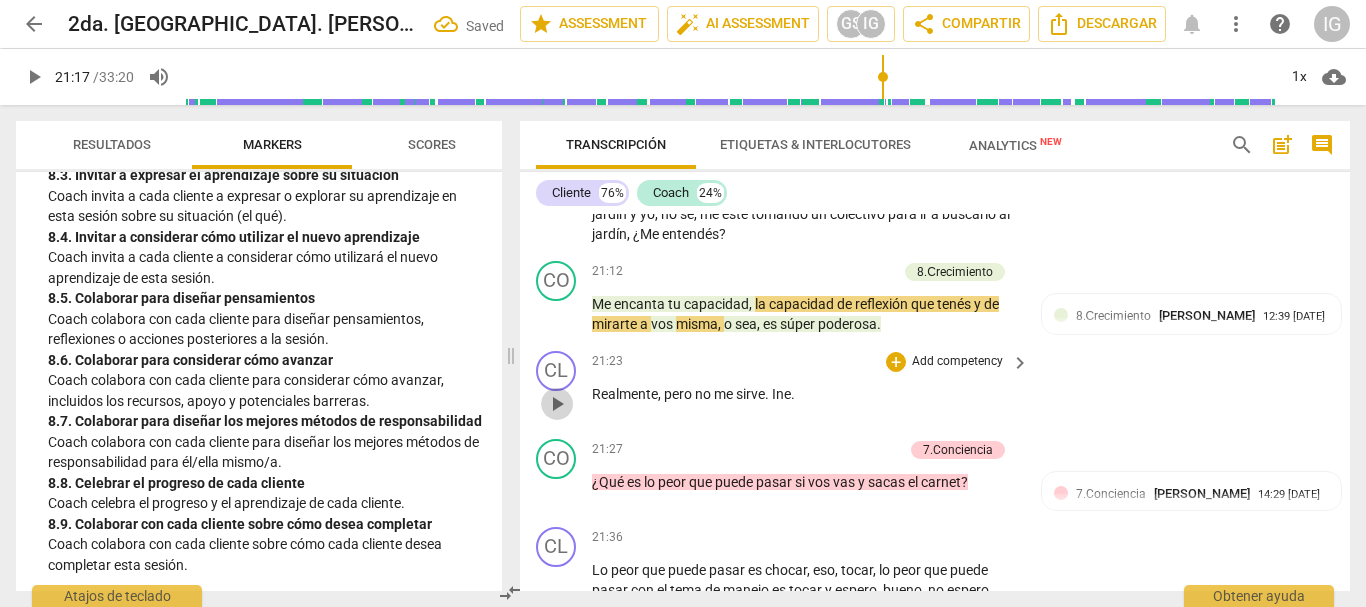 click on "play_arrow" at bounding box center [557, 404] 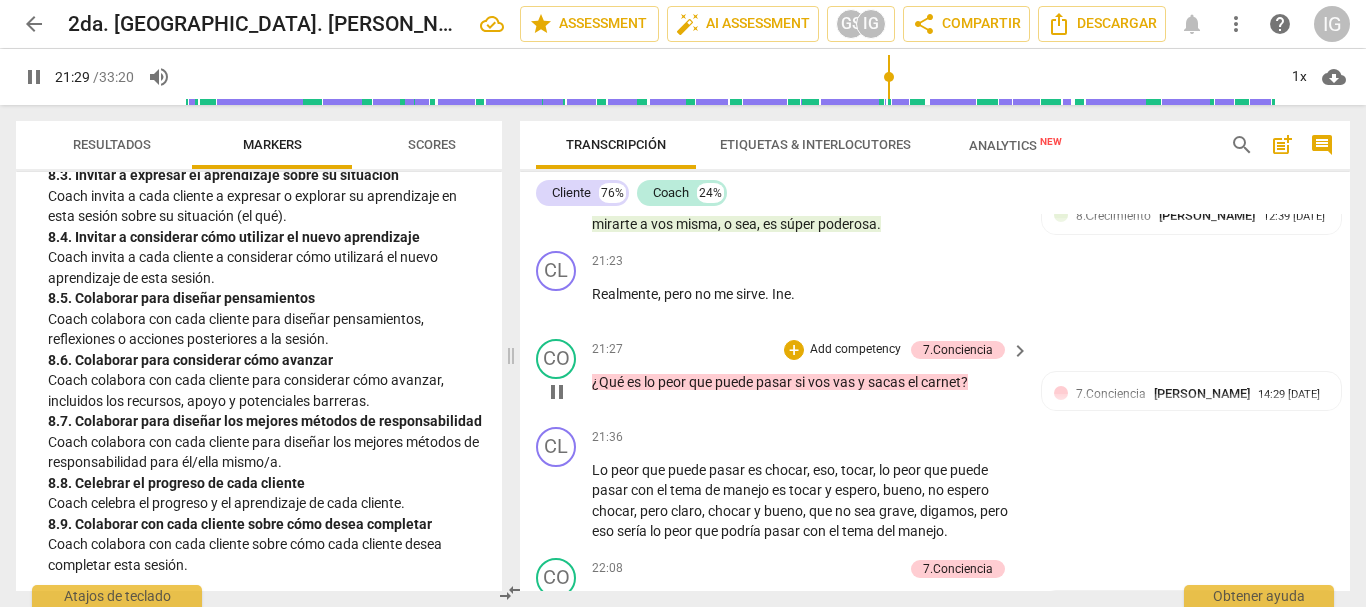 scroll, scrollTop: 7317, scrollLeft: 0, axis: vertical 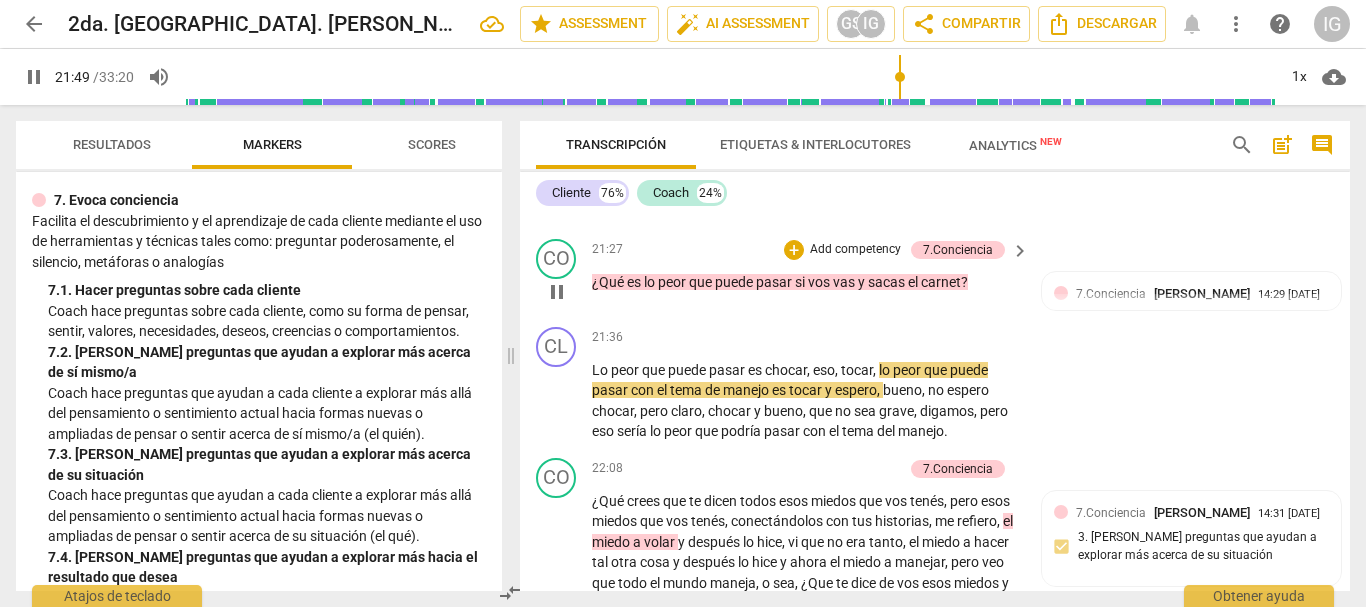 click on "Add competency" at bounding box center [855, 250] 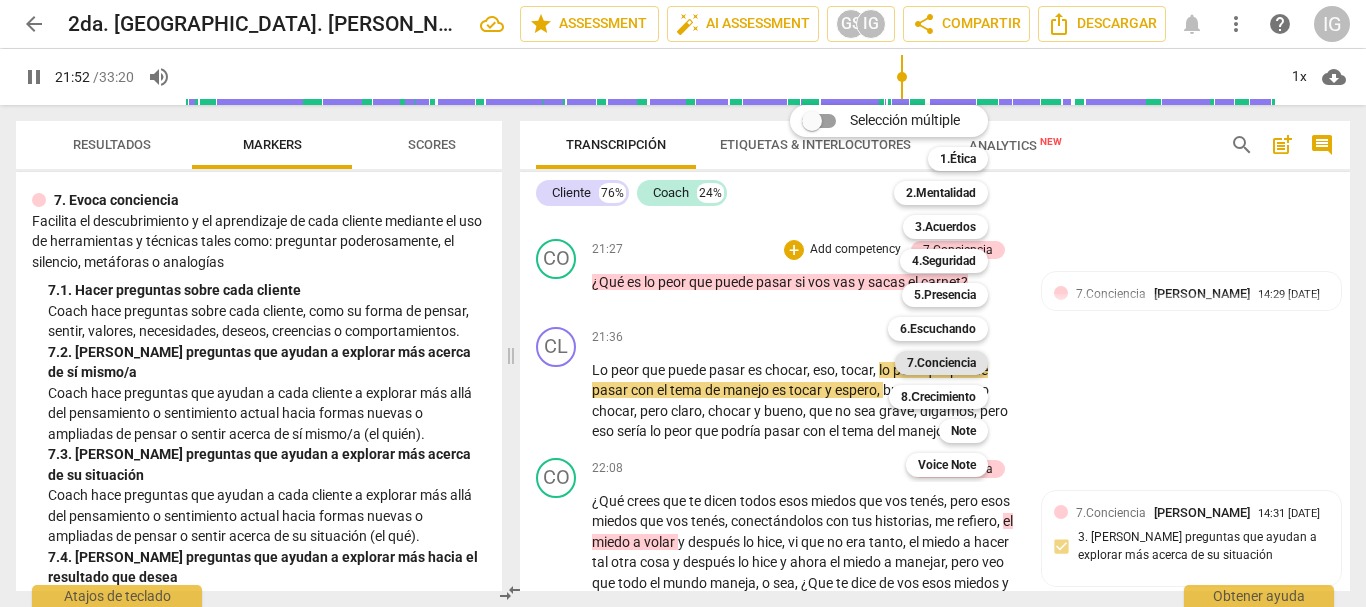 click on "7.Conciencia" at bounding box center (941, 363) 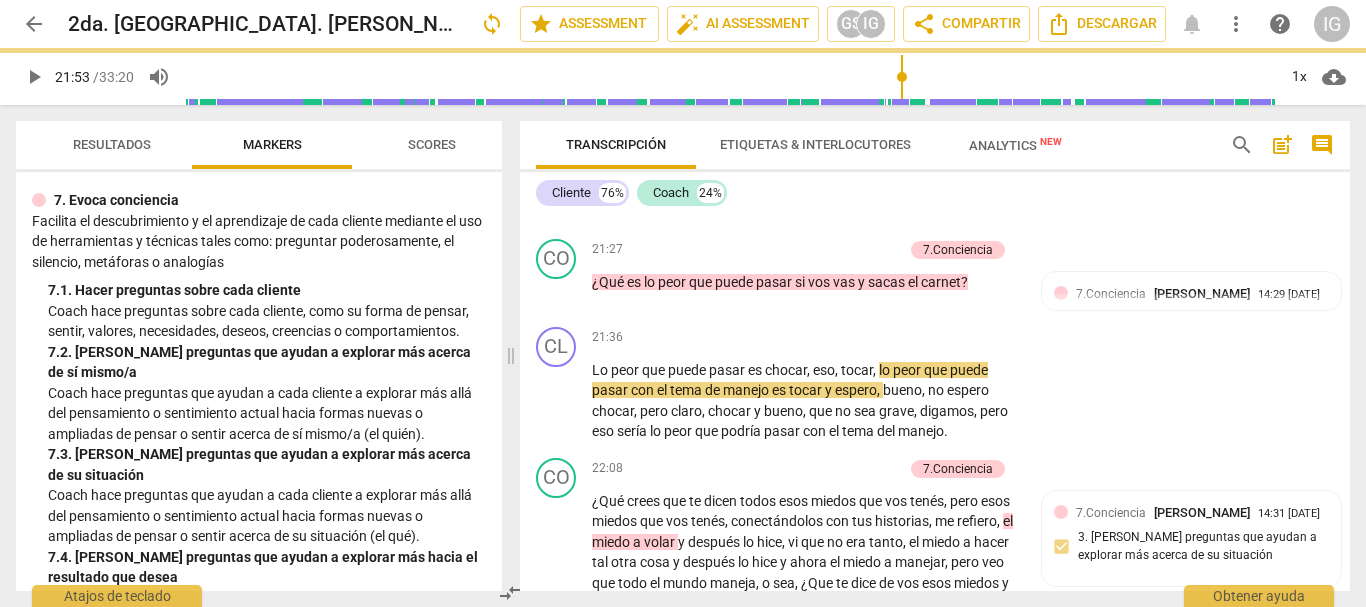 type on "1313" 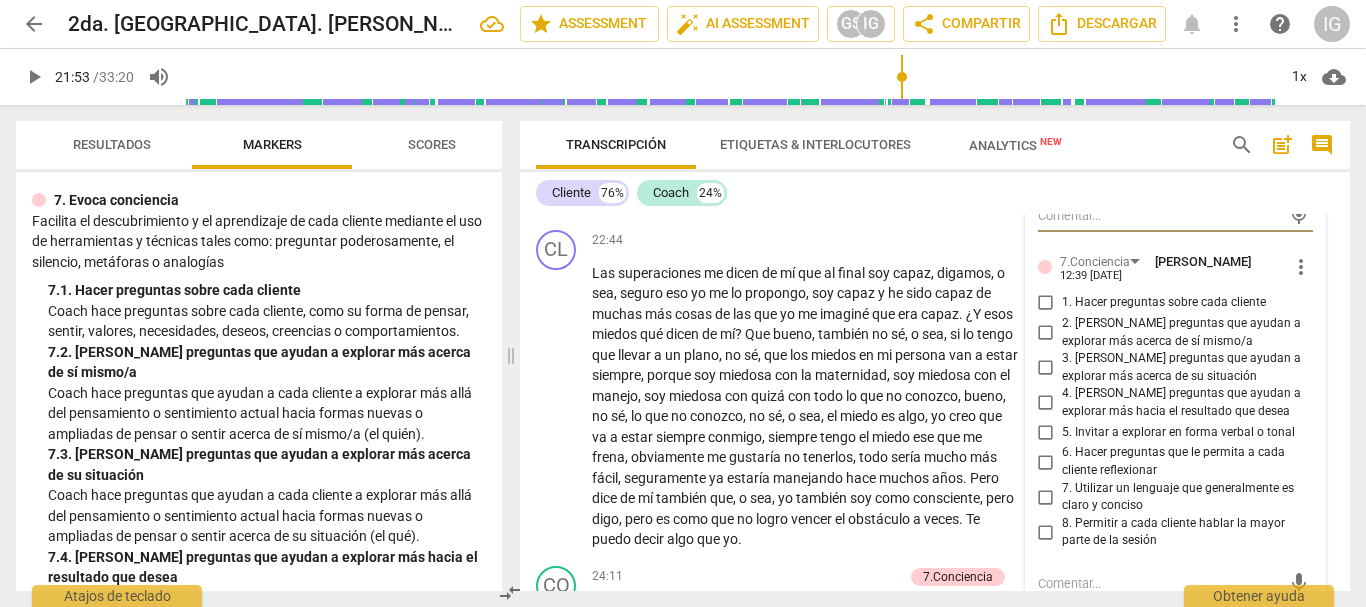scroll, scrollTop: 7771, scrollLeft: 0, axis: vertical 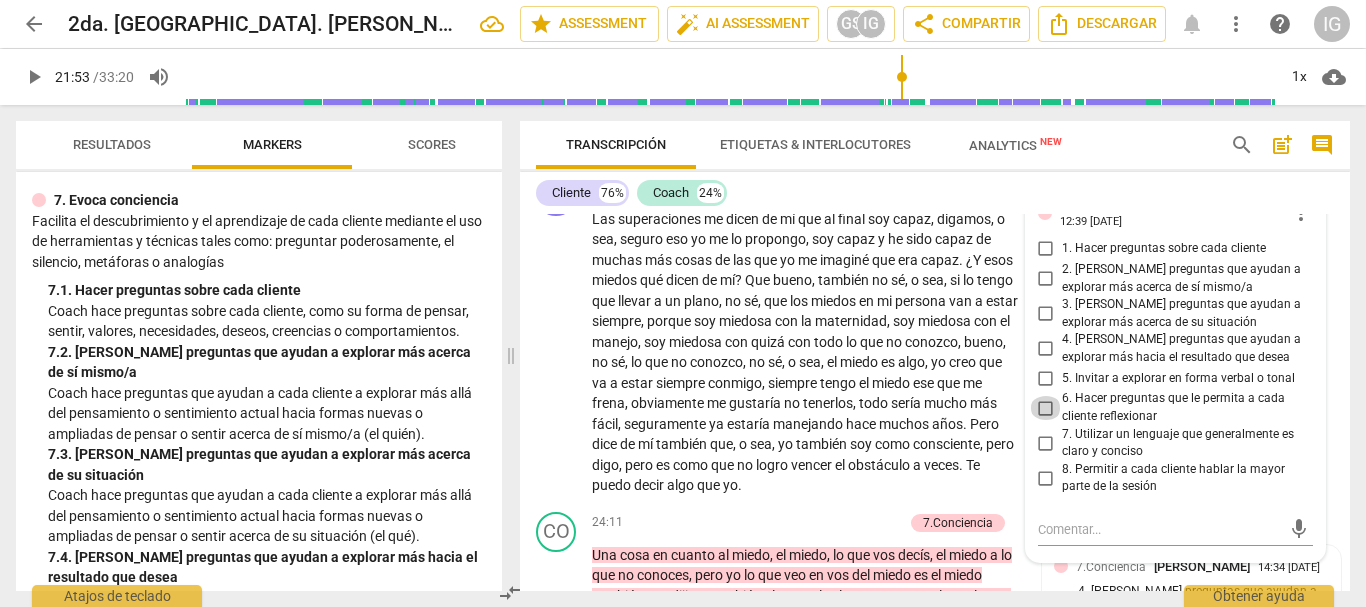 click on "6. Hacer preguntas que le permita a cada cliente reflexionar" at bounding box center [1046, 408] 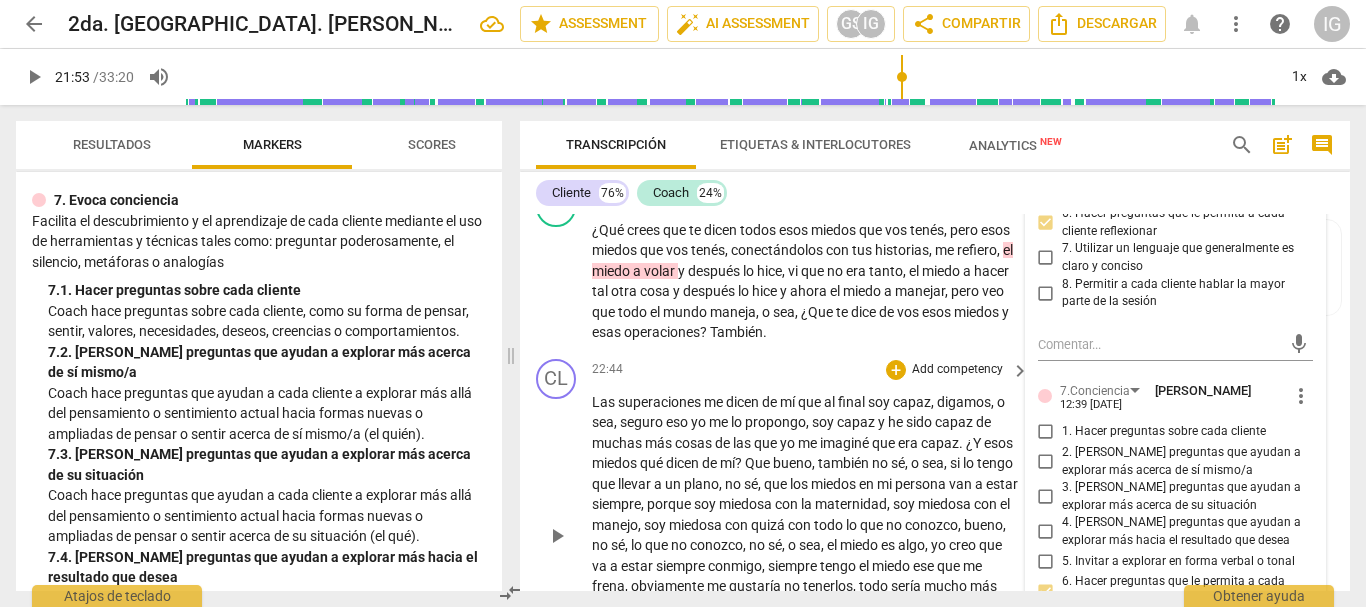 scroll, scrollTop: 7571, scrollLeft: 0, axis: vertical 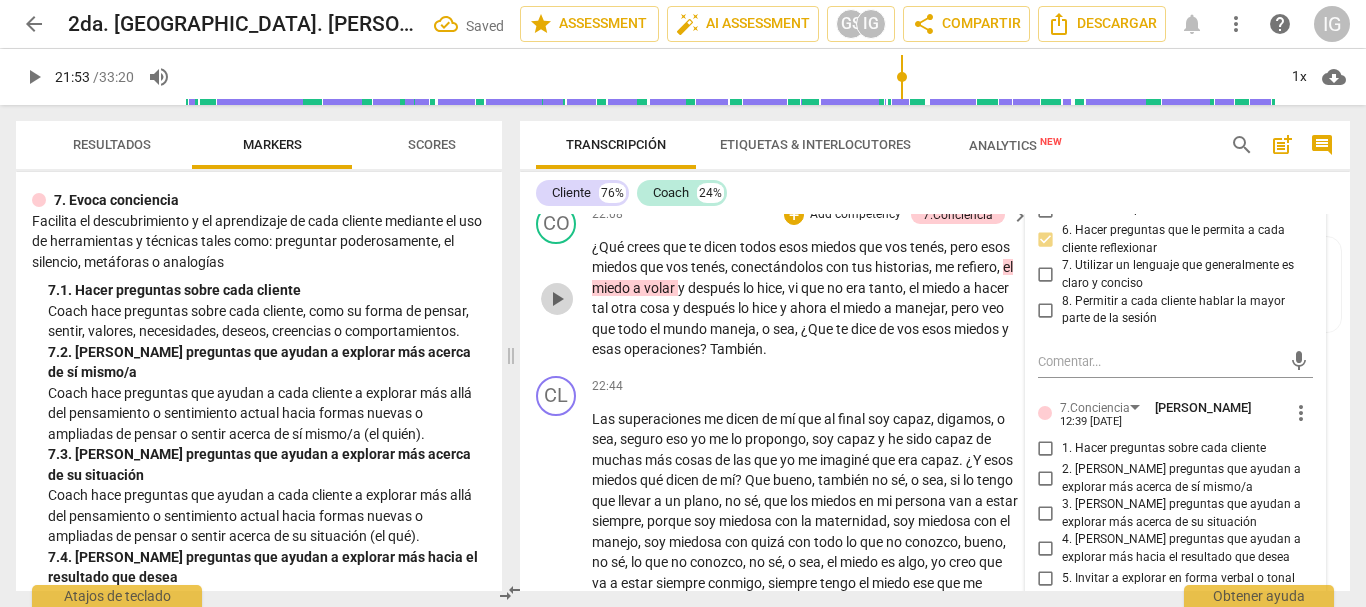 click on "play_arrow" at bounding box center [557, 299] 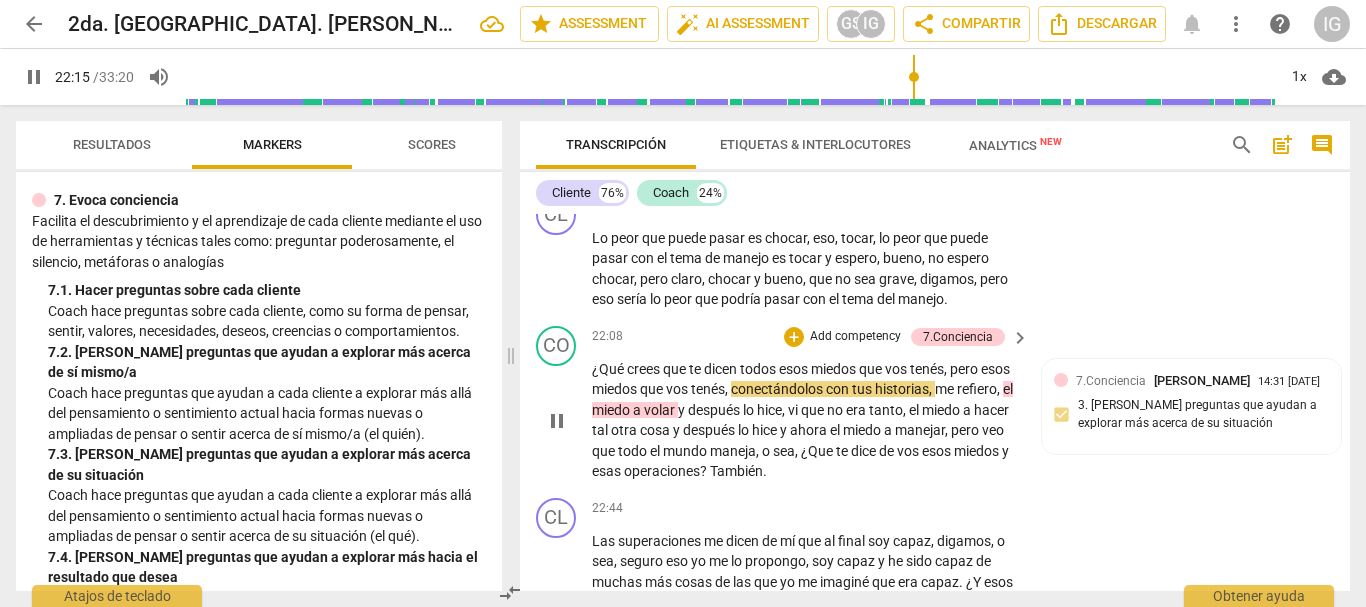 scroll, scrollTop: 7571, scrollLeft: 0, axis: vertical 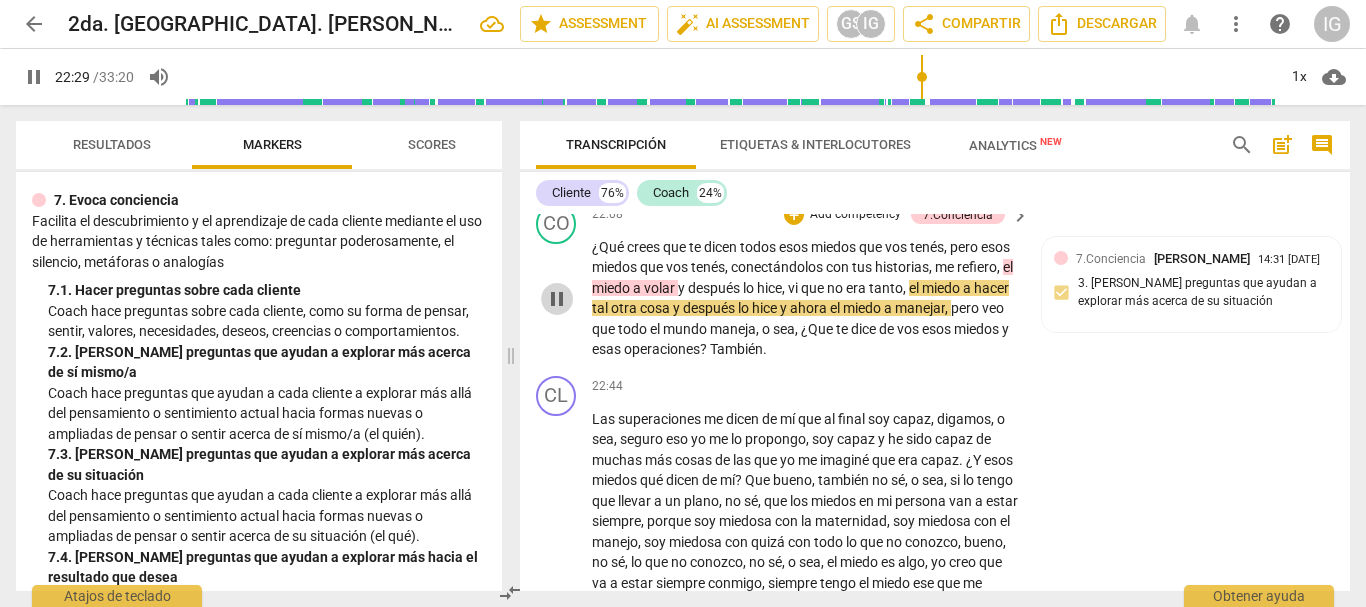click on "pause" at bounding box center (557, 299) 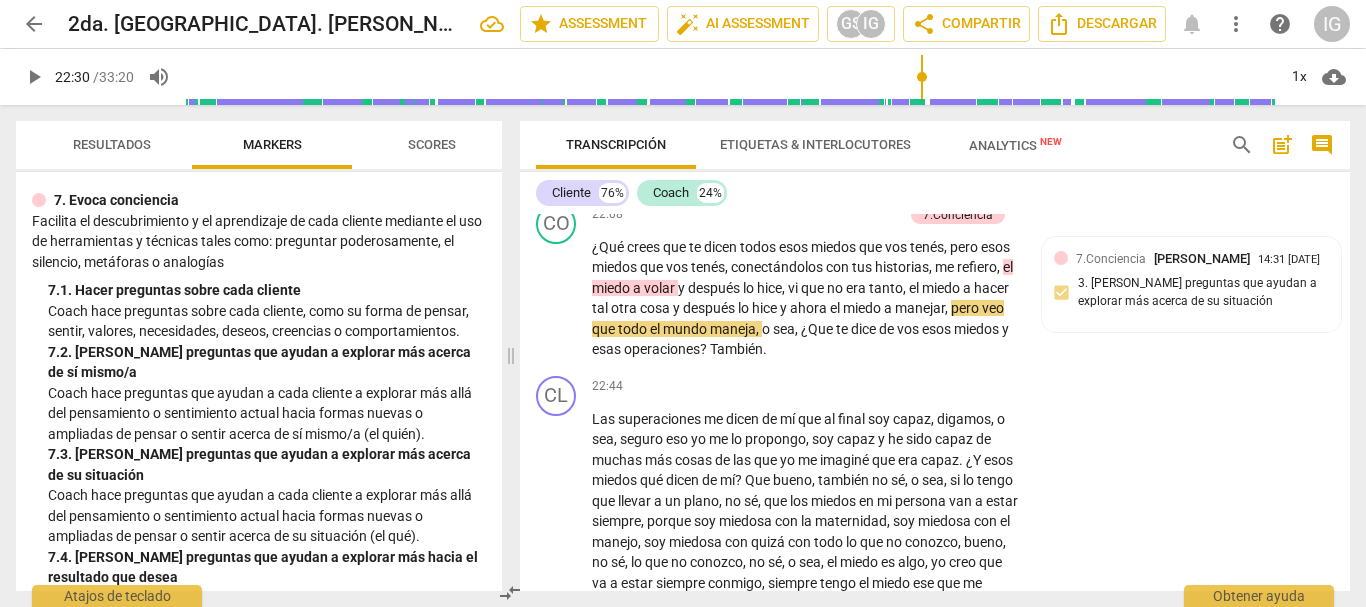 scroll, scrollTop: 1829, scrollLeft: 0, axis: vertical 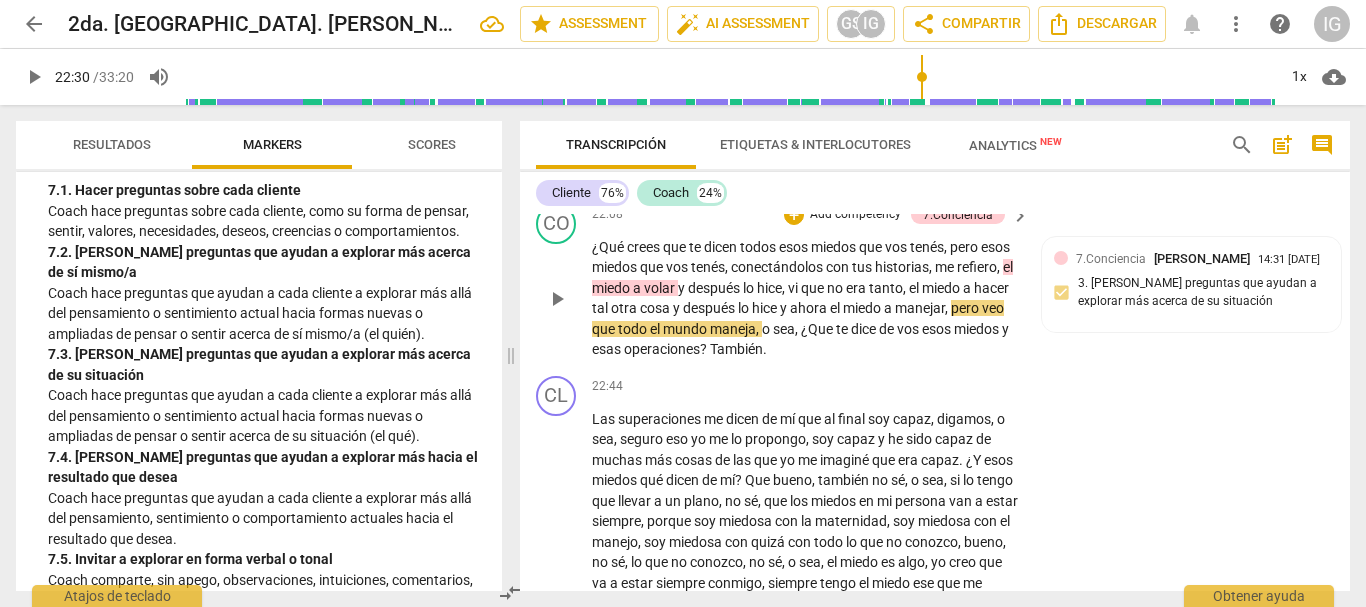 click on "Add competency" at bounding box center (855, 215) 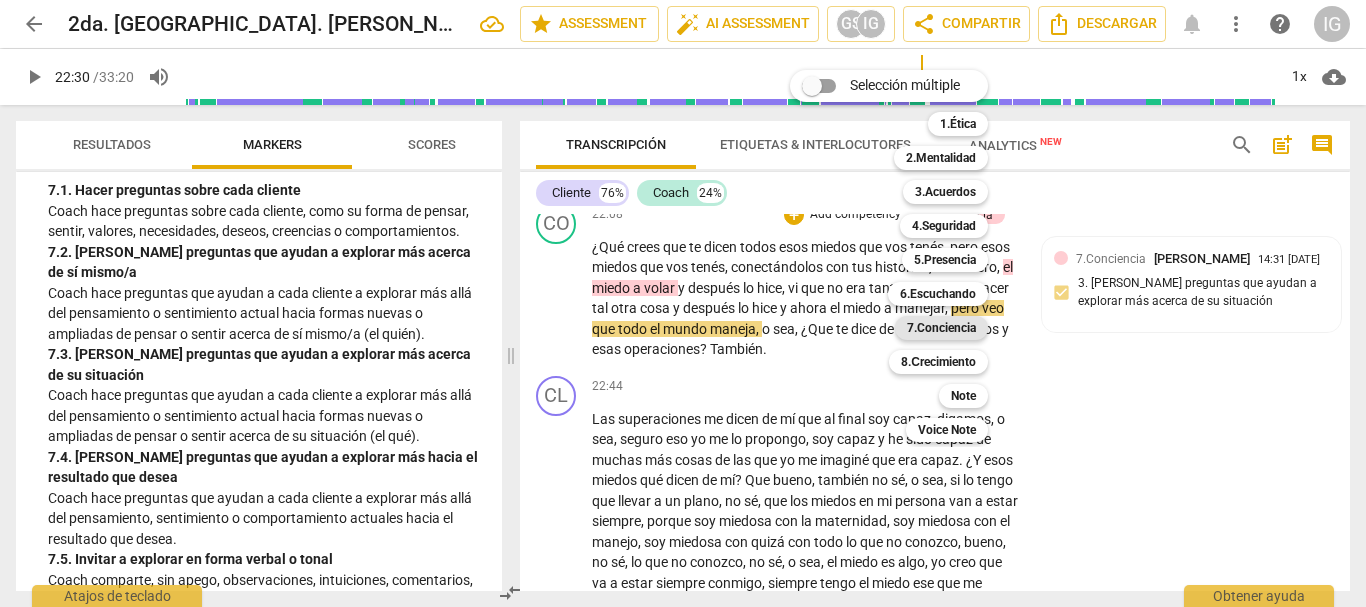 click on "7.Conciencia" at bounding box center (941, 328) 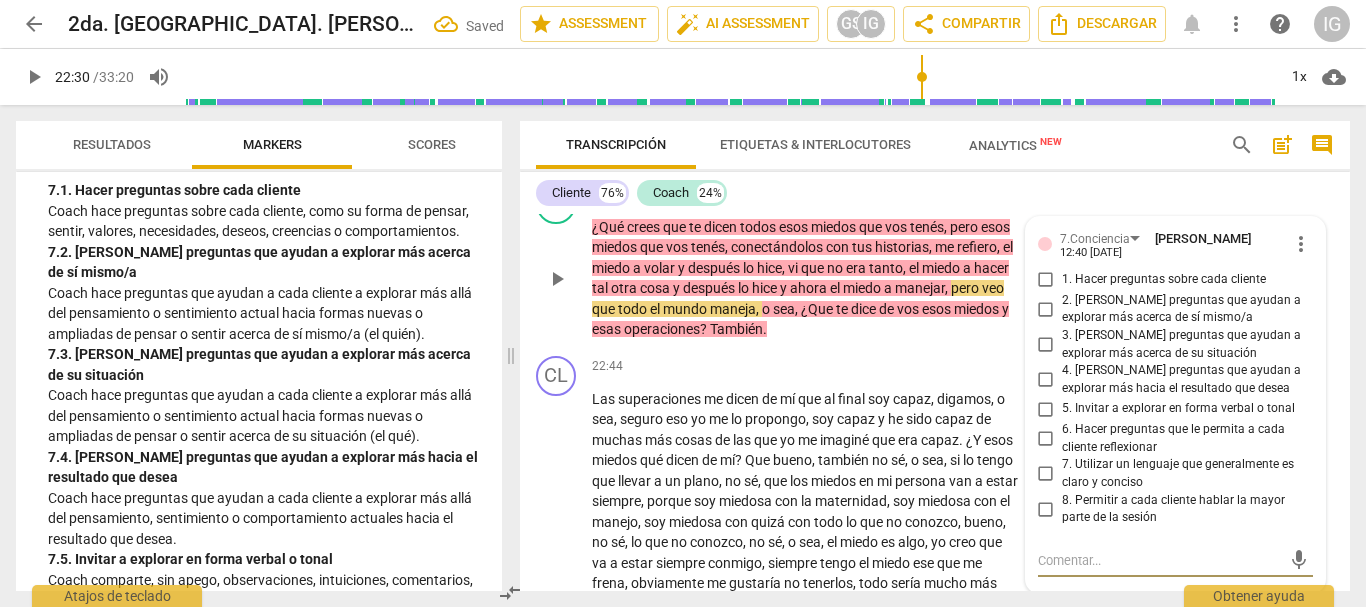 scroll, scrollTop: 7590, scrollLeft: 0, axis: vertical 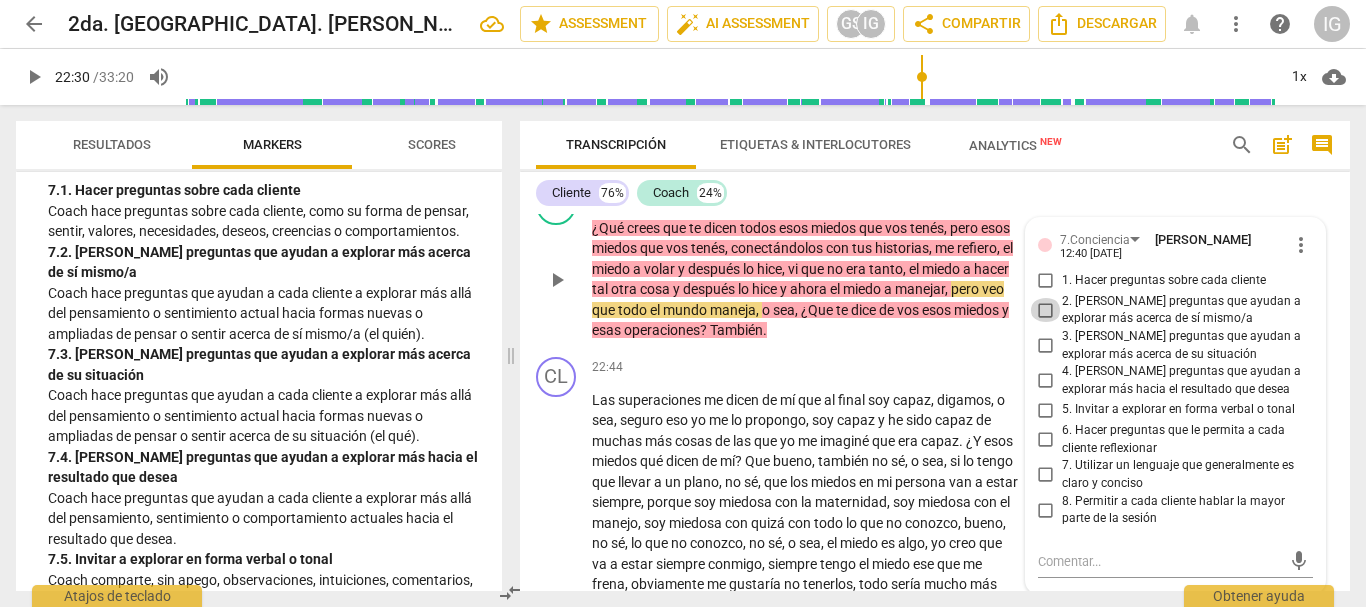 click on "2. [PERSON_NAME] preguntas que ayudan a explorar más acerca de sí mismo/a" at bounding box center (1046, 310) 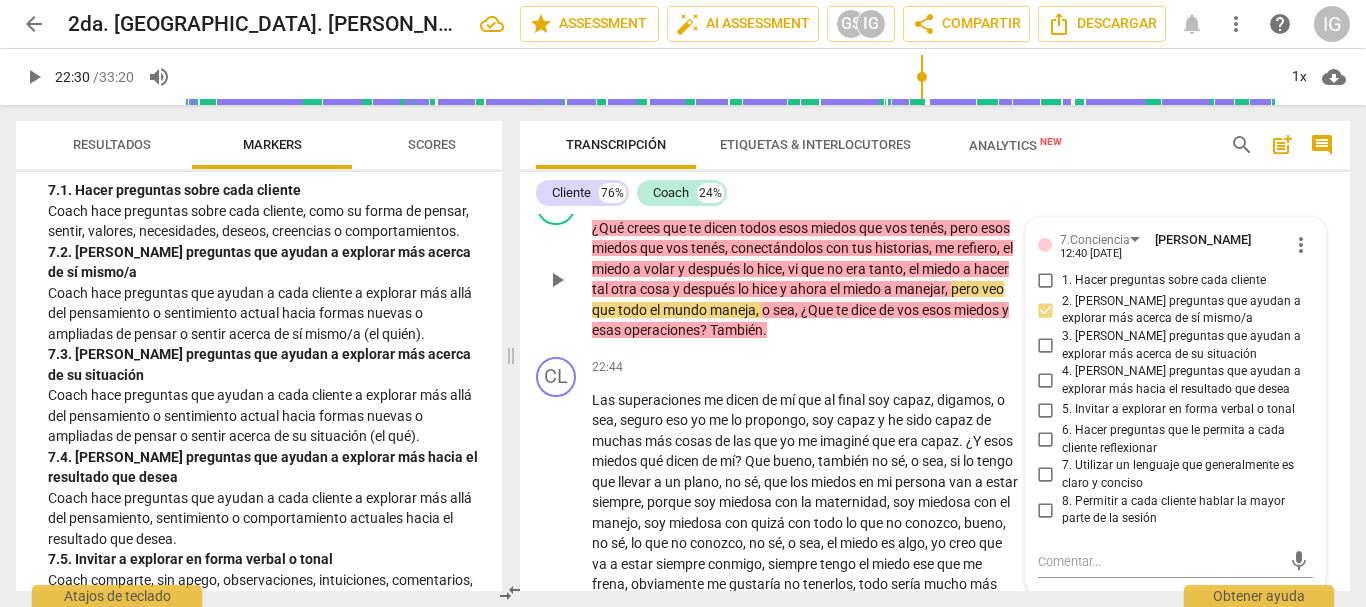 click on "play_arrow" at bounding box center [557, 280] 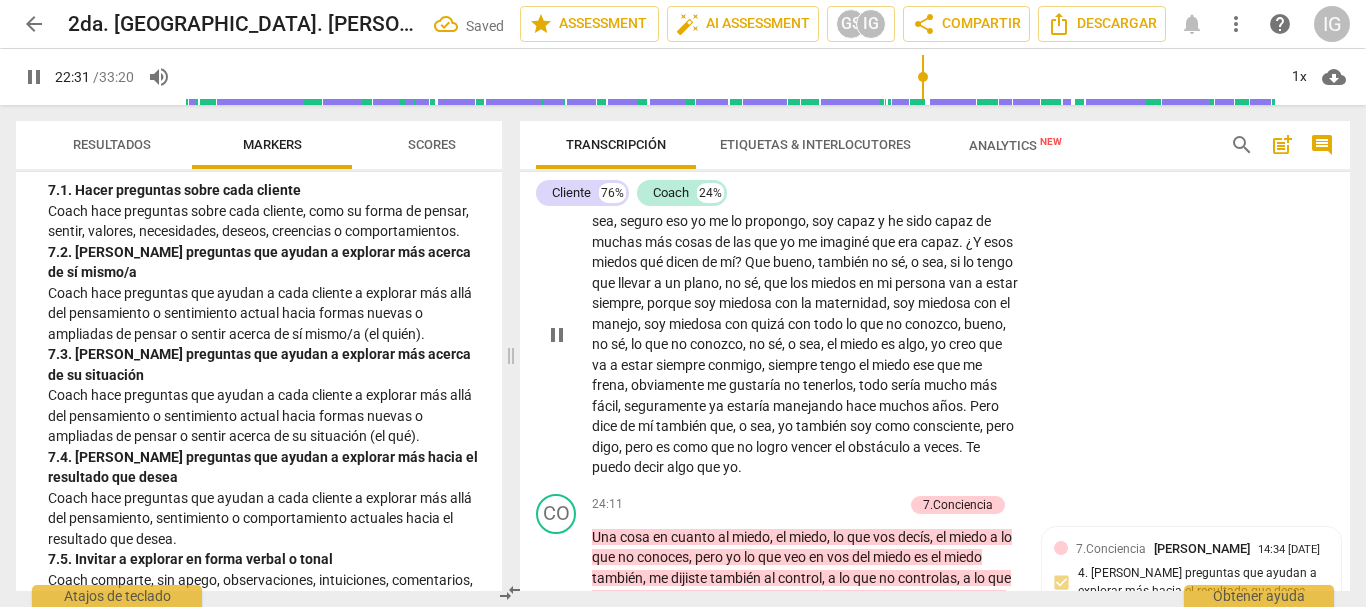 scroll, scrollTop: 7790, scrollLeft: 0, axis: vertical 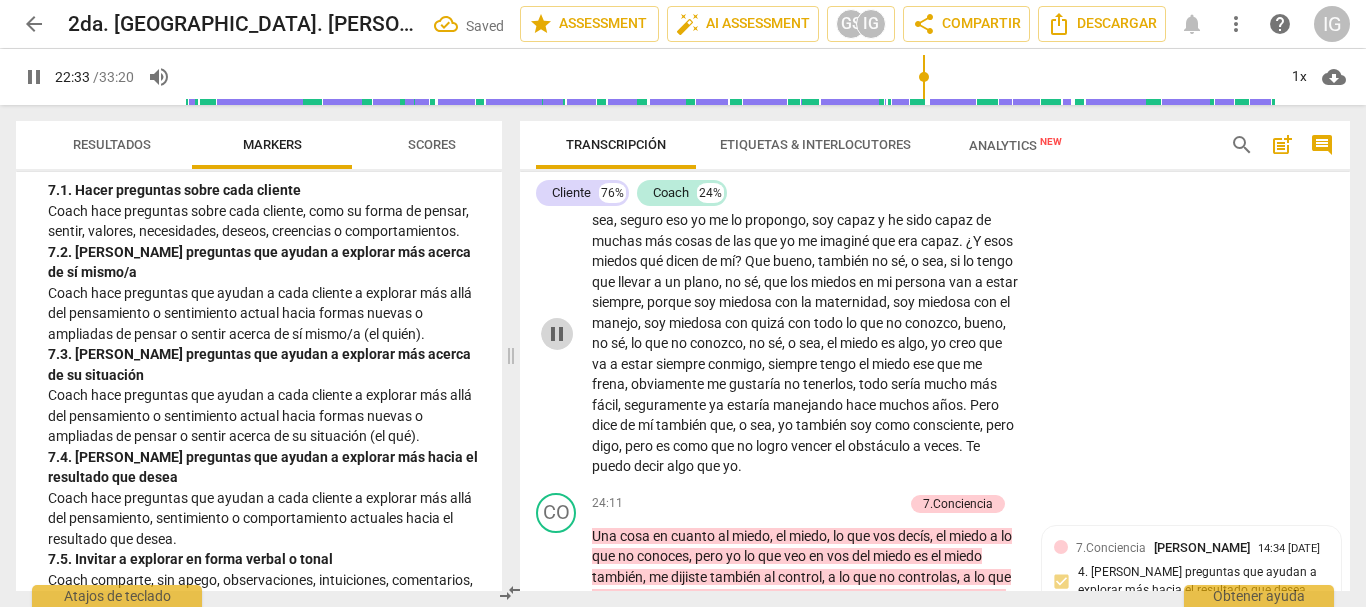 click on "pause" at bounding box center (557, 334) 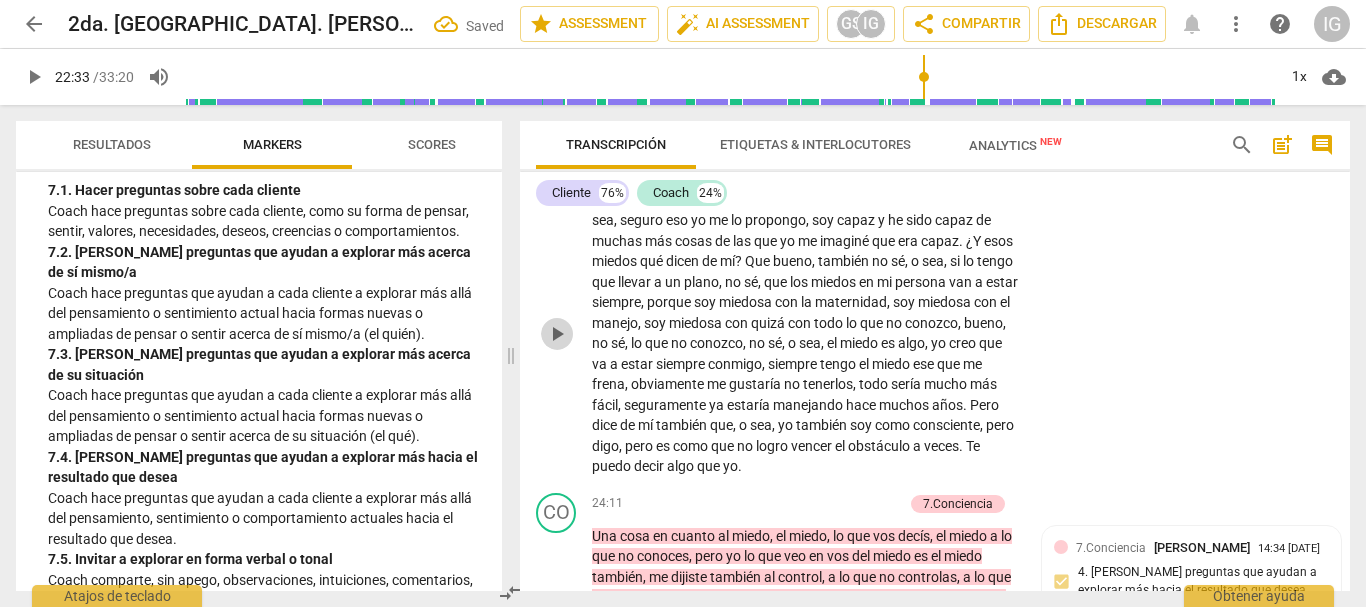 click on "play_arrow" at bounding box center [557, 334] 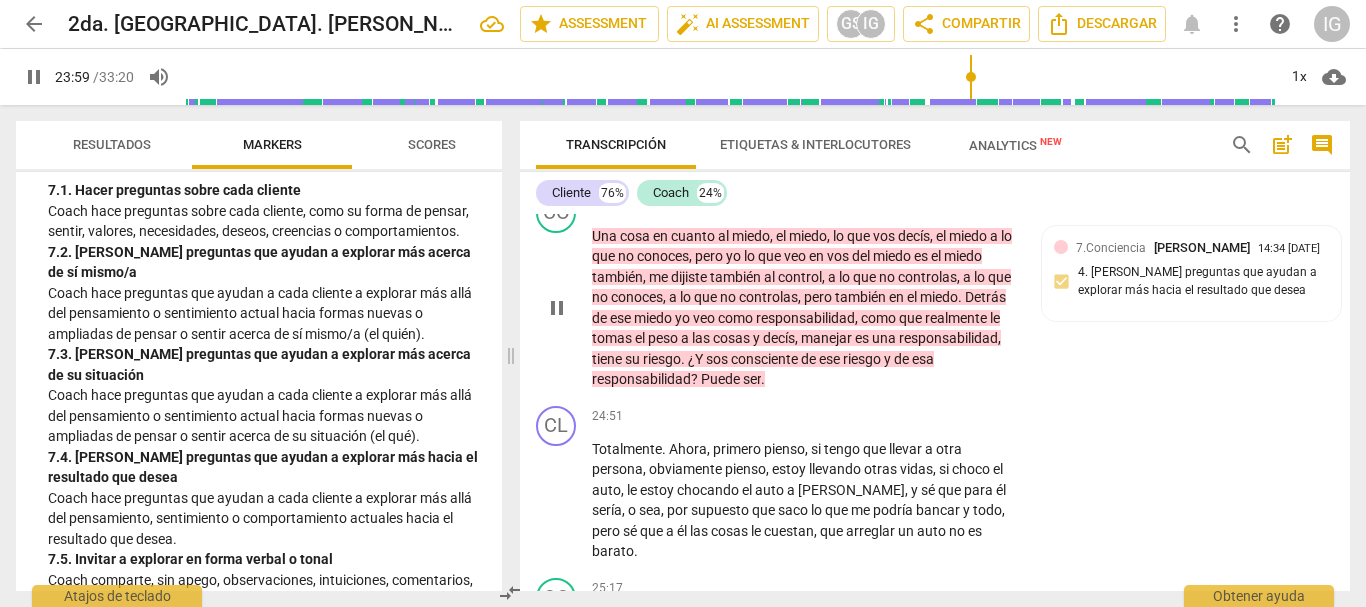 scroll, scrollTop: 7990, scrollLeft: 0, axis: vertical 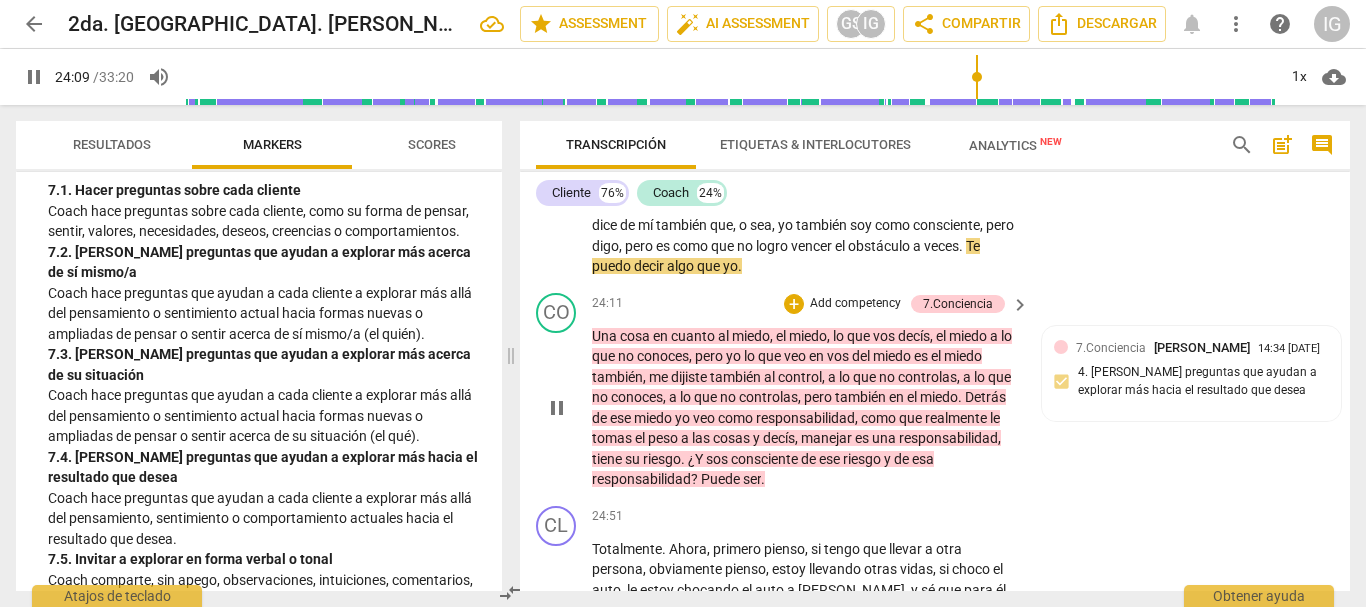 click on "pause" at bounding box center (557, 408) 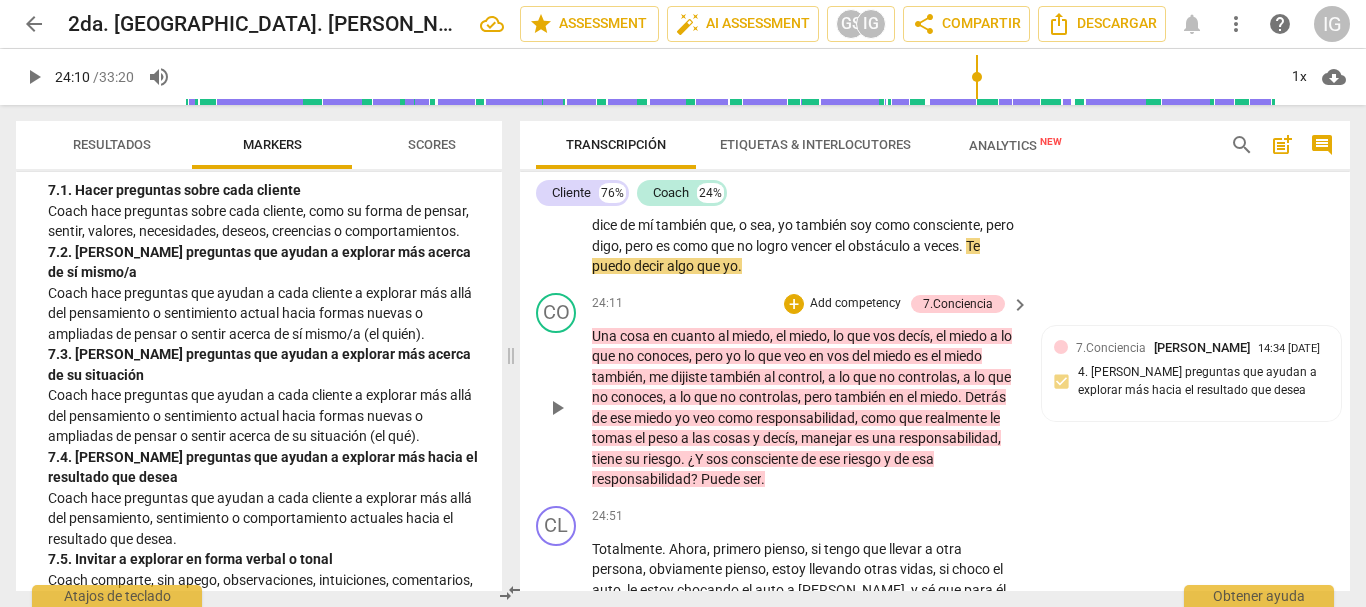 click on "play_arrow" at bounding box center (557, 408) 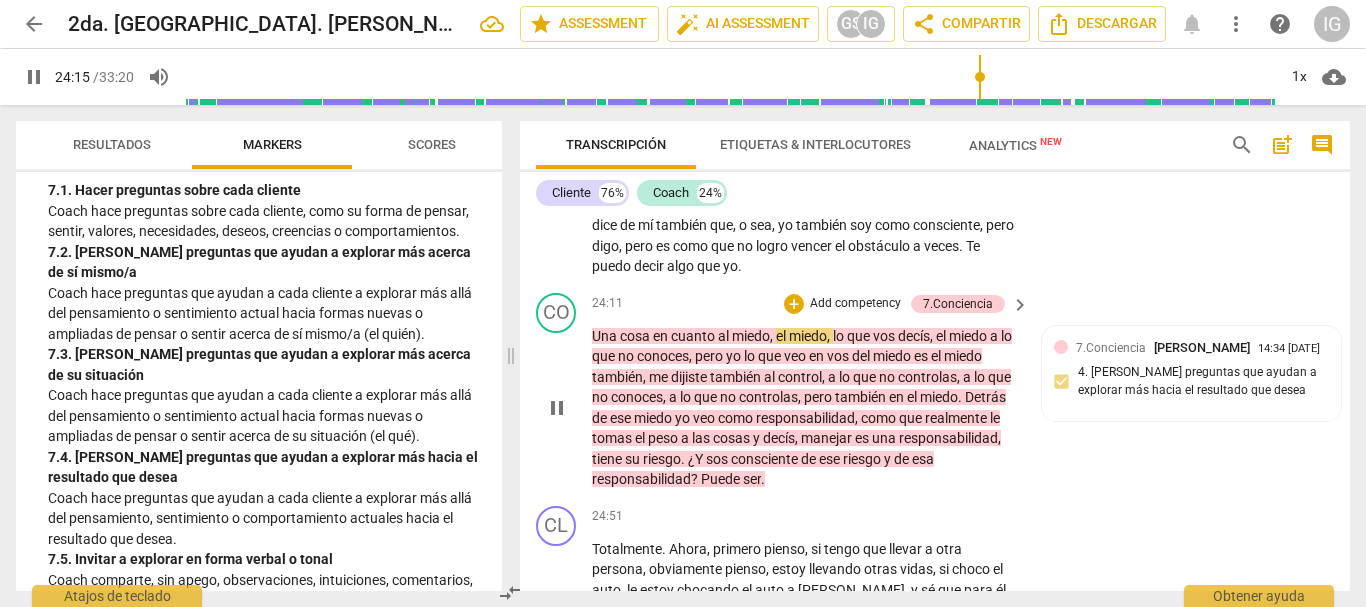 click on "pause" at bounding box center [557, 408] 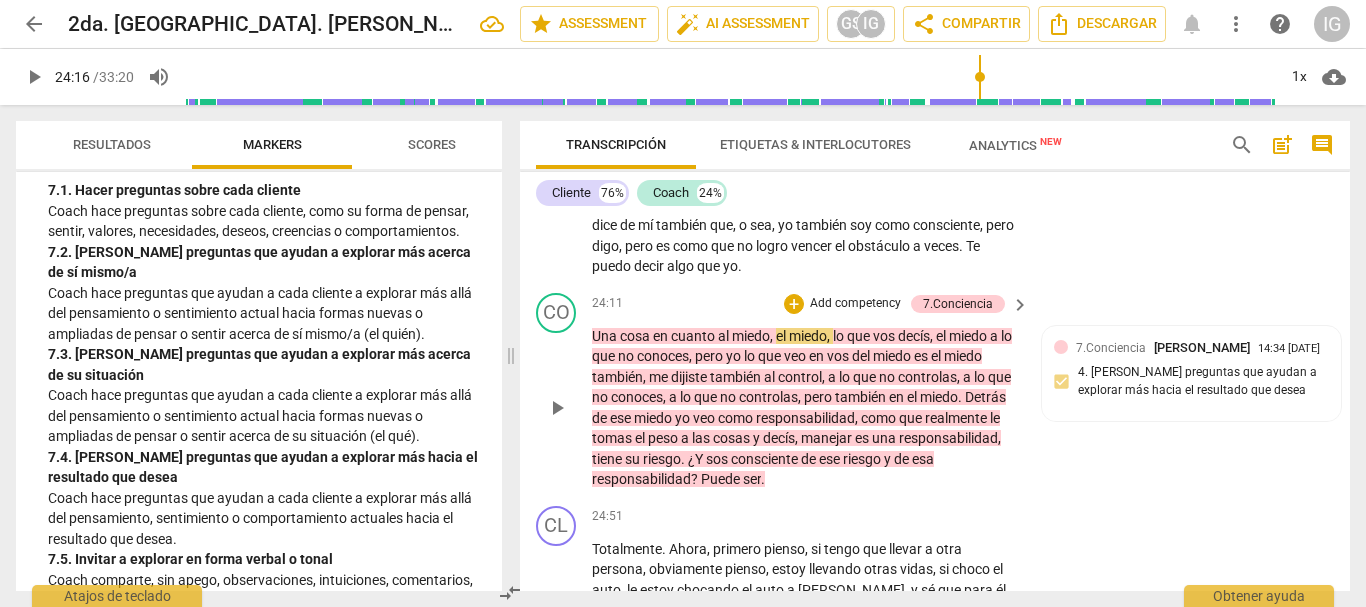 type on "1456" 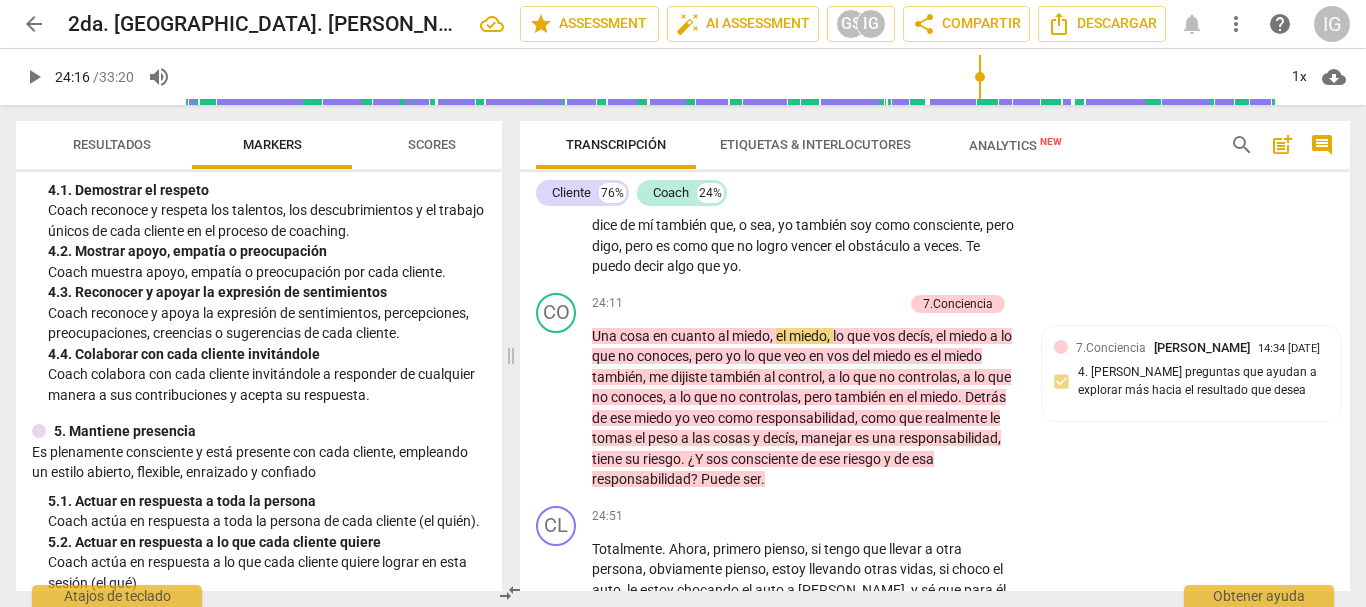 scroll, scrollTop: 700, scrollLeft: 0, axis: vertical 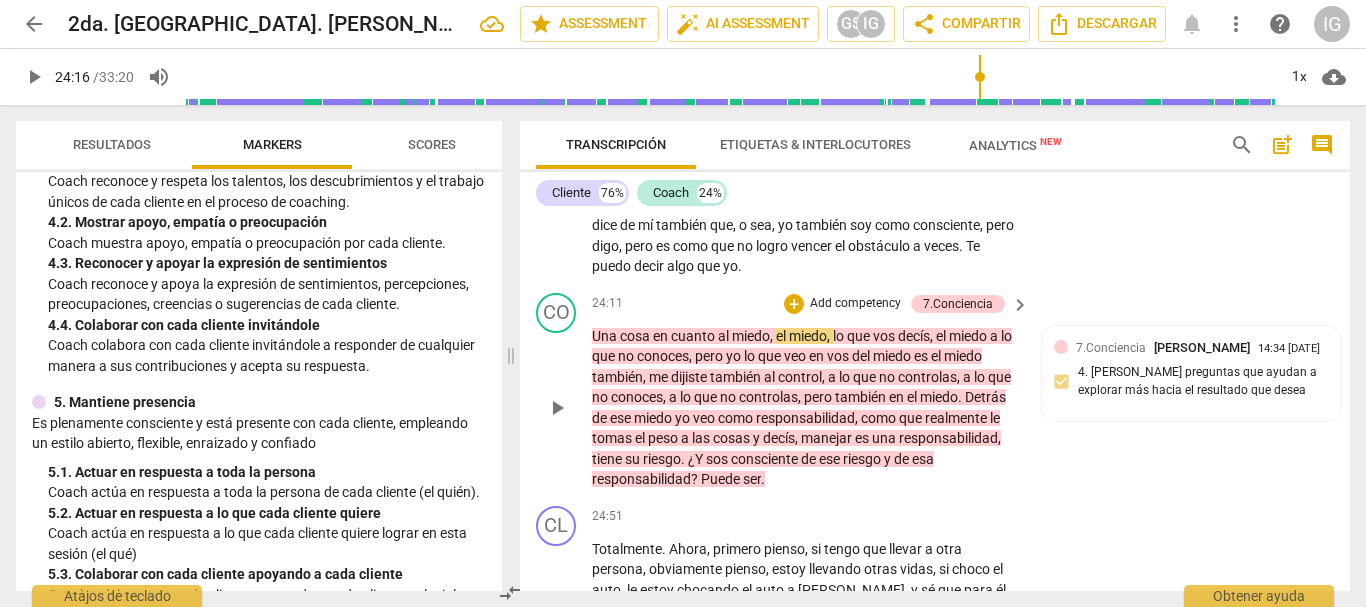 click on "Add competency" at bounding box center [855, 304] 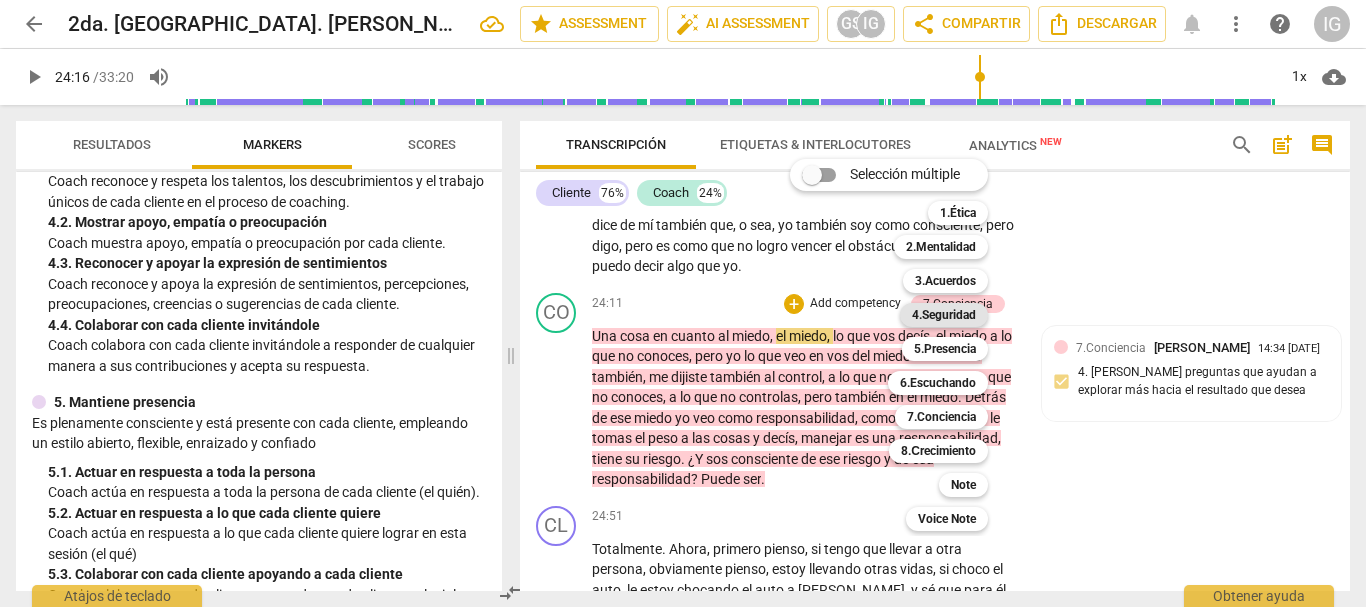 click on "4.Seguridad" at bounding box center (944, 315) 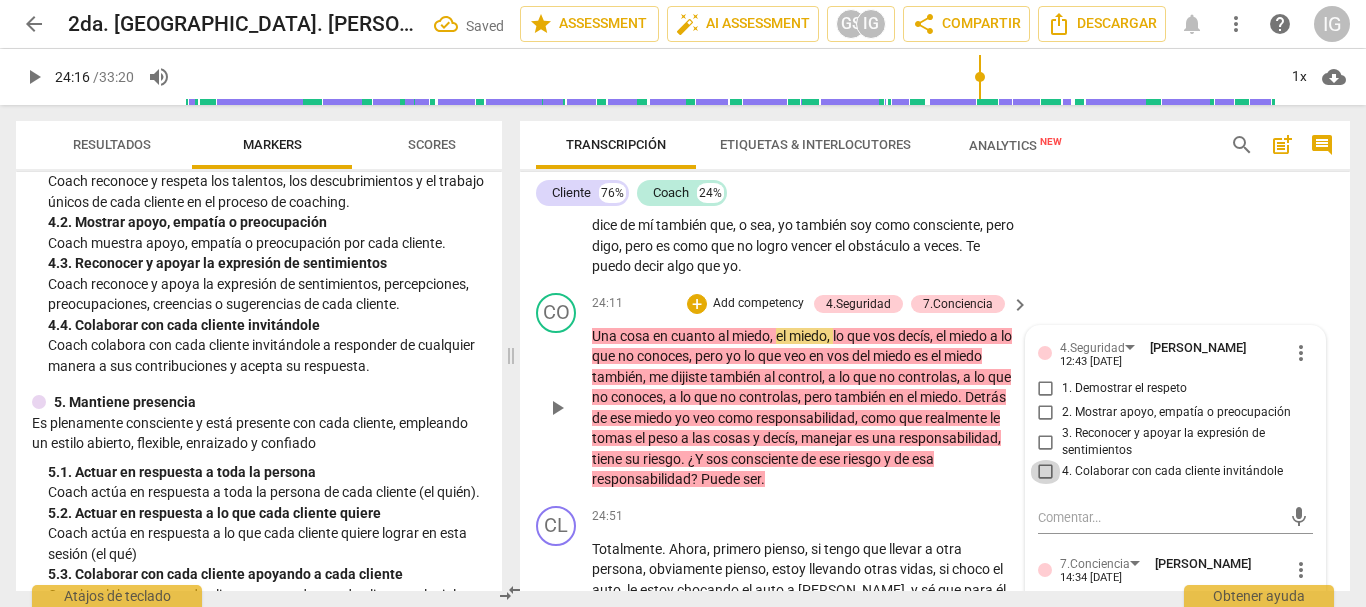 click on "4. Colaborar con cada cliente invitándole" at bounding box center [1046, 472] 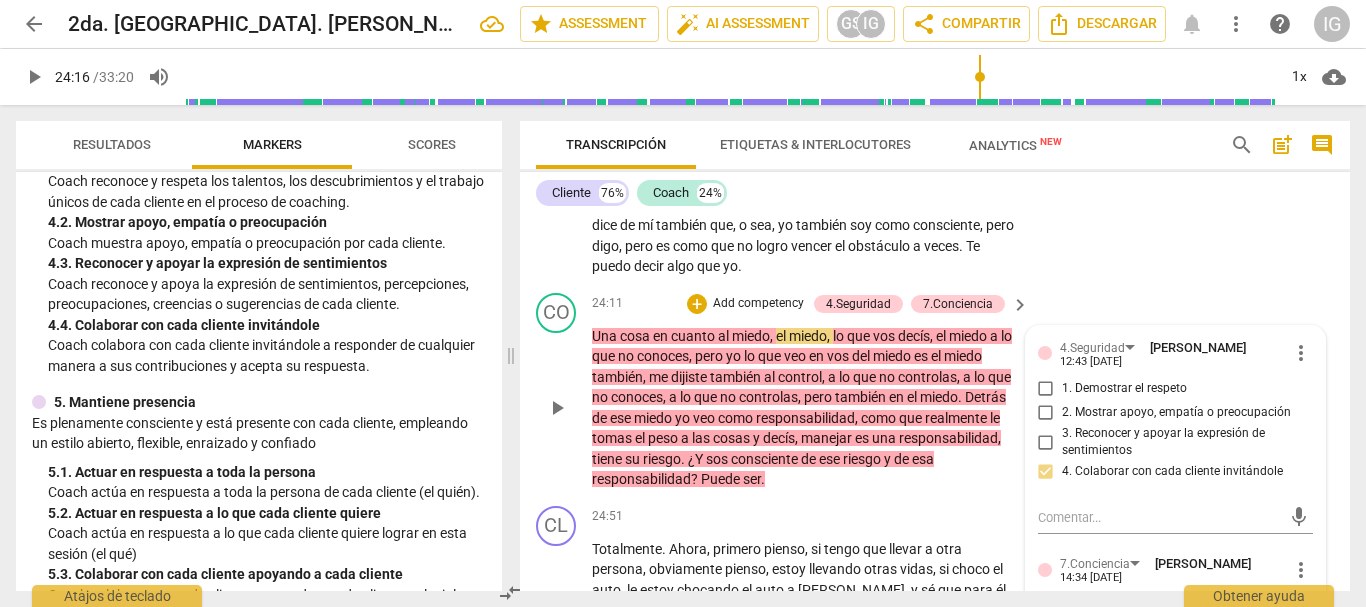 click on "CO play_arrow pause 24:11 + Add competency 4.Seguridad 7.Conciencia keyboard_arrow_right Una   cosa   en   cuanto   al   miedo ,   el   miedo ,   lo   que   vos   decís ,   el   miedo   a   lo   que   no   conoces ,   pero   yo   lo   que   veo   en   vos   del   miedo   es   el   miedo   también ,   me   dijiste   también   al   control ,   a   lo   que   no   controlas ,   a   lo   que   no   conoces ,   a   lo   que   no   controlas ,   pero   también   en   el   miedo .   Detrás   de   ese   miedo   yo   veo   como   responsabilidad ,   como   que   realmente   le   tomas   el   peso   a   las   cosas   y   decís ,   manejar   es   una   responsabilidad ,   tiene   su   riesgo .   ¿Y   sos   consciente   de   ese   riesgo   y   de   esa   responsabilidad ?   Puede   ser . 4.[PERSON_NAME] 12:43 [DATE] more_vert 1. Demostrar el respeto 2. Mostrar apoyo, empatía o preocupación 3. Reconocer y apoyar la expresión de sentimientos 4. Colaborar con cada cliente invitándole  mic" at bounding box center (935, 391) 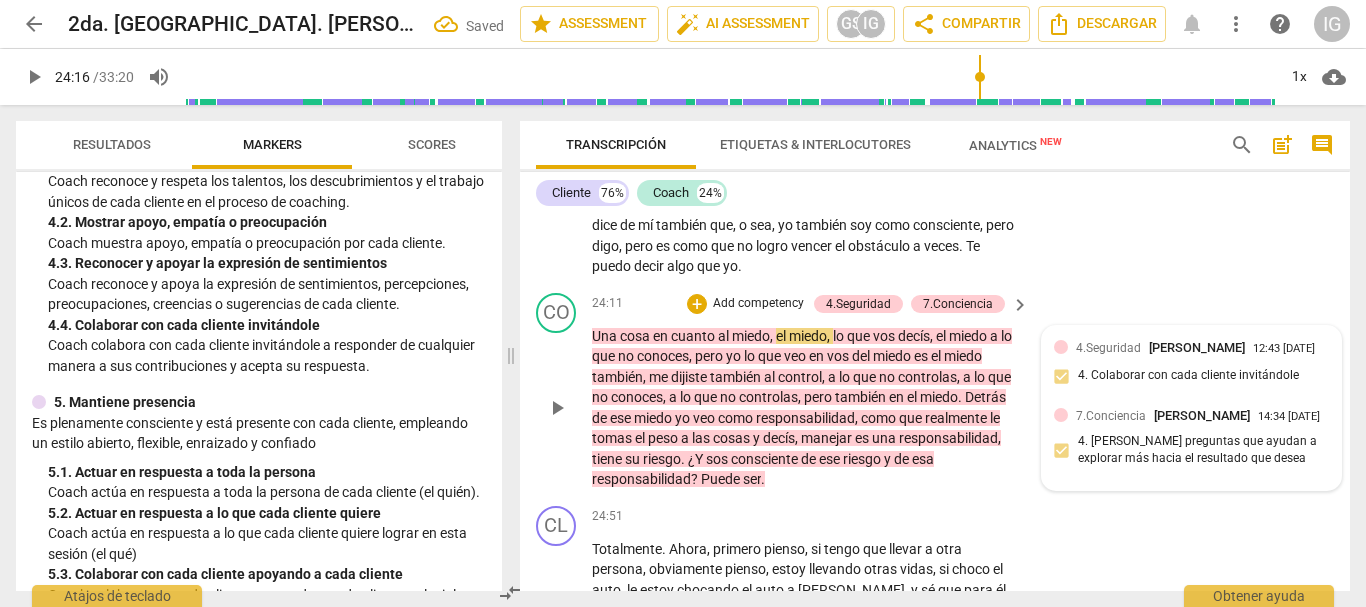 scroll, scrollTop: 8090, scrollLeft: 0, axis: vertical 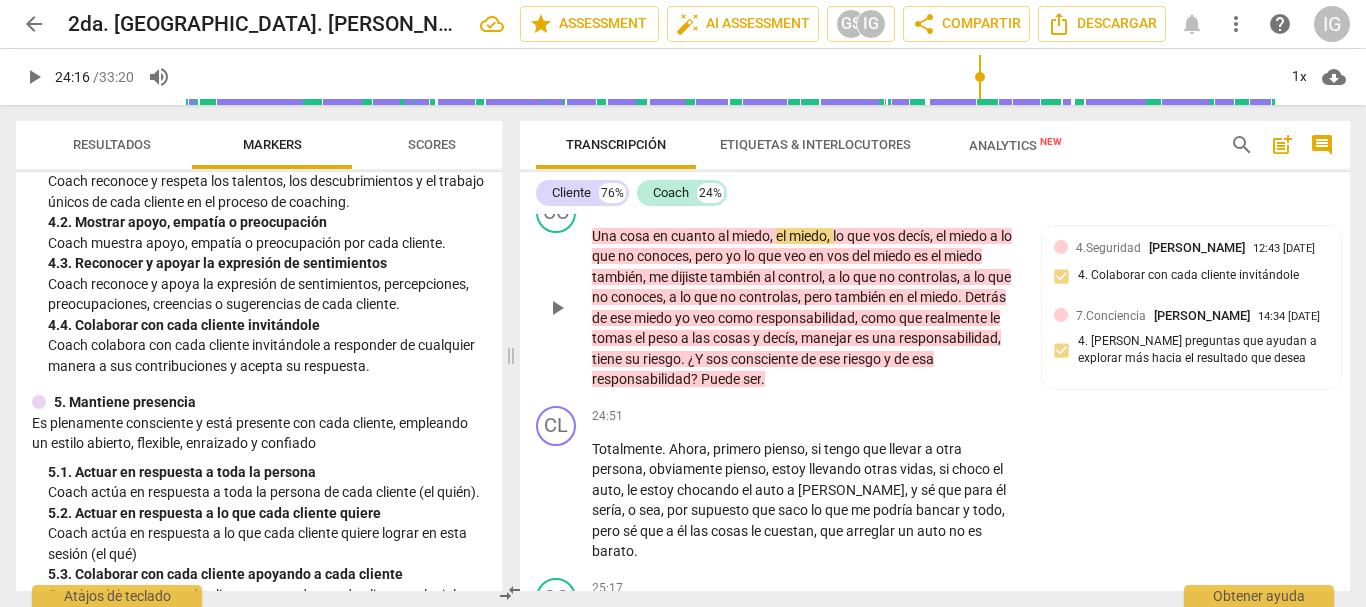 click on "play_arrow" at bounding box center (557, 308) 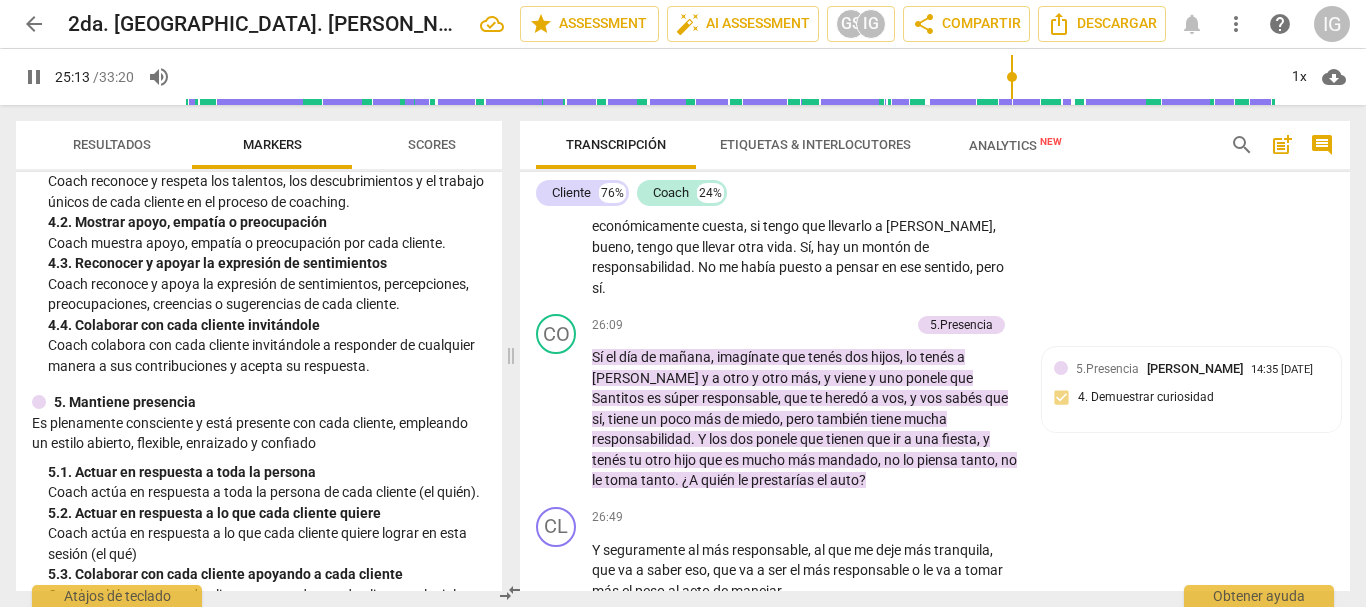 scroll, scrollTop: 8790, scrollLeft: 0, axis: vertical 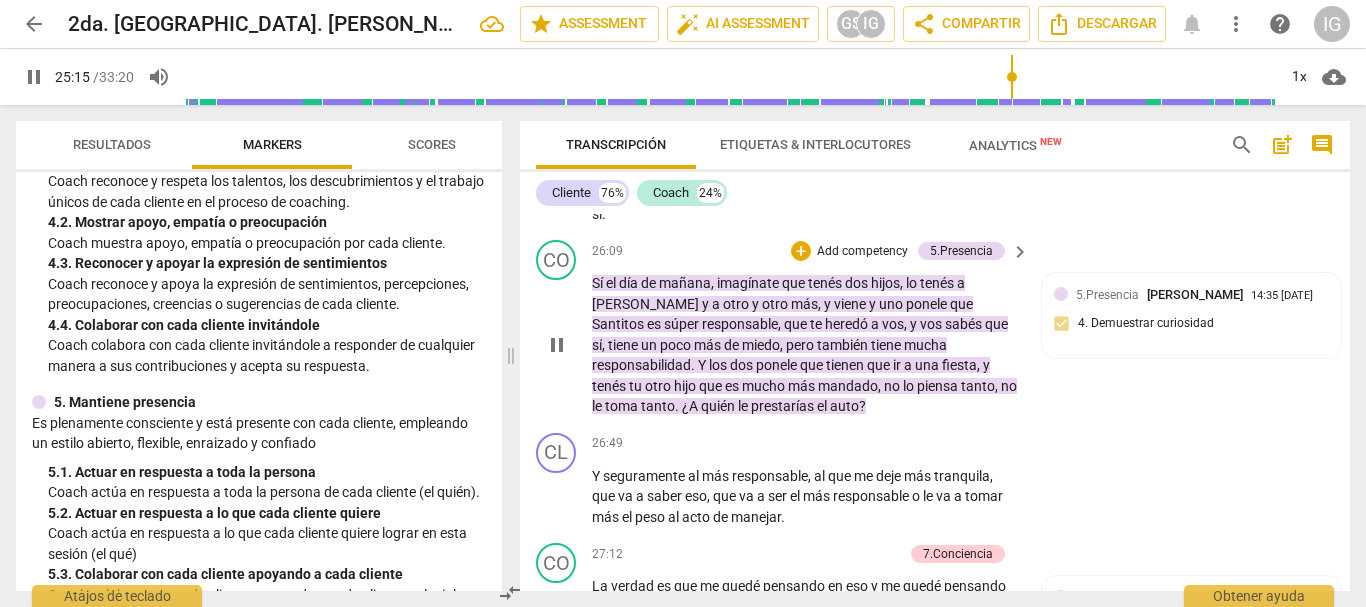 click on "pause" at bounding box center [557, 345] 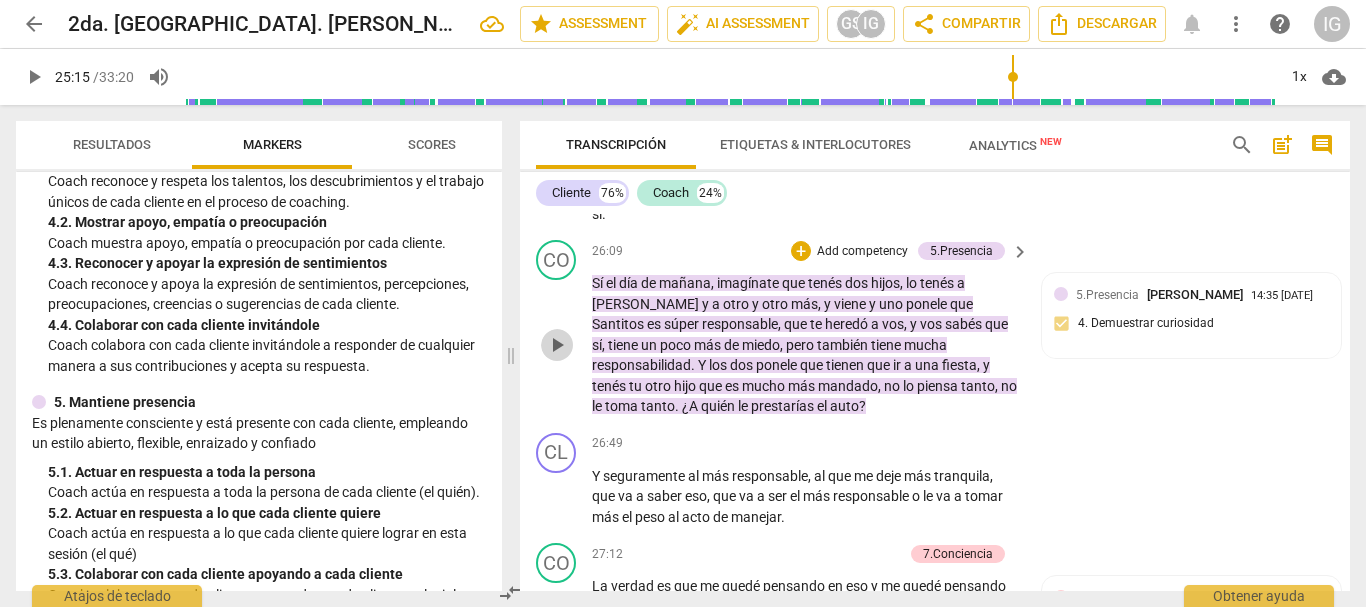 click on "play_arrow" at bounding box center (557, 345) 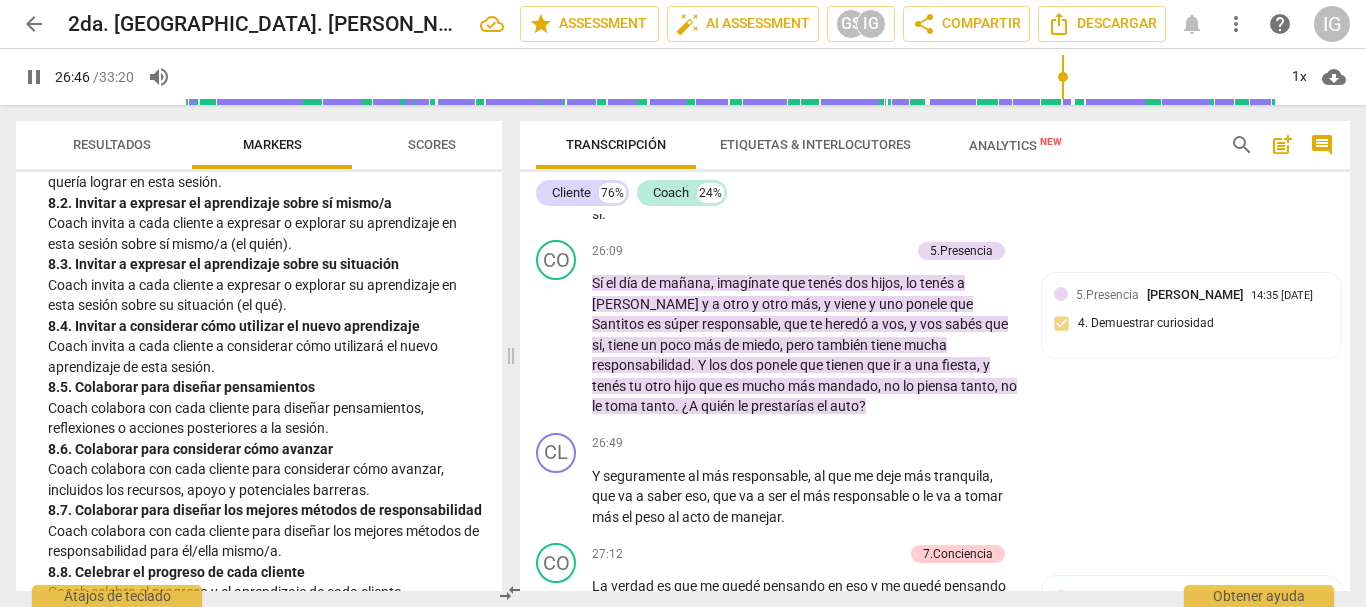 scroll, scrollTop: 2629, scrollLeft: 0, axis: vertical 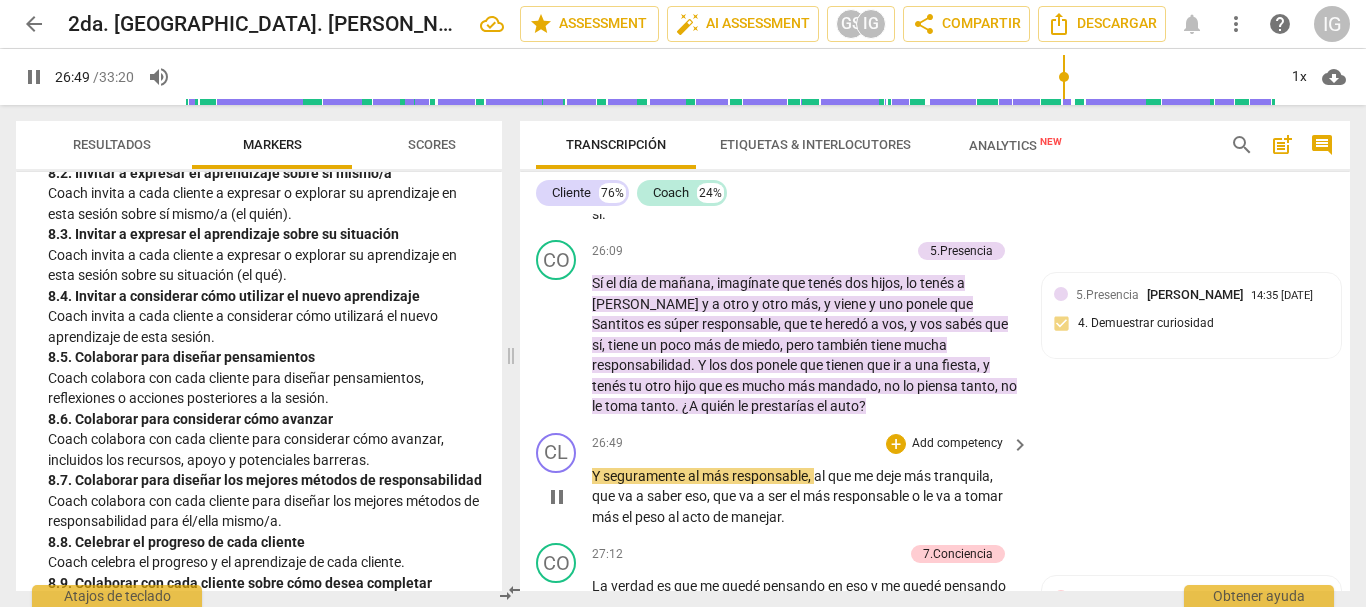 click on "pause" at bounding box center [557, 497] 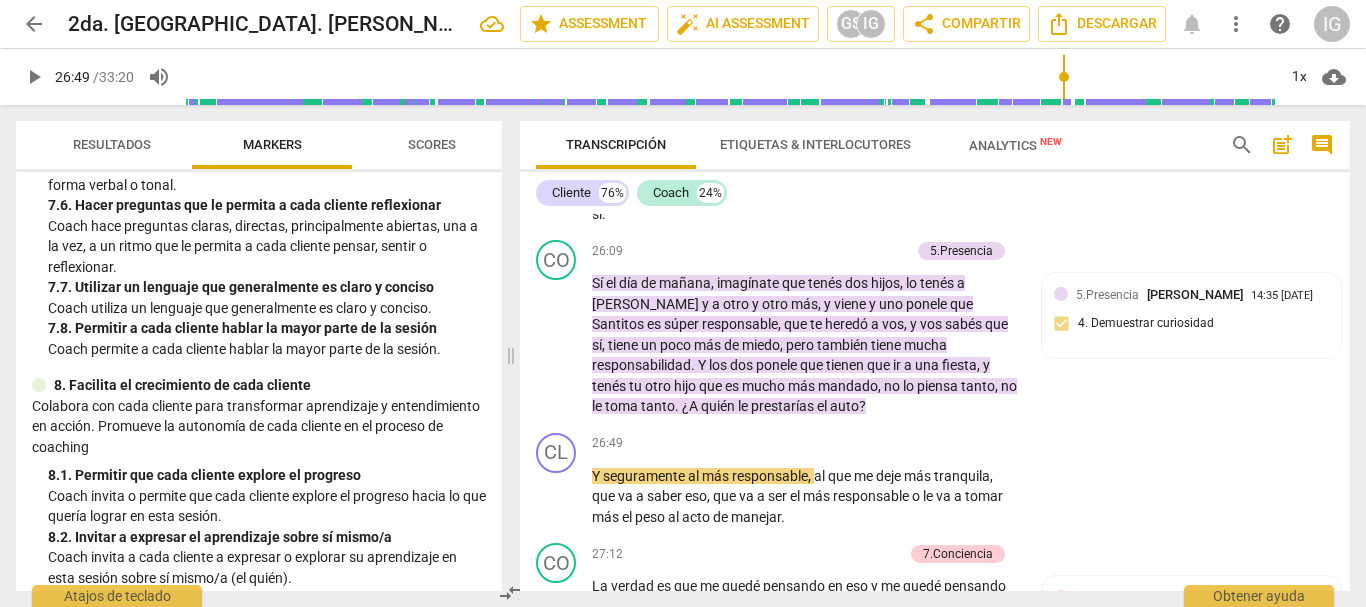 scroll, scrollTop: 2229, scrollLeft: 0, axis: vertical 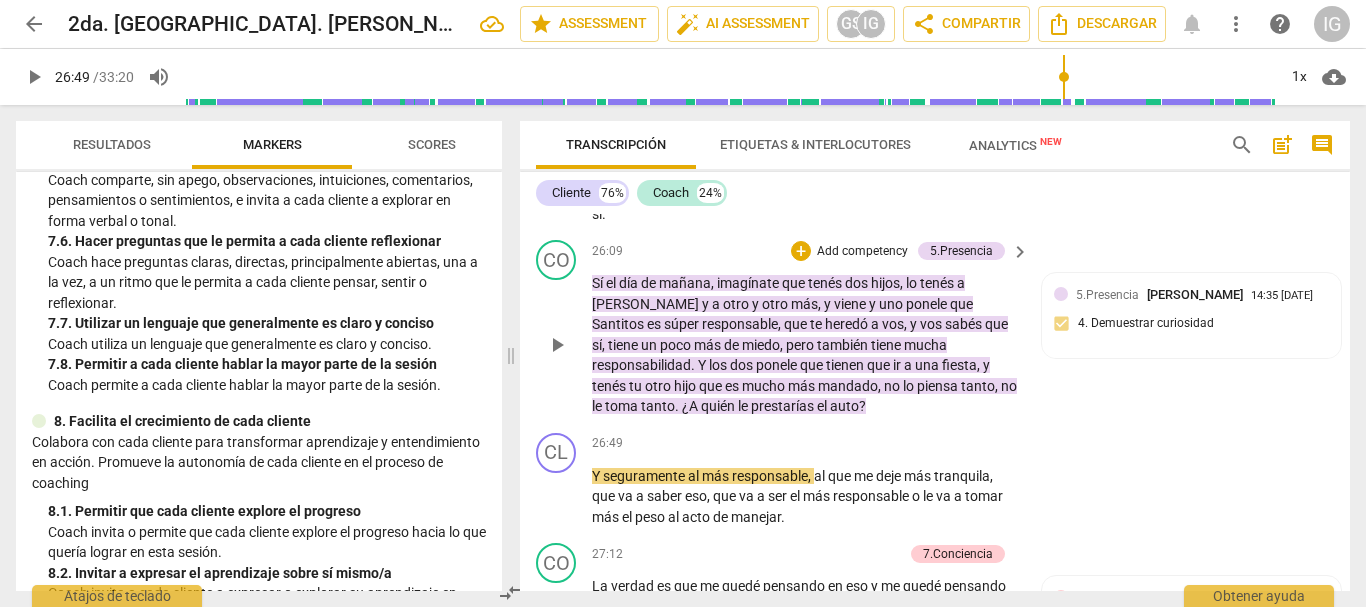 click on "Add competency" at bounding box center (862, 252) 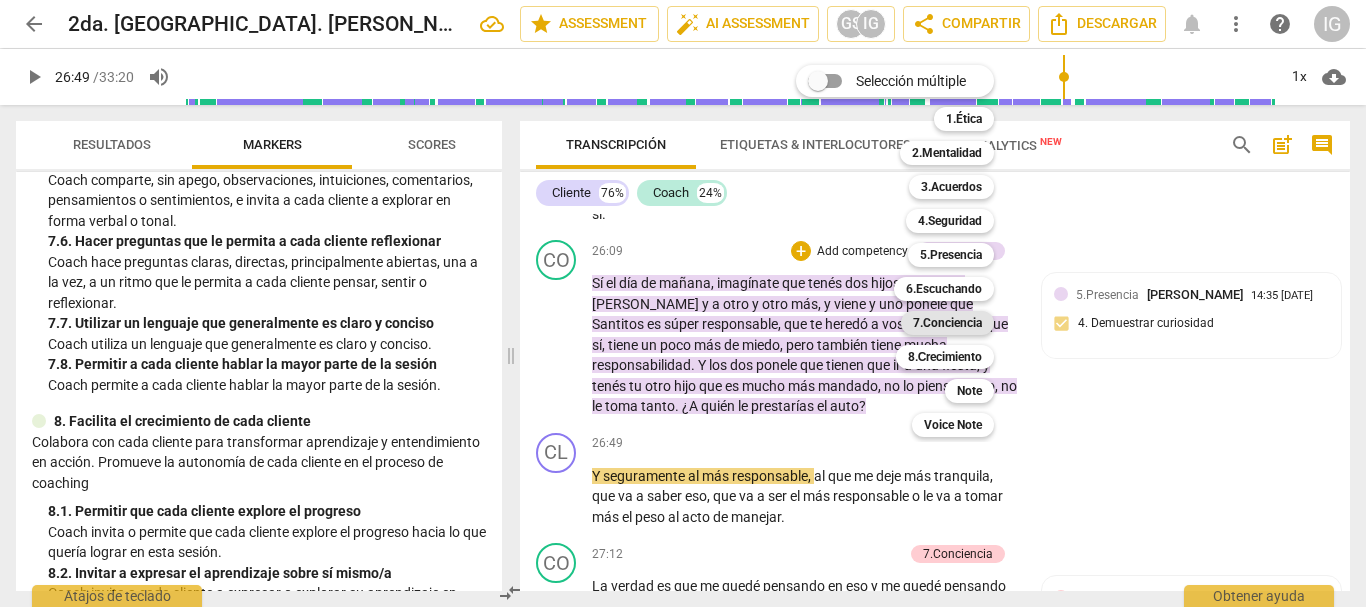 click on "7.Conciencia" at bounding box center [947, 323] 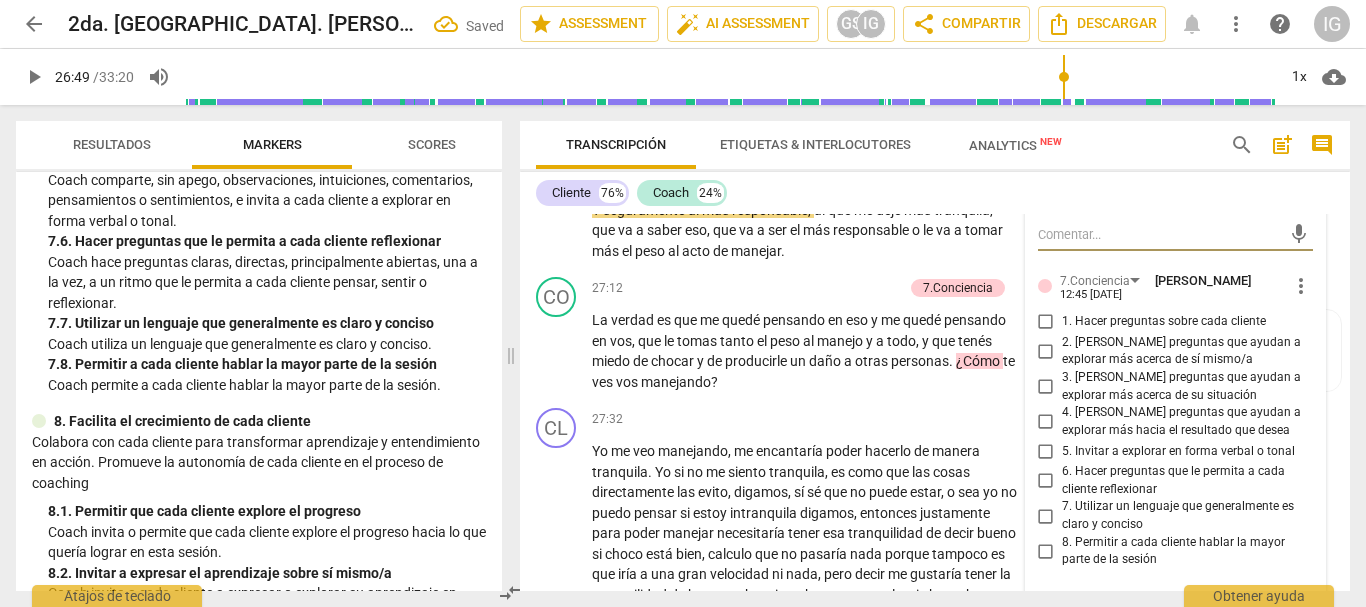 scroll, scrollTop: 9090, scrollLeft: 0, axis: vertical 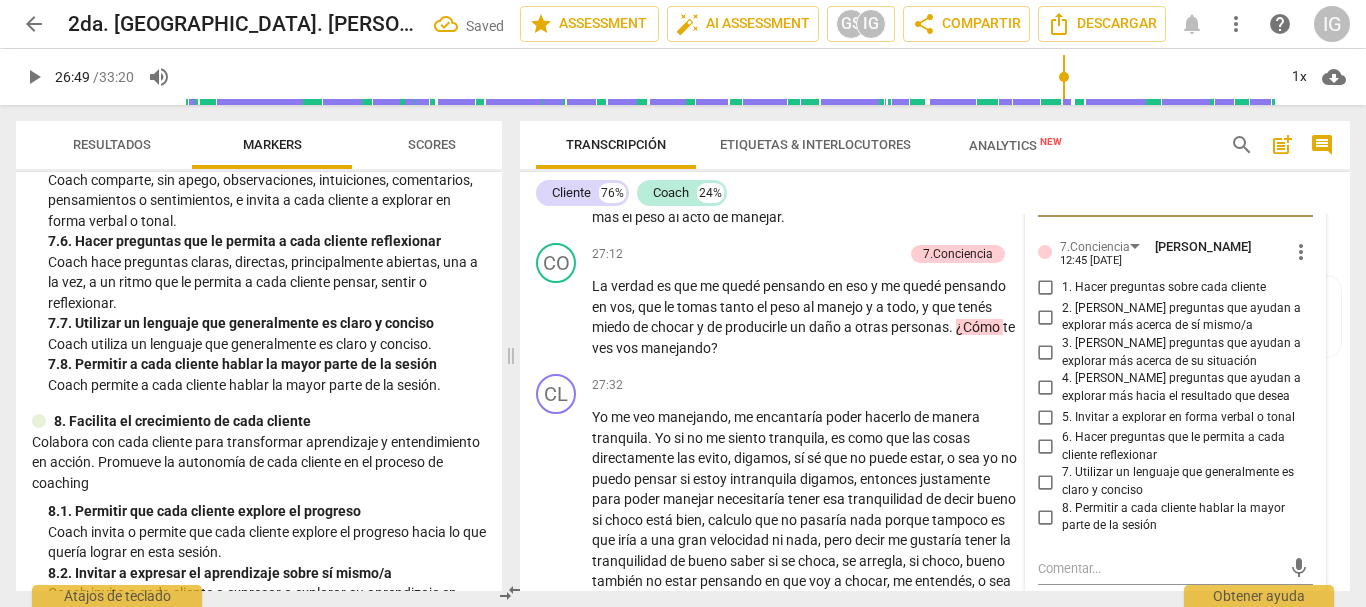 click on "6. Hacer preguntas que le permita a cada cliente reflexionar" at bounding box center [1046, 447] 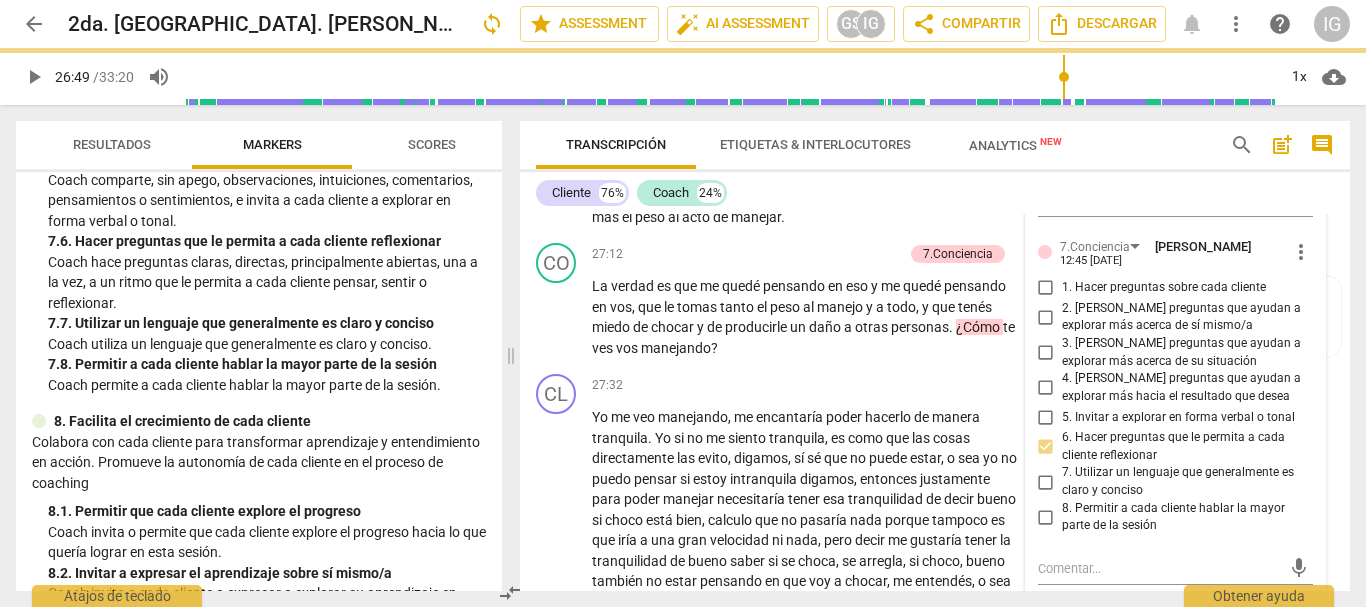 click on "CL play_arrow pause 26:49 + Add competency keyboard_arrow_right Y   seguramente   al   más   responsable ,   al   que   me   deje   más   tranquila ,   que   va   a   saber   eso ,   que   va   a   ser   el   más   responsable   o   le   va   a   tomar   más   el   peso   al   acto   de   manejar ." at bounding box center (935, 180) 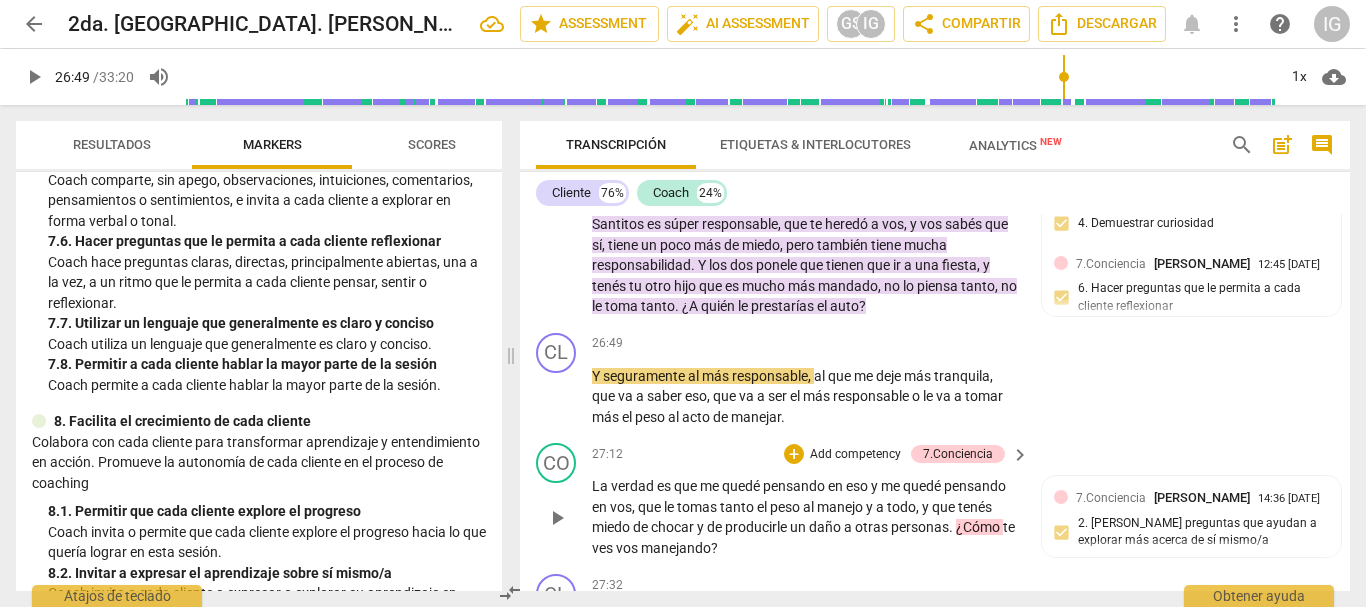 scroll, scrollTop: 8990, scrollLeft: 0, axis: vertical 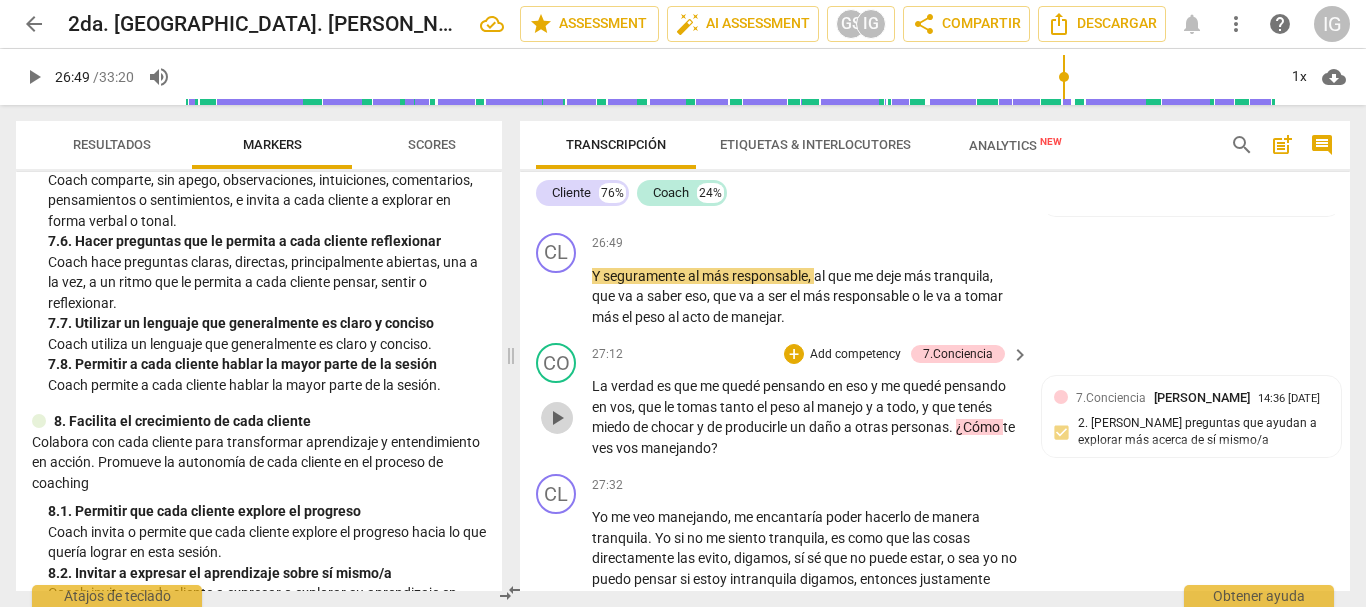 click on "play_arrow" at bounding box center (557, 418) 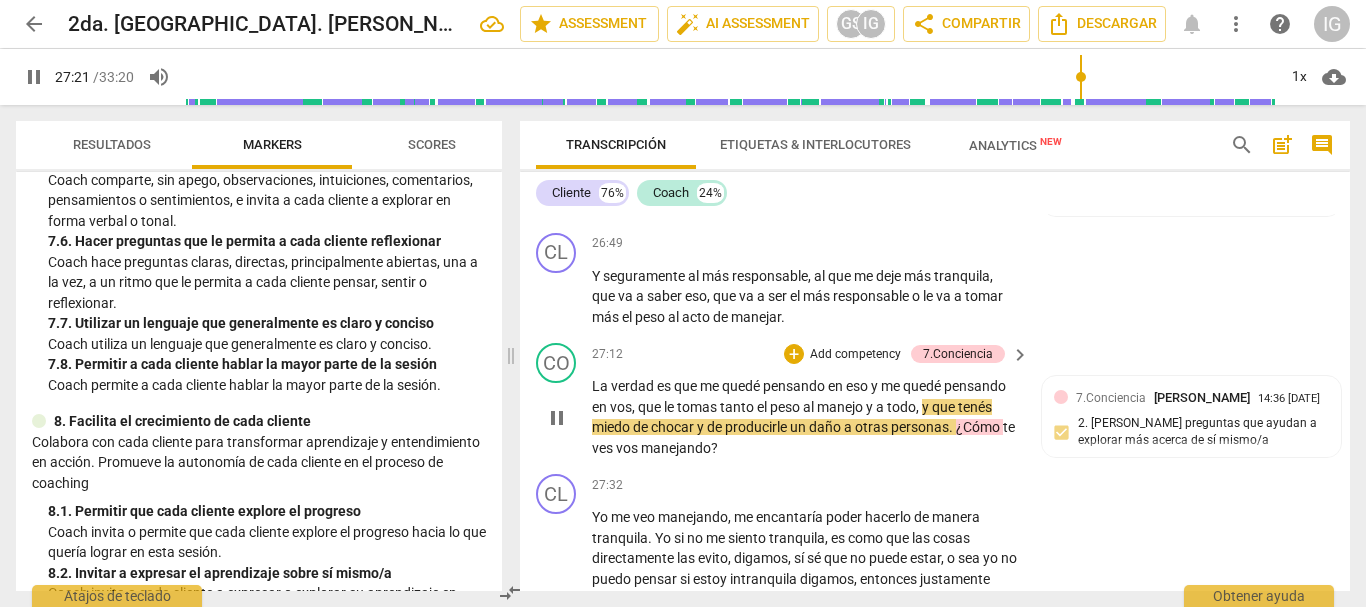 drag, startPoint x: 565, startPoint y: 424, endPoint x: 583, endPoint y: 427, distance: 18.248287 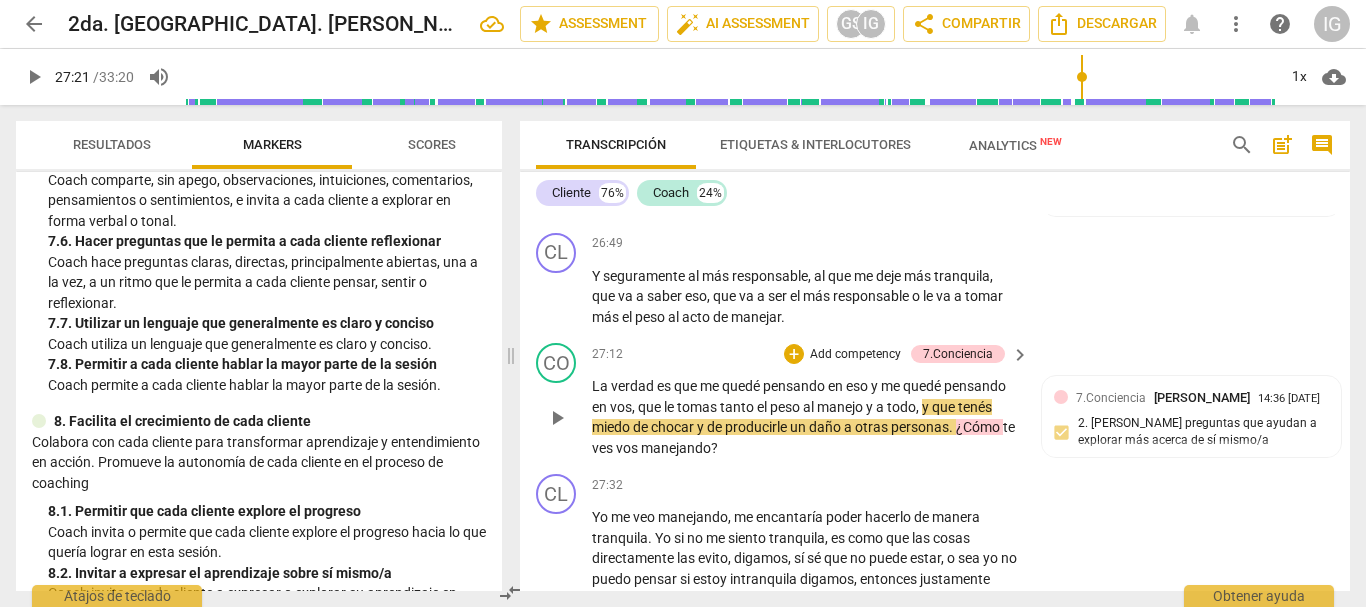 type on "1642" 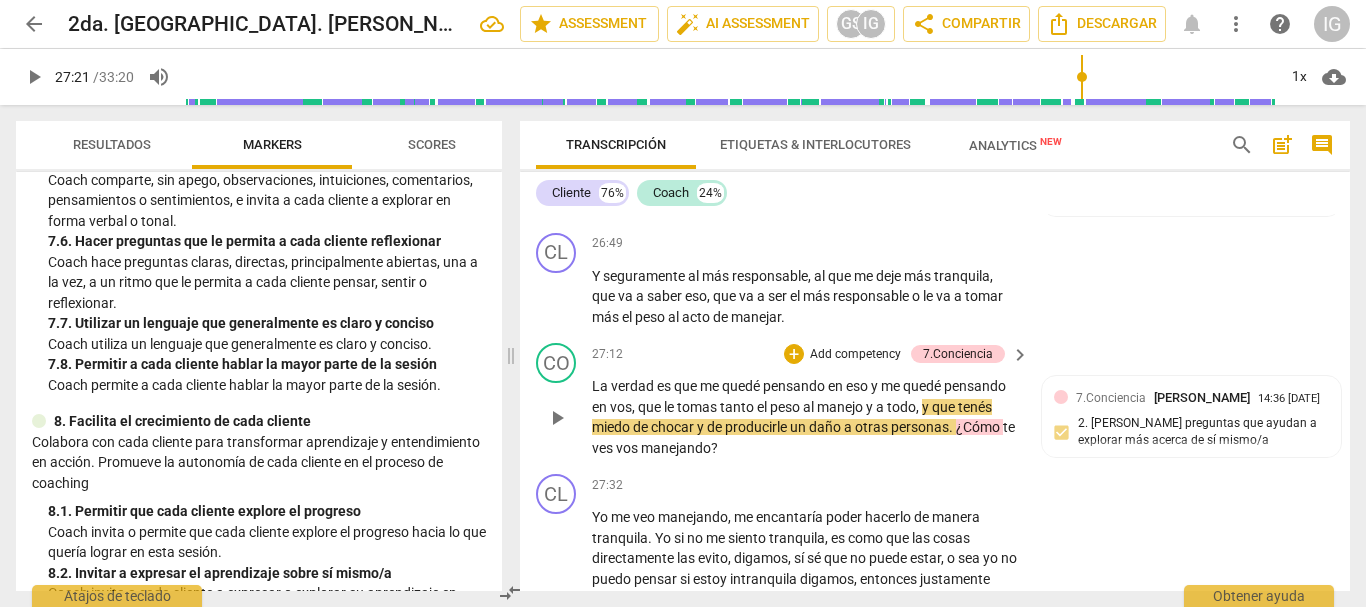 click on "Add competency" at bounding box center (855, 355) 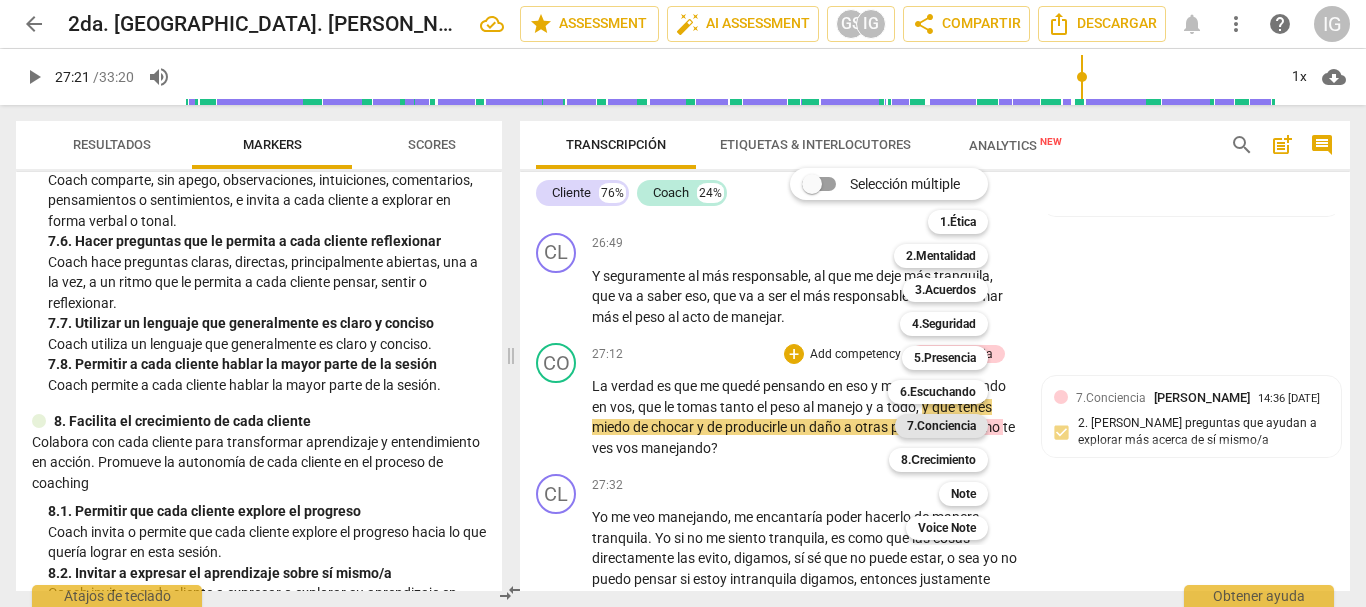 click on "7.Conciencia" at bounding box center (941, 426) 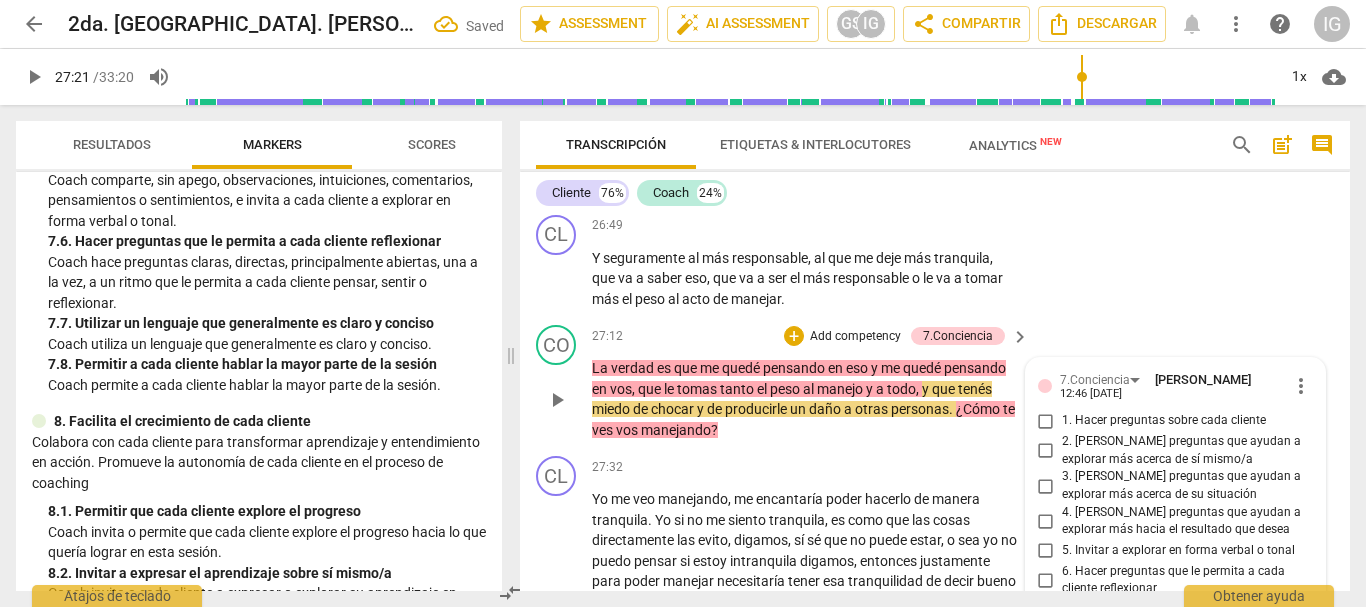 scroll, scrollTop: 9108, scrollLeft: 0, axis: vertical 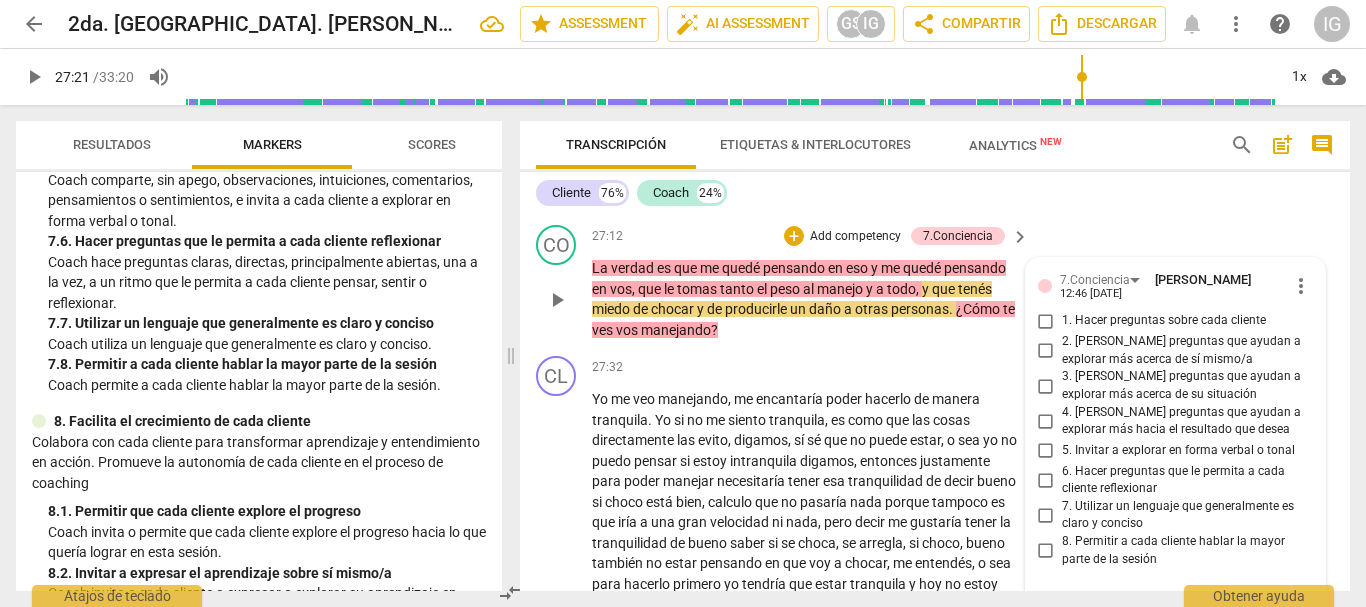 click on "3. [PERSON_NAME] preguntas que ayudan a explorar más acerca de su situación" at bounding box center (1046, 386) 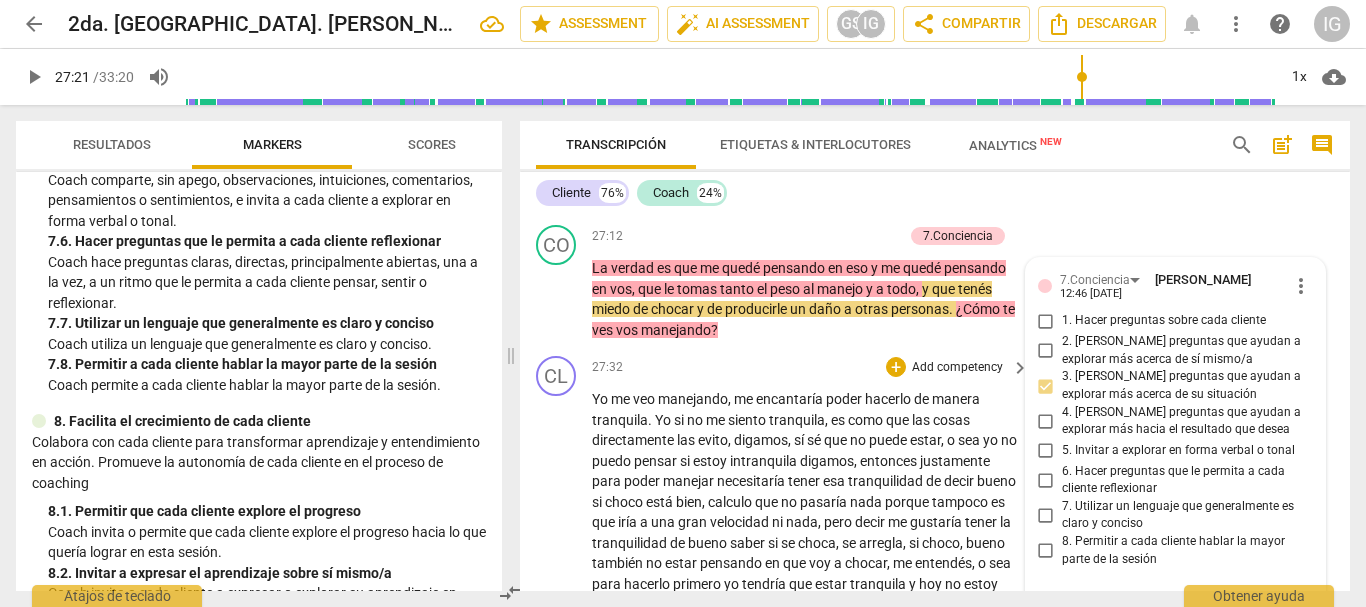 click on "CL play_arrow pause 27:32 + Add competency keyboard_arrow_right Yo   me   veo   manejando ,   me   encantaría   poder   hacerlo   de   manera   tranquila .   Yo   si   no   me   siento   tranquila ,   es   como   que   las   cosas   directamente   las   evito ,   digamos ,   sí   sé   que   no   puede   estar ,   o   sea   yo   no   puedo   pensar   si   estoy   intranquila   digamos ,   entonces   justamente   para   poder   manejar   necesitaría   tener   esa   tranquilidad   de   decir   bueno   si   choco   está   bien ,   calculo   que   no   pasaría   nada   porque   tampoco   es   que   iría   a   una   gran   velocidad   ni   nada ,   pero   decir   me   gustaría   tener   la   tranquilidad   [PERSON_NAME]   saber   si   se   choca ,   se   arregla ,   si   choco ,   bueno   también   no   estar   pensando   en   que   voy   a   chocar ,   me   entendés ,   o   sea   para   hacerlo   primero   yo   tendría   que   estar   tranquila   y   [DATE]   no   estoy   tranquila   con   eso   digamos ," at bounding box center (935, 598) 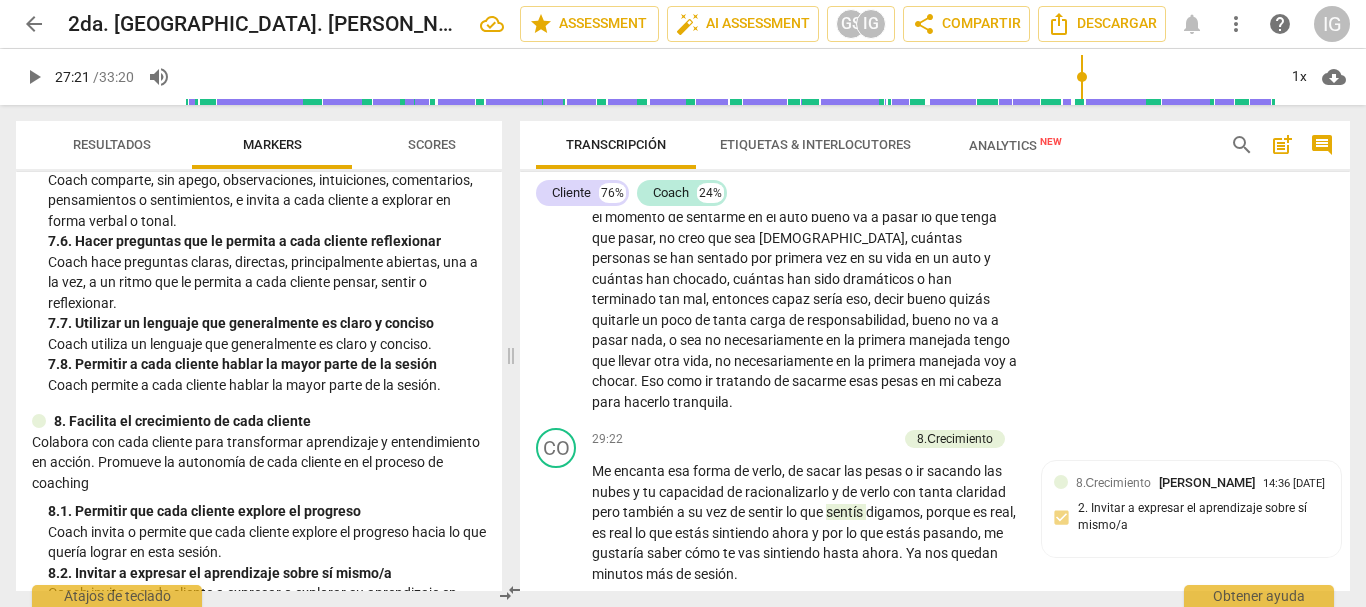 scroll, scrollTop: 9608, scrollLeft: 0, axis: vertical 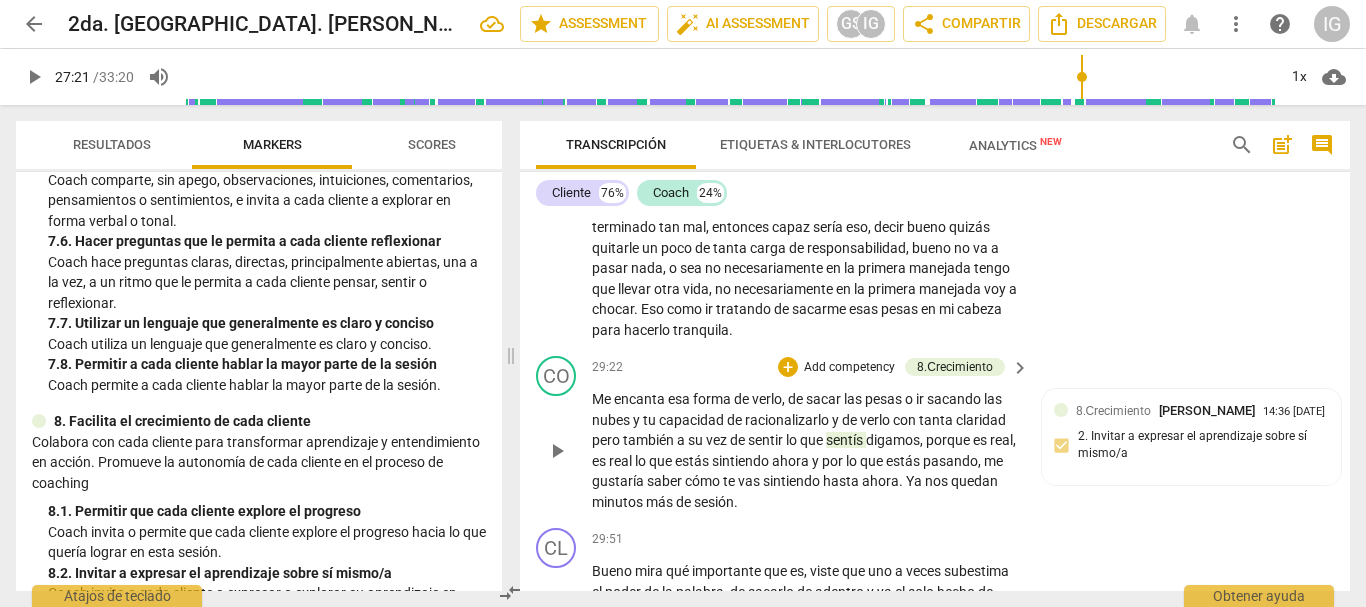 click on "play_arrow" at bounding box center (557, 451) 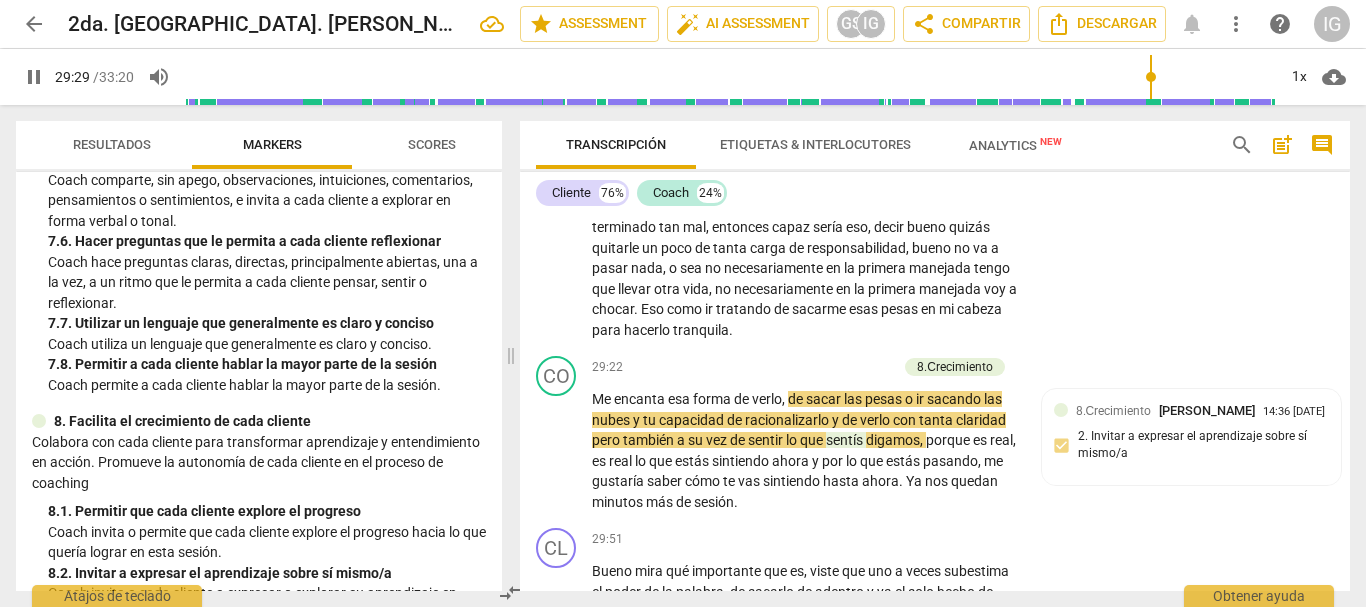 scroll, scrollTop: 2729, scrollLeft: 0, axis: vertical 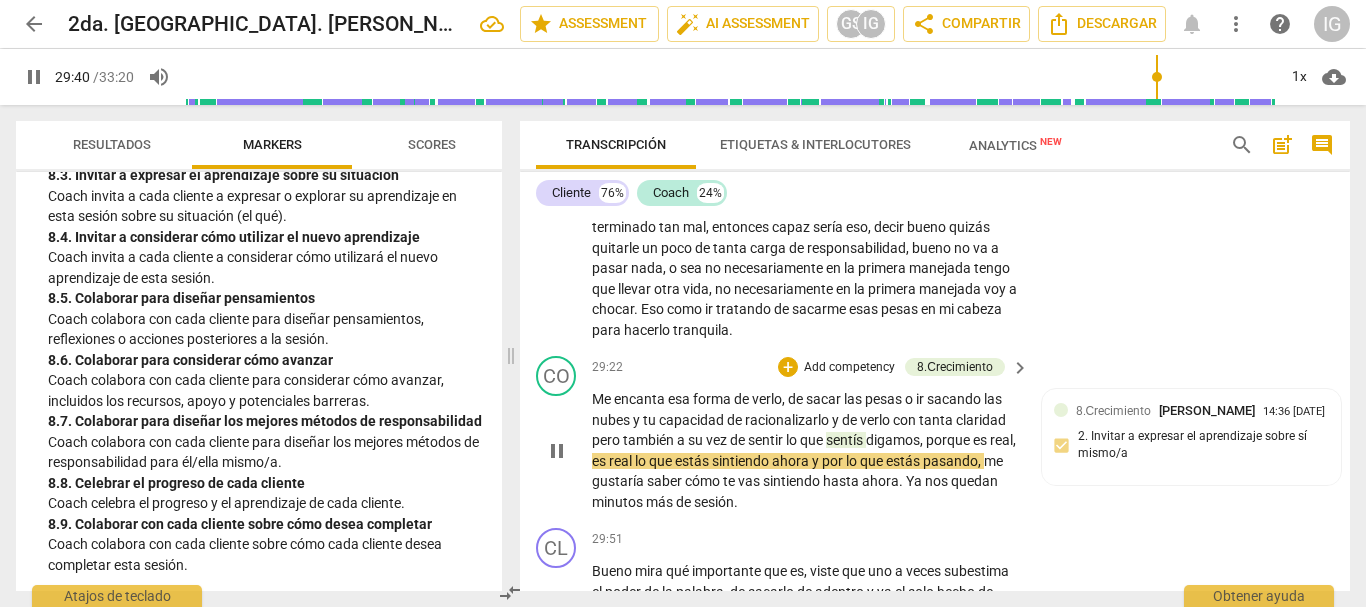 click on "Add competency" at bounding box center [849, 368] 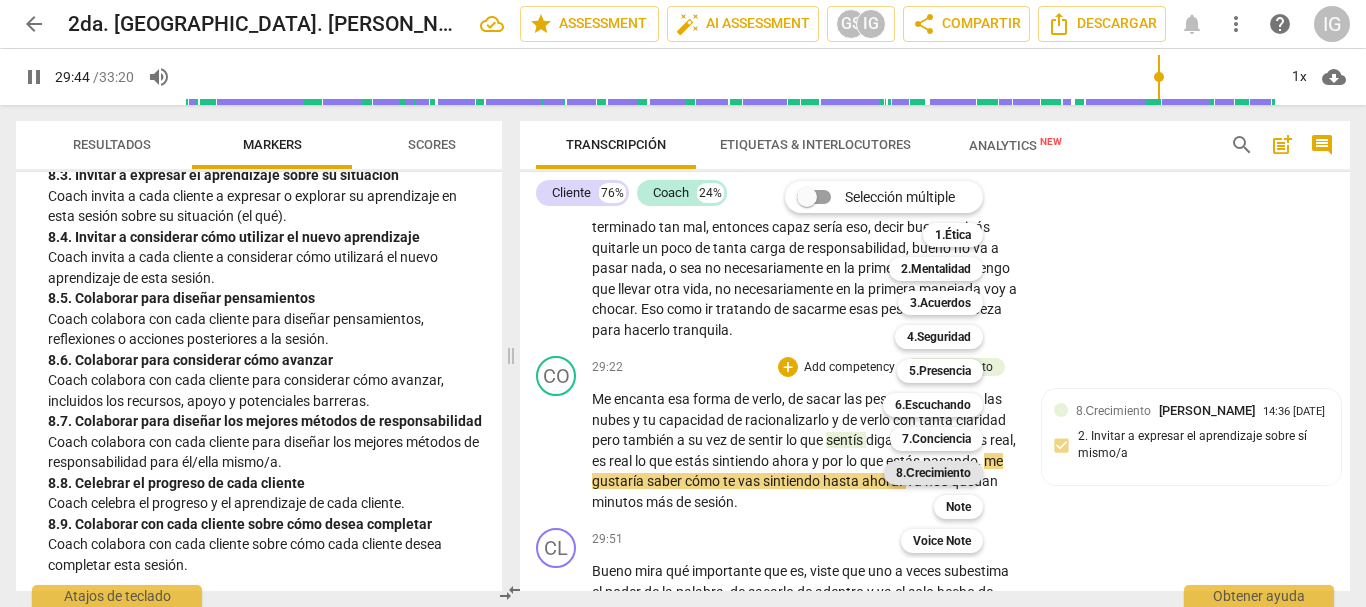 click on "8.Сrecimiento" at bounding box center [933, 473] 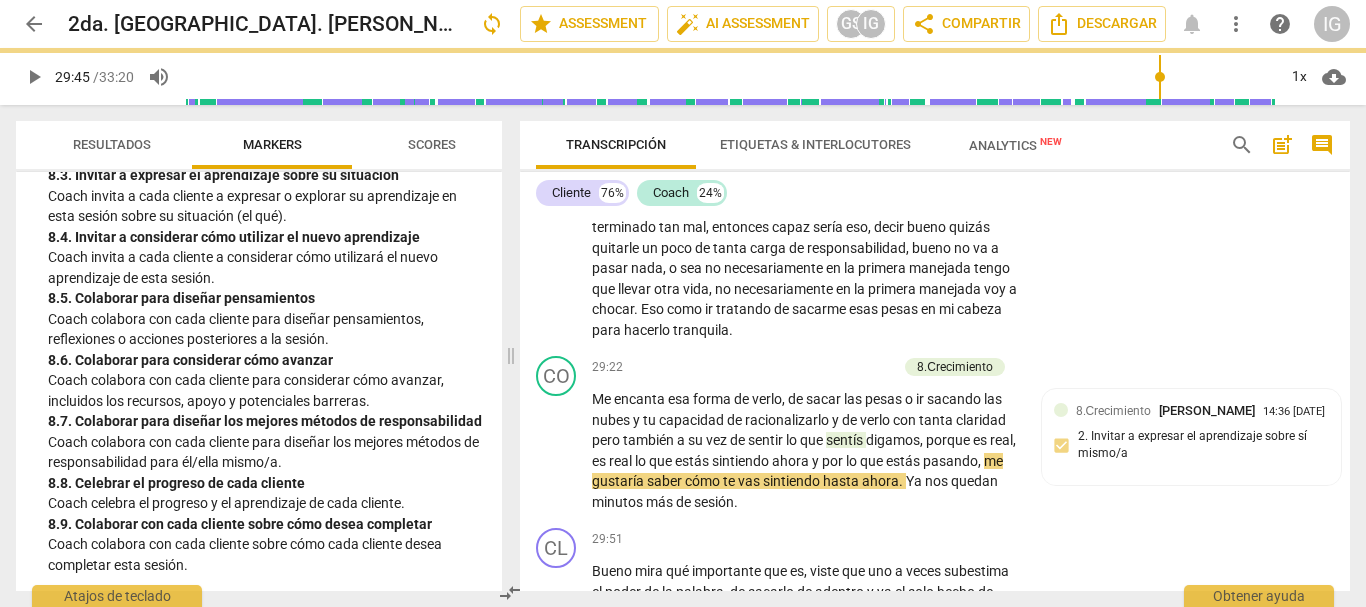 type on "1785" 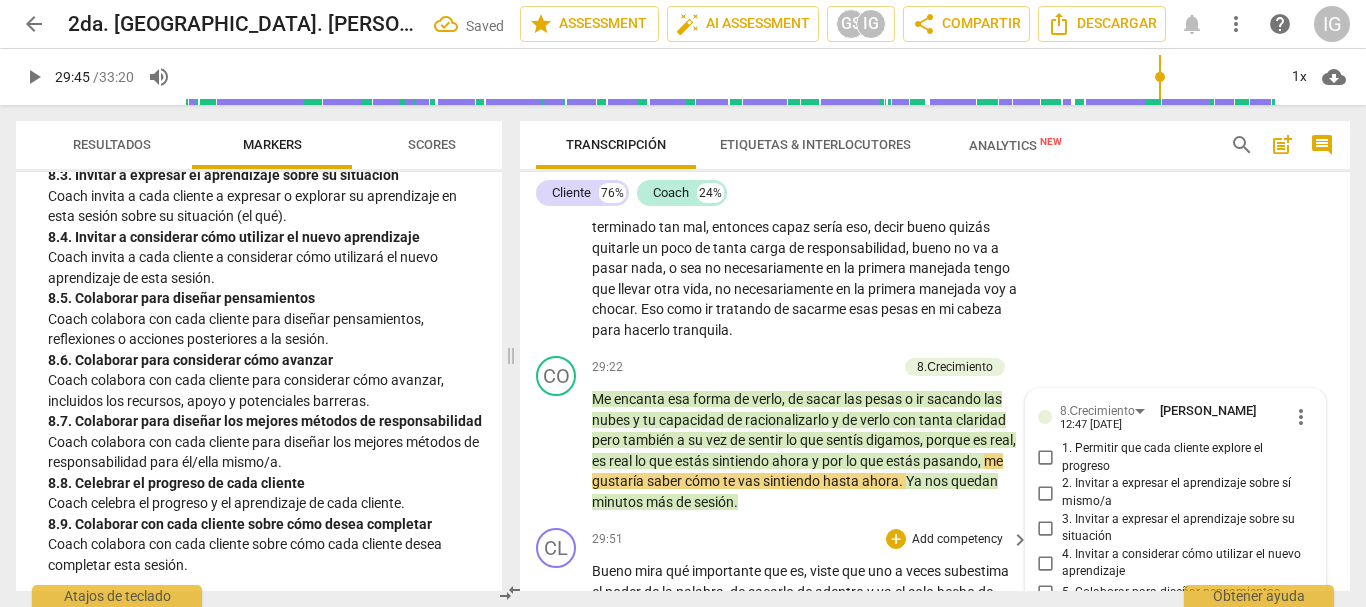 scroll, scrollTop: 9963, scrollLeft: 0, axis: vertical 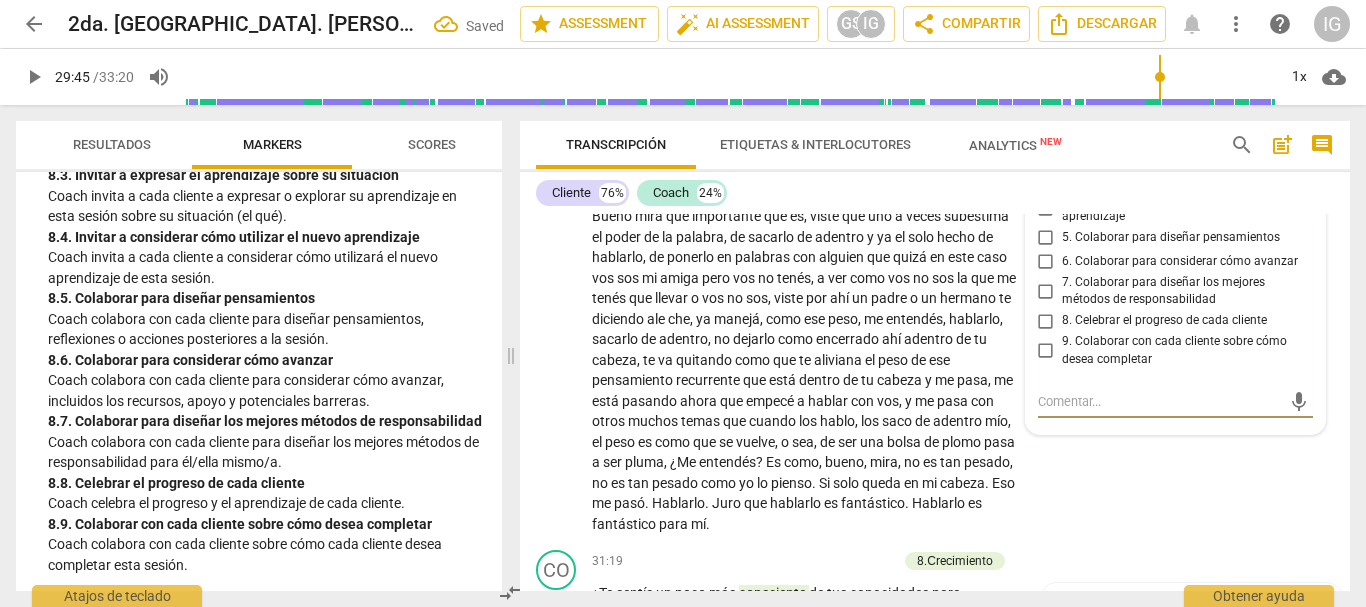 click on "8. Celebrar el progreso de cada cliente" at bounding box center [1046, 321] 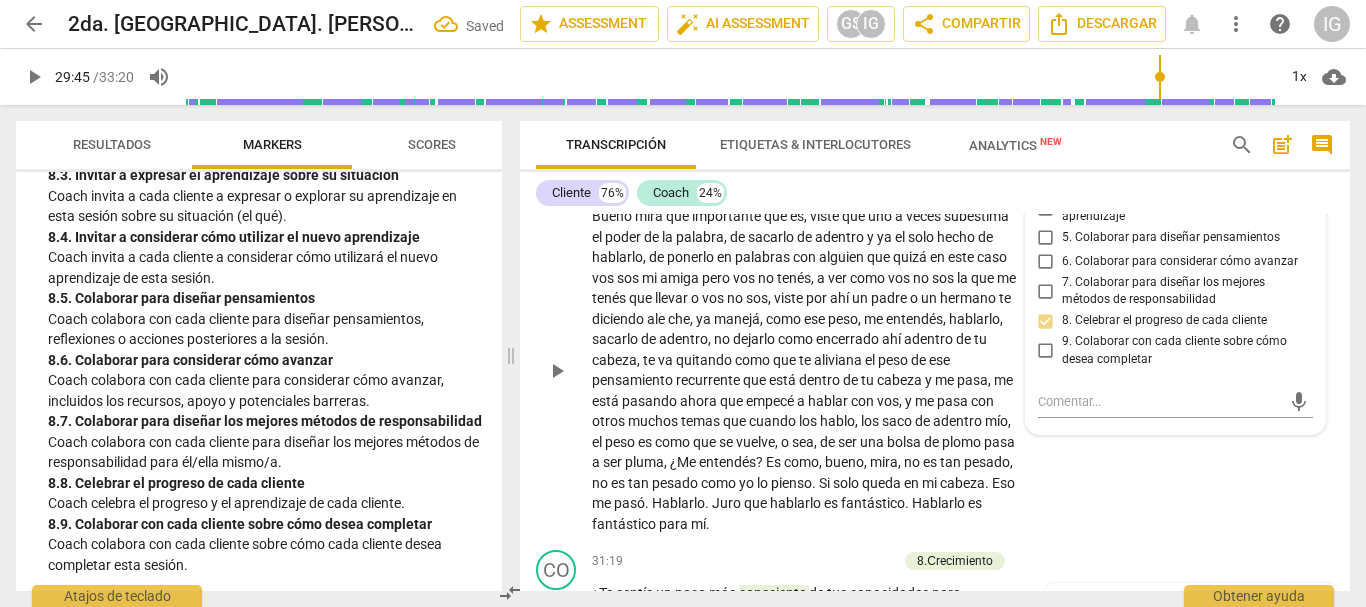 scroll, scrollTop: 9763, scrollLeft: 0, axis: vertical 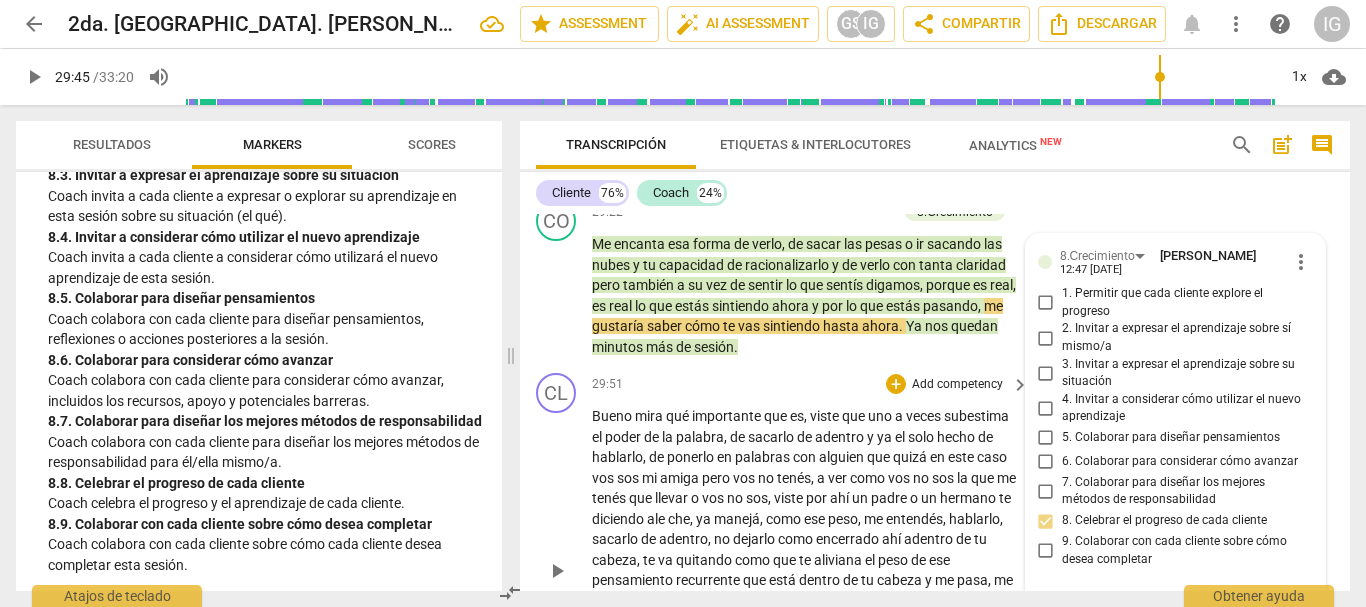click on "29:51 + Add competency keyboard_arrow_right" at bounding box center (811, 384) 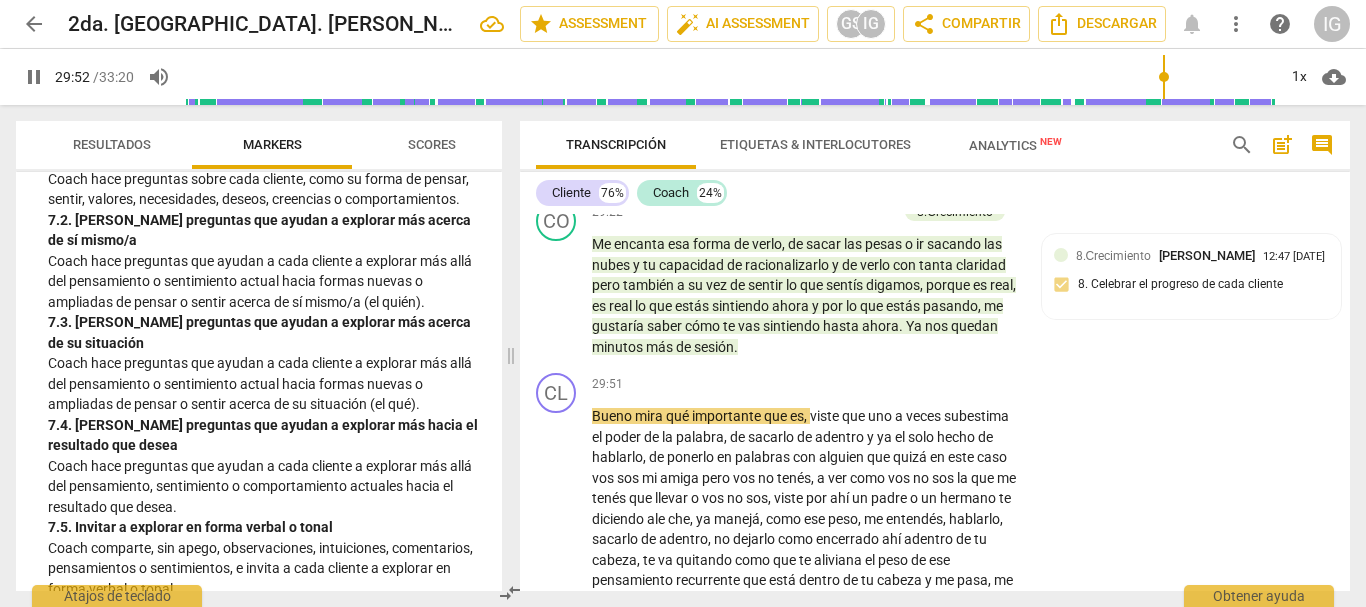 scroll, scrollTop: 1729, scrollLeft: 0, axis: vertical 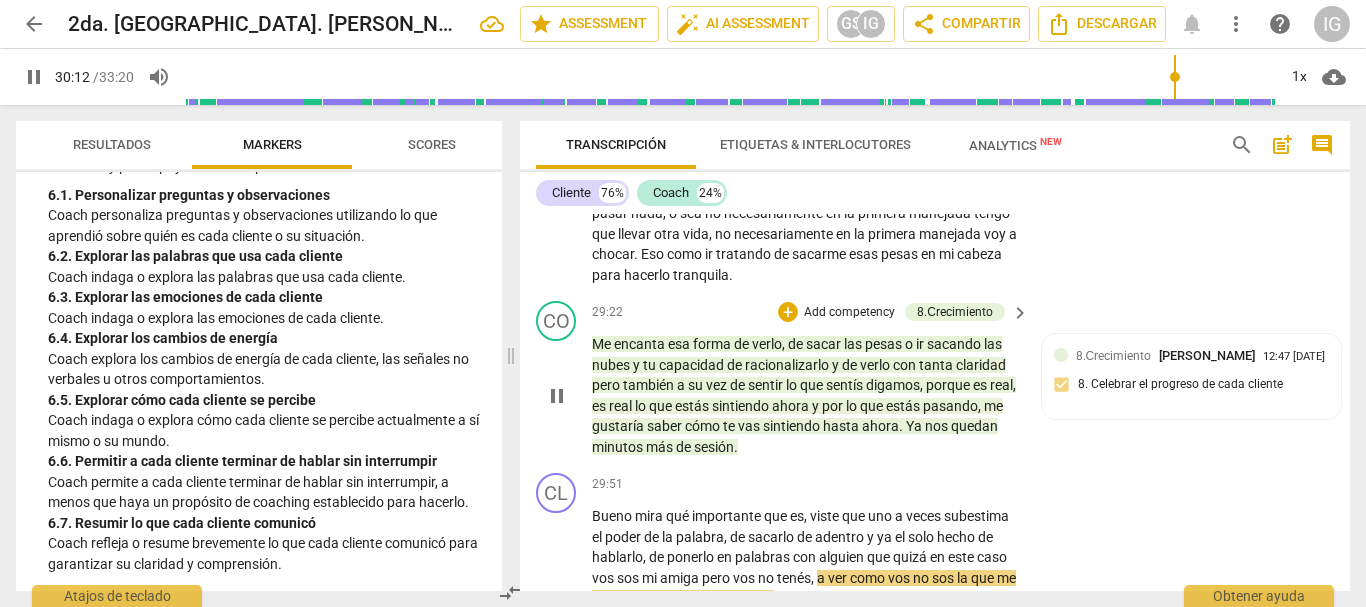 click on "Add competency" at bounding box center [849, 313] 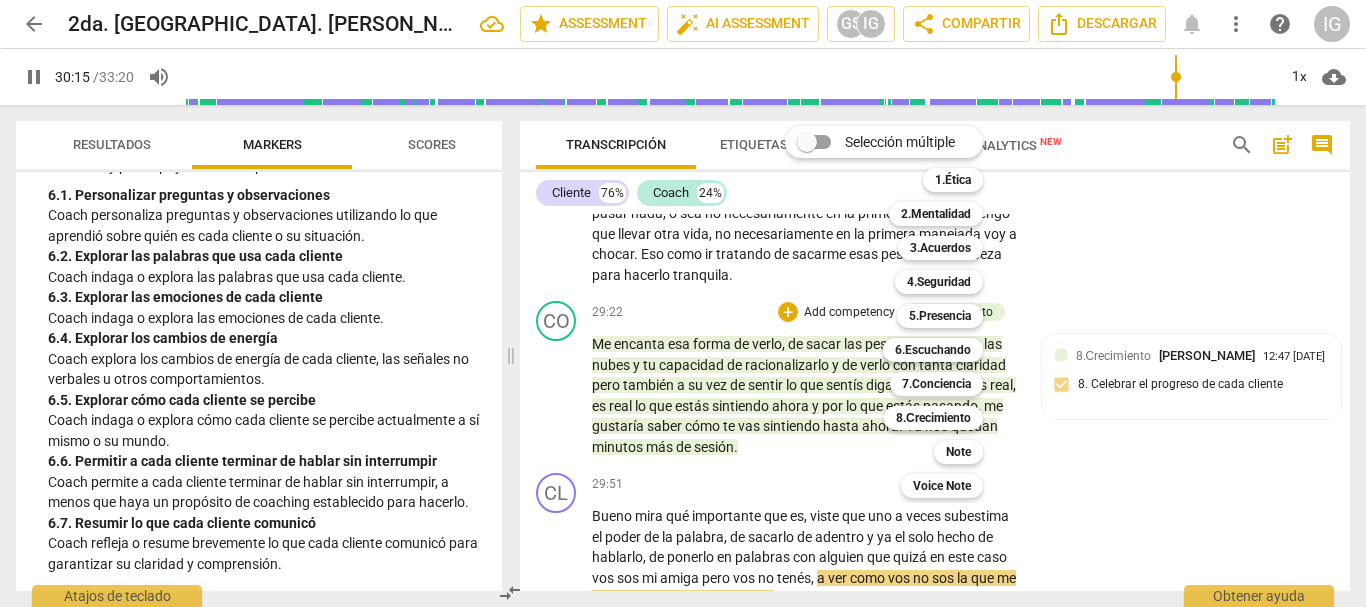 click at bounding box center [683, 303] 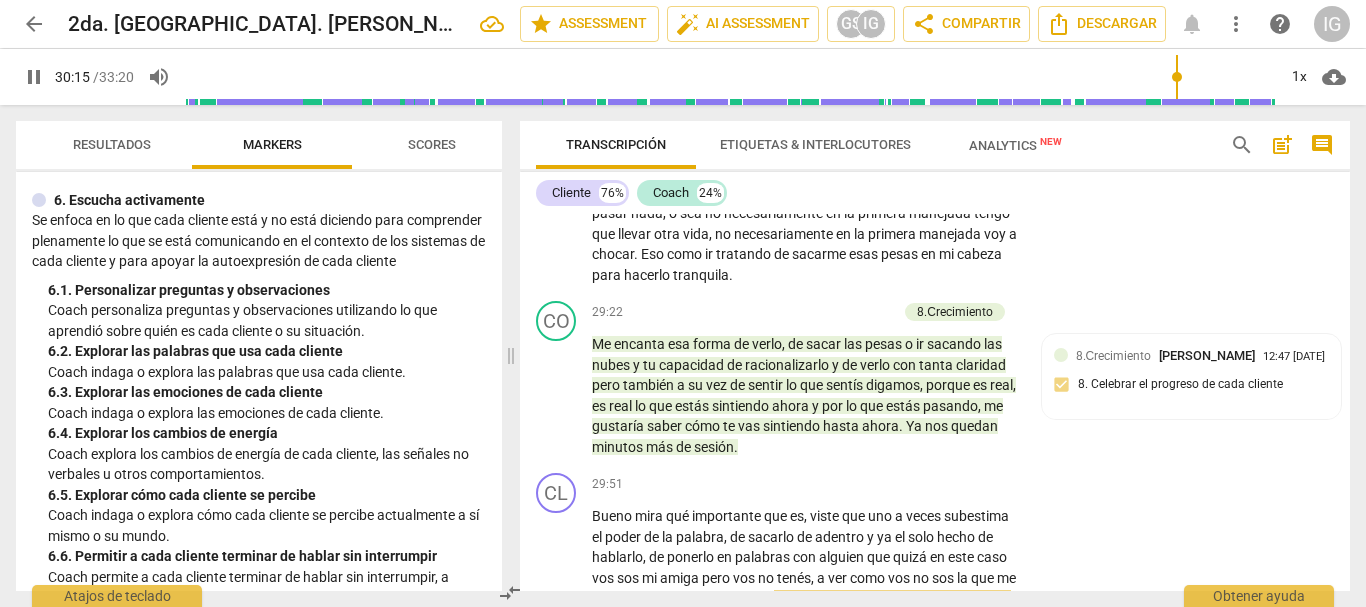 scroll, scrollTop: 1229, scrollLeft: 0, axis: vertical 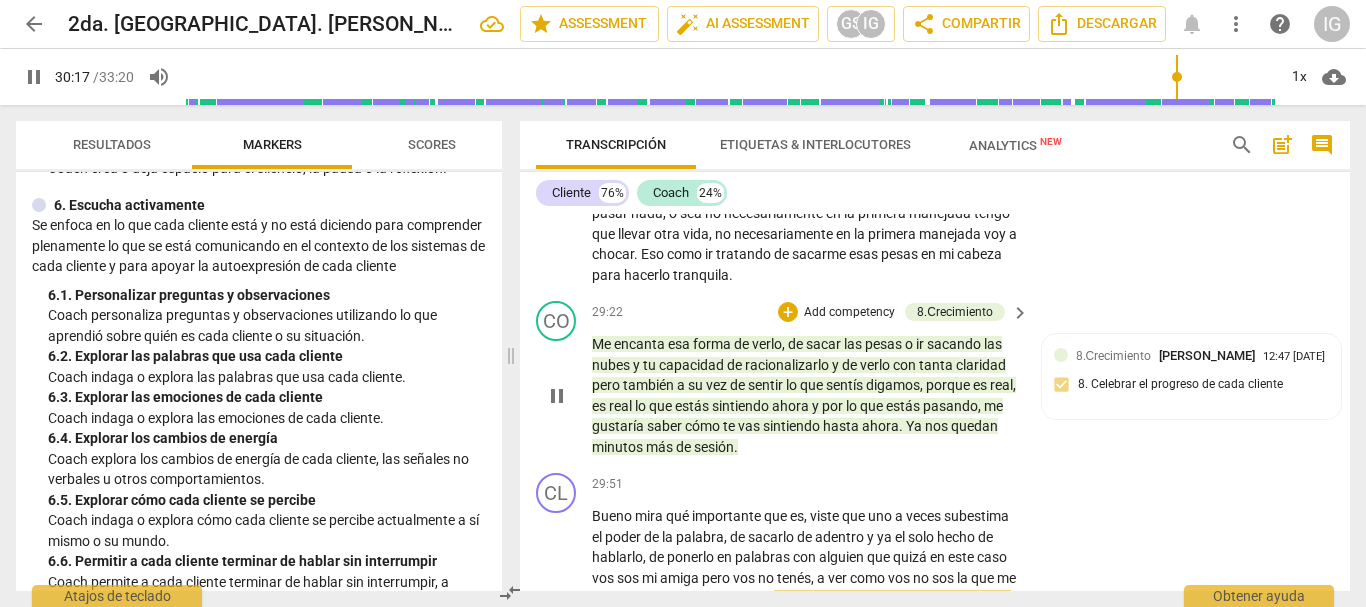 click on "Add competency" at bounding box center [849, 313] 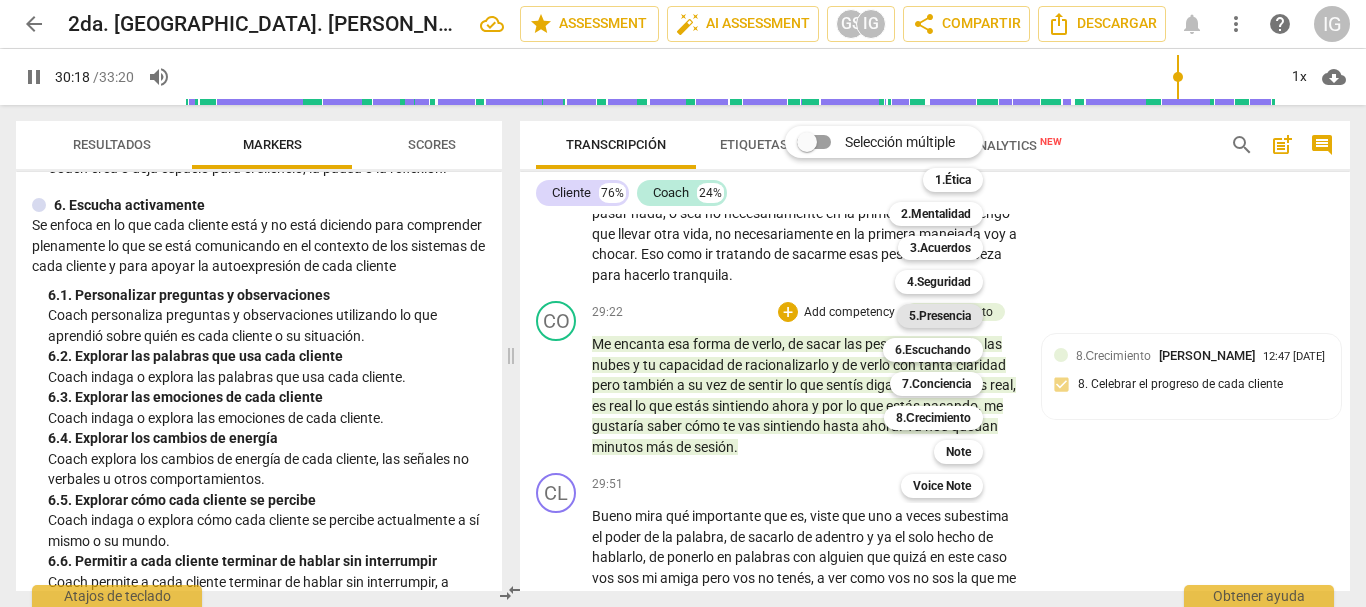 scroll, scrollTop: 10059, scrollLeft: 0, axis: vertical 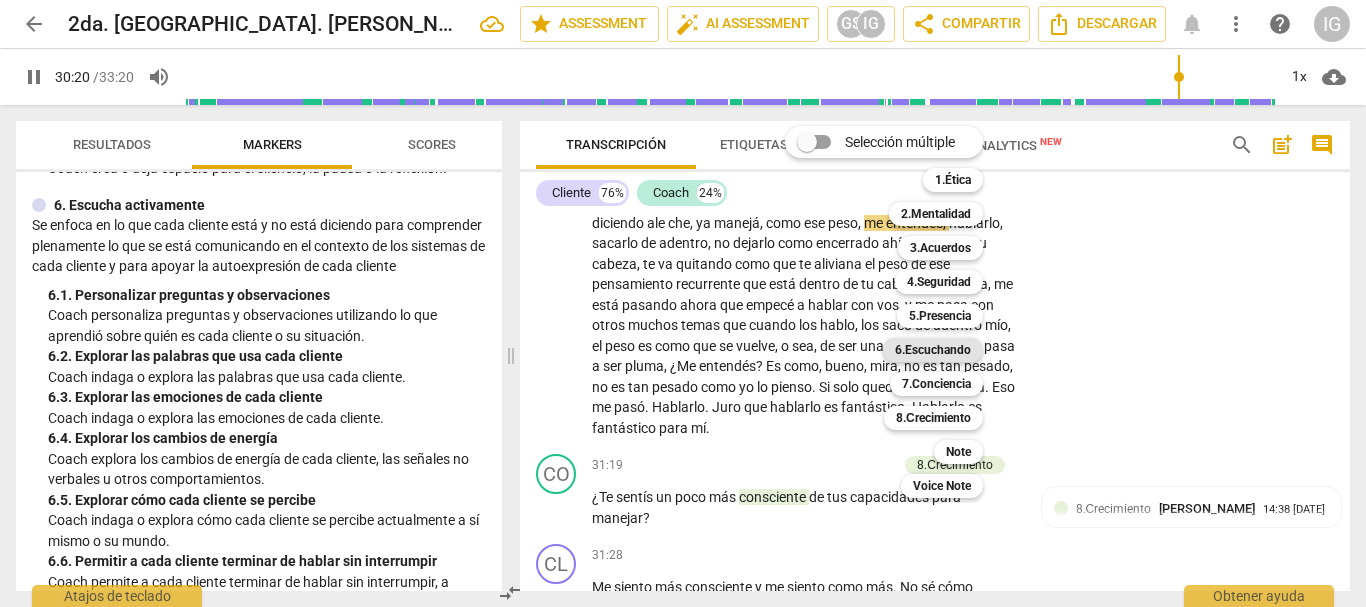 click on "6.Escuchando" at bounding box center [933, 350] 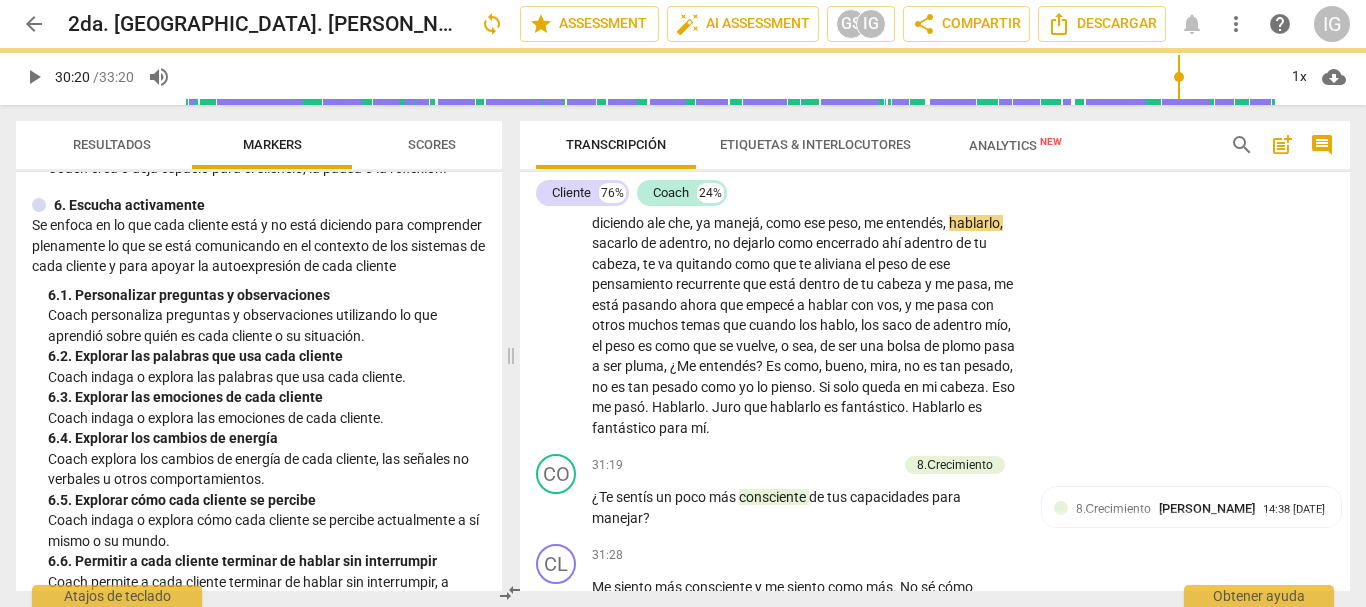 type on "1821" 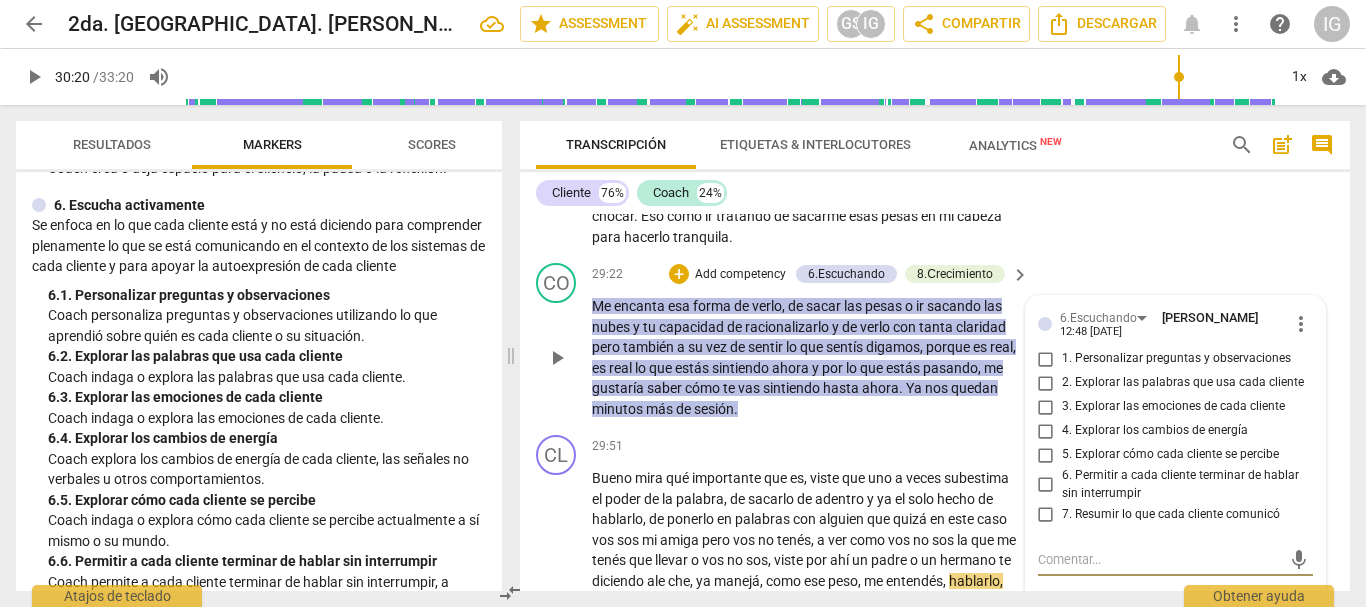 scroll, scrollTop: 9653, scrollLeft: 0, axis: vertical 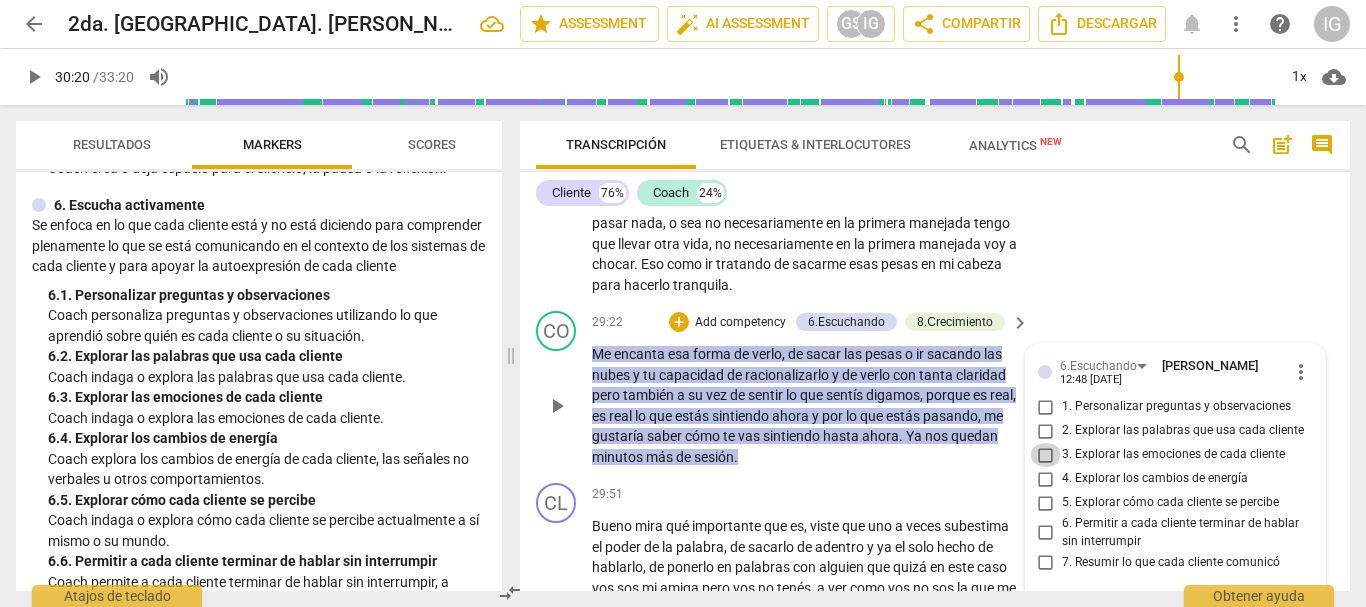 click on "3. Explorar las emociones de cada cliente" at bounding box center [1046, 455] 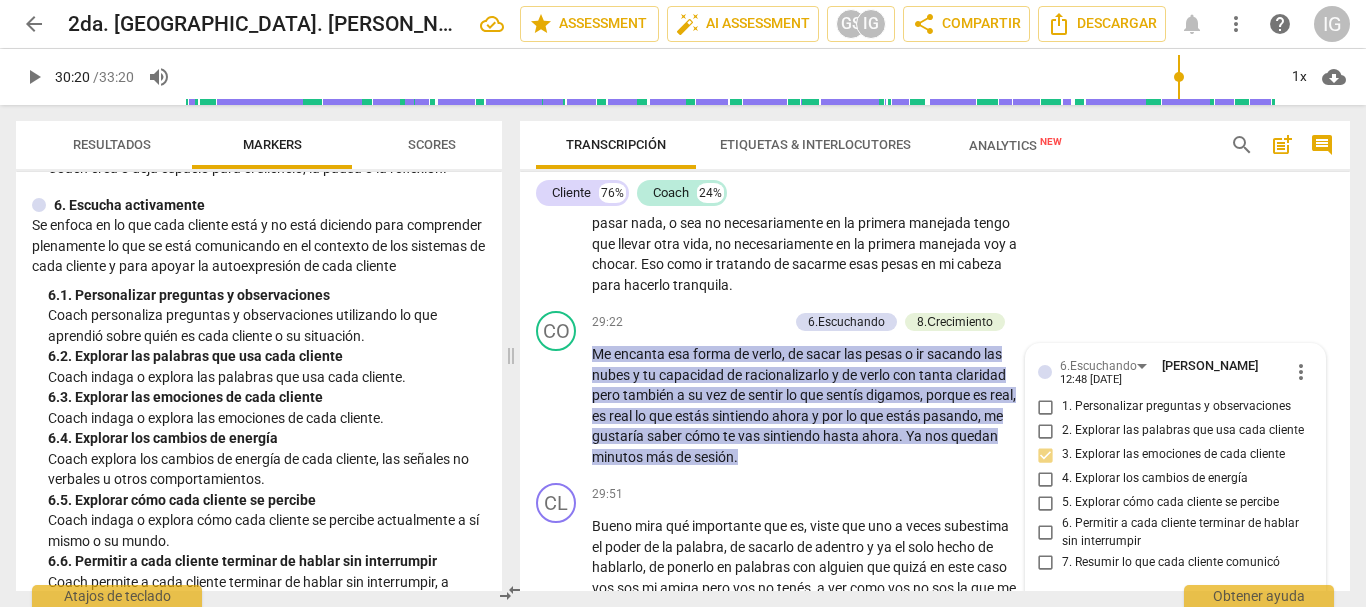click on "CL play_arrow pause 27:32 + Add competency keyboard_arrow_right Yo   me   veo   manejando ,   me   encantaría   poder   hacerlo   de   manera   tranquila .   Yo   si   no   me   siento   tranquila ,   es   como   que   las   cosas   directamente   las   evito ,   digamos ,   sí   sé   que   no   puede   estar ,   o   sea   yo   no   puedo   pensar   si   estoy   intranquila   digamos ,   entonces   justamente   para   poder   manejar   necesitaría   tener   esa   tranquilidad   de   decir   bueno   si   choco   está   bien ,   calculo   que   no   pasaría   nada   porque   tampoco   es   que   iría   a   una   gran   velocidad   ni   nada ,   pero   decir   me   gustaría   tener   la   tranquilidad   [PERSON_NAME]   saber   si   se   choca ,   se   arregla ,   si   choco ,   bueno   también   no   estar   pensando   en   que   voy   a   chocar ,   me   entendés ,   o   sea   para   hacerlo   primero   yo   tendría   que   estar   tranquila   y   [DATE]   no   estoy   tranquila   con   eso   digamos ," at bounding box center [935, 53] 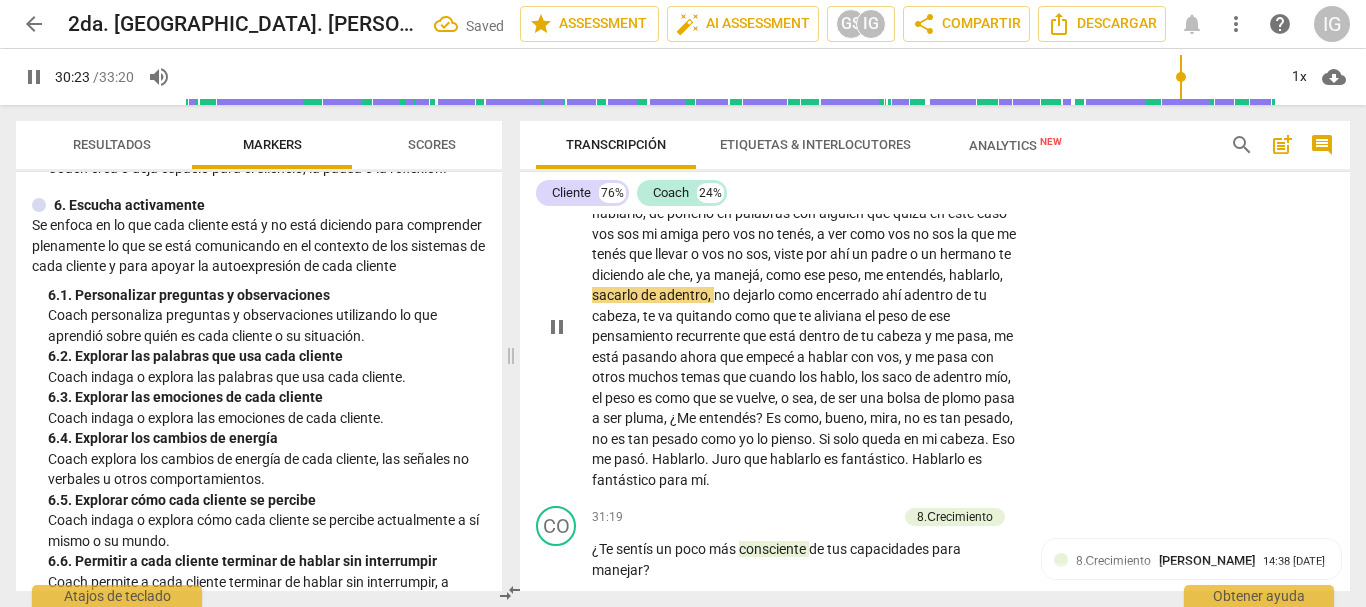scroll, scrollTop: 10153, scrollLeft: 0, axis: vertical 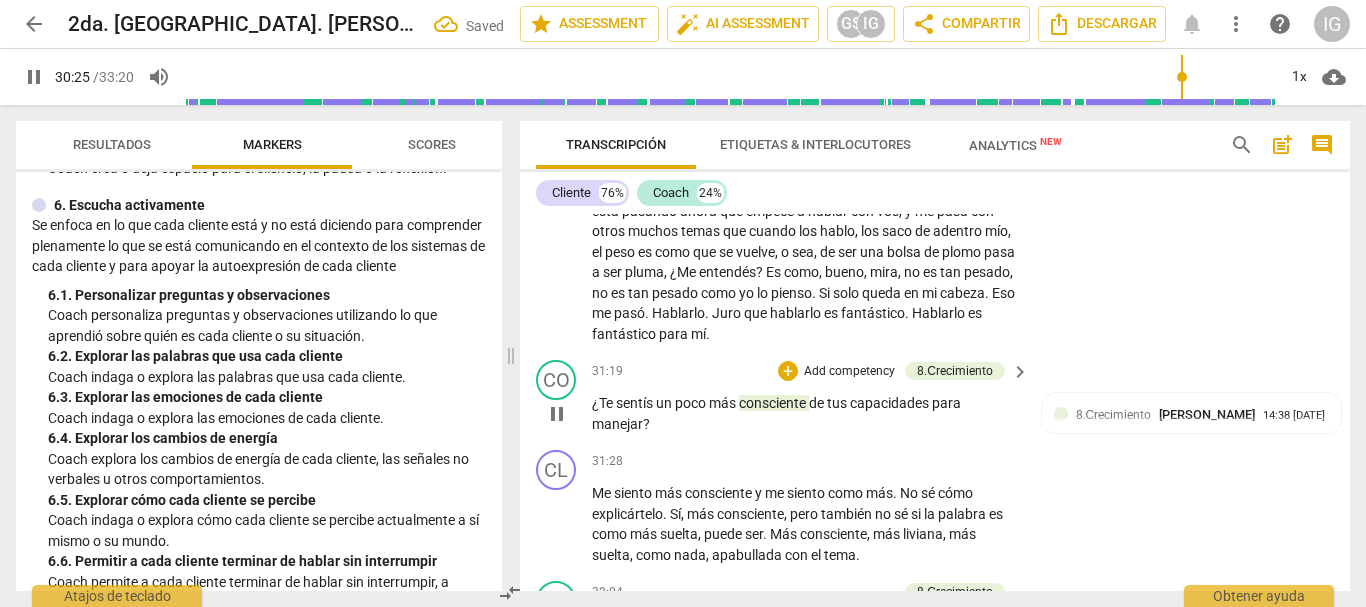 click on "pause" at bounding box center [557, 414] 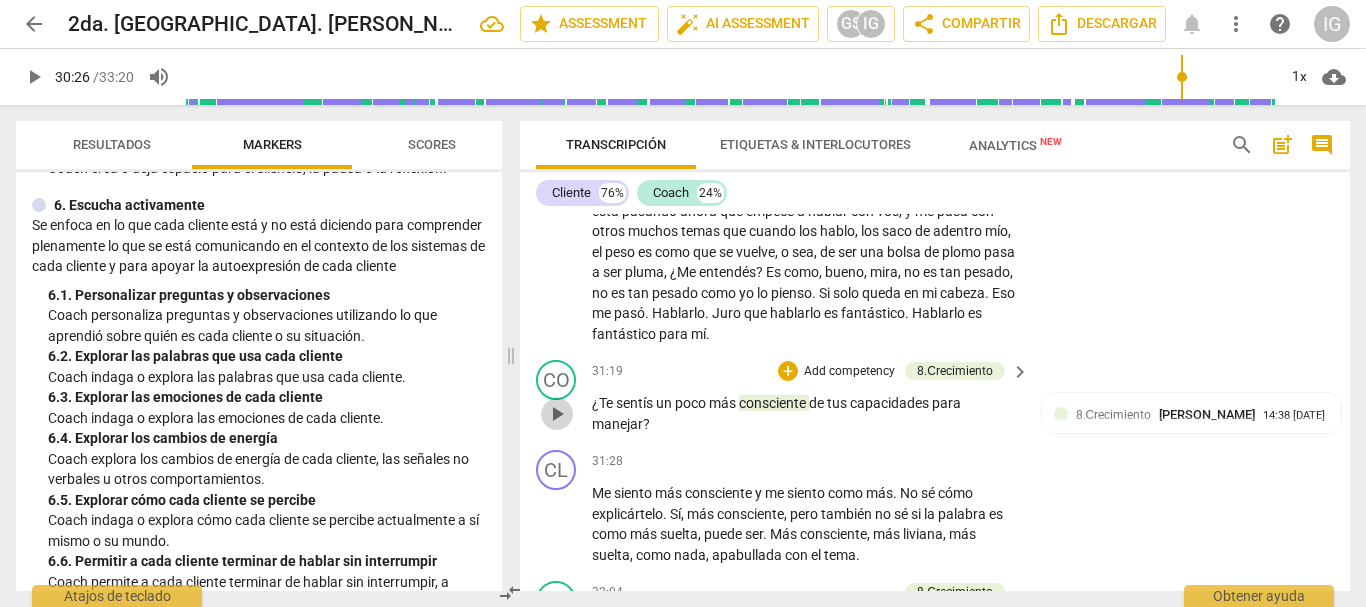 click on "play_arrow" at bounding box center [557, 414] 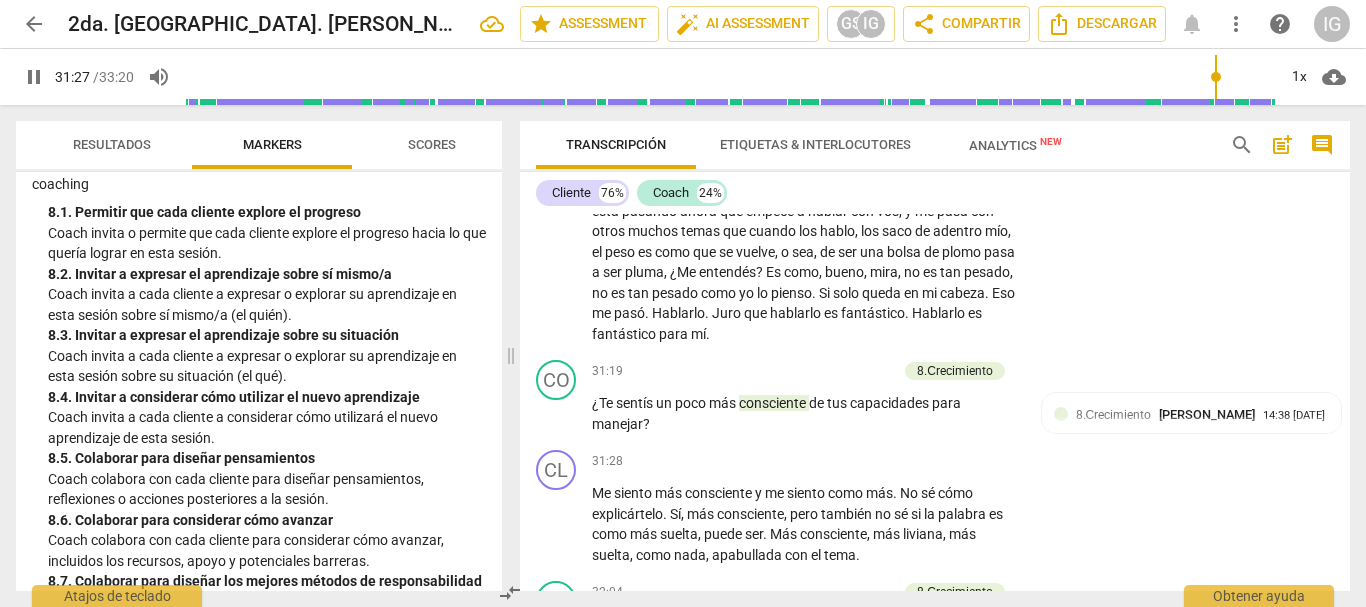 scroll, scrollTop: 2529, scrollLeft: 0, axis: vertical 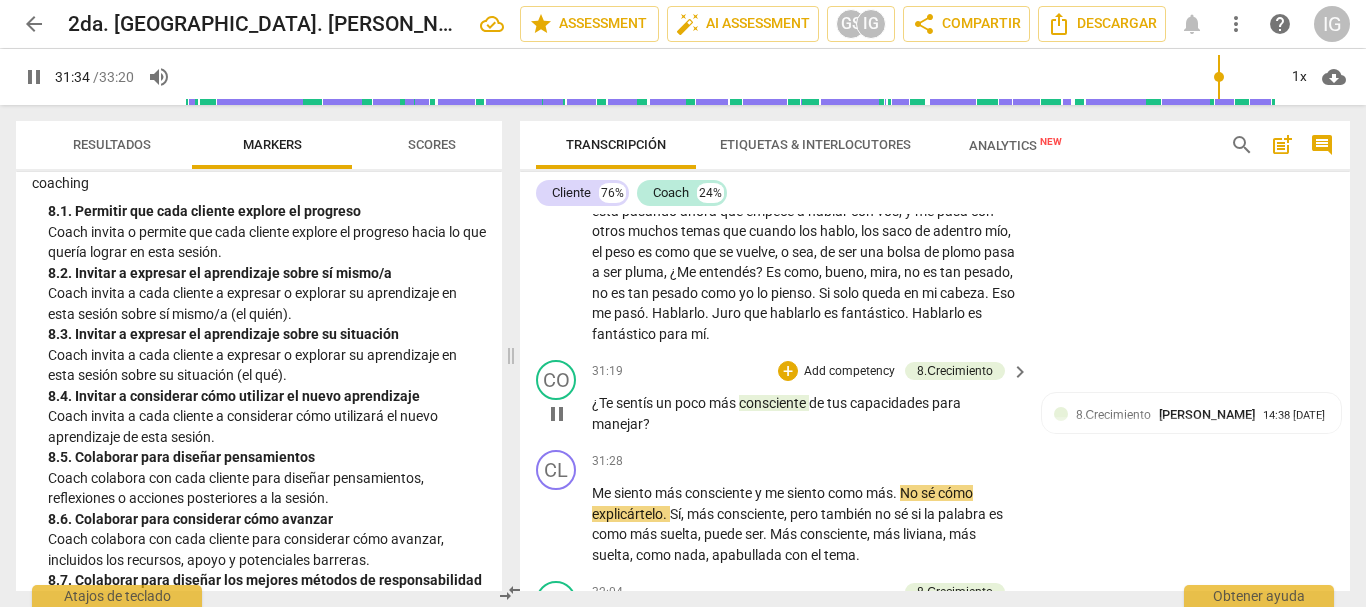 click on "Add competency" at bounding box center [849, 372] 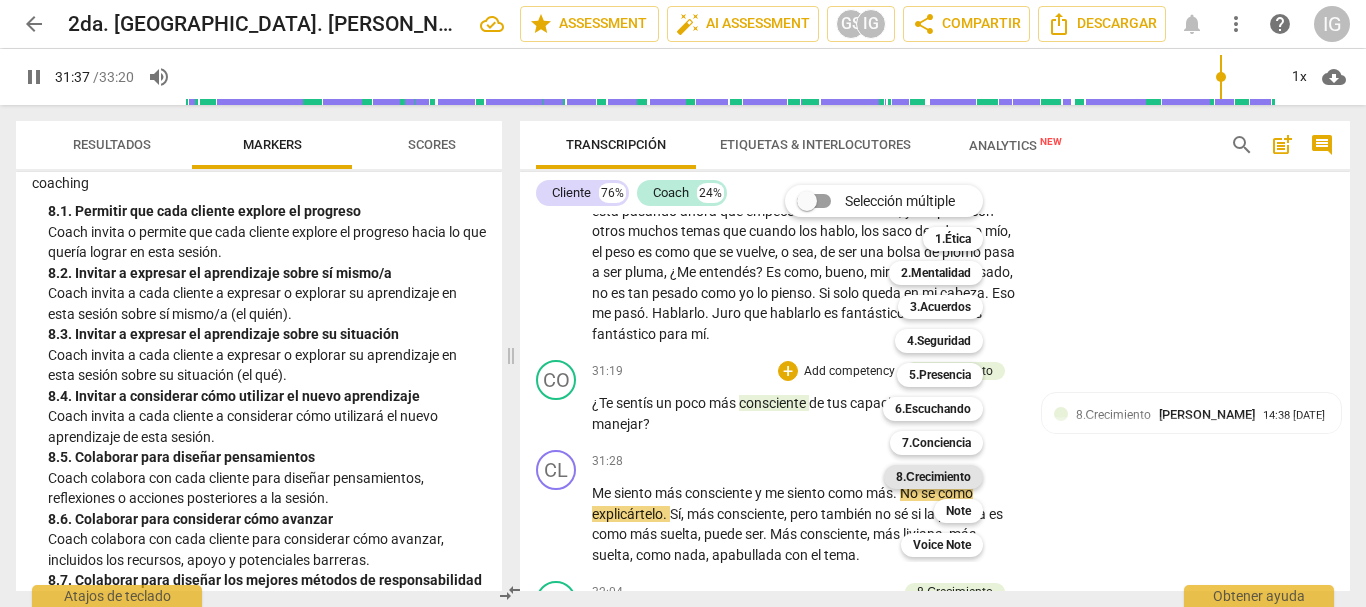 click on "8.Сrecimiento" at bounding box center [933, 477] 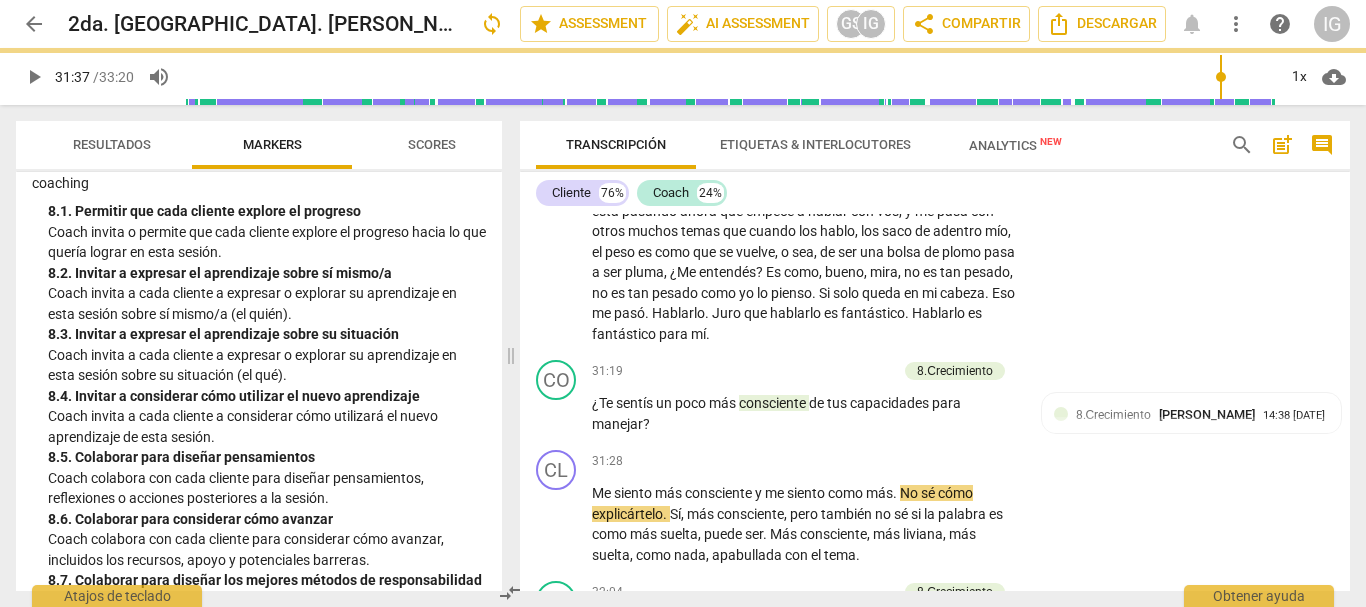 type on "1898" 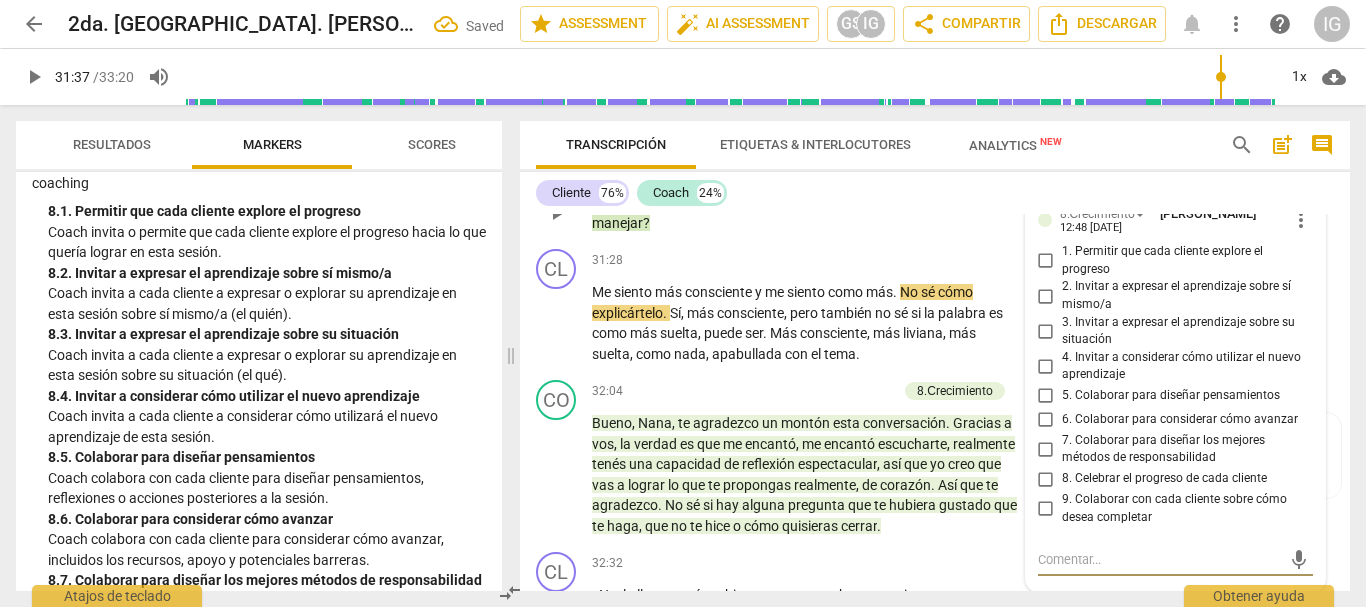 scroll, scrollTop: 10312, scrollLeft: 0, axis: vertical 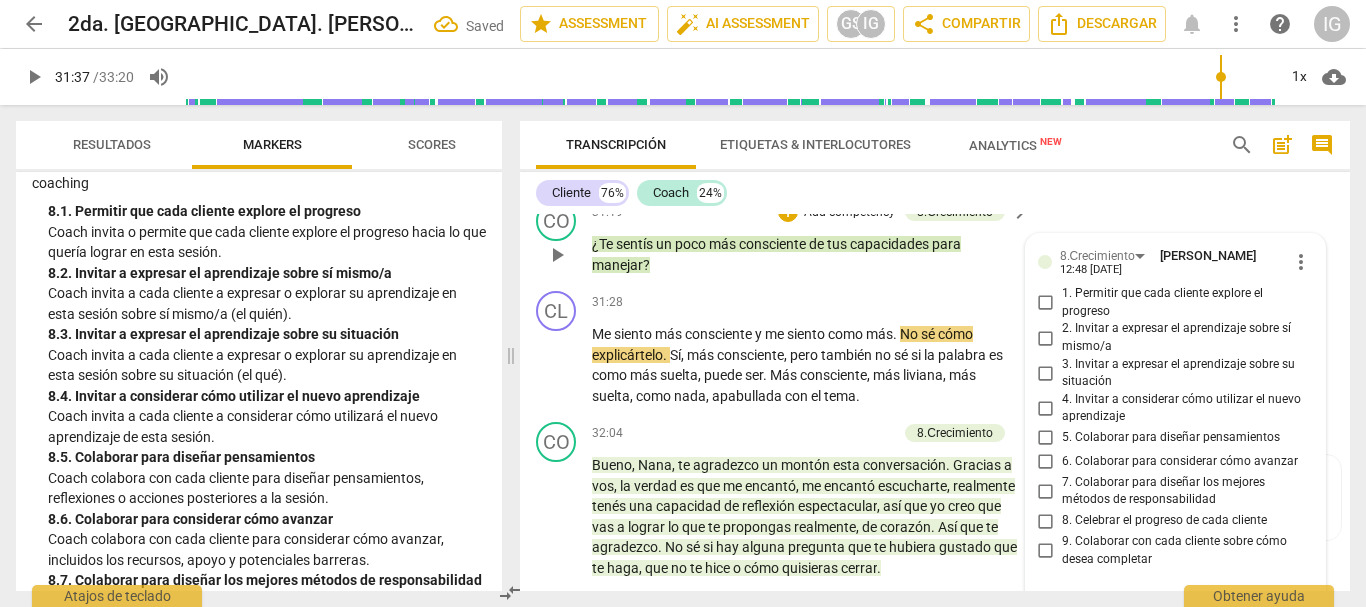 click on "1. Permitir que cada cliente explore el progreso" at bounding box center [1046, 303] 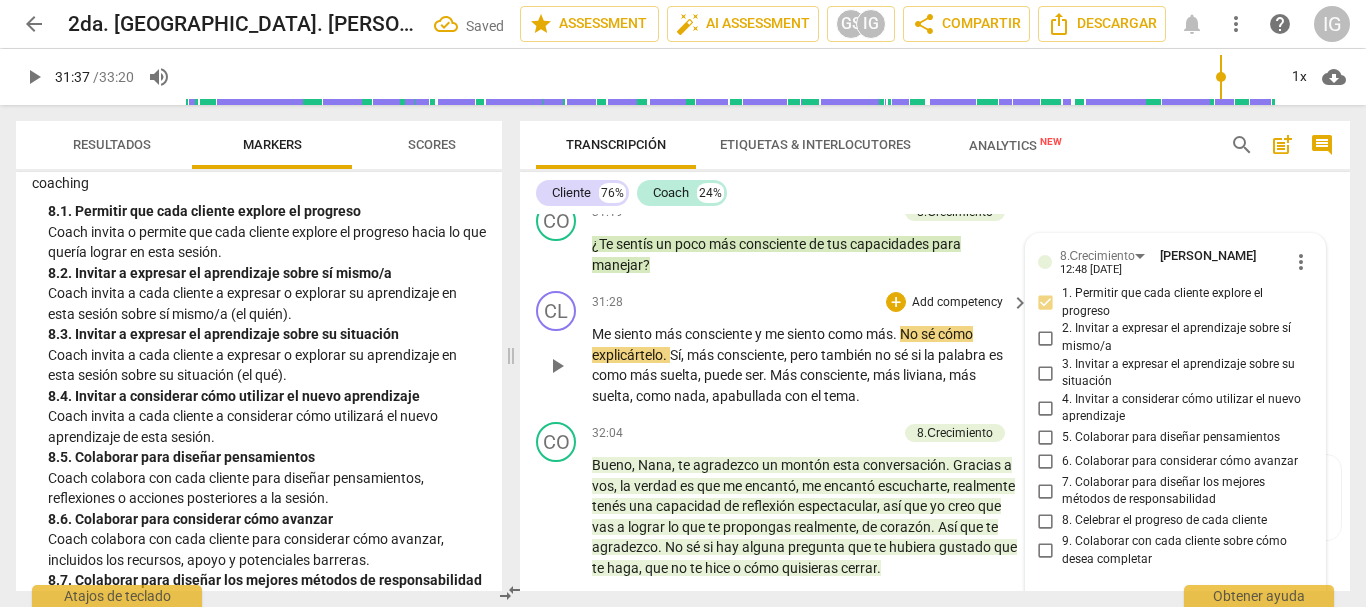 click on "31:28 + Add competency keyboard_arrow_right" at bounding box center (811, 302) 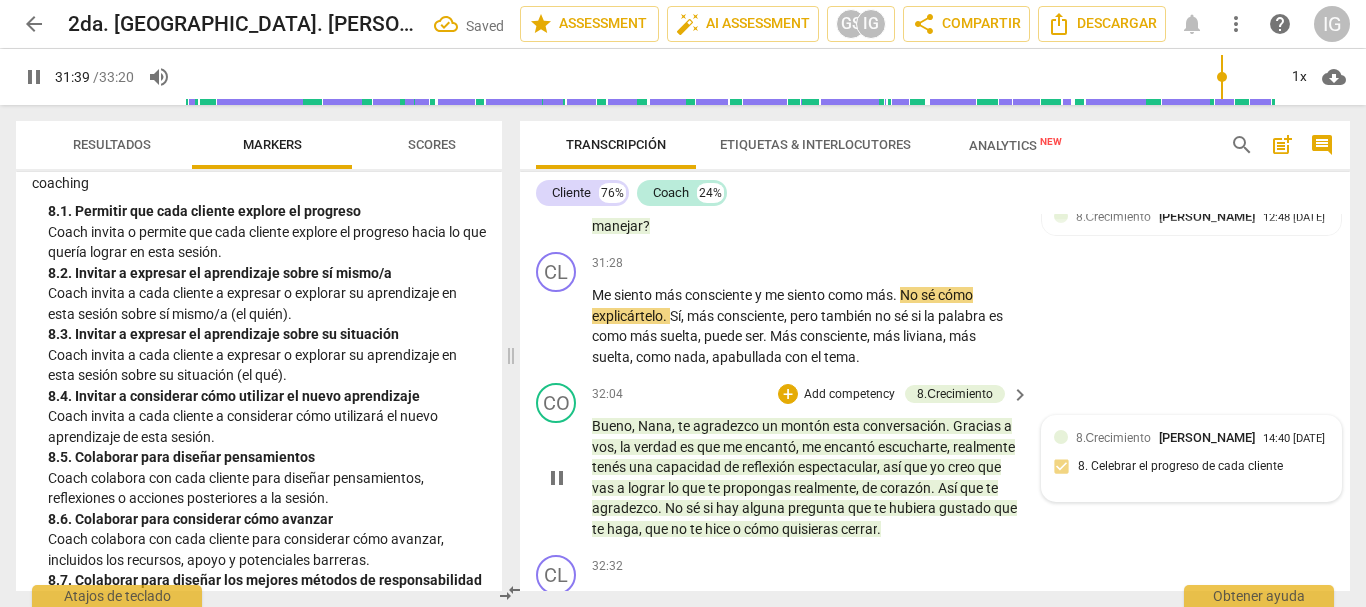 scroll, scrollTop: 10512, scrollLeft: 0, axis: vertical 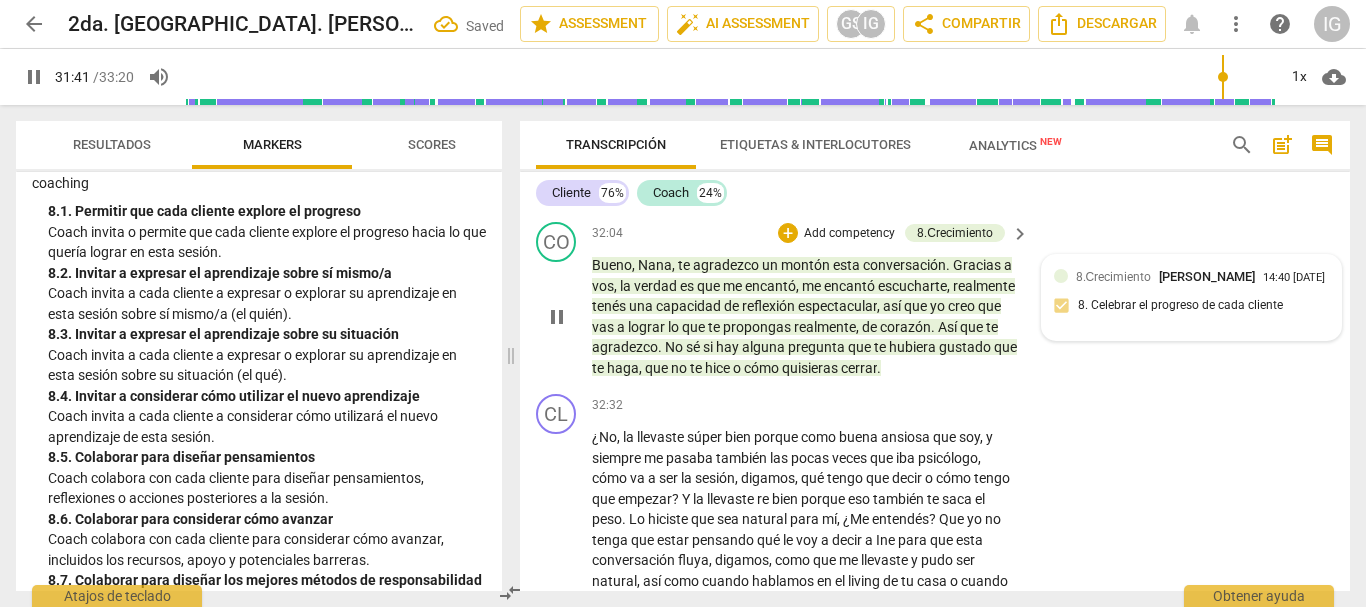 click on "8.Сrecimiento [PERSON_NAME] 14:40 [DATE] 8. Celebrar el progreso de cada cliente" at bounding box center [1192, 297] 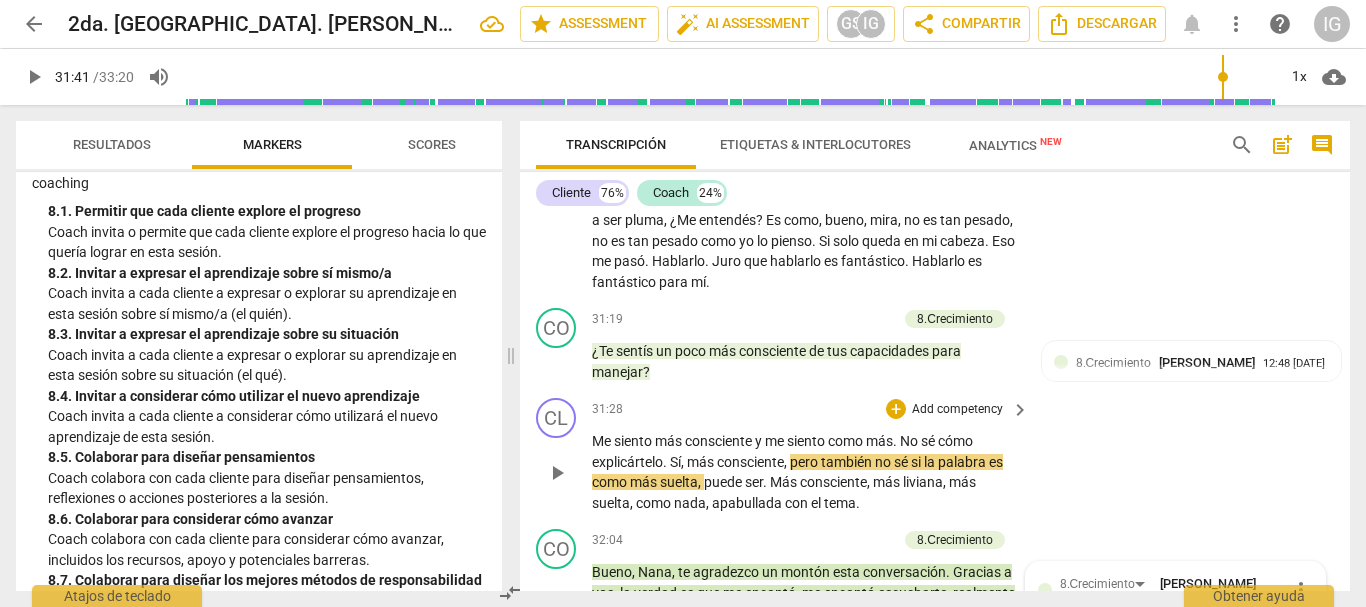 scroll, scrollTop: 10305, scrollLeft: 0, axis: vertical 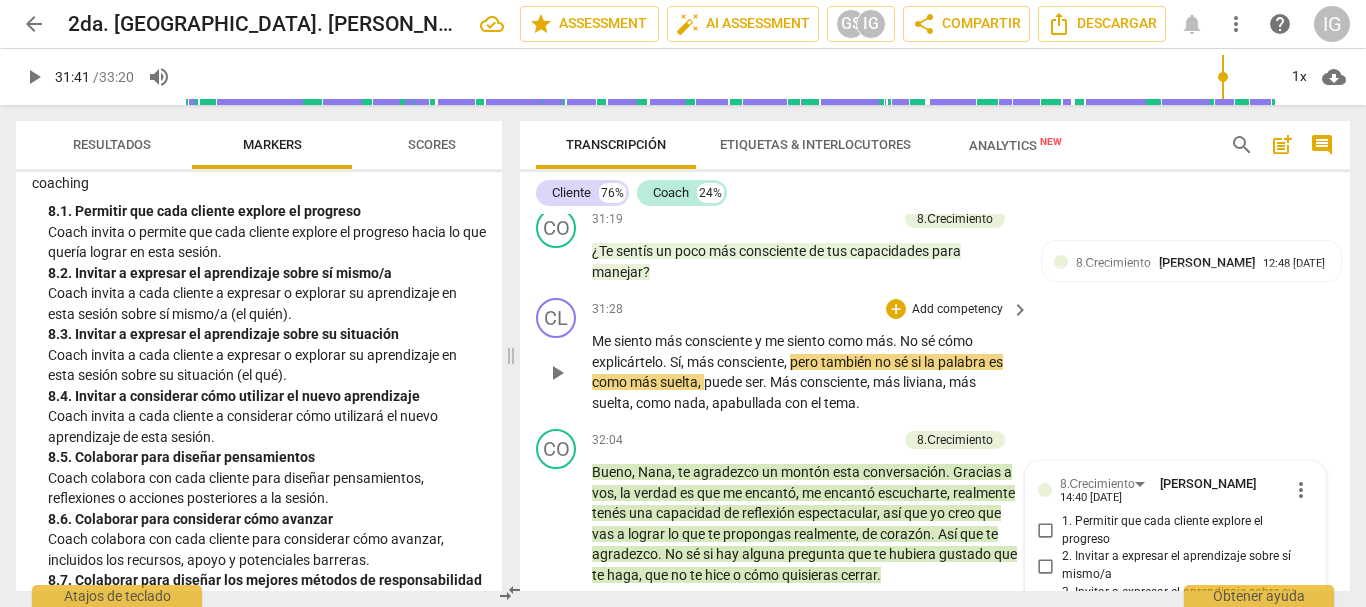 click on "play_arrow" at bounding box center (557, 373) 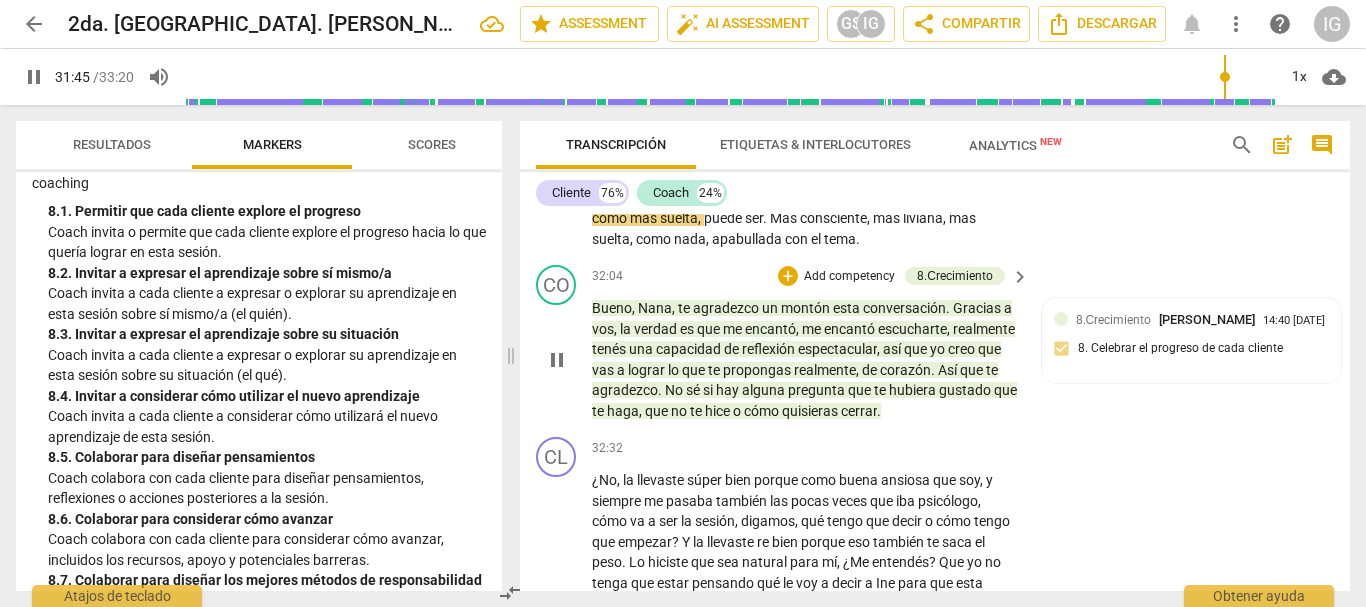scroll, scrollTop: 10505, scrollLeft: 0, axis: vertical 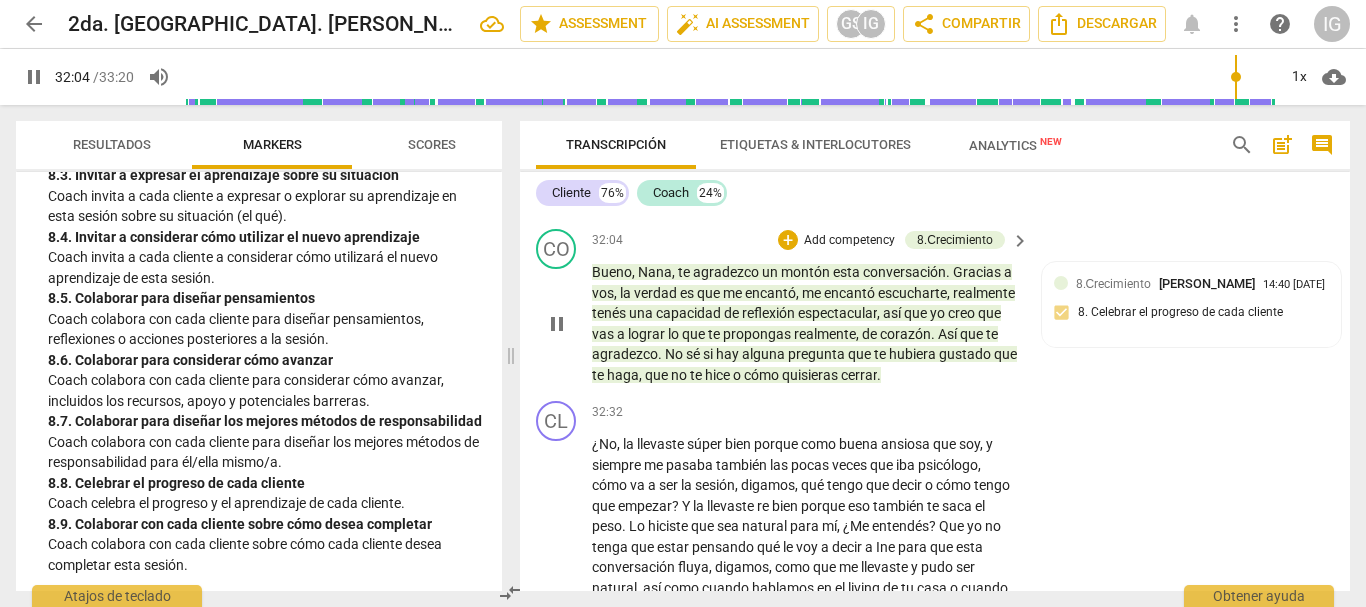 click on "+ Add competency 8.Сrecimiento" at bounding box center (891, 240) 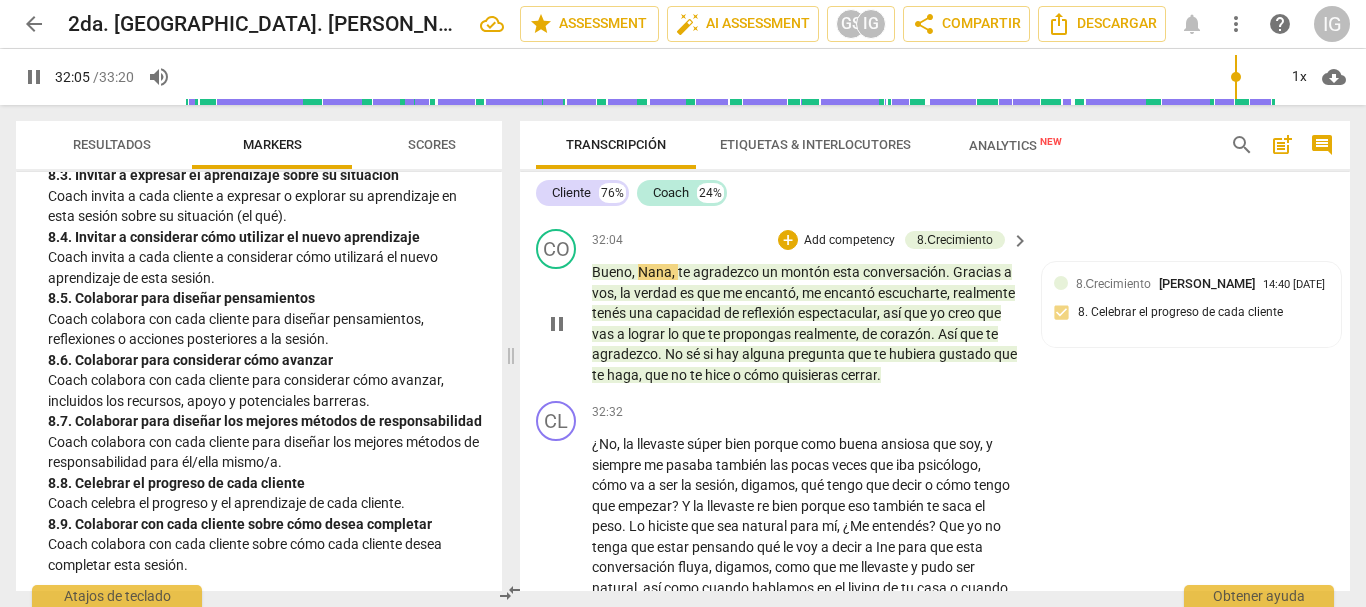 click on "Add competency" at bounding box center [849, 241] 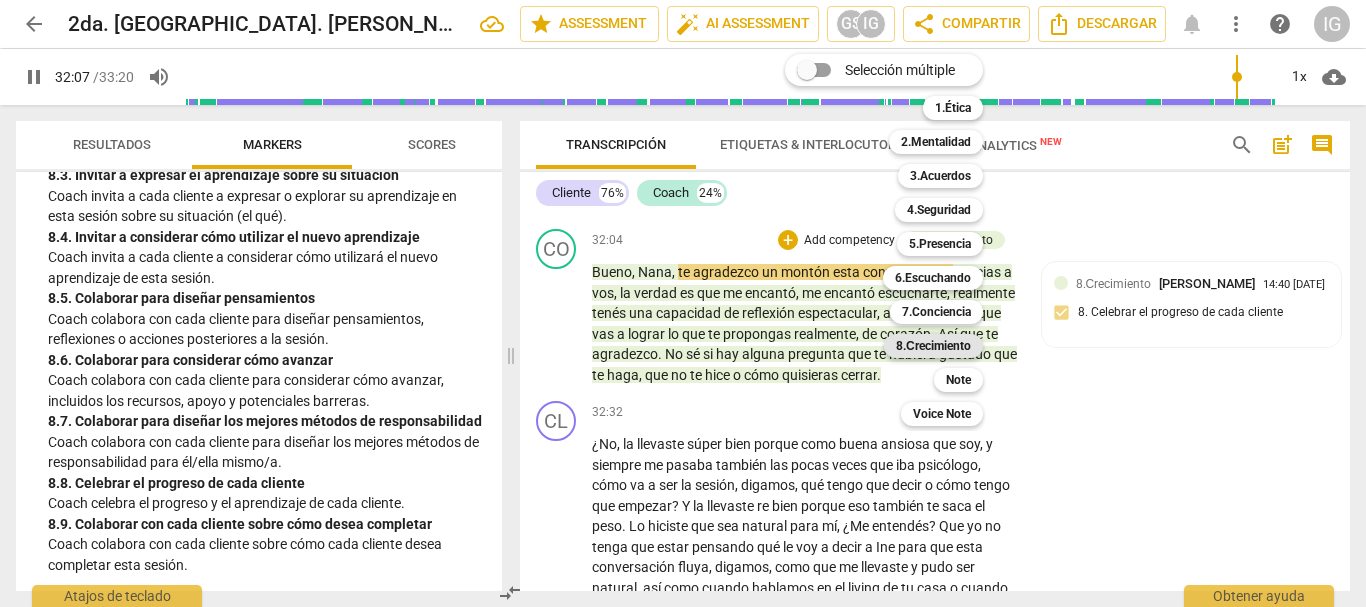 click on "8.Сrecimiento" at bounding box center [933, 346] 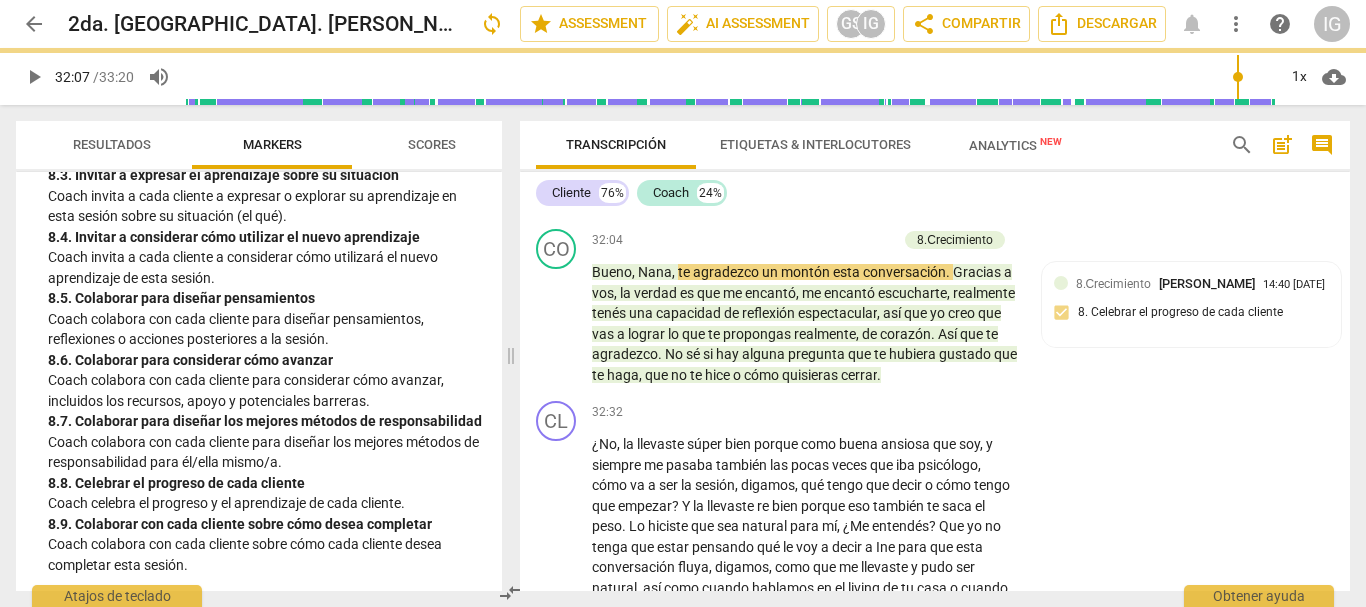 type on "1928" 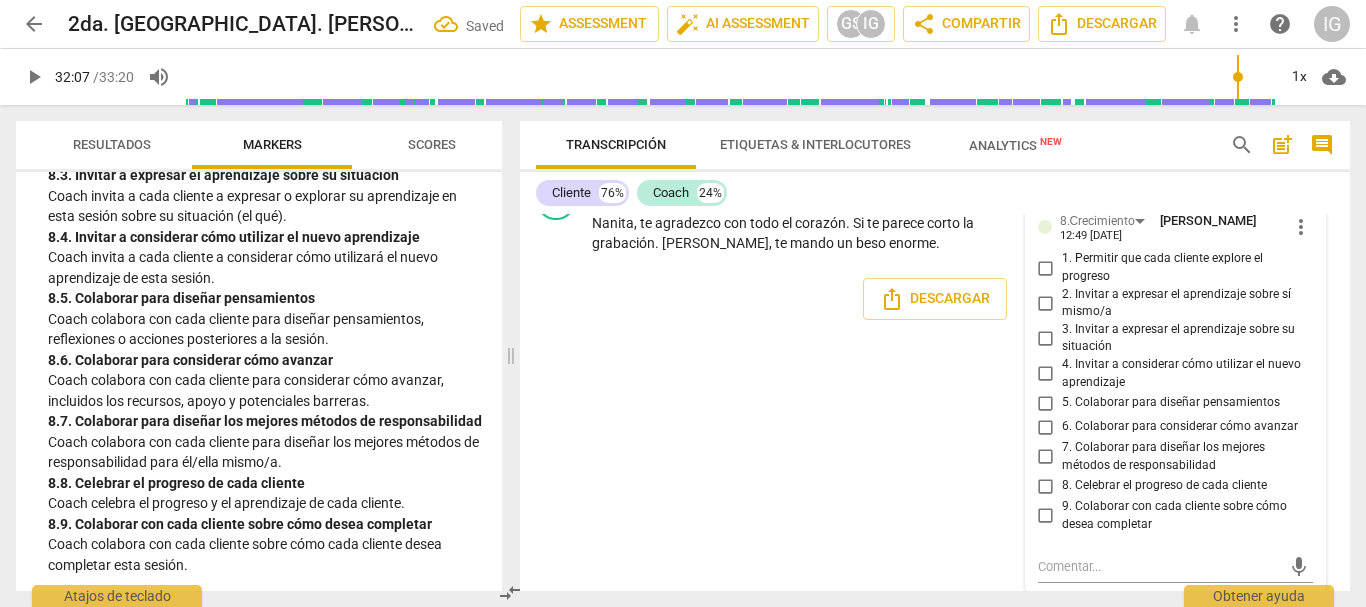 scroll, scrollTop: 10969, scrollLeft: 0, axis: vertical 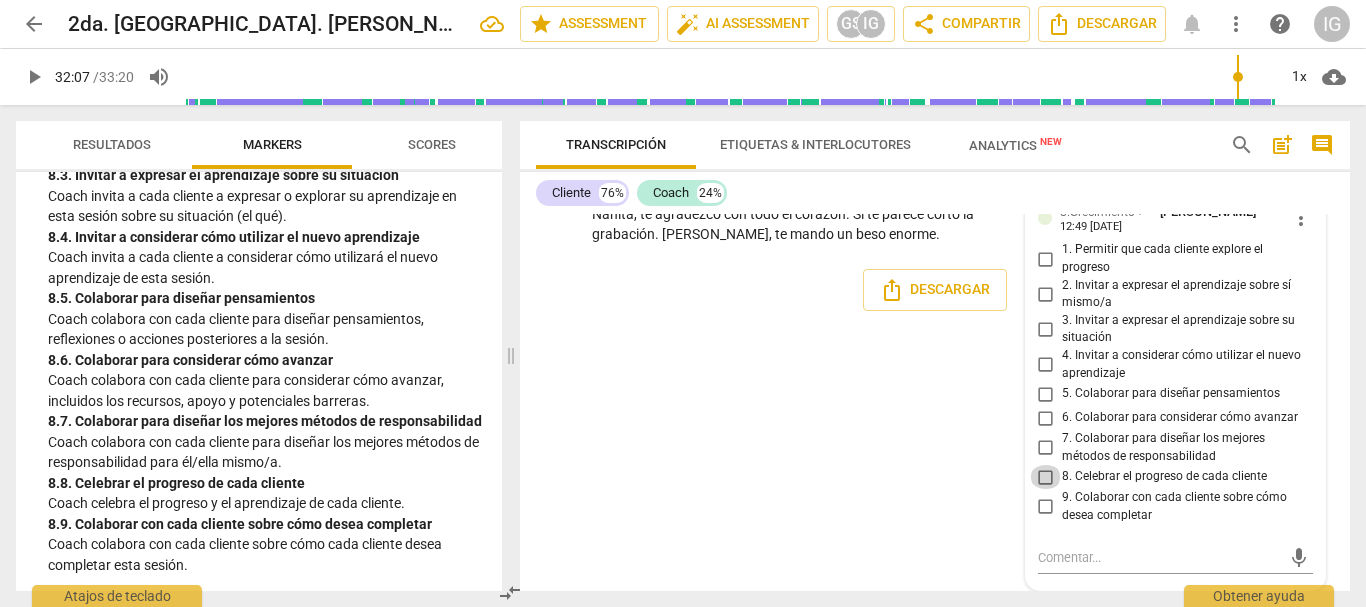 click on "8. Celebrar el progreso de cada cliente" at bounding box center (1046, 477) 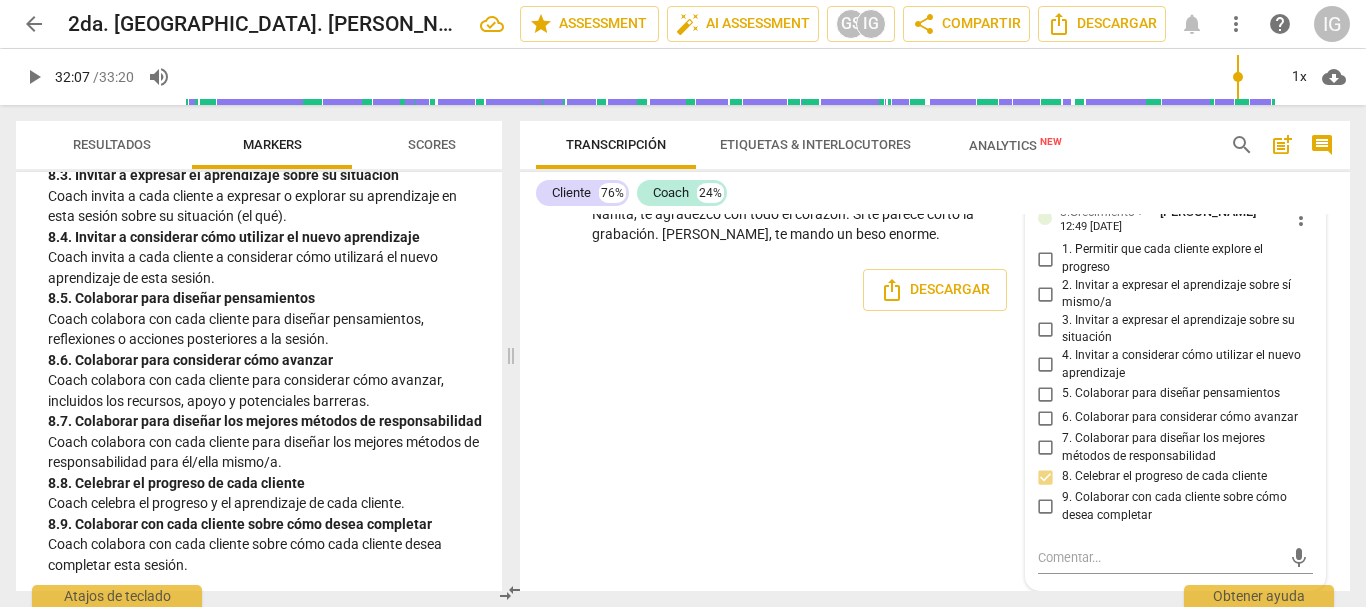 click on "9. Colaborar con cada cliente sobre cómo desea completar" at bounding box center (1046, 507) 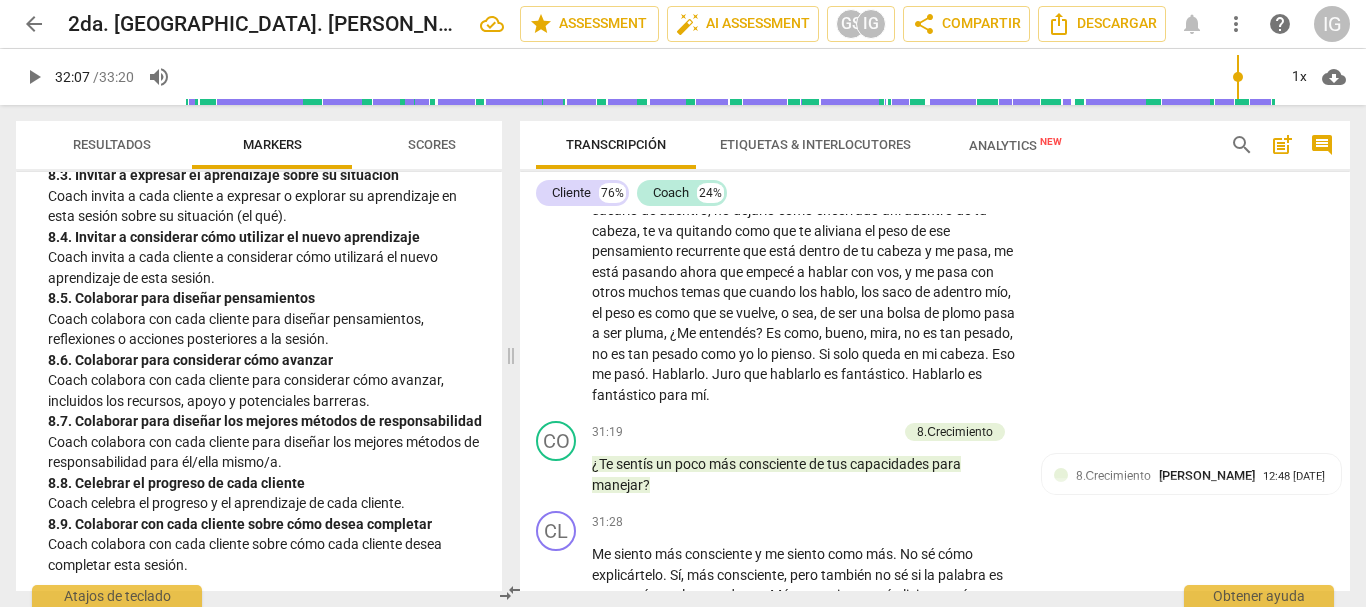 scroll, scrollTop: 10069, scrollLeft: 0, axis: vertical 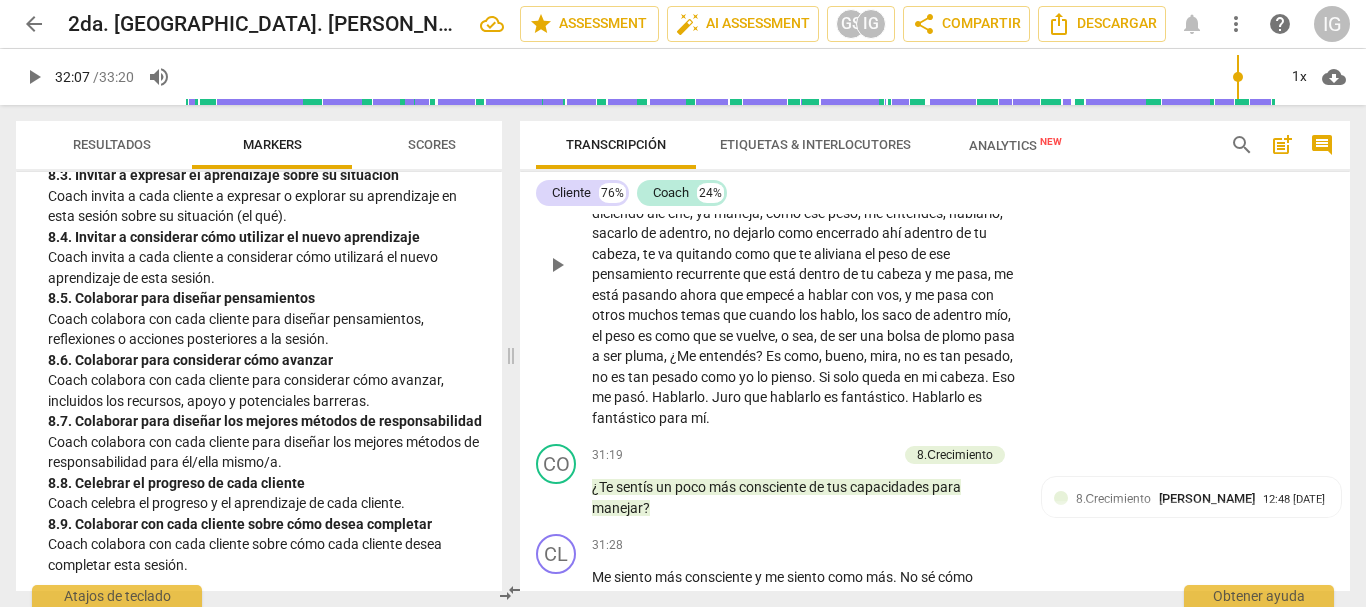click on "CL play_arrow pause 29:51 + Add competency keyboard_arrow_right Bueno   mira   qué   importante   que   es ,   viste   que   uno   a   veces   subestima   el   poder   de   la   palabra ,   de   sacarlo   de   adentro   y   ya   el   solo   hecho   de   hablarlo ,   de   ponerlo   en   palabras   con   alguien   que   quizá   en   este   caso   vos   sos   mi   amiga   pero   vos   no   tenés ,   a   ver   como   vos   no   sos   la   que   me   tenés   que   llevar   o   vos   no   sos ,   viste   por   ahí   un   padre   o   un   hermano   te   diciendo   ale   che ,   ya   manejá ,   como   ese   peso ,   me   entendés ,   hablarlo ,   sacarlo   de   adentro ,   no   dejarlo   como   encerrado   ahí   adentro   de   tu   cabeza ,   te   va   quitando   como   que   te   aliviana   el   peso   de   ese   pensamiento   recurrente   que   está   dentro   de   tu   cabeza   y   me   pasa ,   me   está   pasando   ahora   que   empecé   a   hablar   con   [PERSON_NAME] ,   y   me   pasa   con   otros   muchos" at bounding box center (935, 247) 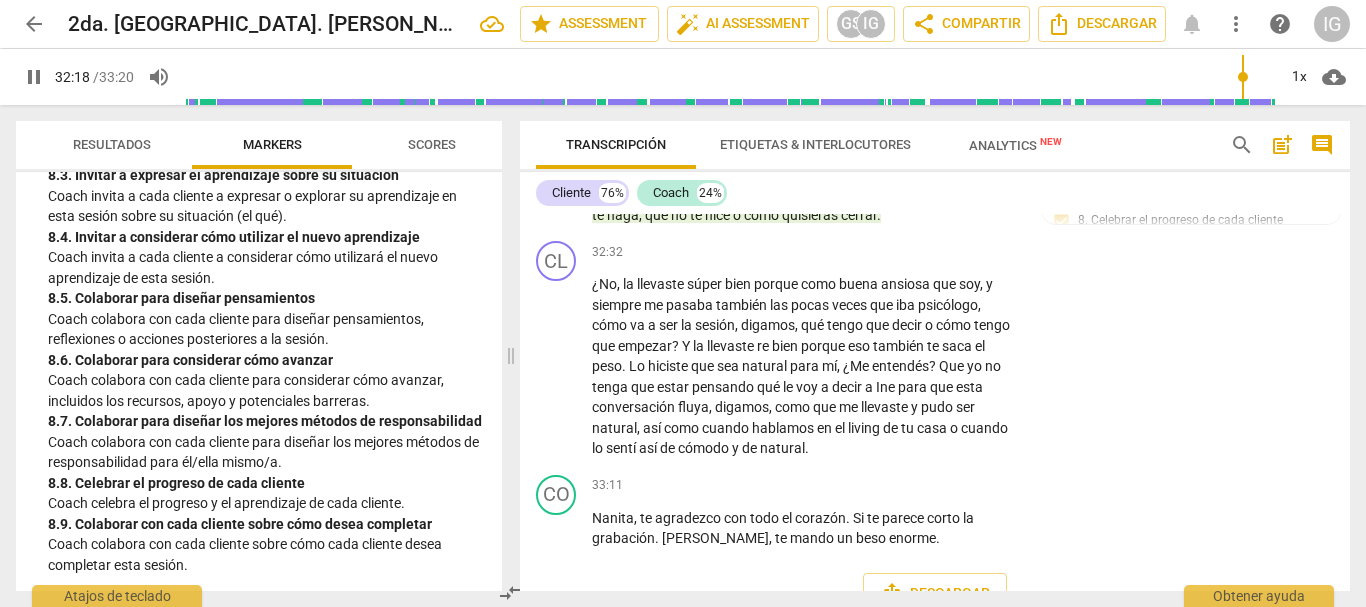 scroll, scrollTop: 10705, scrollLeft: 0, axis: vertical 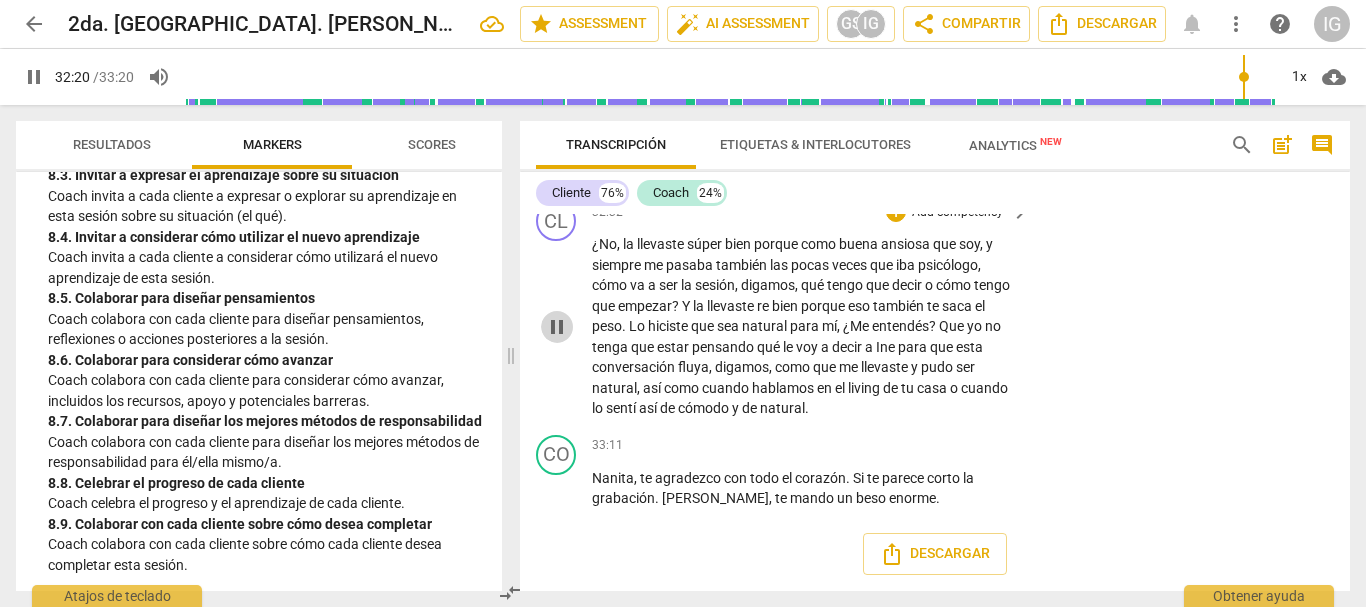 click on "pause" at bounding box center (557, 327) 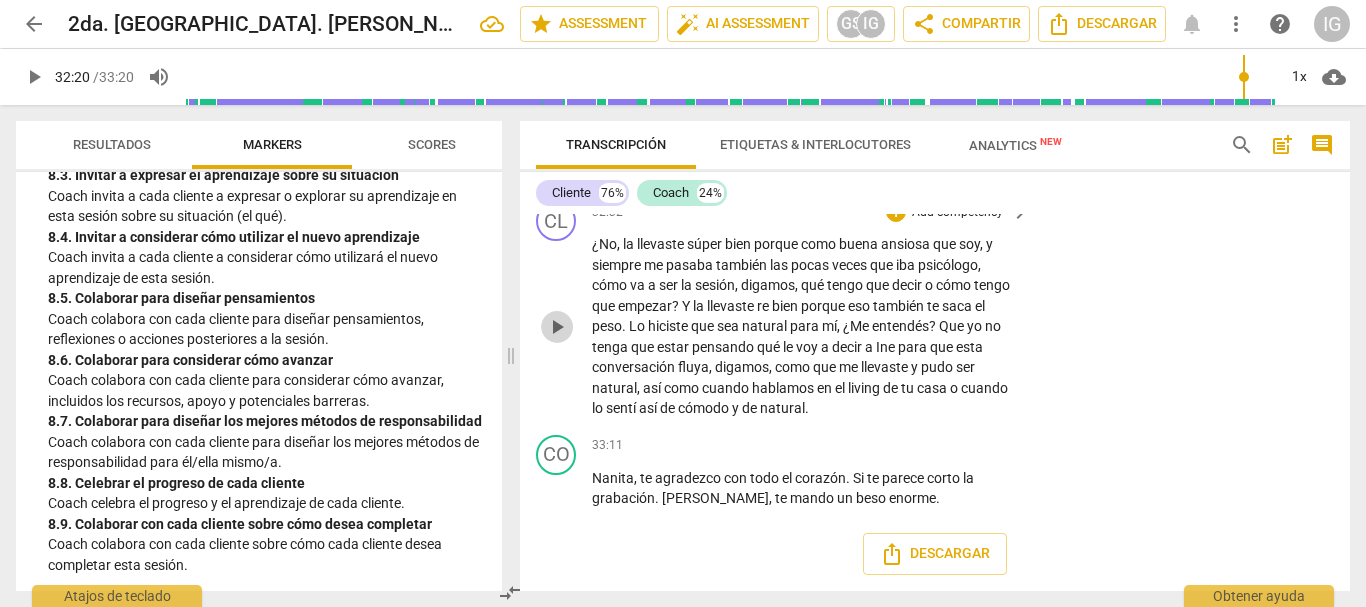 click on "play_arrow" at bounding box center (557, 327) 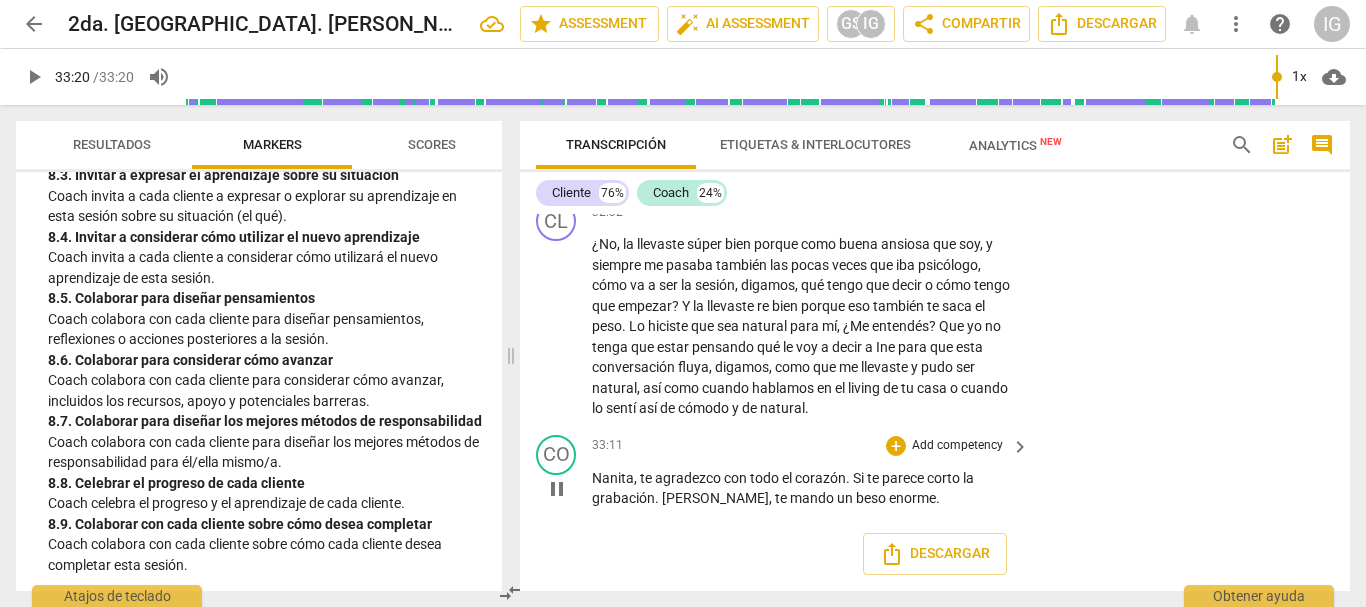 type on "2000" 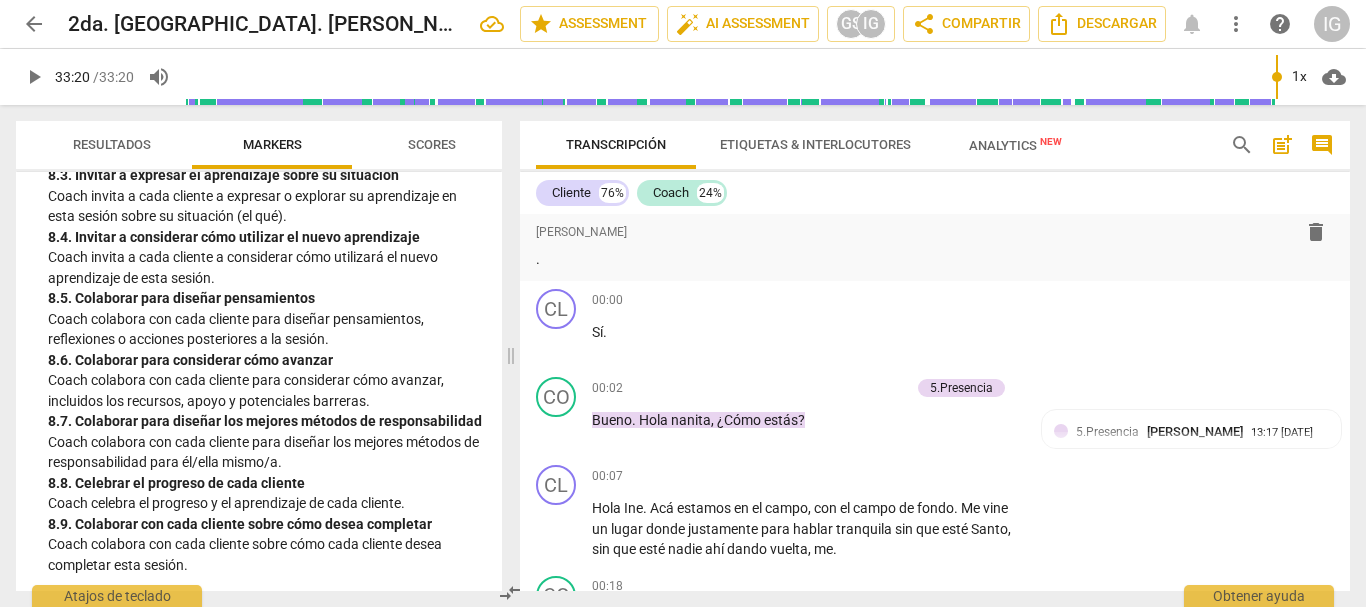 scroll, scrollTop: 0, scrollLeft: 0, axis: both 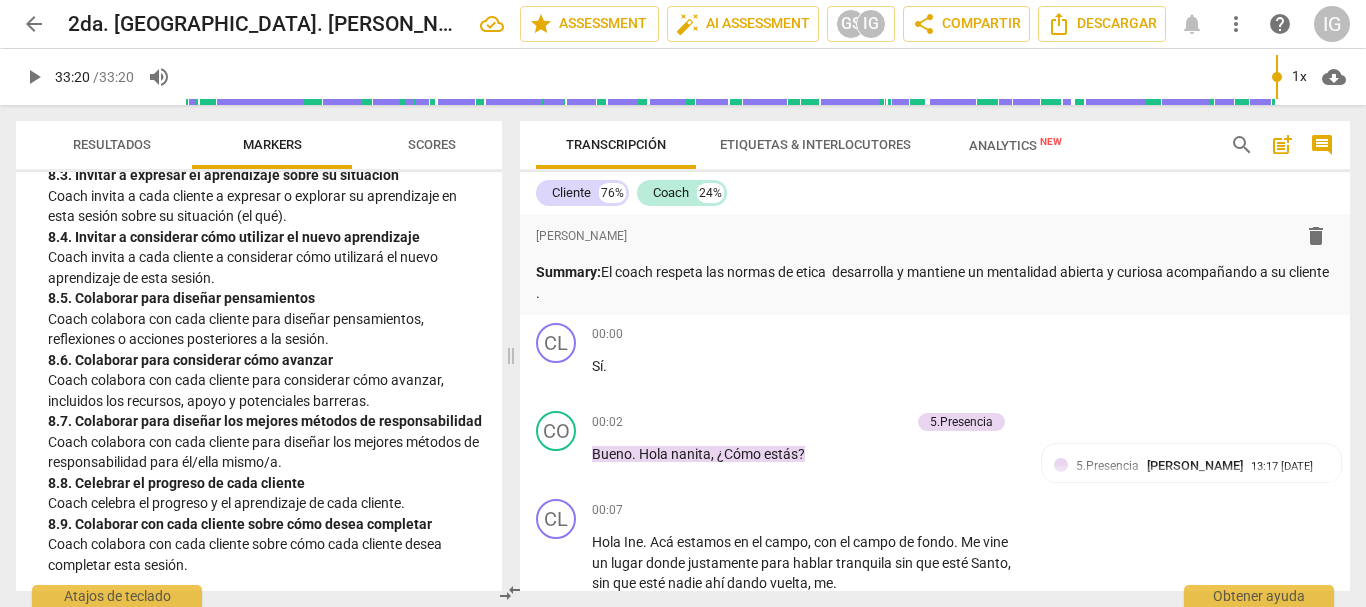 click on "arrow_back" at bounding box center [34, 24] 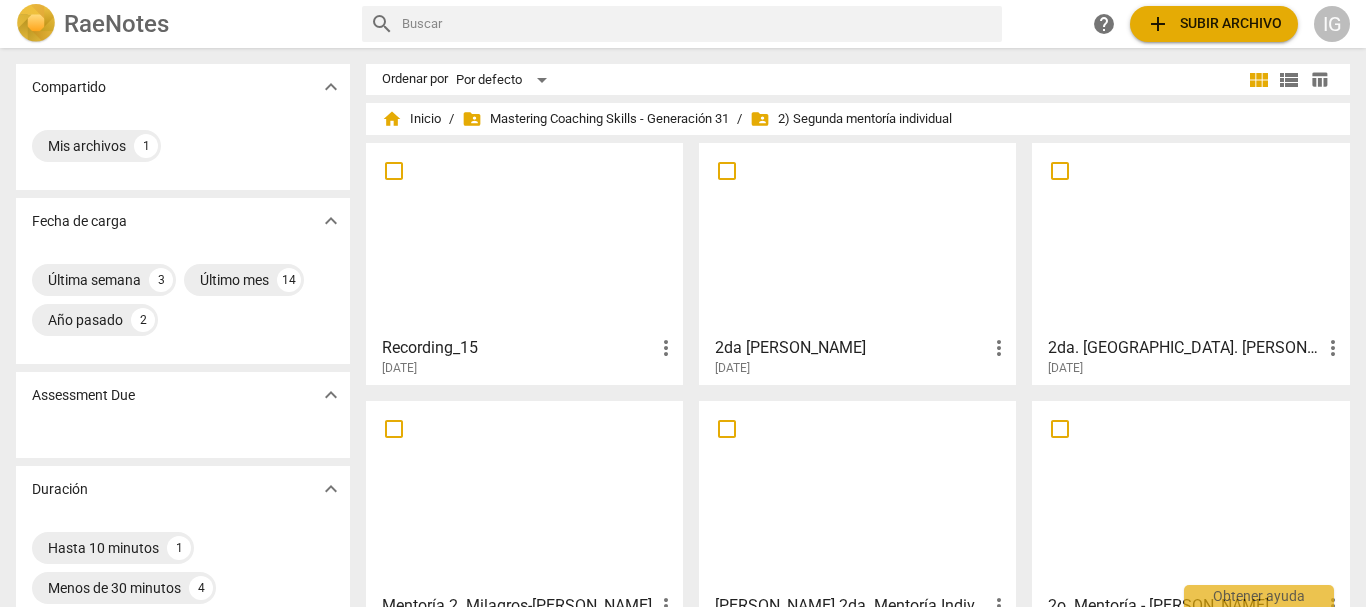 click at bounding box center (524, 238) 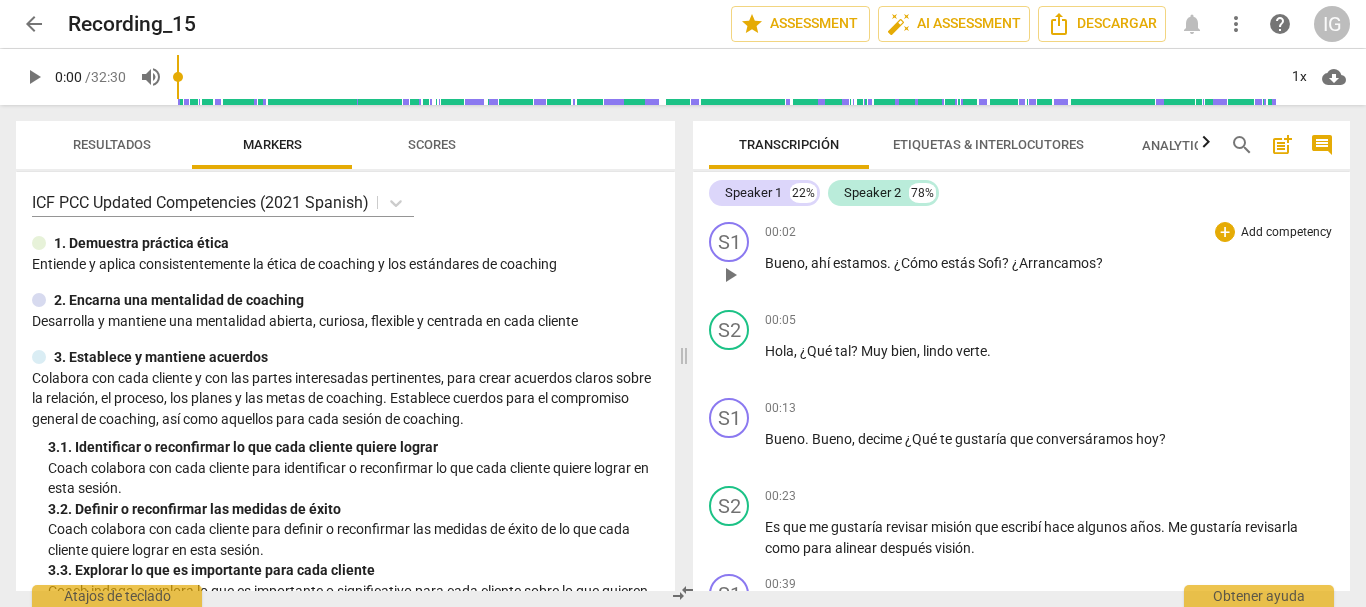 click on "play_arrow" at bounding box center (730, 275) 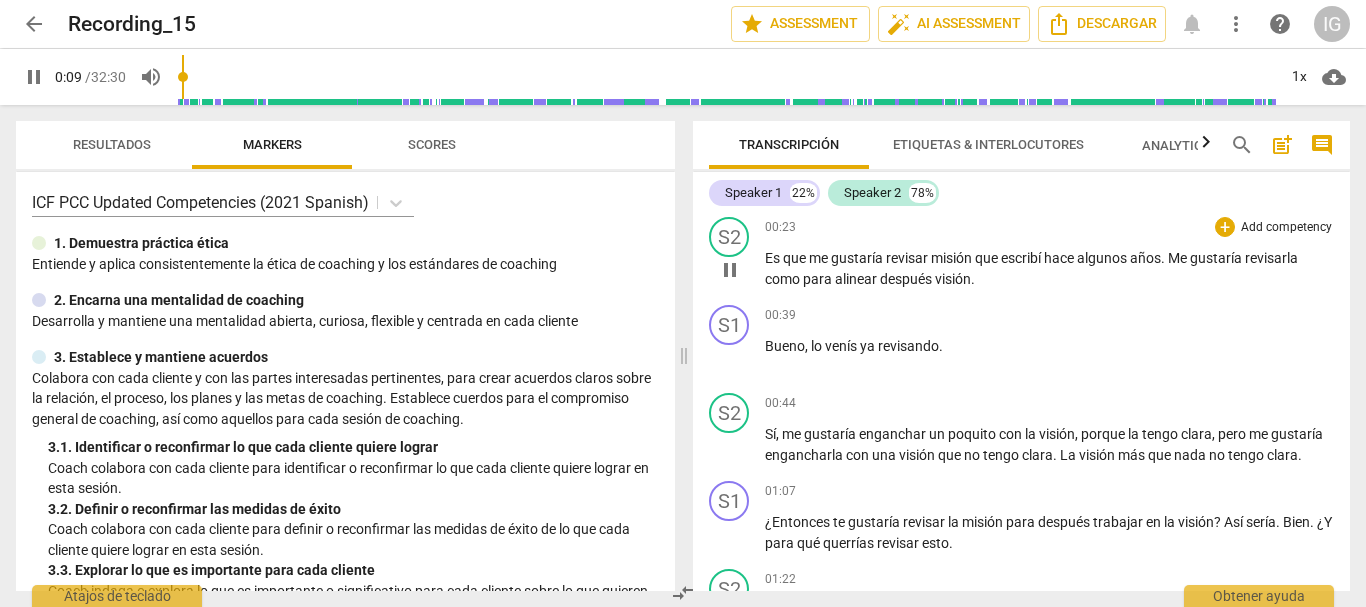 scroll, scrollTop: 400, scrollLeft: 0, axis: vertical 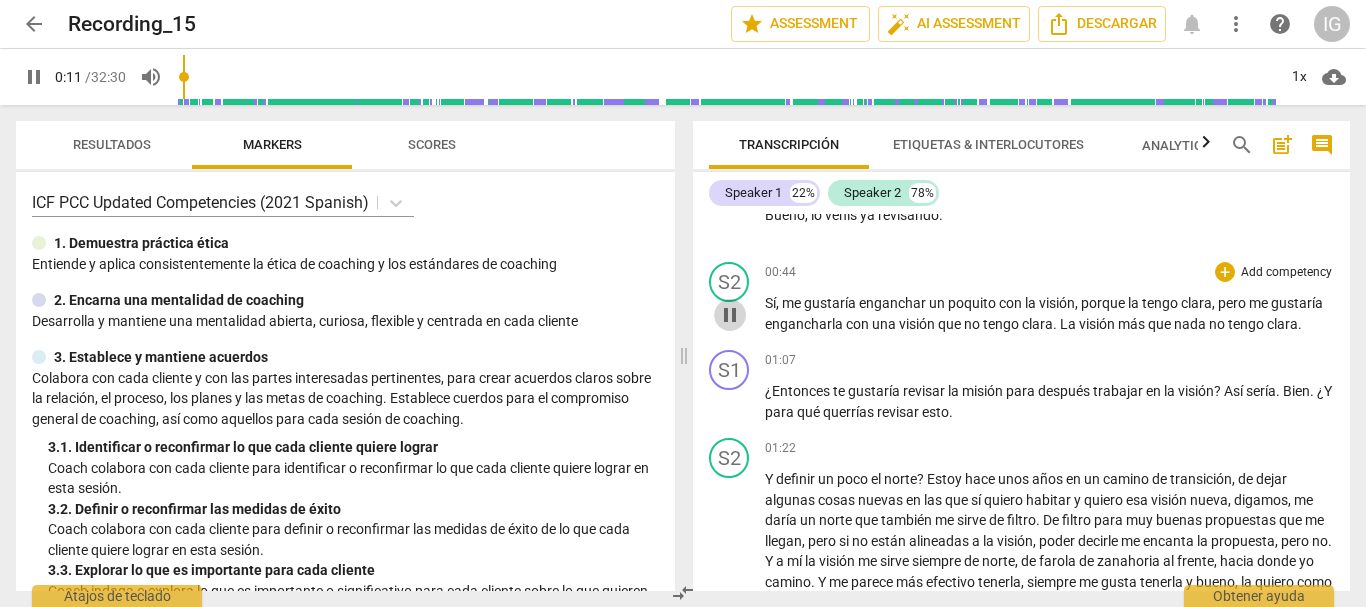 click on "pause" at bounding box center (730, 315) 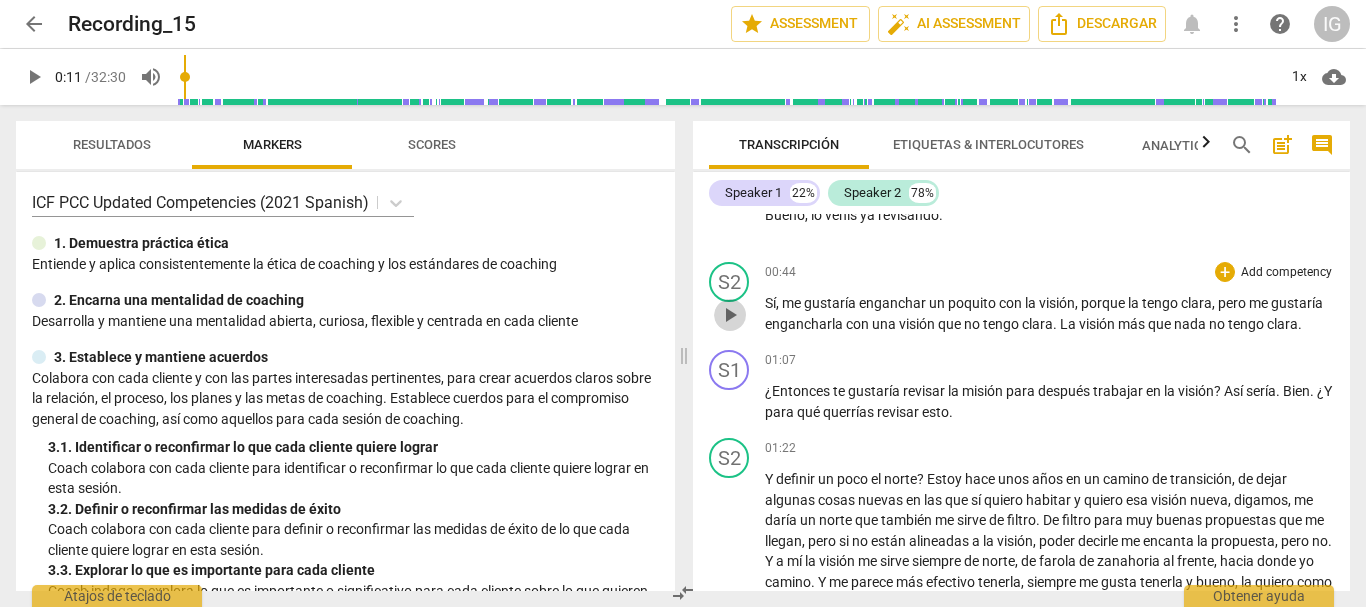 click on "play_arrow" at bounding box center [730, 315] 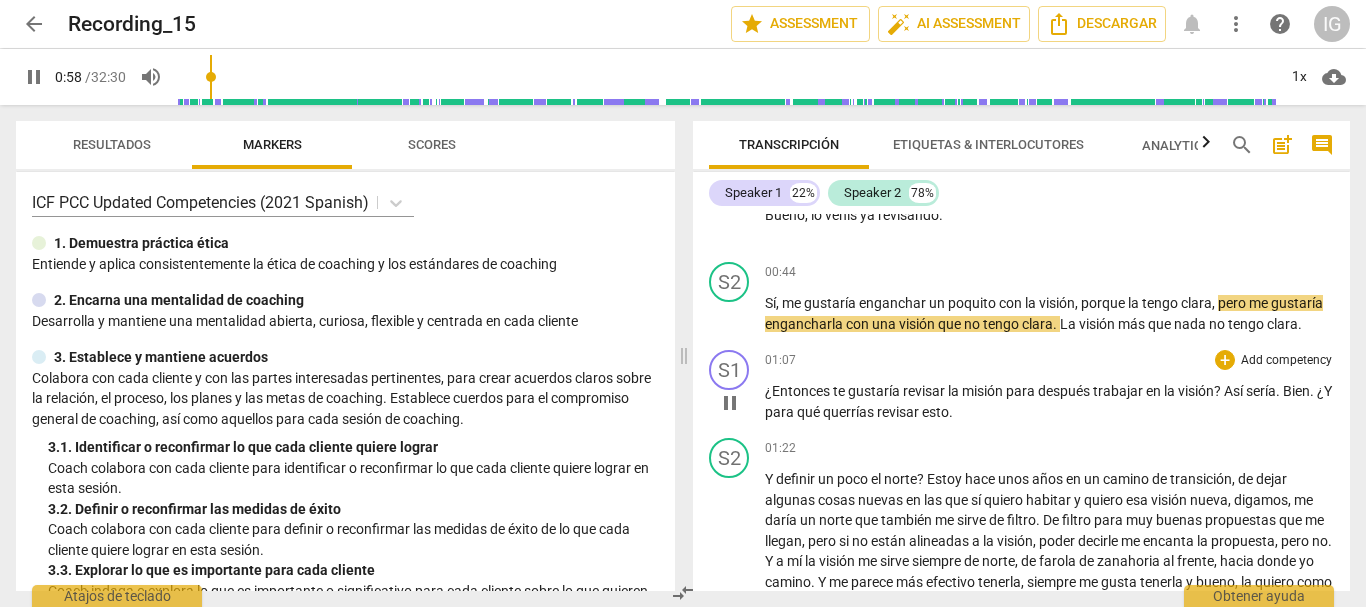 click on "S1 play_arrow pause 01:07 + Add competency keyboard_arrow_right ¿Entonces   te   gustaría   revisar   la   misión   para   después   trabajar   en   la   visión ?   Así   sería .   Bien .   ¿Y   para   qué   querrías   revisar   esto ." at bounding box center (1021, 386) 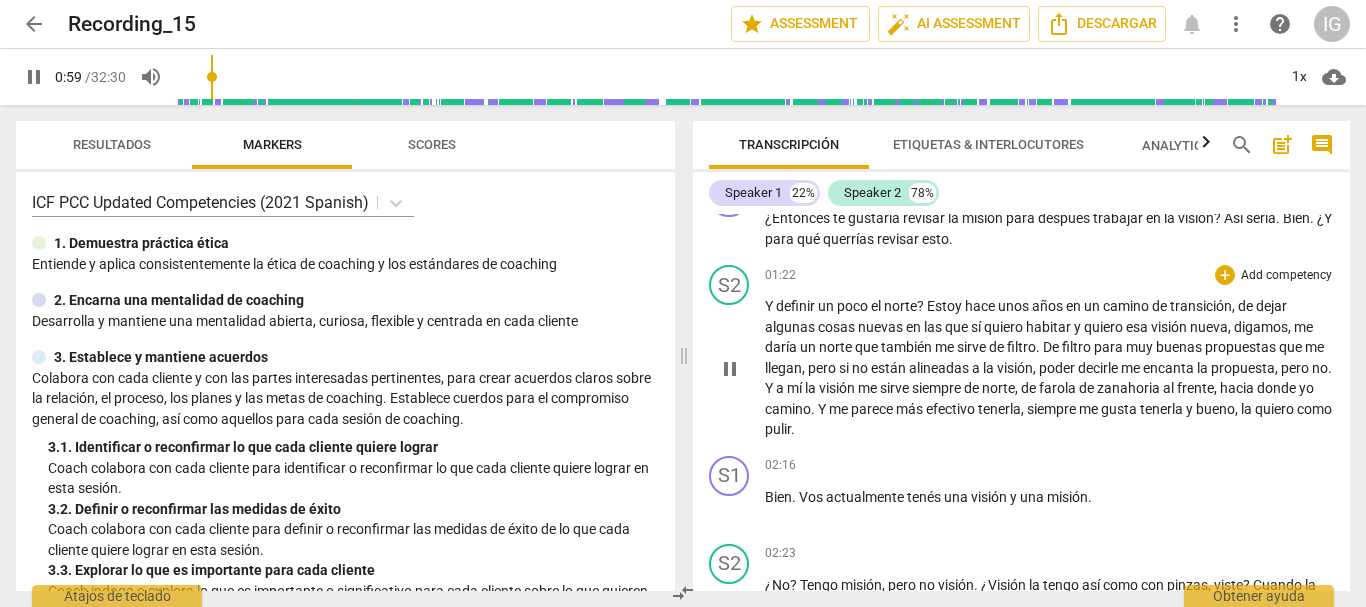 scroll, scrollTop: 600, scrollLeft: 0, axis: vertical 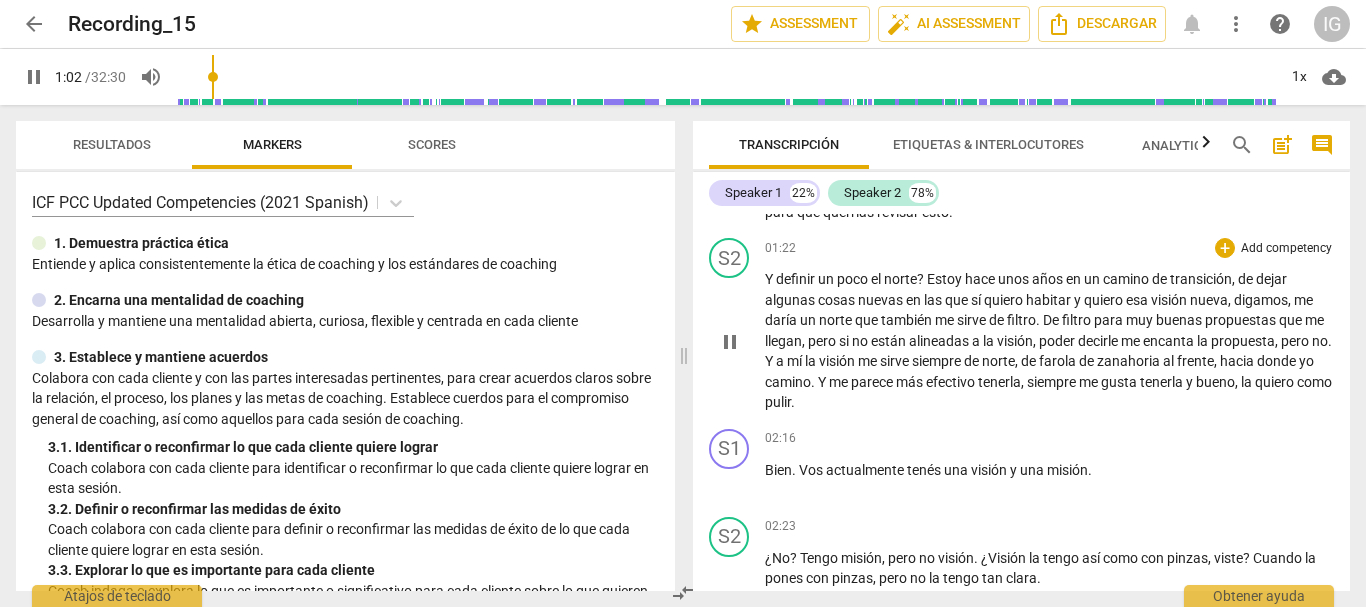 click on "pause" at bounding box center (730, 342) 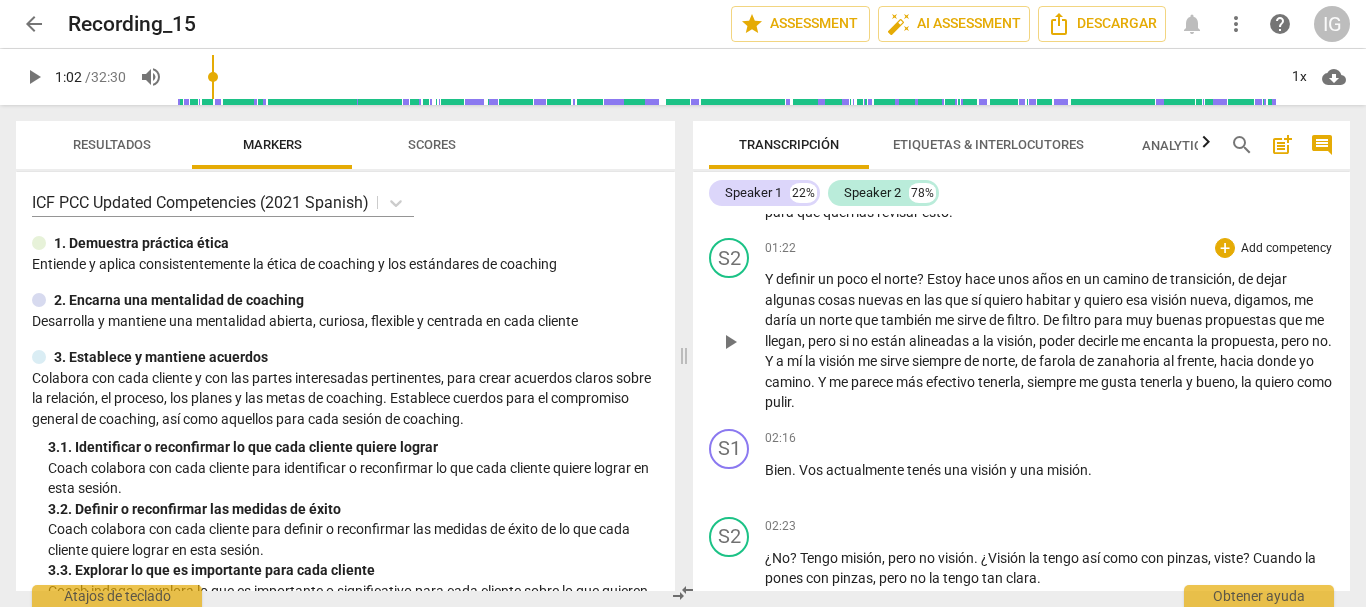 click on "play_arrow" at bounding box center [730, 342] 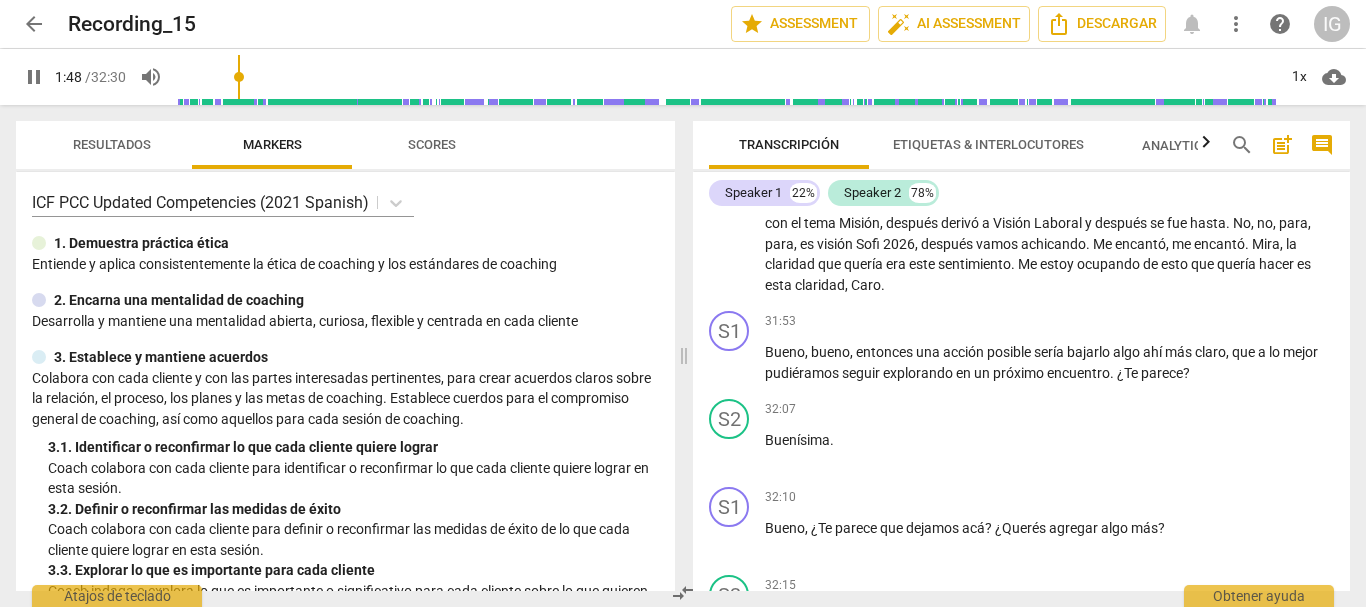 scroll, scrollTop: 9119, scrollLeft: 0, axis: vertical 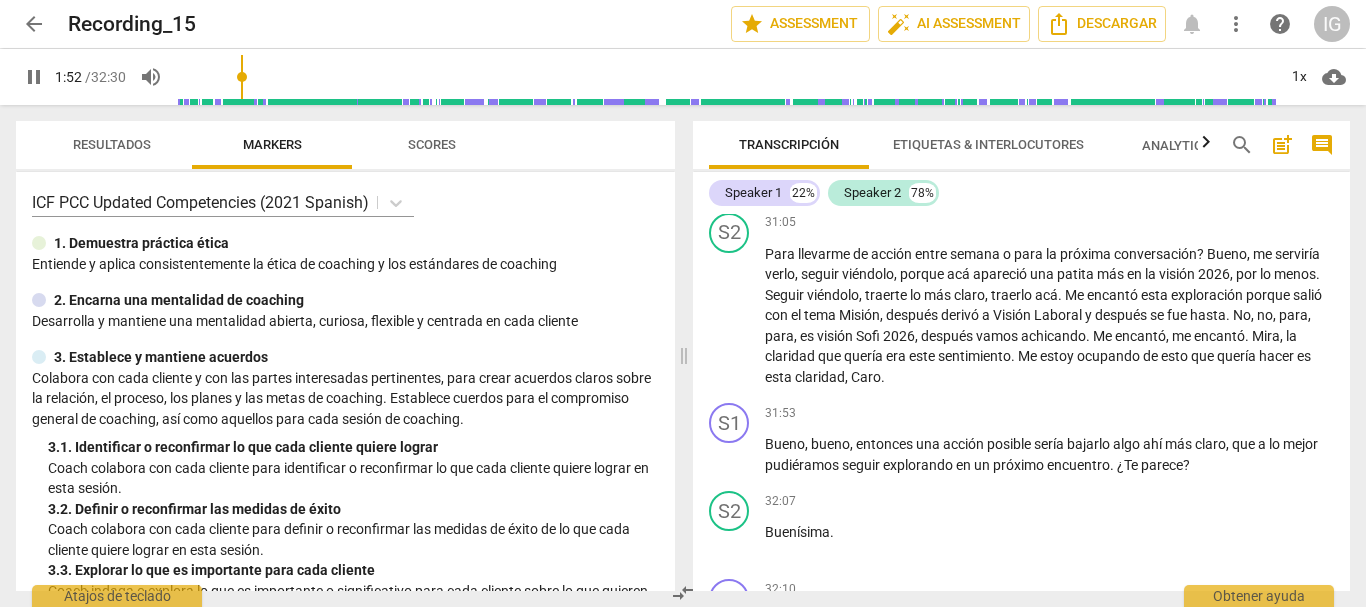 type on "113" 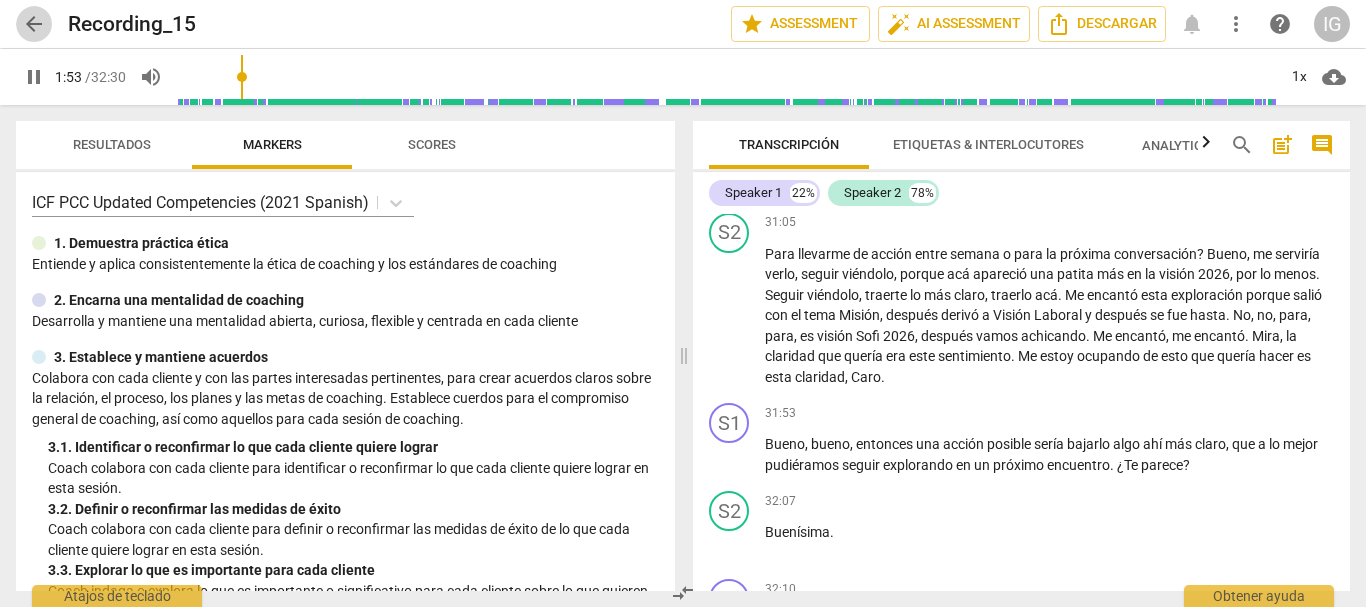 click on "arrow_back" at bounding box center [34, 24] 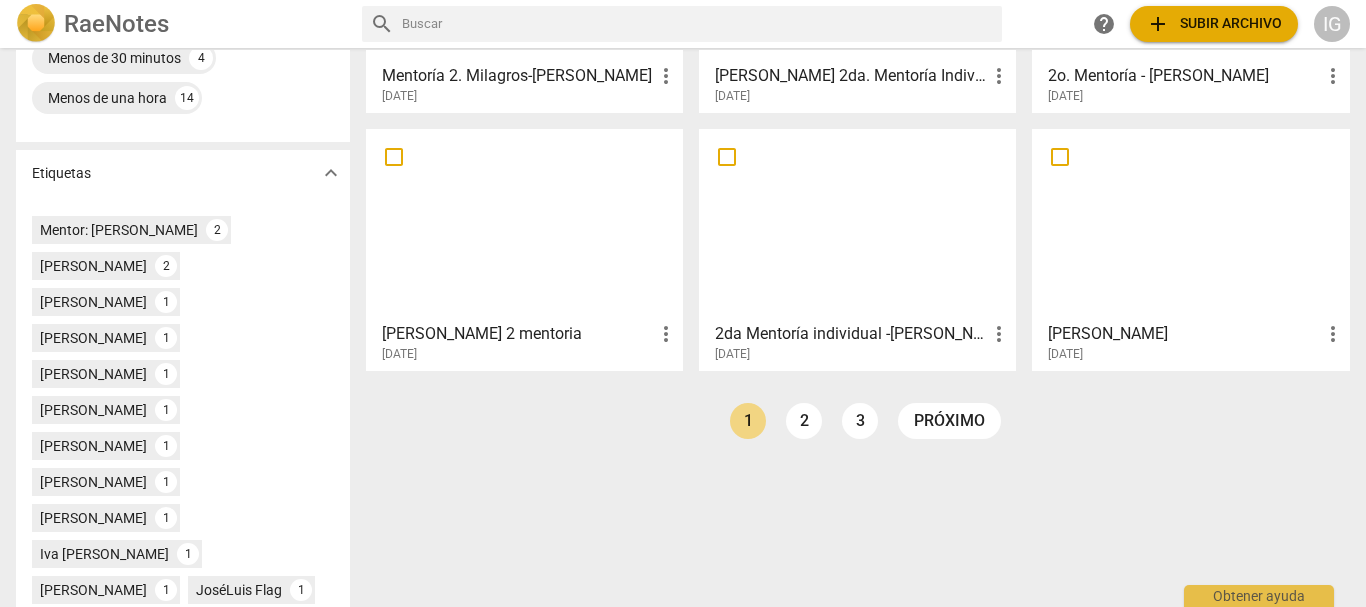 scroll, scrollTop: 700, scrollLeft: 0, axis: vertical 